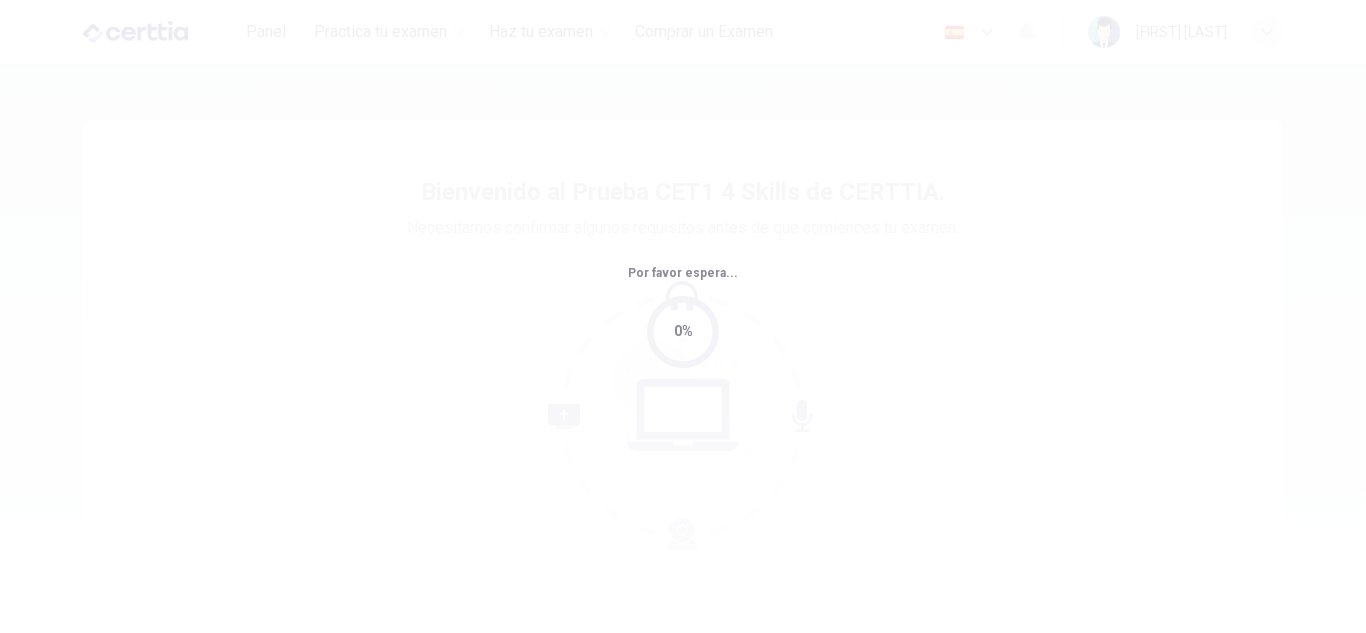 scroll, scrollTop: 0, scrollLeft: 0, axis: both 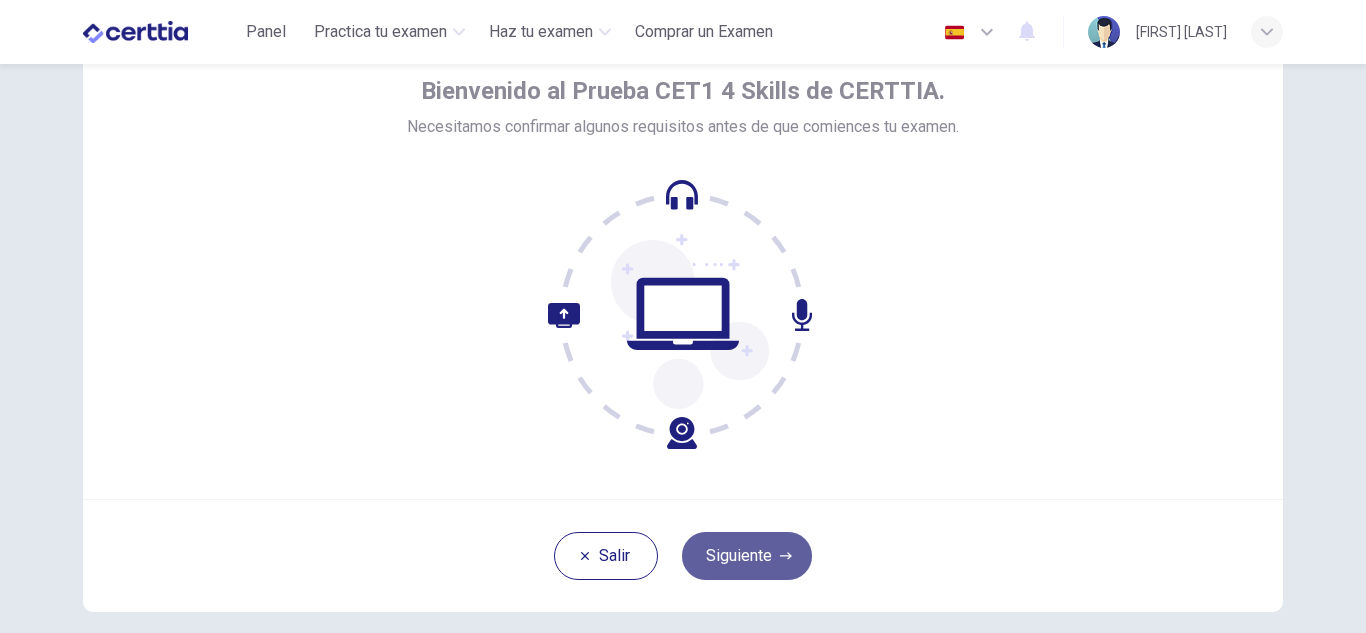 click on "Siguiente" at bounding box center [747, 556] 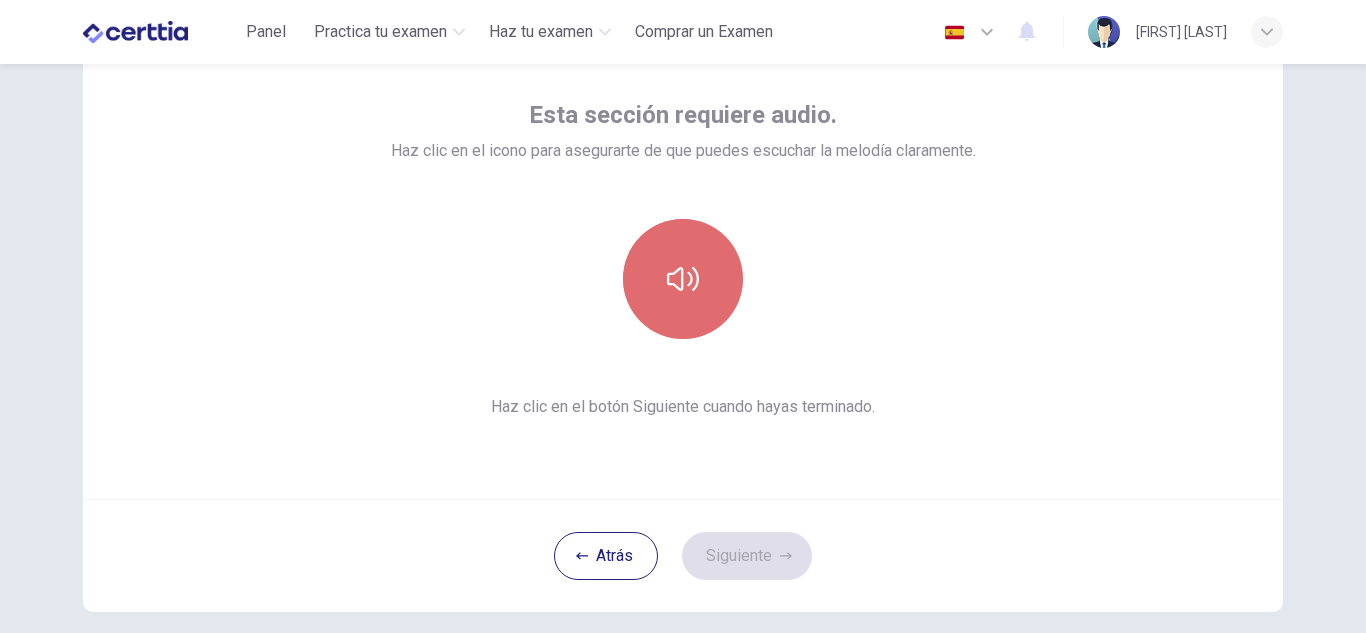 click 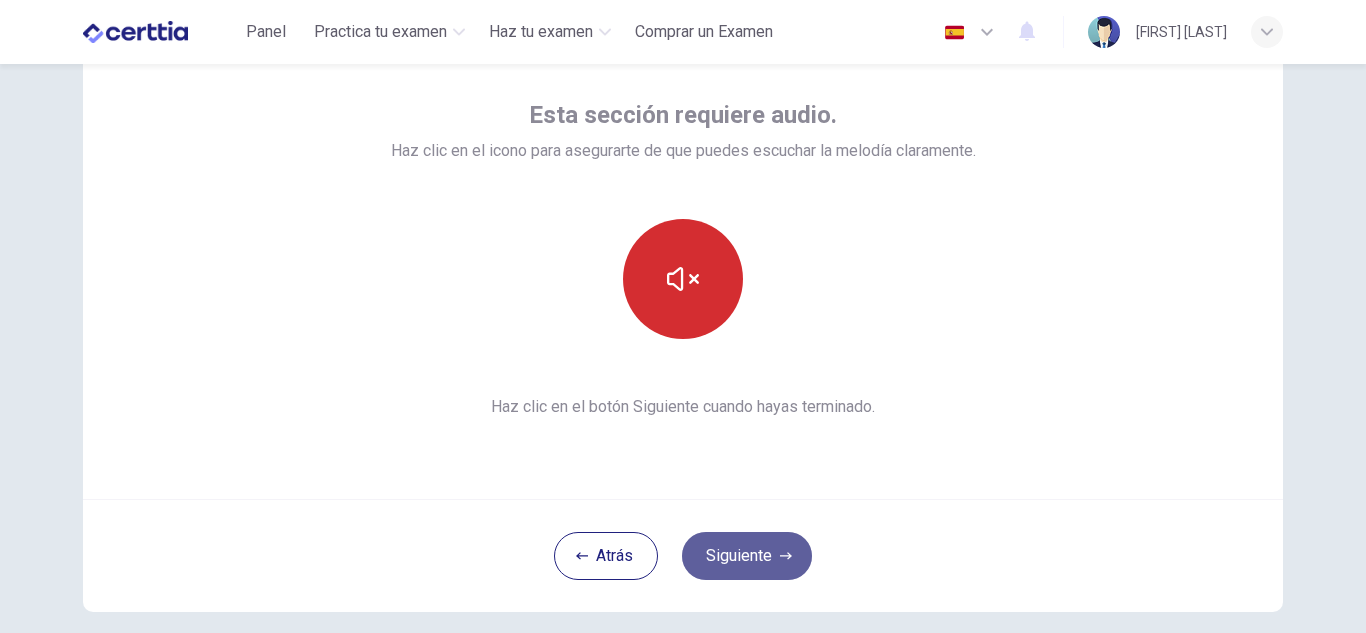 click on "Siguiente" at bounding box center [747, 556] 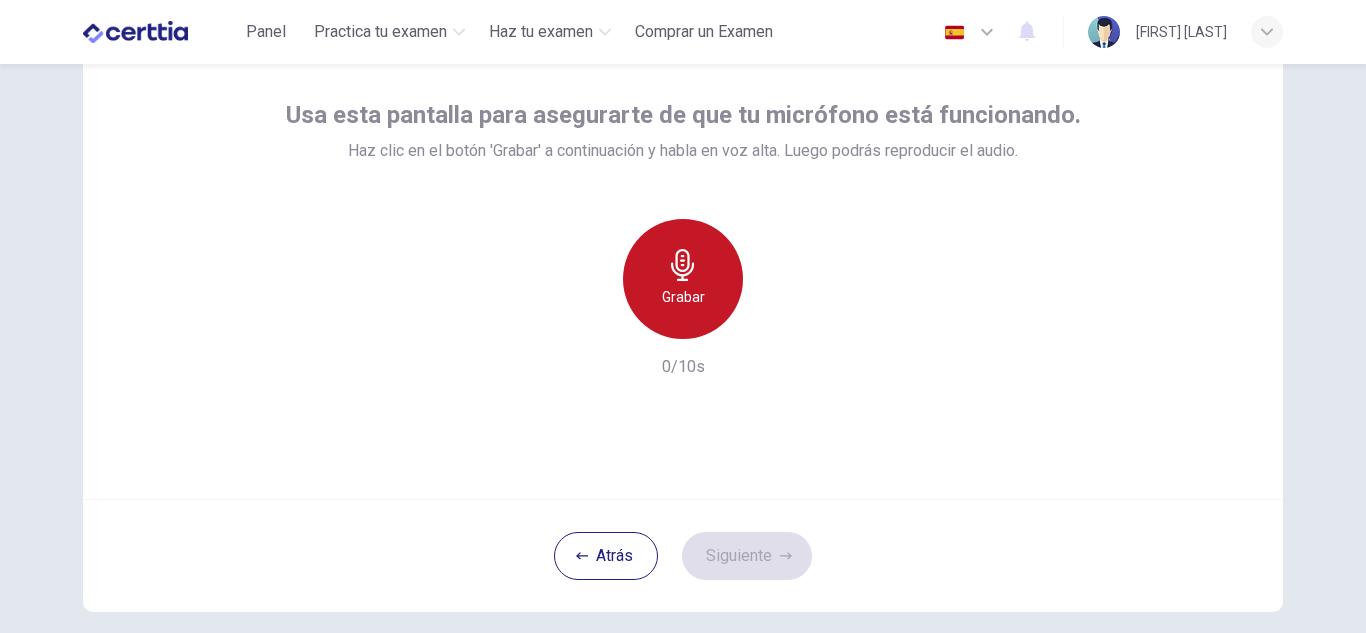 click 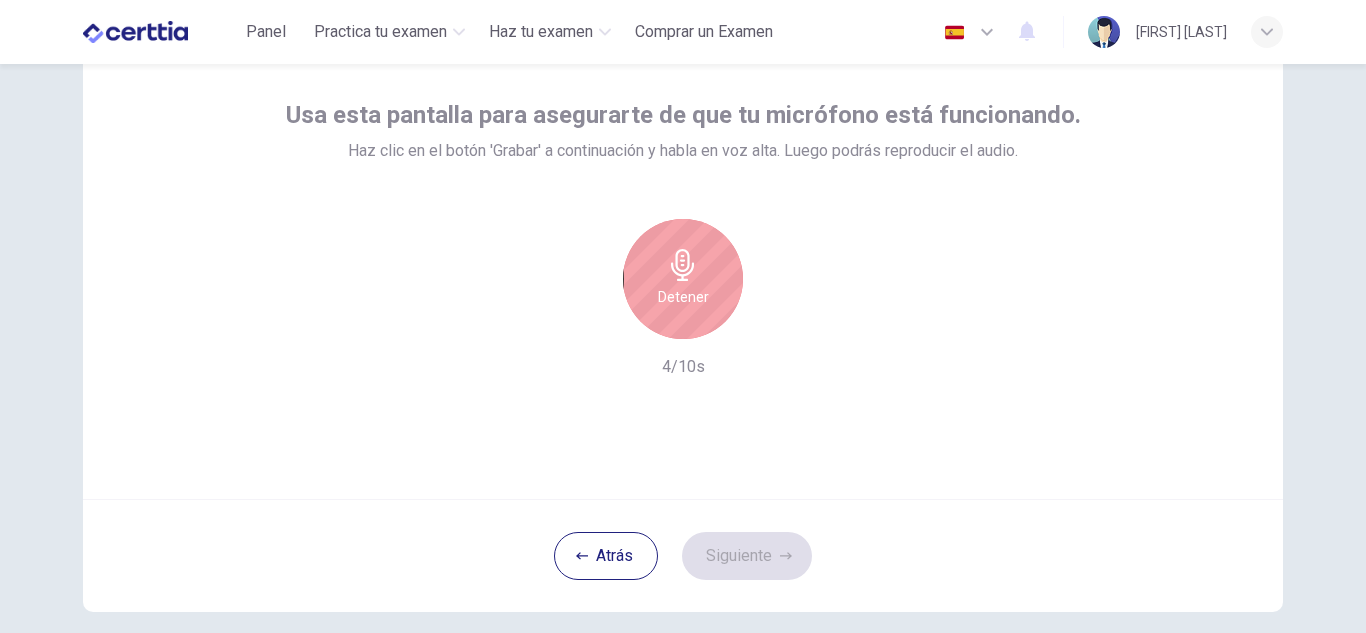 click 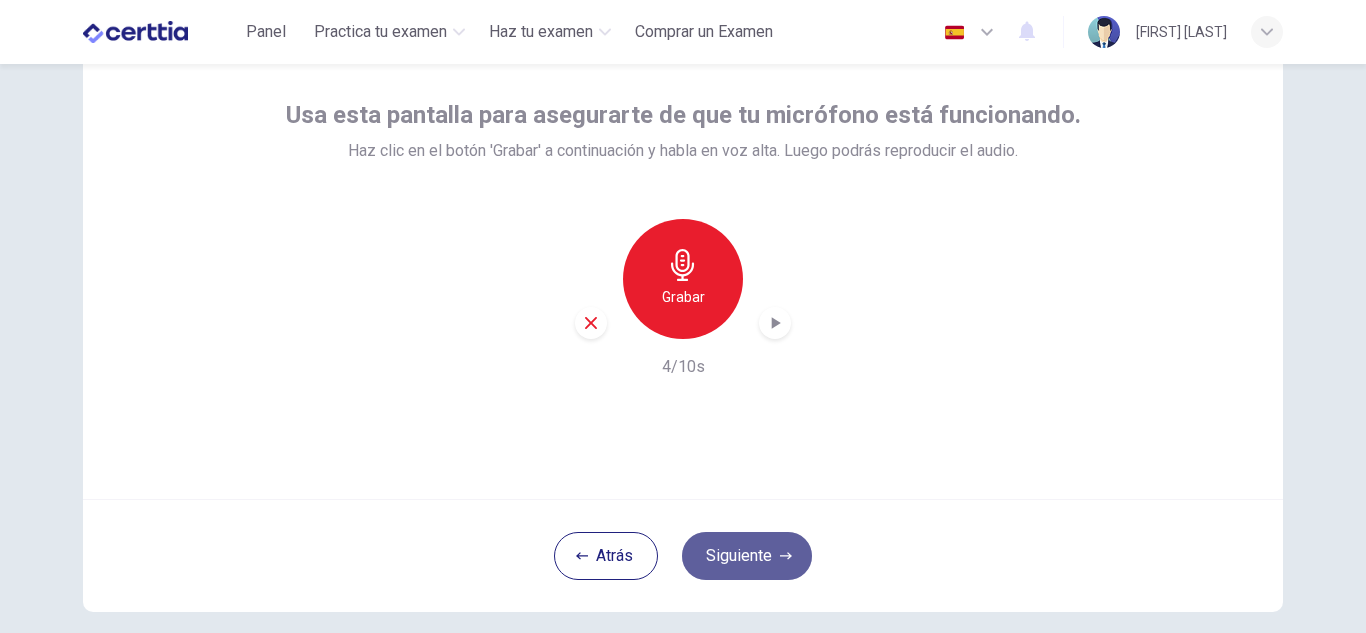 click on "Siguiente" at bounding box center [747, 556] 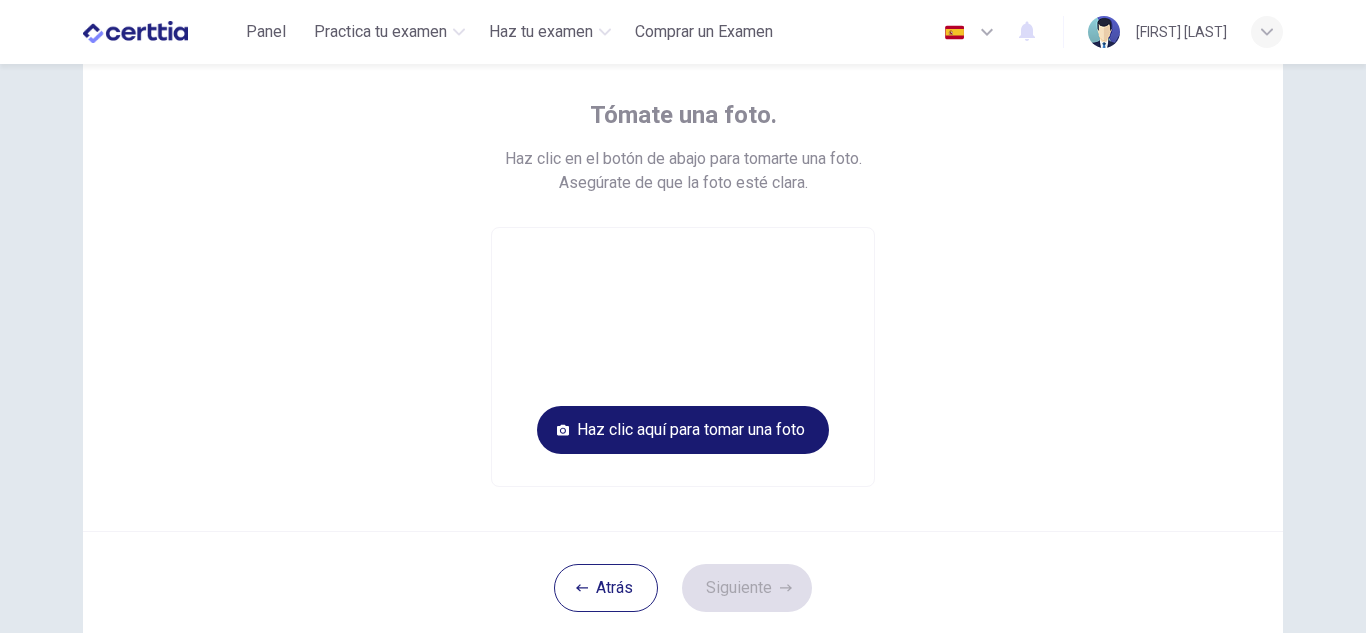click on "Haz clic aquí para tomar una foto" at bounding box center (683, 430) 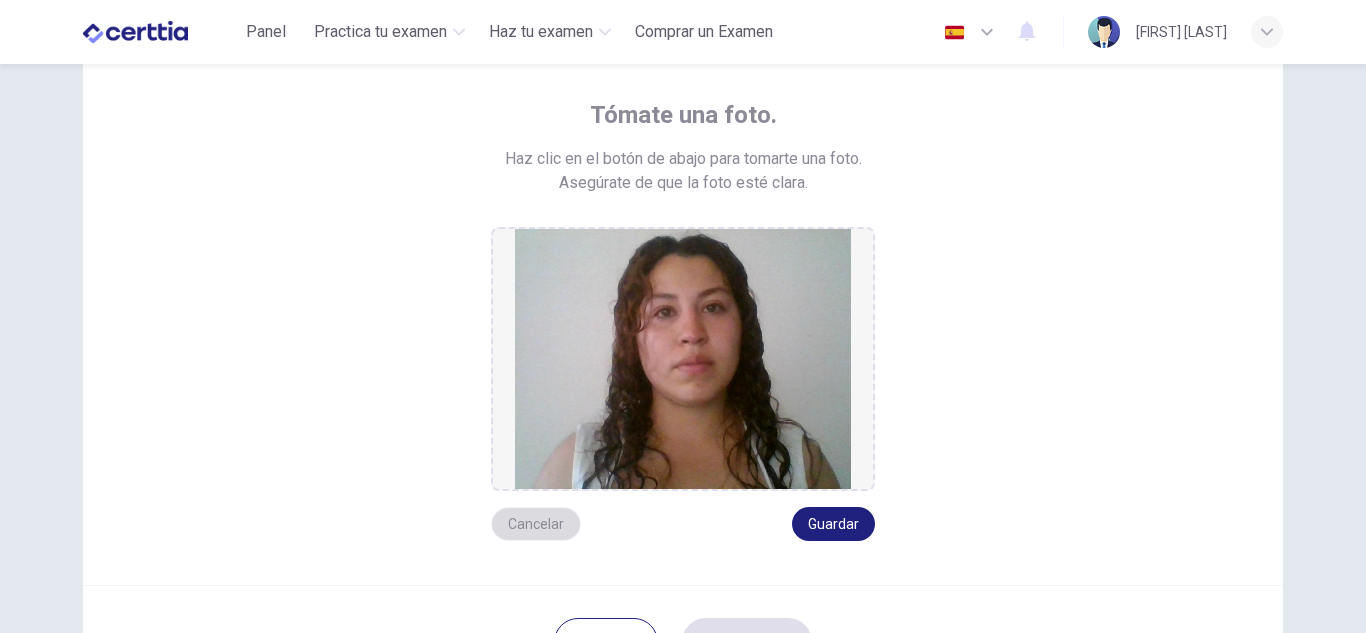 click on "Cancelar" at bounding box center [536, 524] 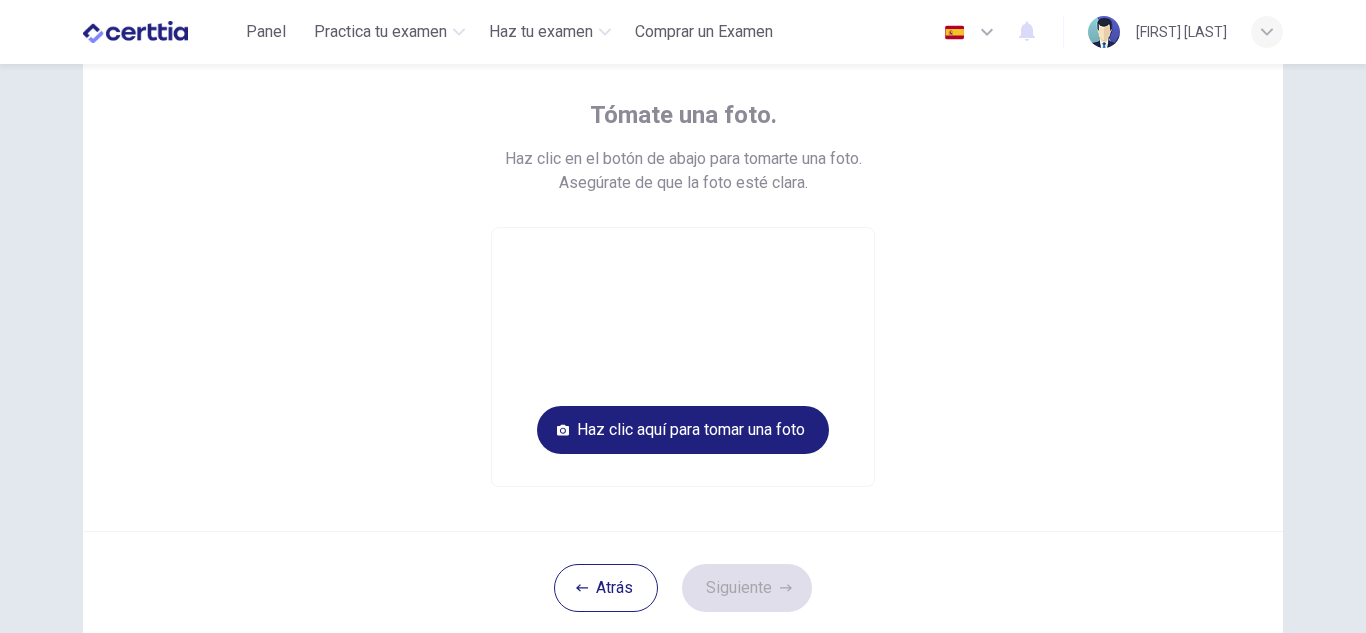 click at bounding box center [683, 357] 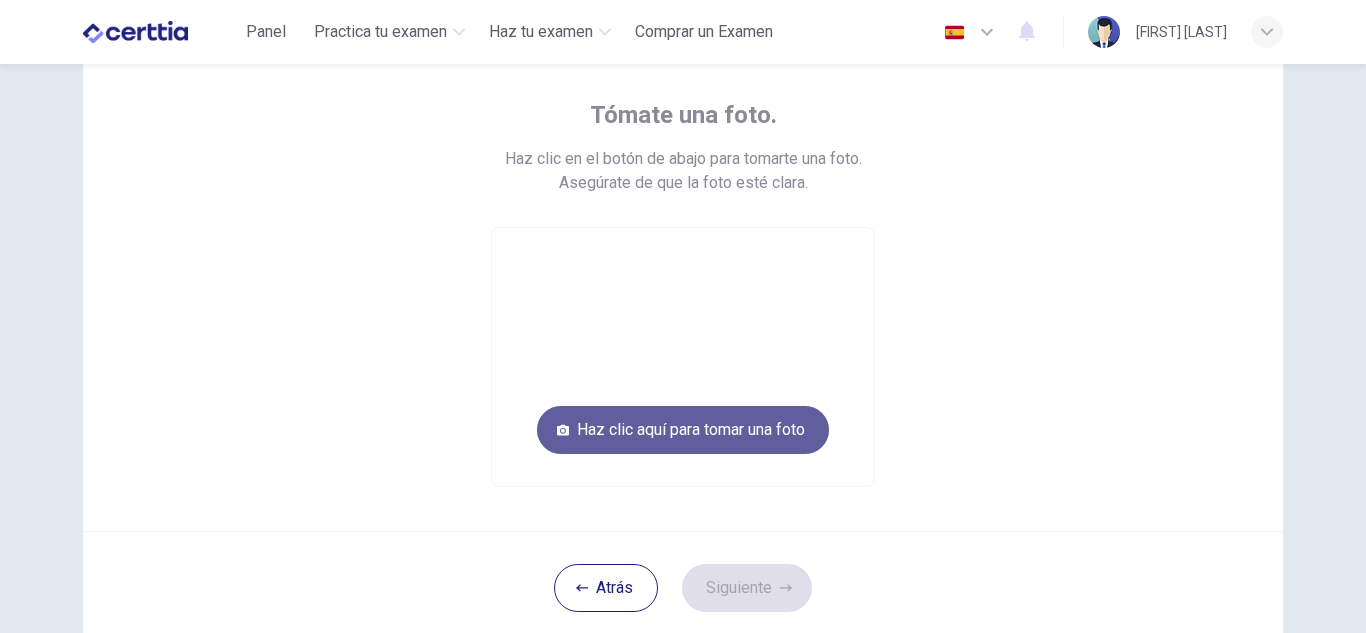 click on "Haz clic aquí para tomar una foto" at bounding box center [683, 430] 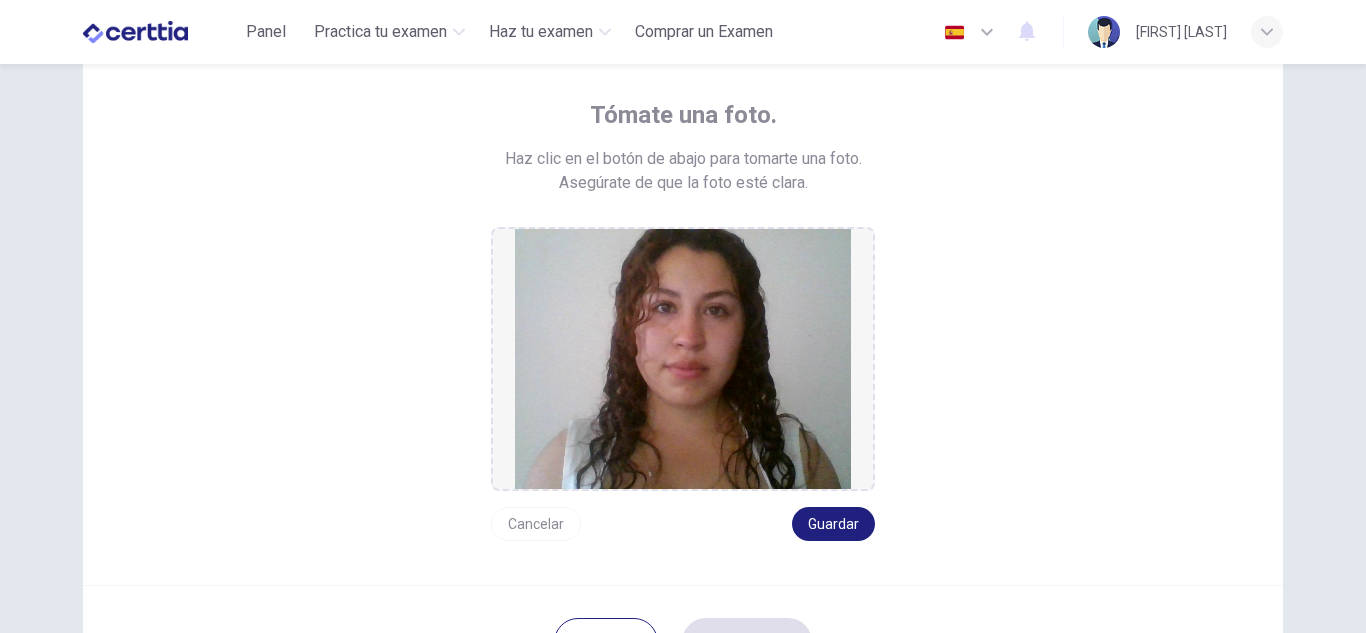 click on "Cancelar" at bounding box center [536, 524] 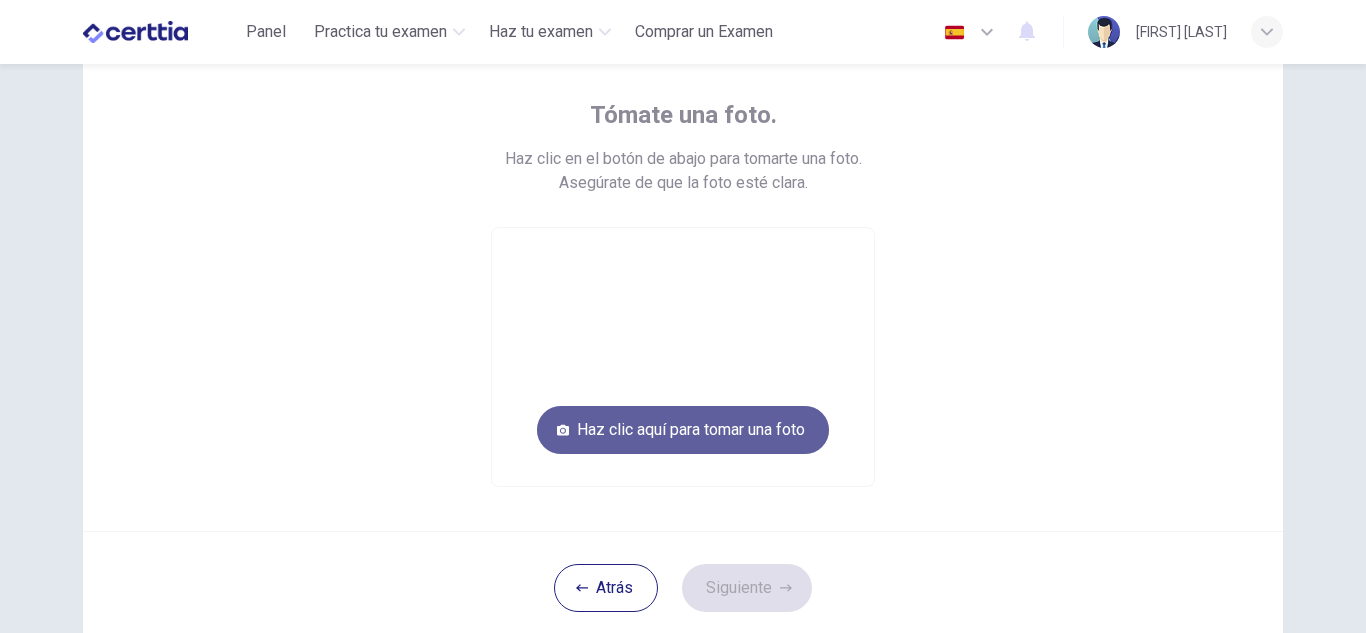click on "Haz clic aquí para tomar una foto" at bounding box center (683, 430) 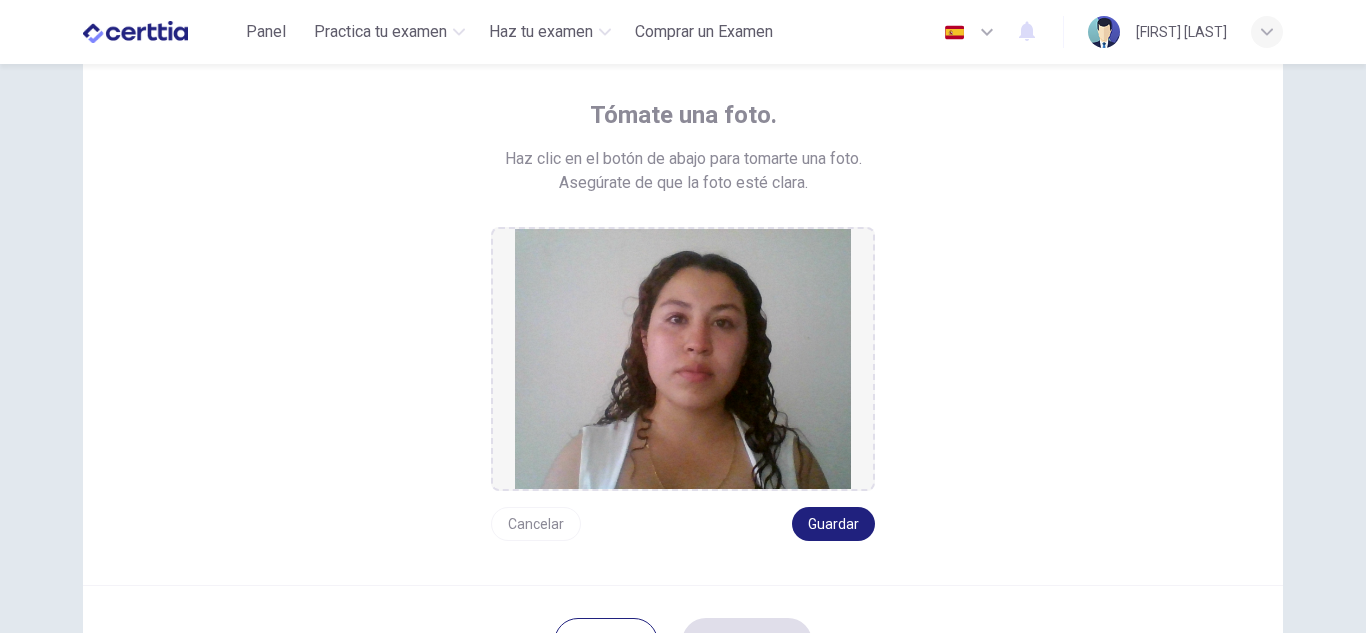 click on "Cancelar" at bounding box center [536, 524] 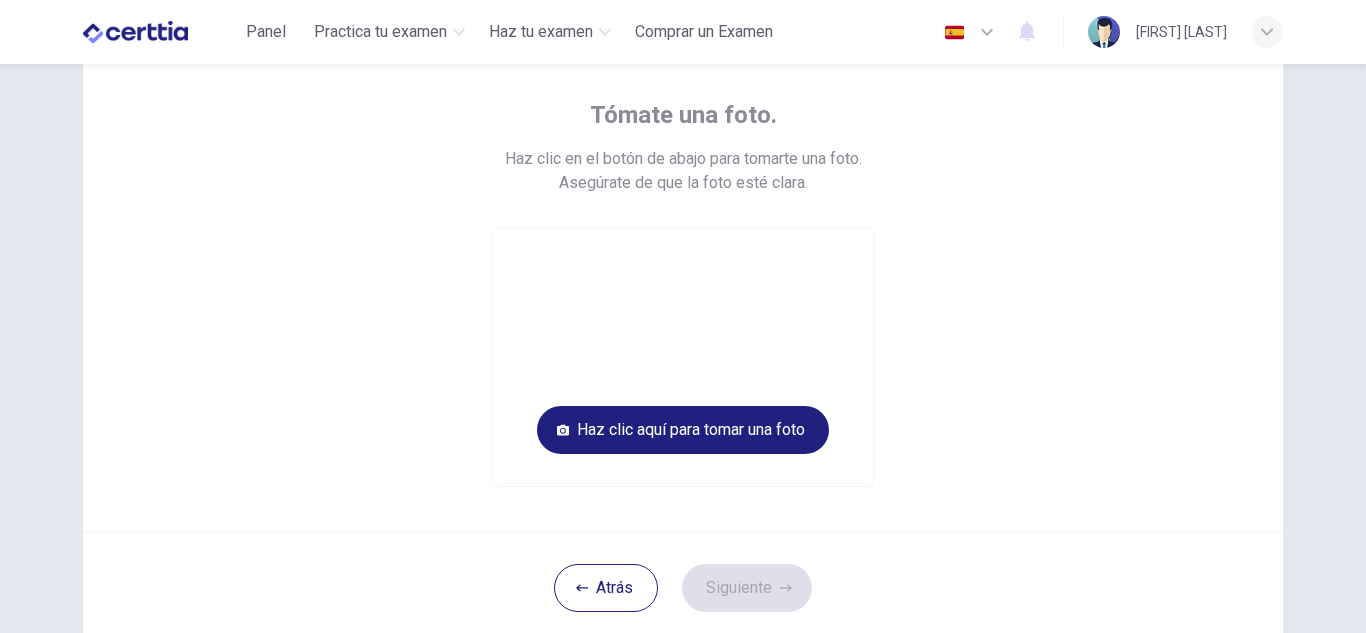 click on "Tómate una foto. Haz clic en el botón de abajo para tomarte una foto. Asegúrate de que la foto esté clara. Haz clic aquí para tomar una foto" at bounding box center [683, 275] 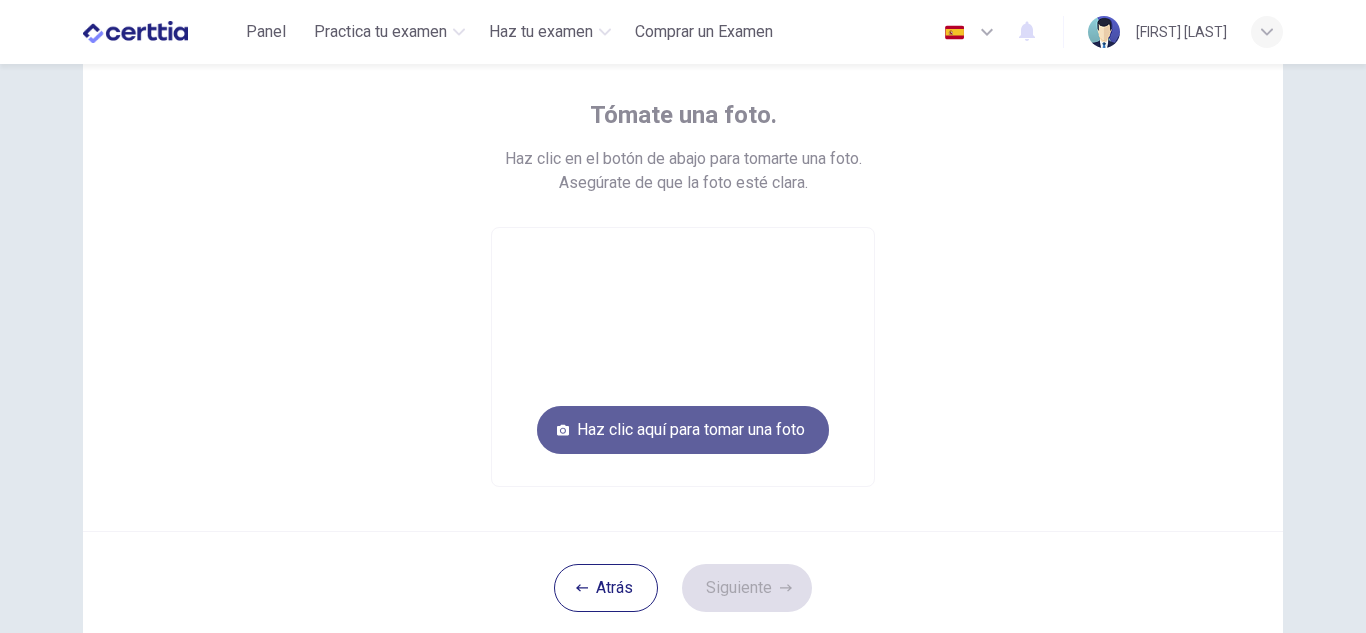 click on "Haz clic aquí para tomar una foto" at bounding box center (683, 430) 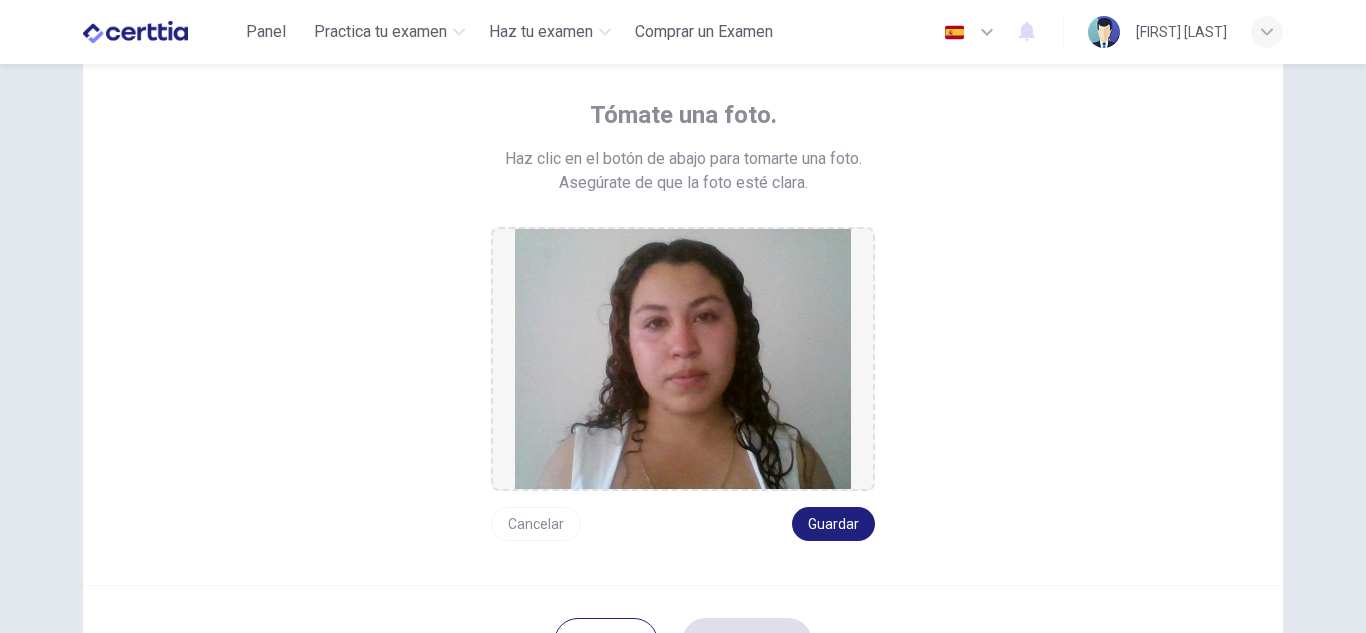 click on "Cancelar" at bounding box center (536, 524) 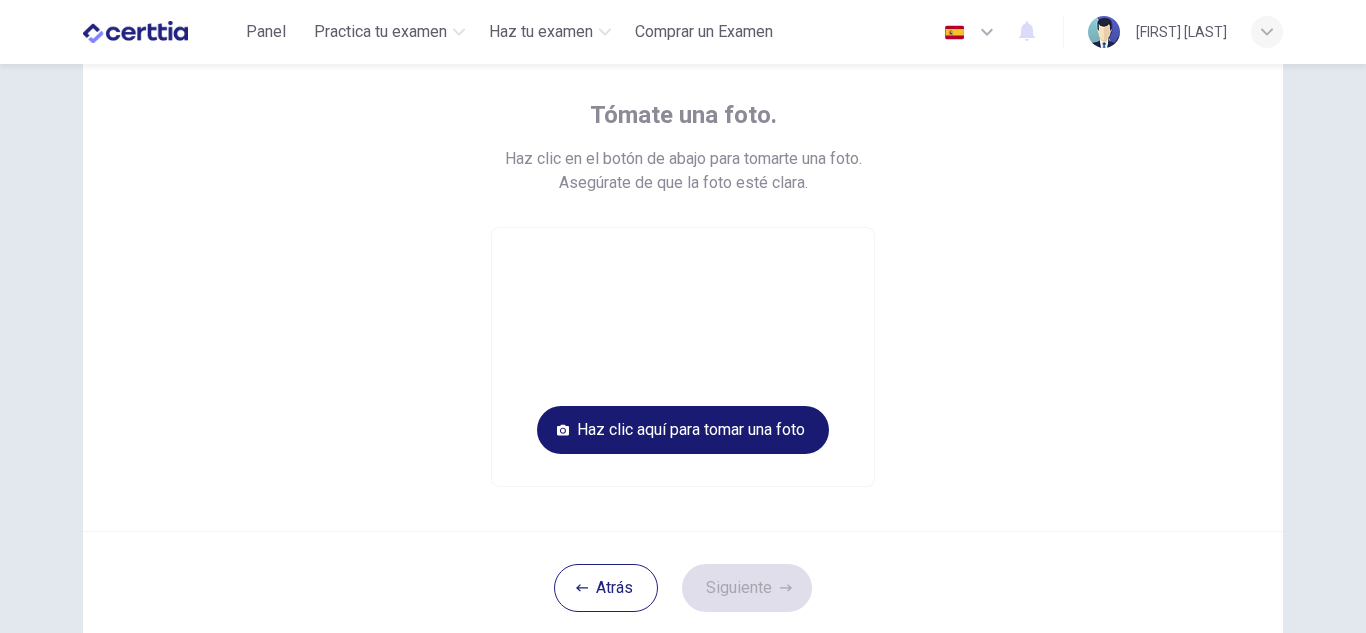 click on "Haz clic aquí para tomar una foto" at bounding box center [683, 430] 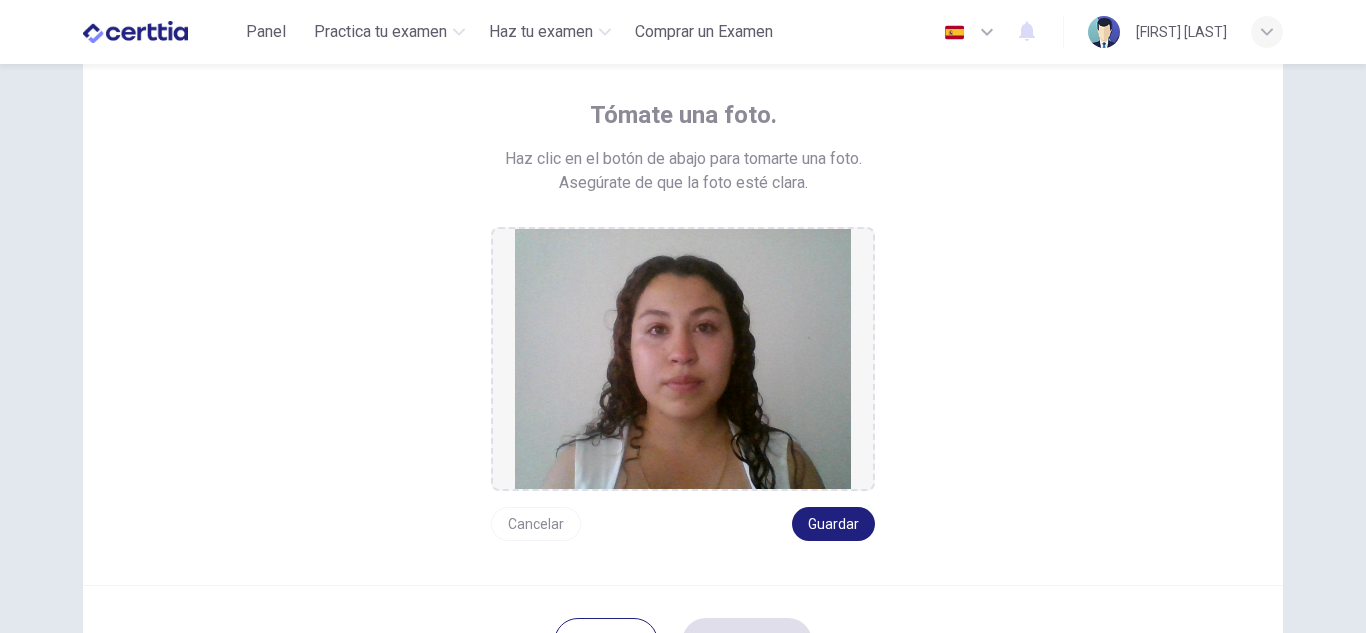click on "Cancelar" at bounding box center (536, 524) 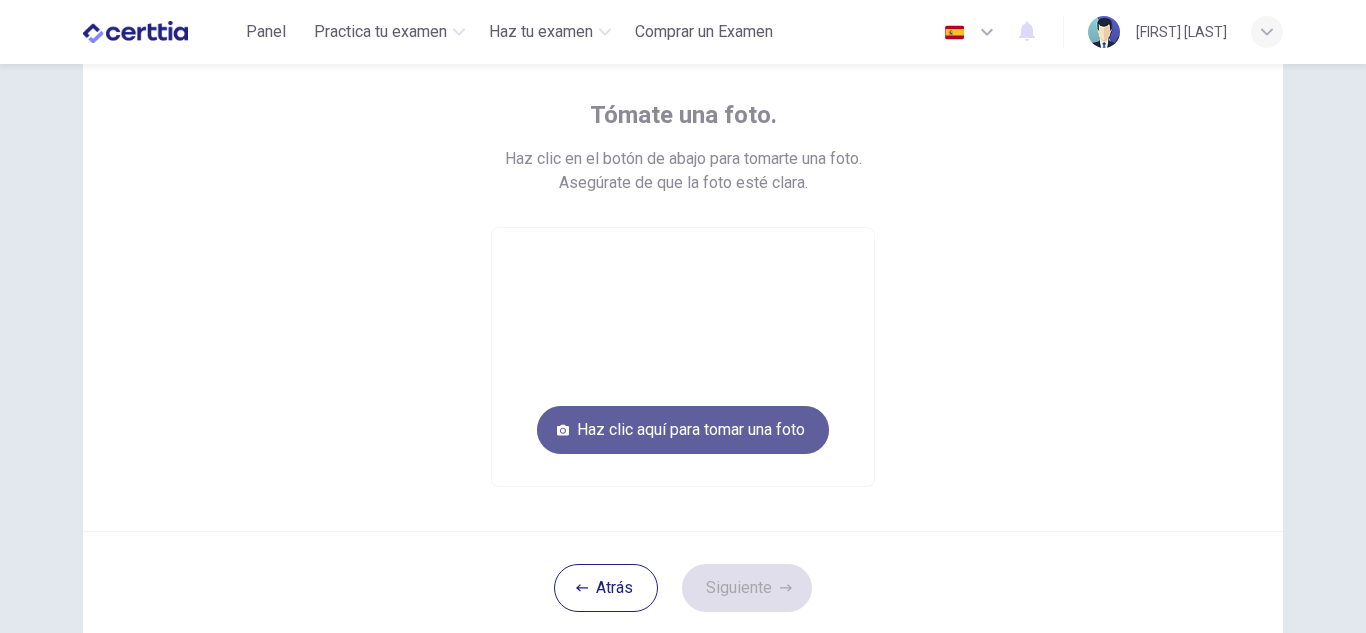 click on "Haz clic aquí para tomar una foto" at bounding box center (683, 430) 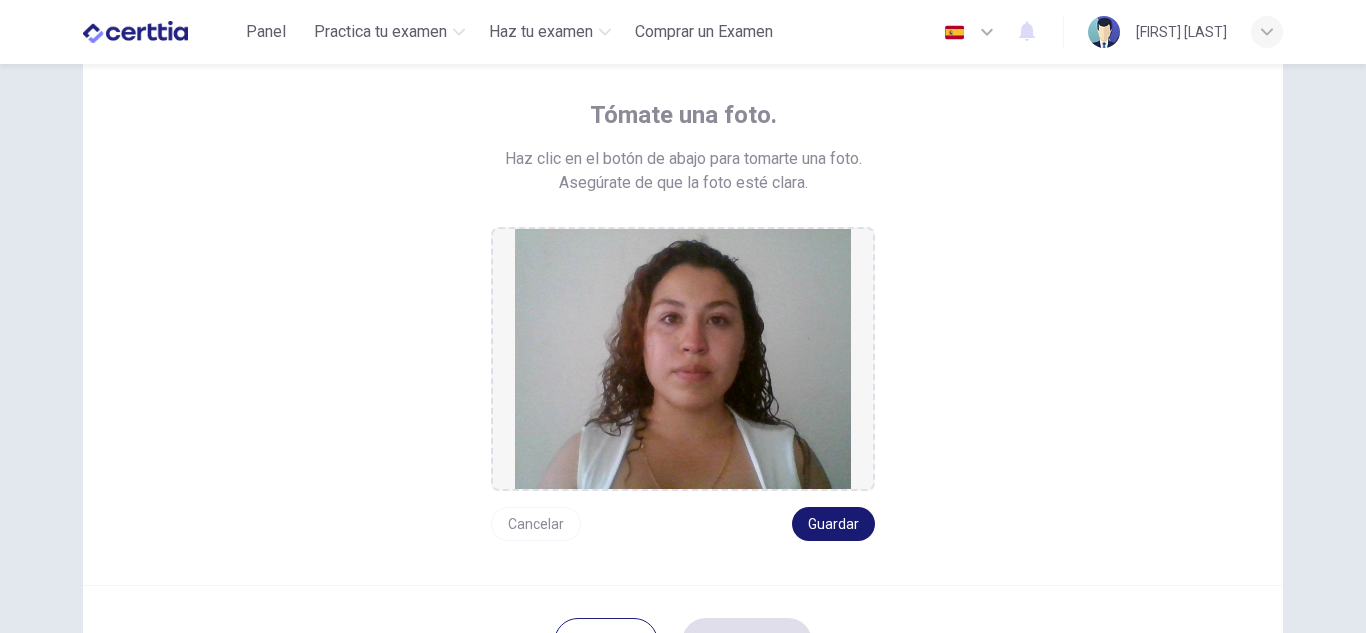 click on "Guardar" at bounding box center (833, 524) 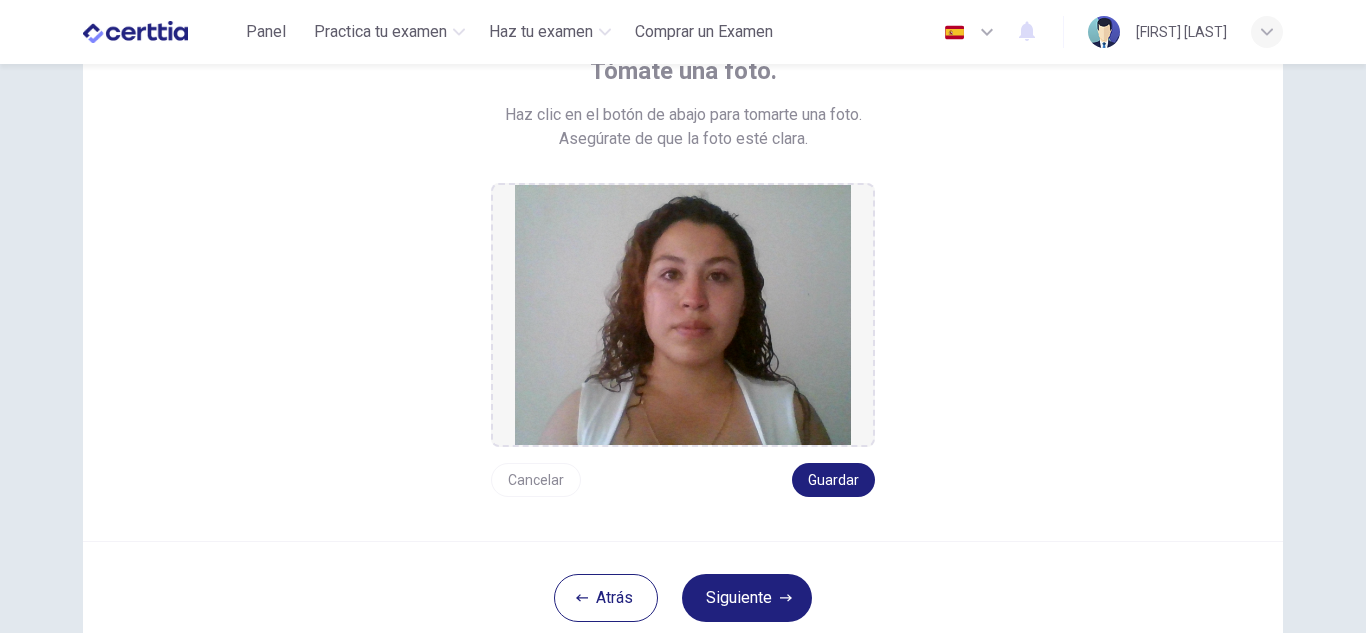 scroll, scrollTop: 167, scrollLeft: 0, axis: vertical 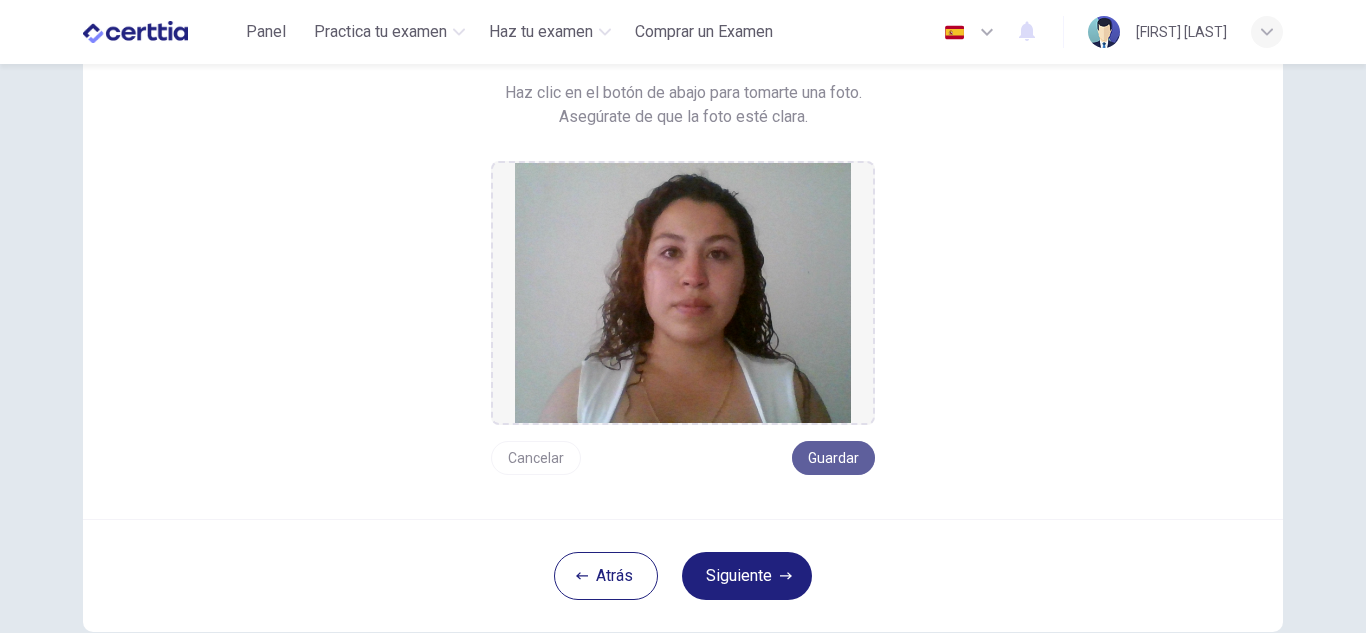 click on "Guardar" at bounding box center (833, 458) 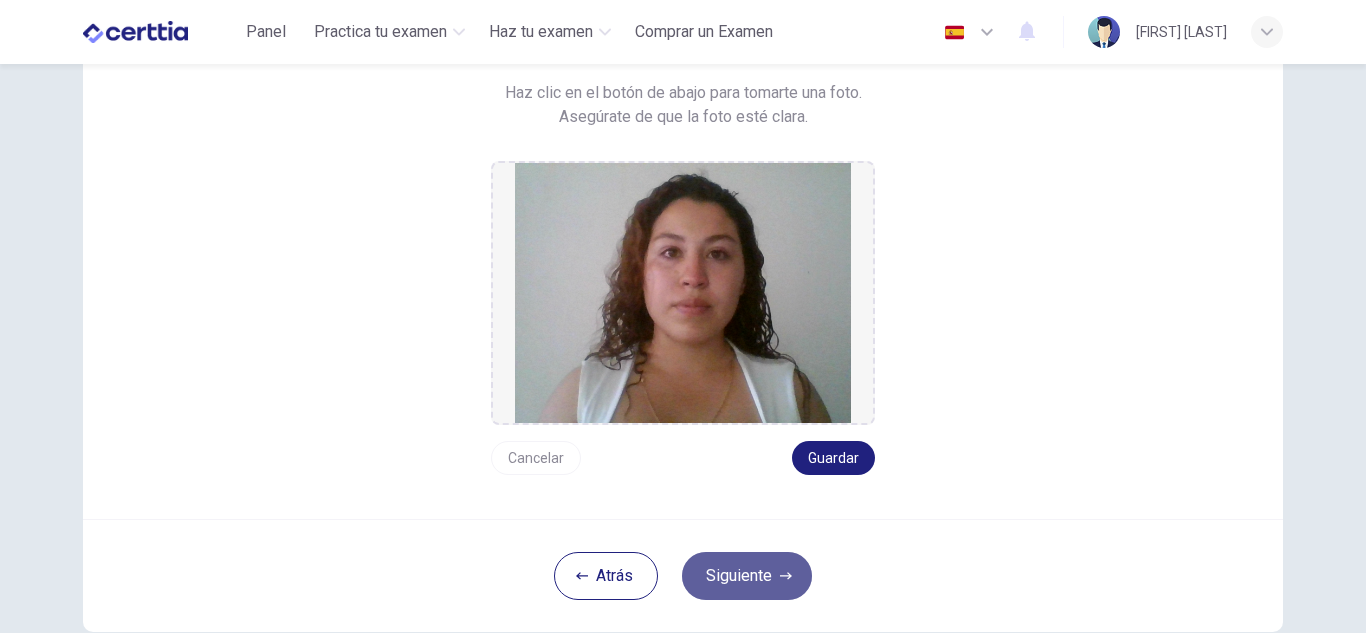 click on "Siguiente" at bounding box center (747, 576) 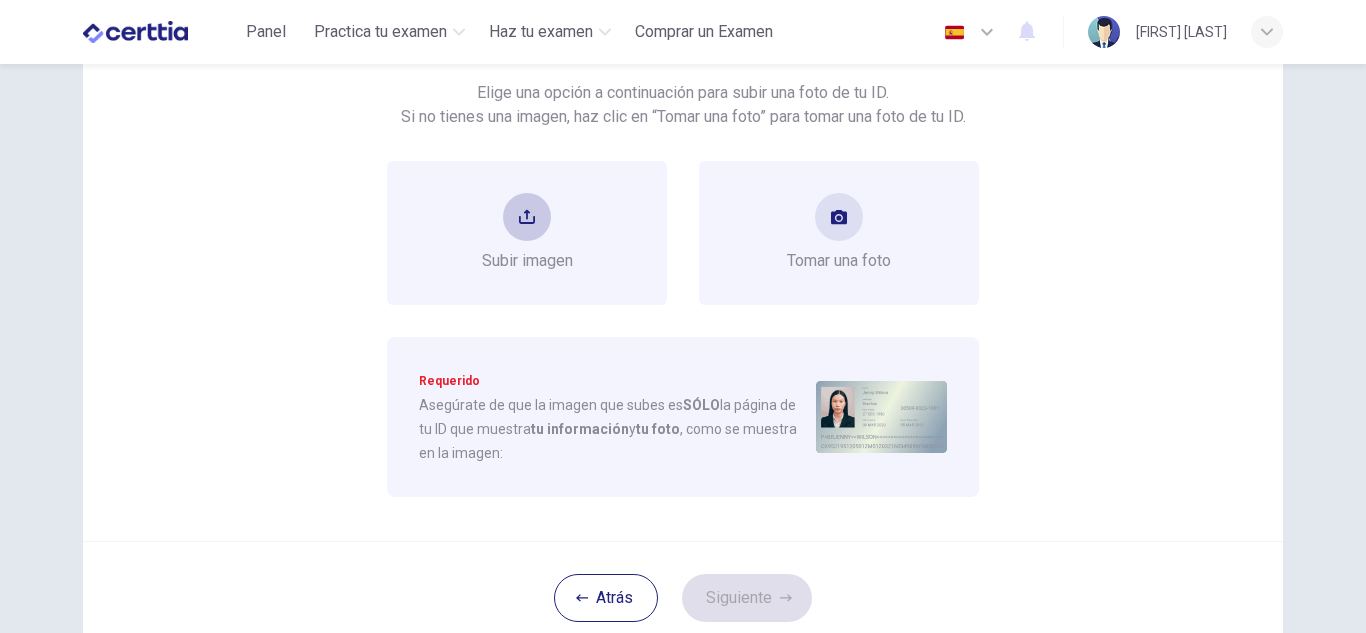 click at bounding box center [527, 217] 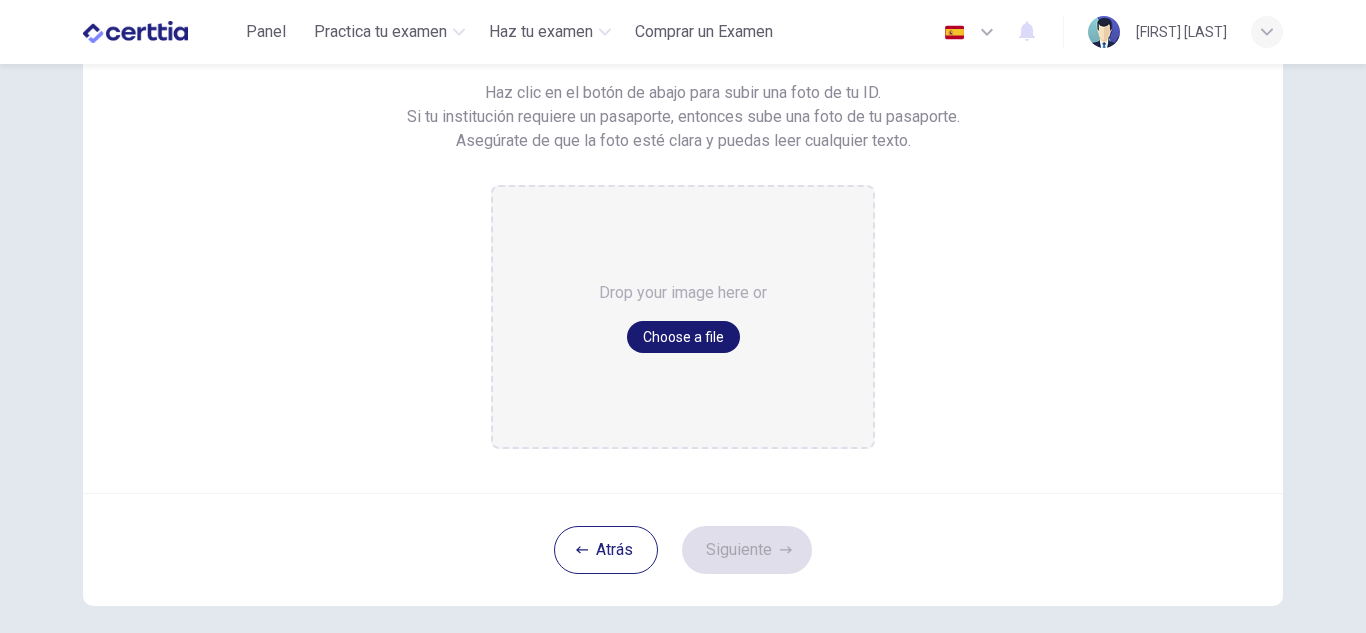 click on "Choose a file" at bounding box center (683, 337) 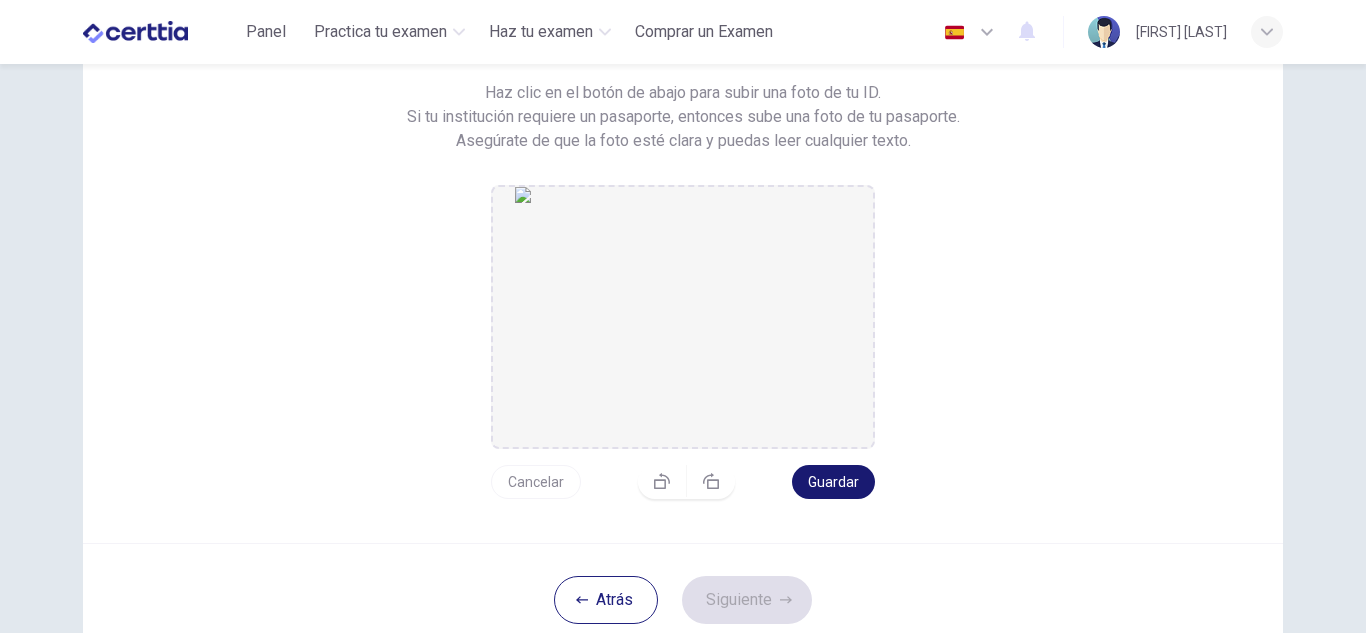 click on "Guardar" at bounding box center [833, 482] 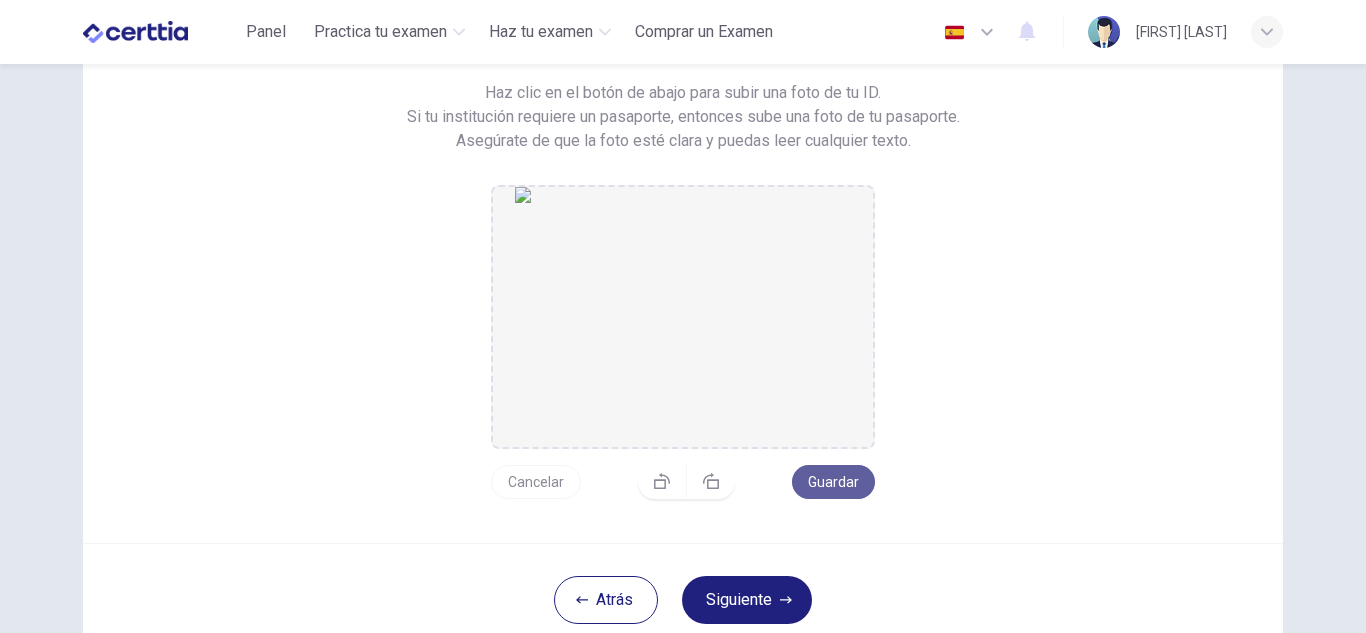 click on "Guardar" at bounding box center [833, 482] 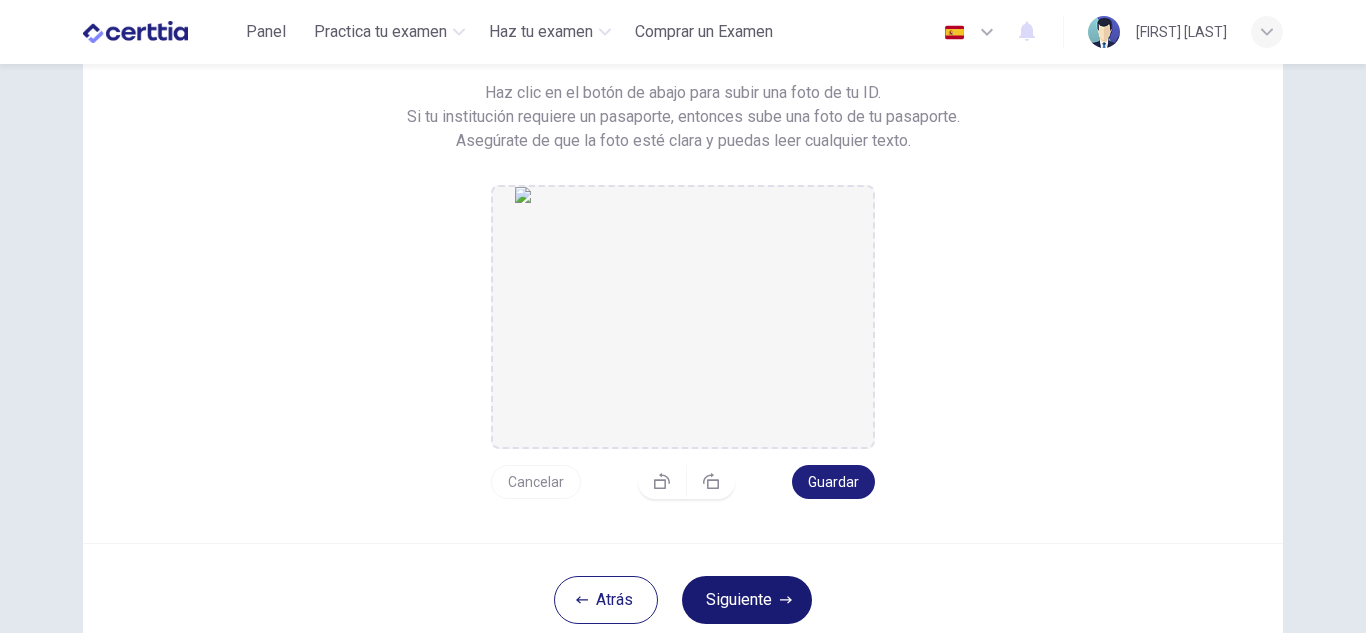 click on "Siguiente" at bounding box center (747, 600) 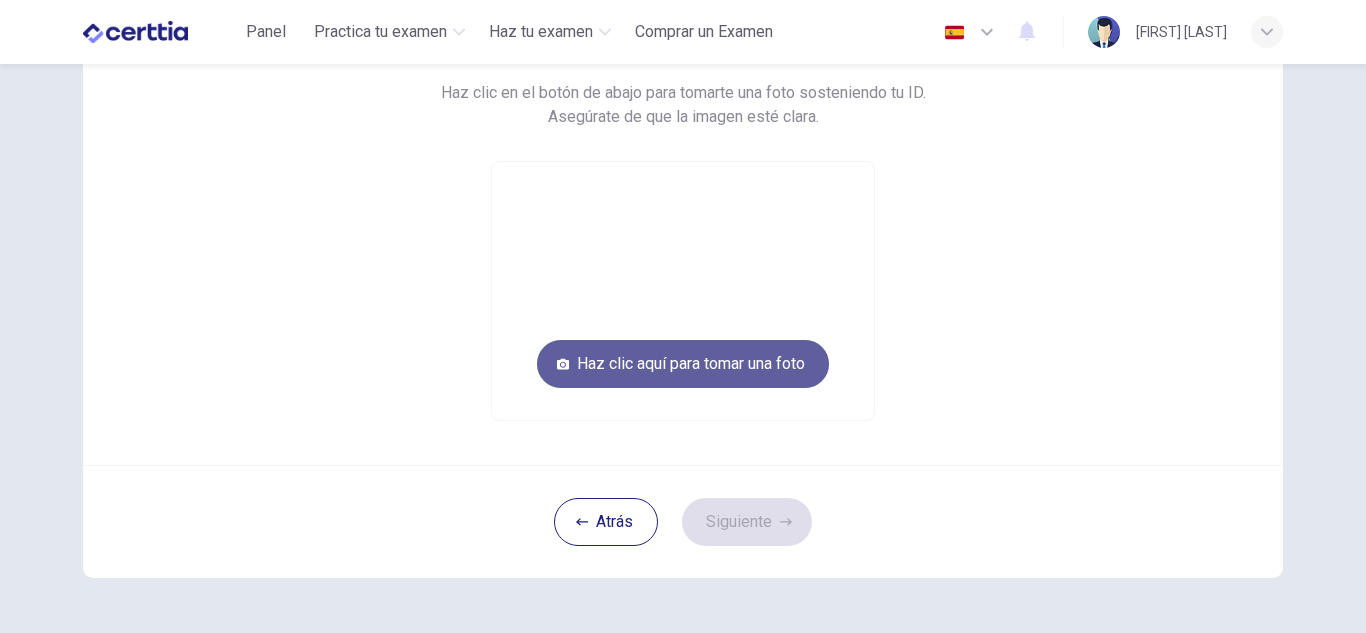 click on "Haz clic aquí para tomar una foto" at bounding box center (683, 364) 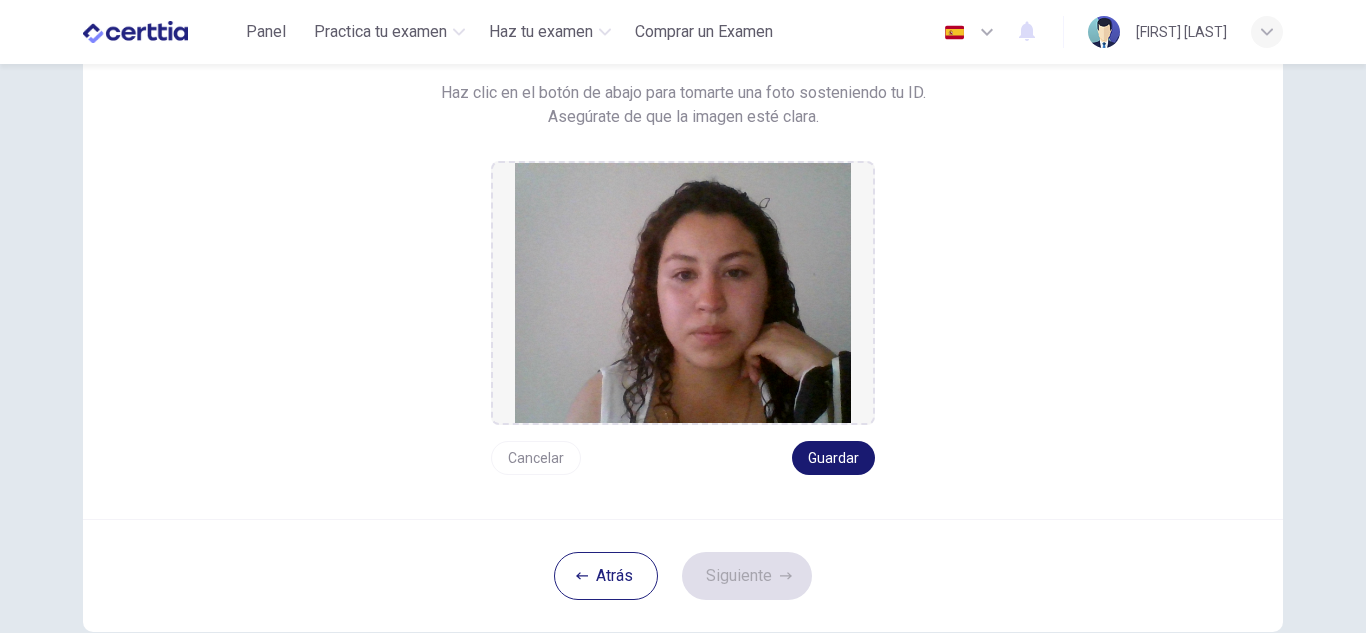 click on "Guardar" at bounding box center (833, 458) 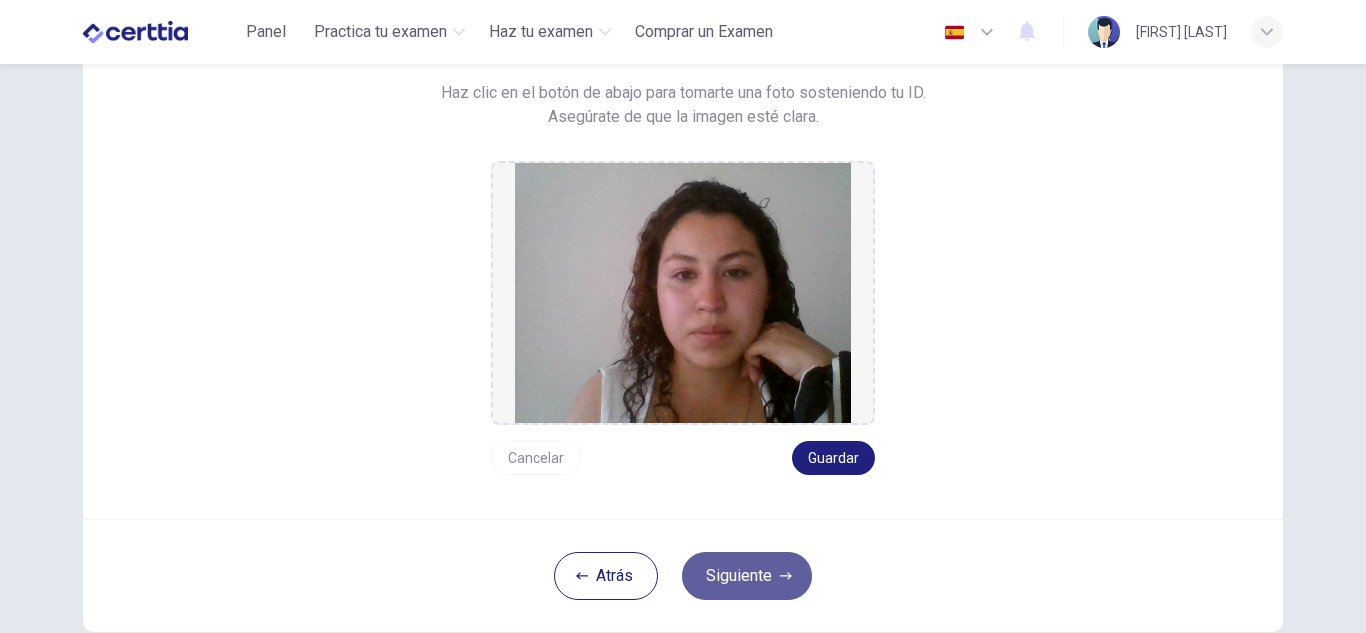 click on "Siguiente" at bounding box center [747, 576] 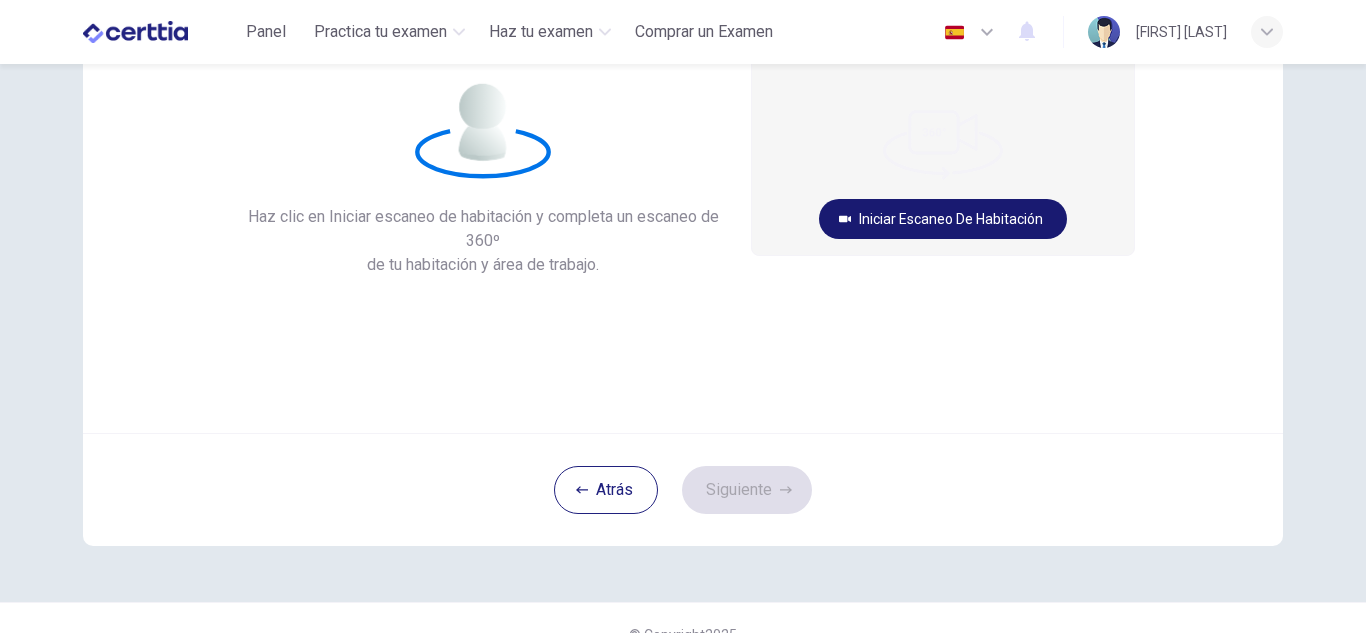 click on "Iniciar escaneo de habitación" at bounding box center [943, 219] 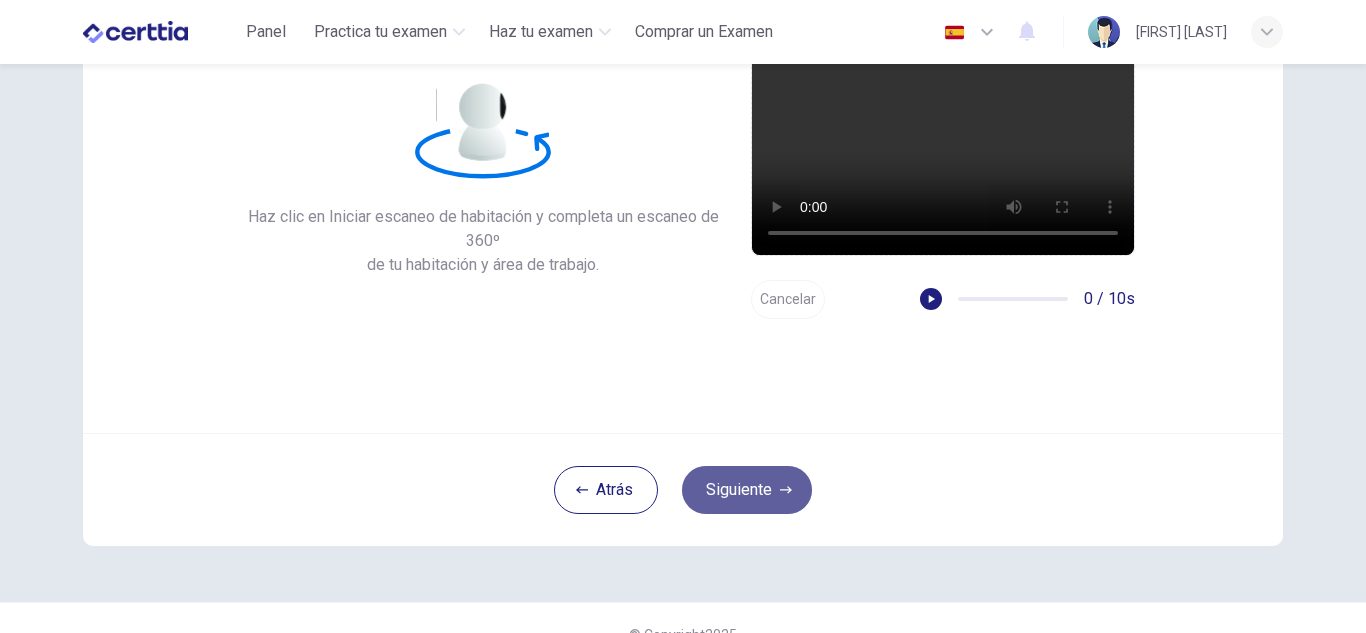 click on "Siguiente" at bounding box center (747, 490) 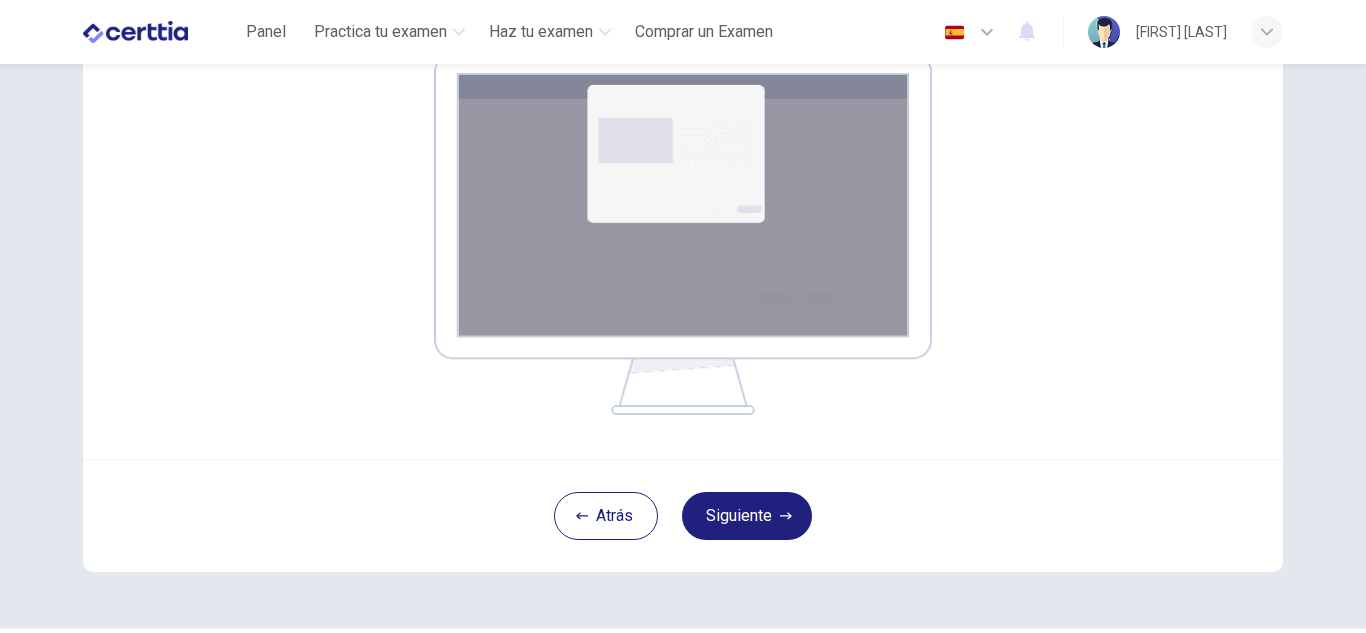 scroll, scrollTop: 359, scrollLeft: 0, axis: vertical 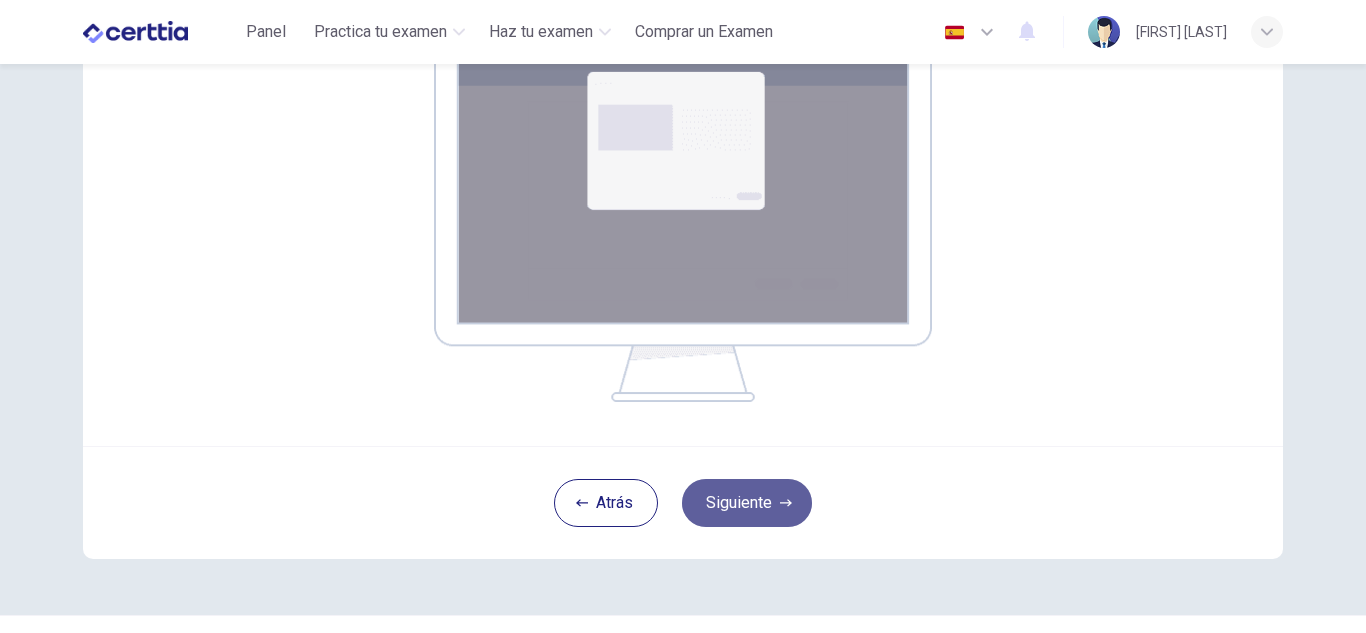 click on "Siguiente" at bounding box center (747, 503) 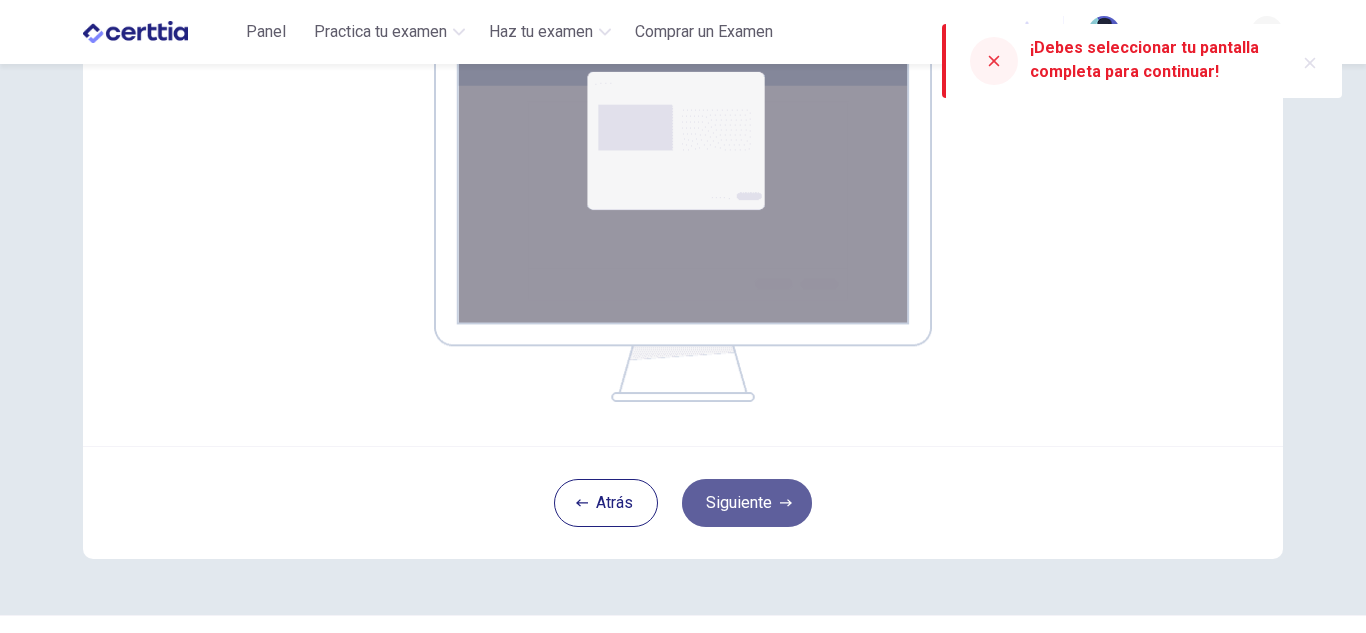 click on "Siguiente" at bounding box center (747, 503) 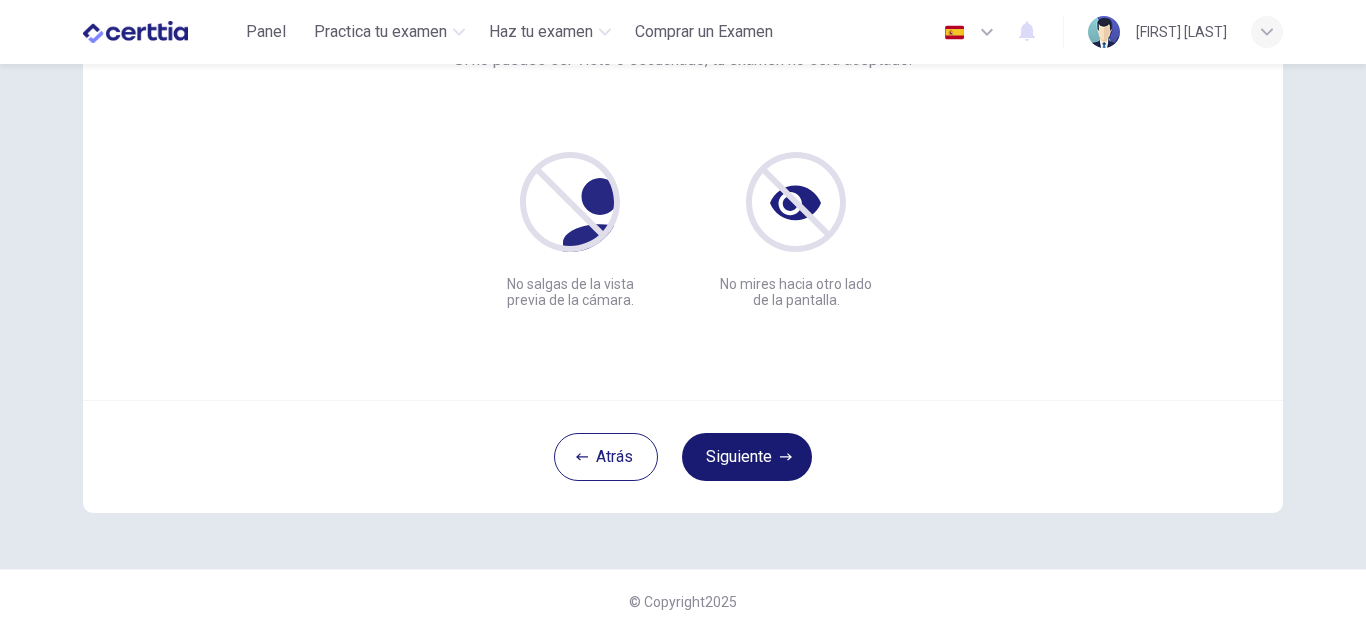 scroll, scrollTop: 200, scrollLeft: 0, axis: vertical 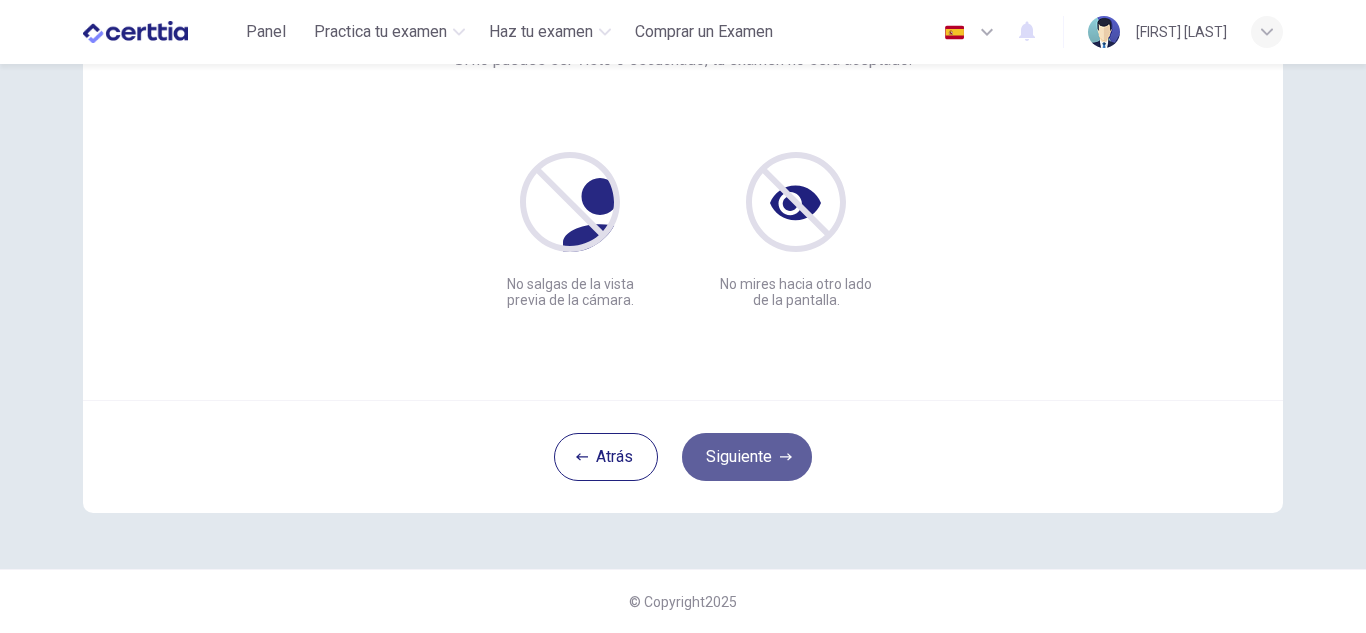 click on "Siguiente" at bounding box center (747, 457) 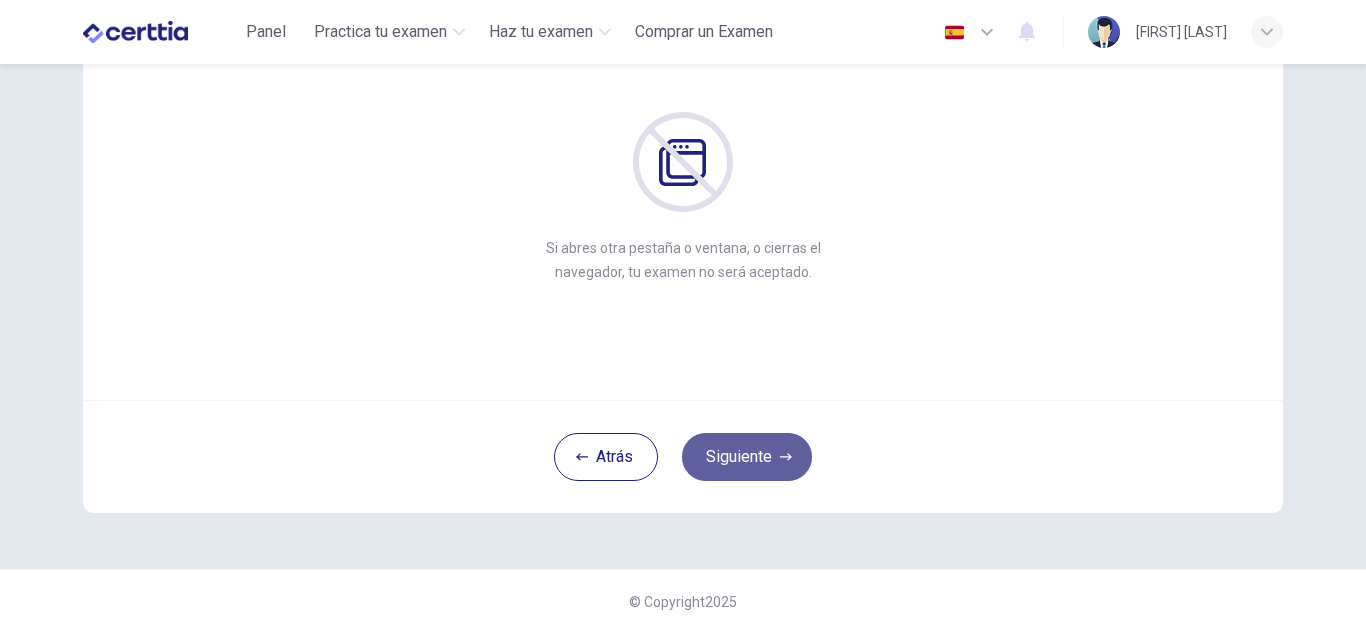 click on "Siguiente" at bounding box center (747, 457) 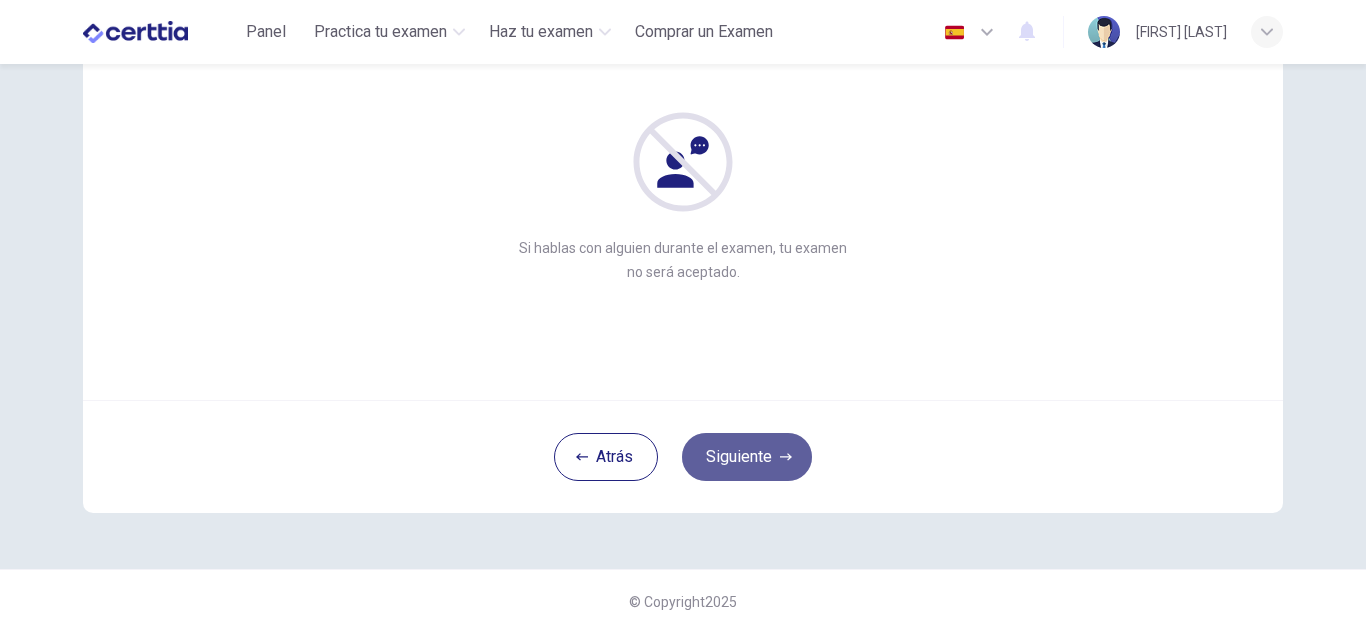 click on "Siguiente" at bounding box center (747, 457) 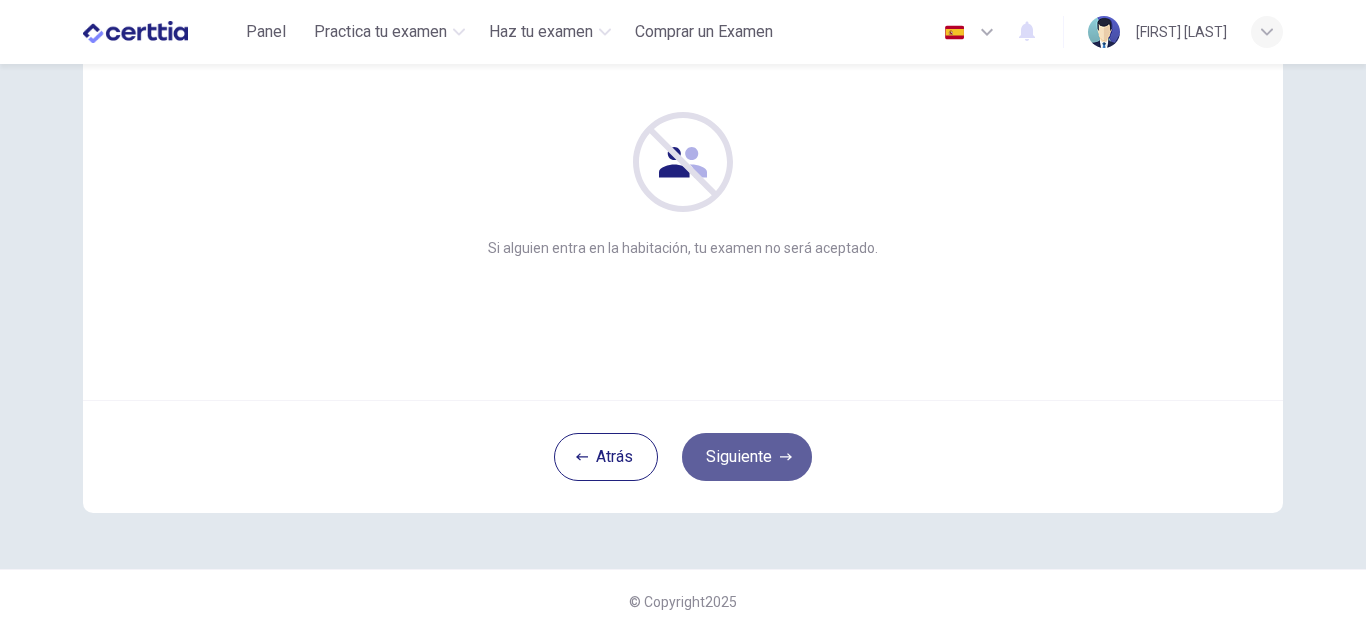 click on "Siguiente" at bounding box center (747, 457) 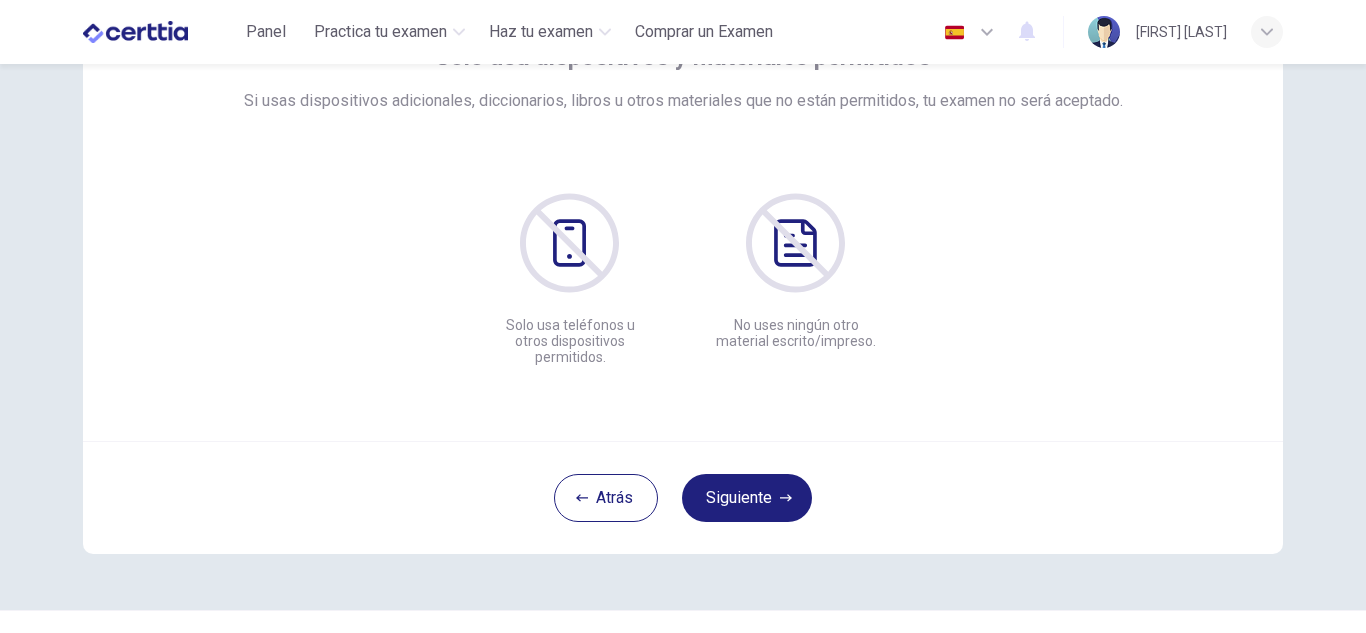 scroll, scrollTop: 193, scrollLeft: 0, axis: vertical 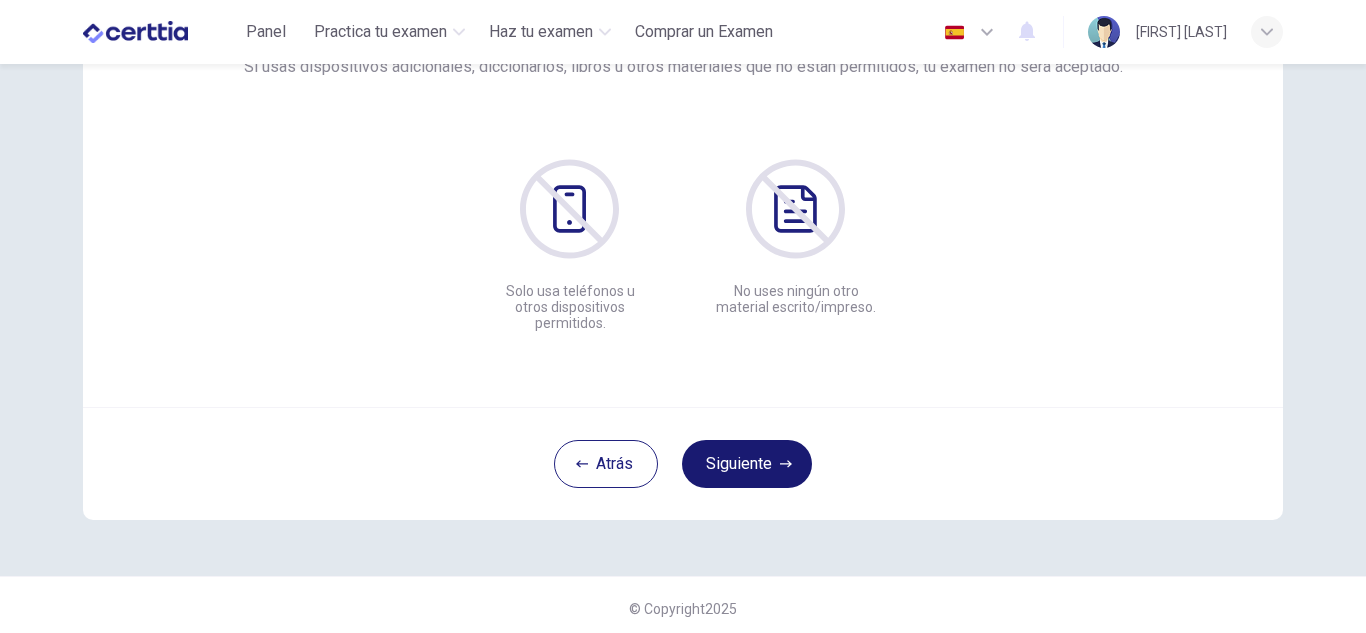 click on "Siguiente" at bounding box center (747, 464) 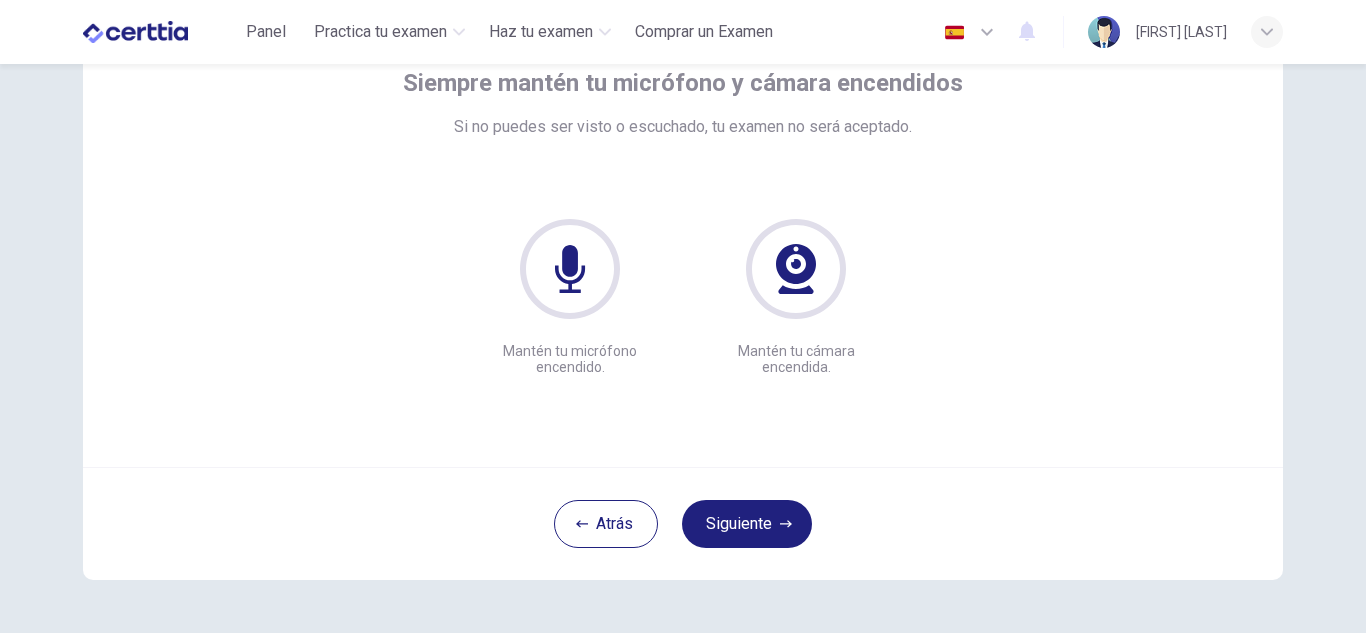 scroll, scrollTop: 148, scrollLeft: 0, axis: vertical 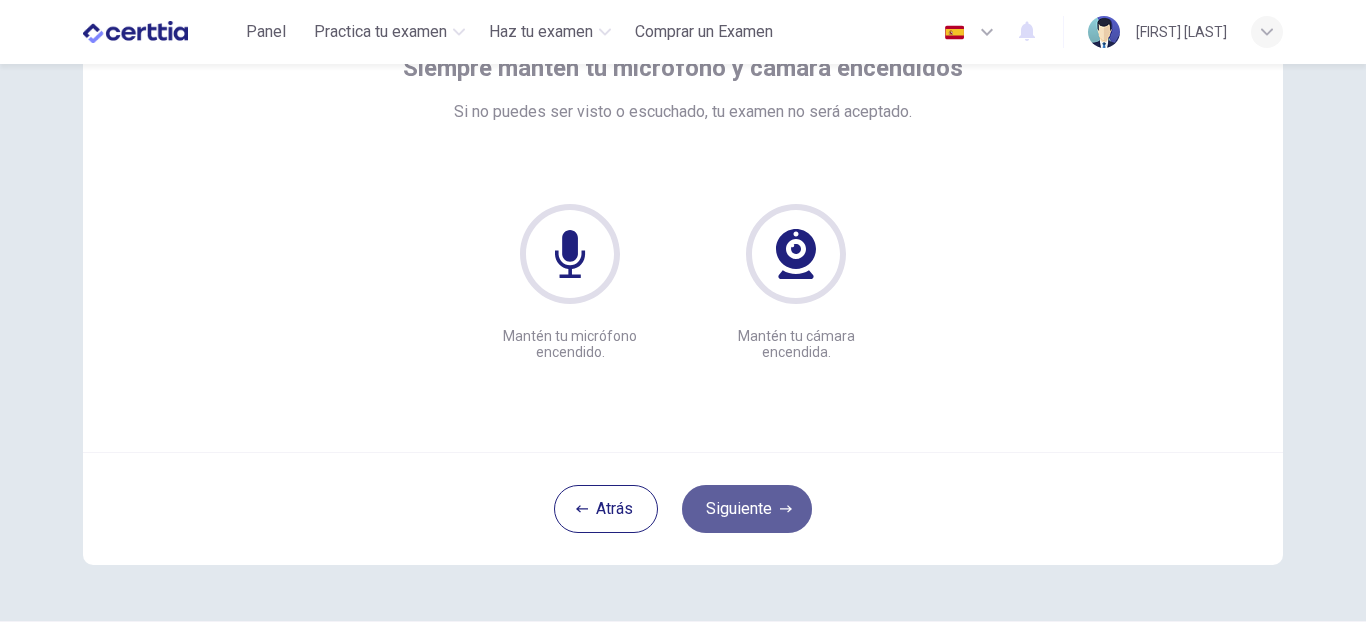 click on "Siguiente" at bounding box center (747, 509) 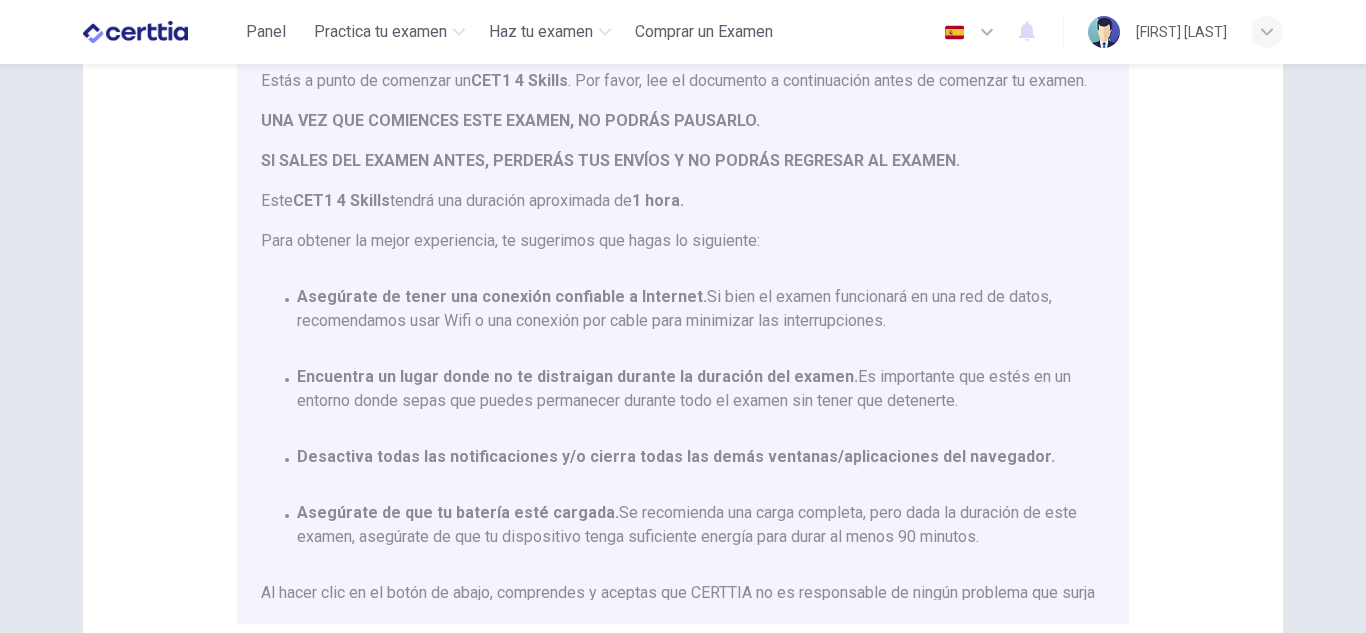 scroll, scrollTop: 213, scrollLeft: 0, axis: vertical 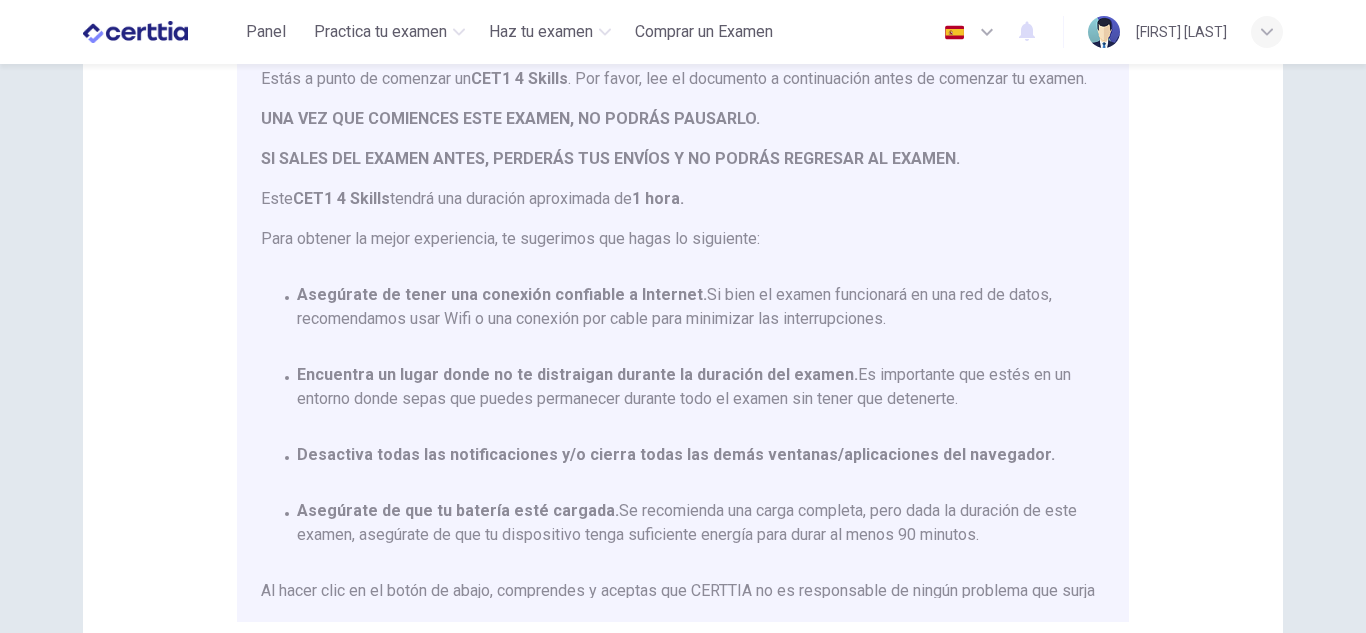 drag, startPoint x: 1095, startPoint y: 370, endPoint x: 1091, endPoint y: 408, distance: 38.209946 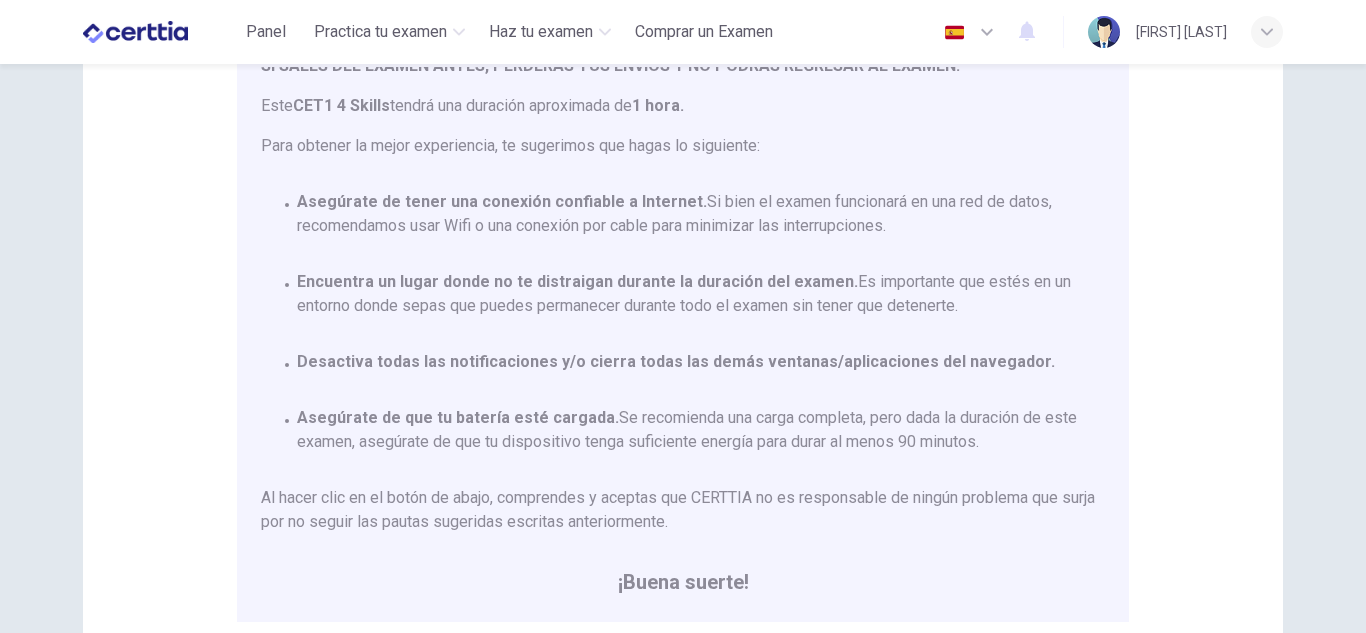 scroll, scrollTop: 117, scrollLeft: 0, axis: vertical 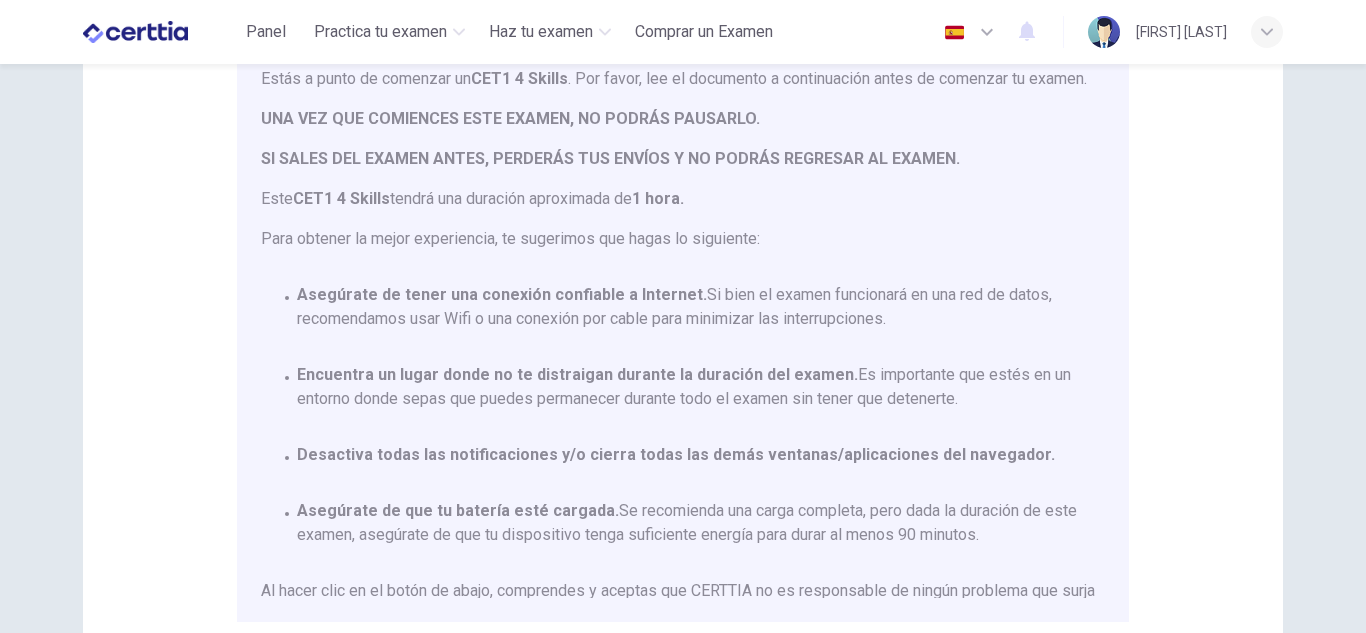 drag, startPoint x: 1097, startPoint y: 292, endPoint x: 1108, endPoint y: 363, distance: 71.84706 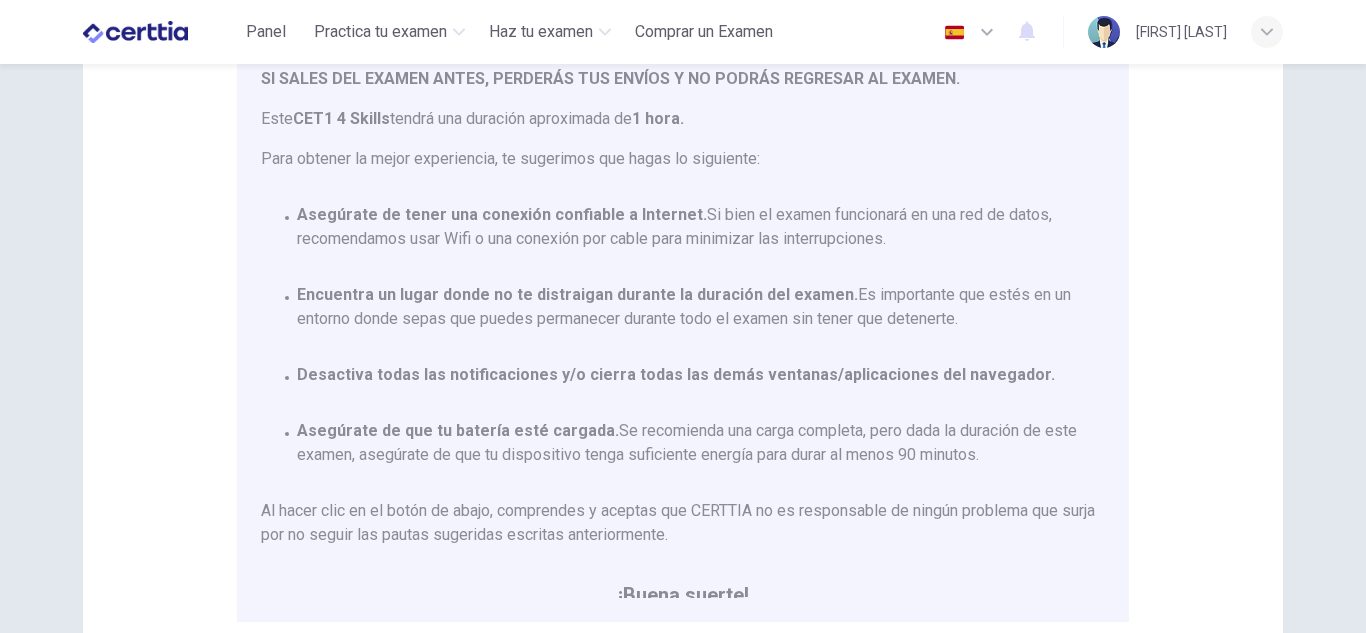 scroll, scrollTop: 117, scrollLeft: 0, axis: vertical 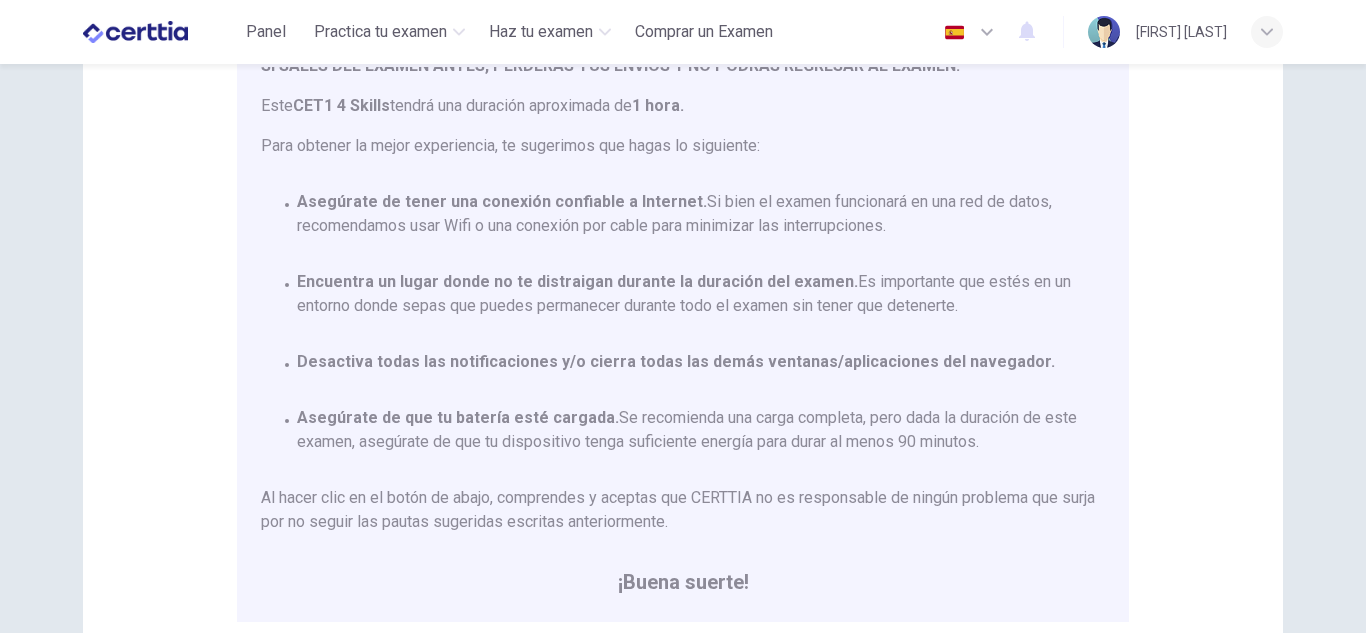 click on "Al hacer clic en el botón de abajo, comprendes y aceptas que CERTTIA no es responsable de ningún problema que surja por no seguir las pautas sugeridas escritas anteriormente." at bounding box center (683, 510) 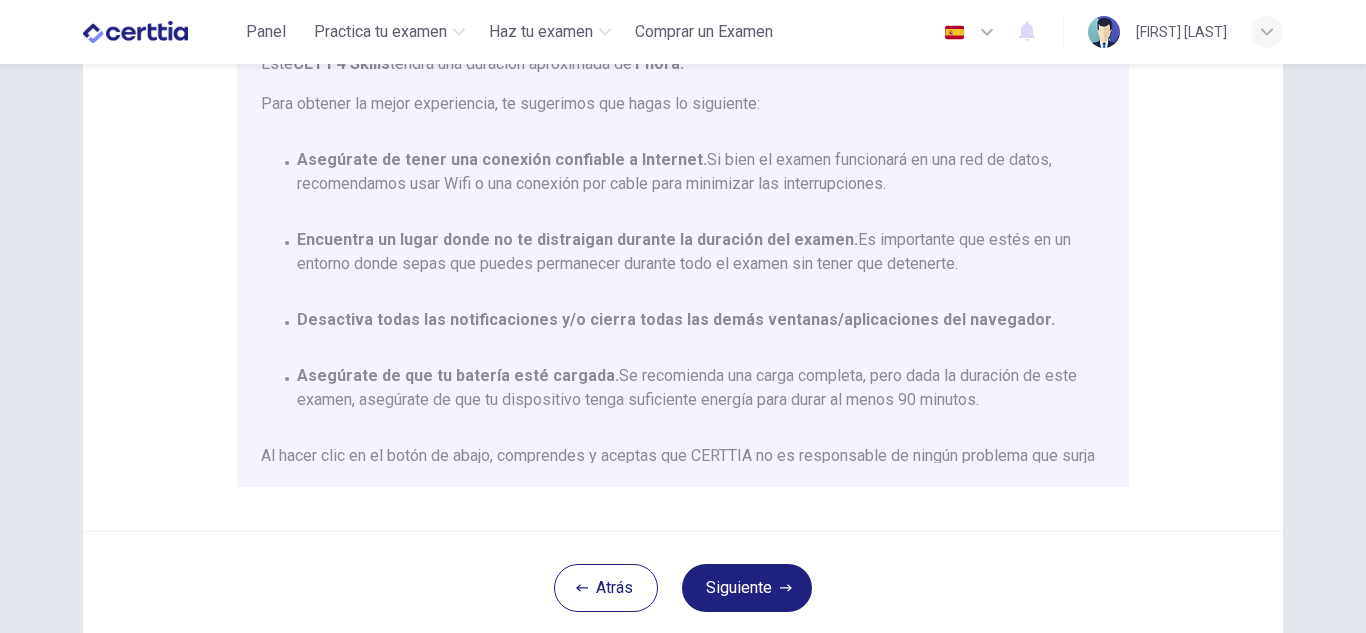 scroll, scrollTop: 477, scrollLeft: 0, axis: vertical 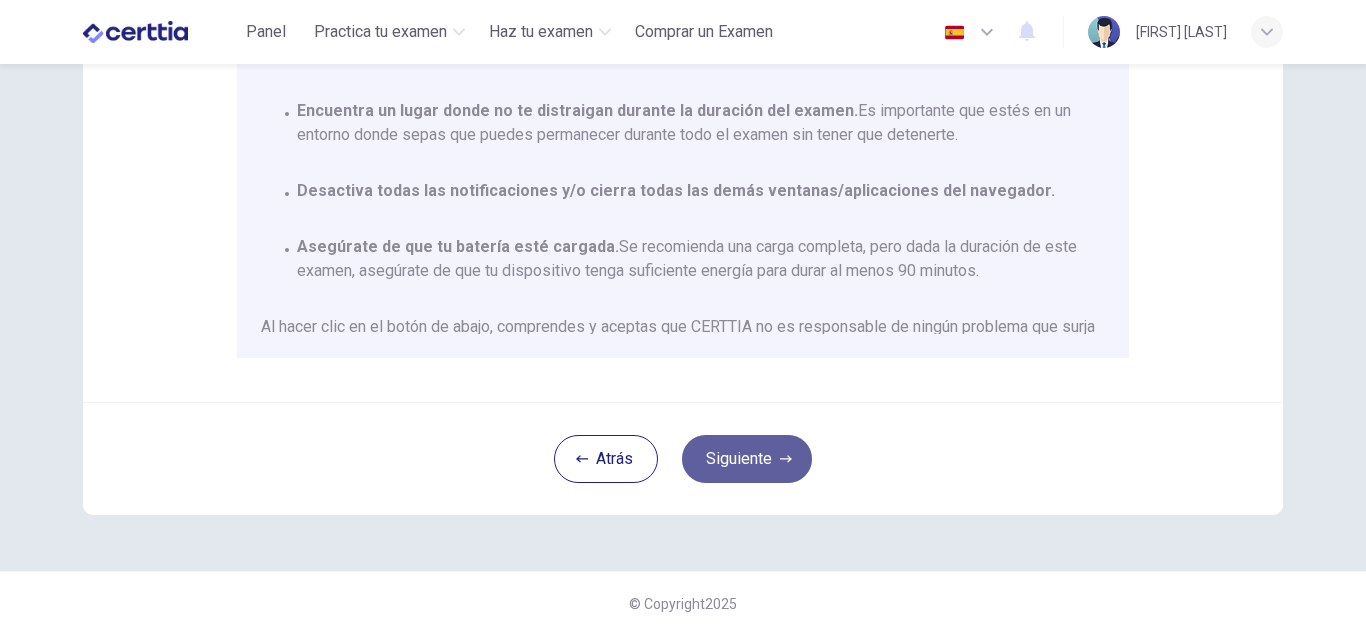 click on "Siguiente" at bounding box center [747, 459] 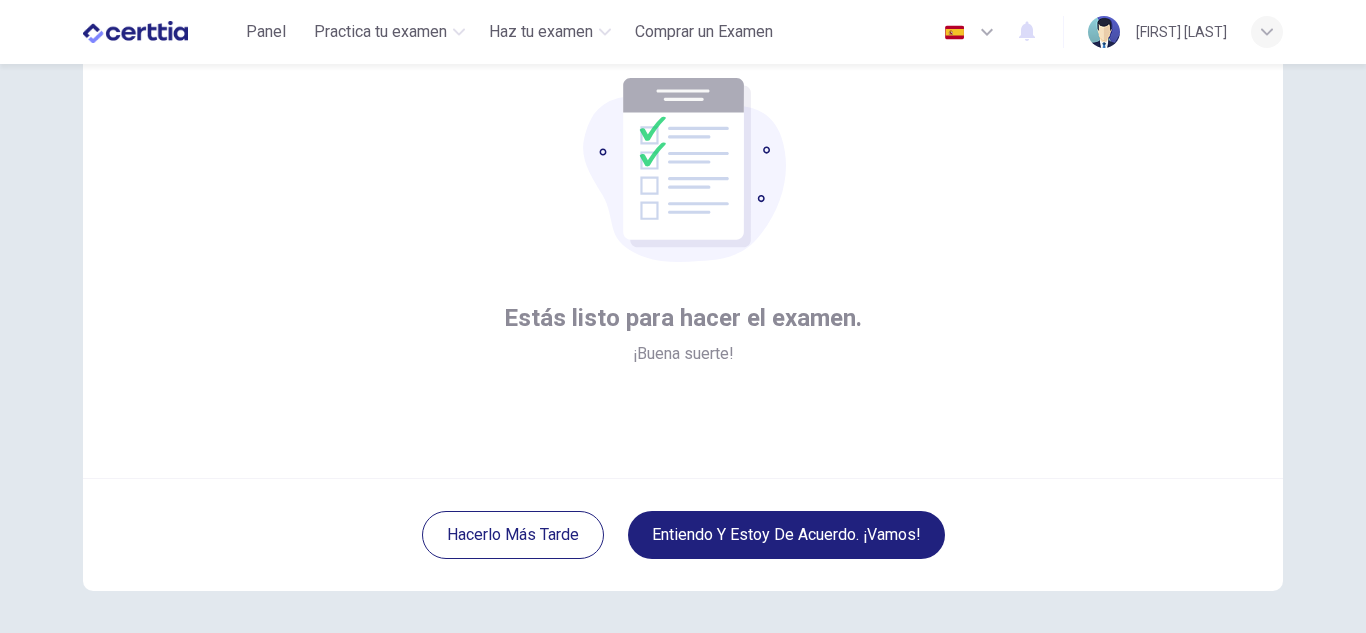scroll, scrollTop: 108, scrollLeft: 0, axis: vertical 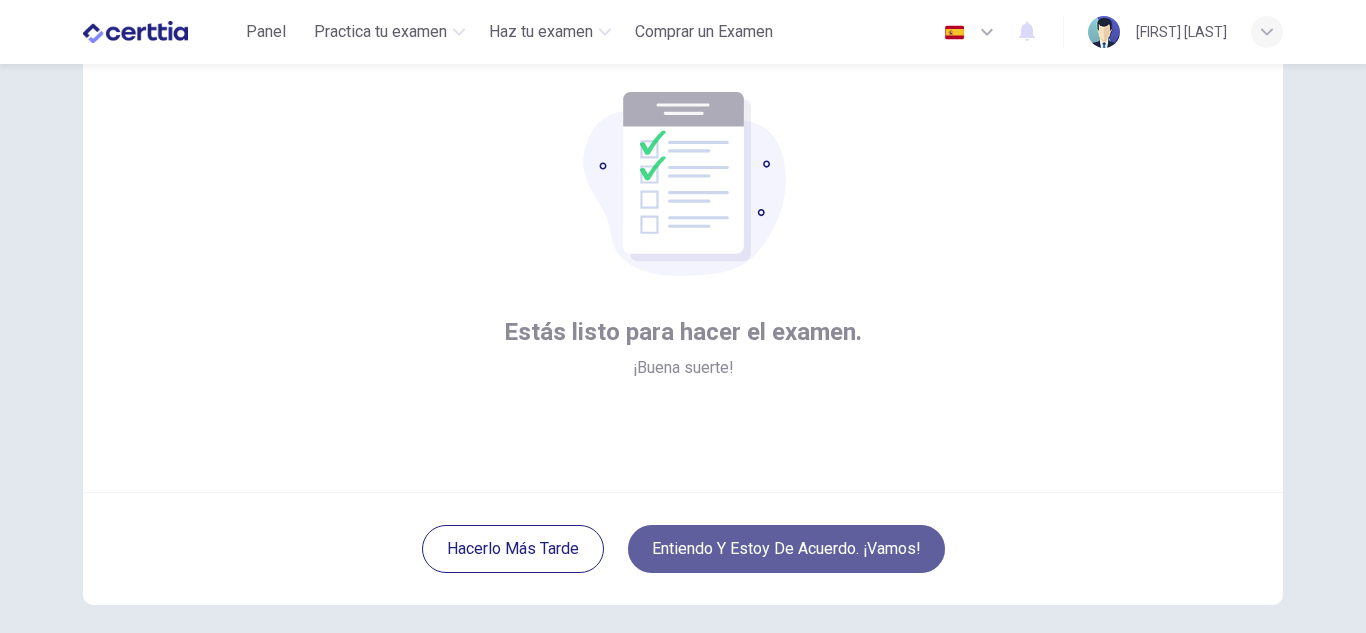 click on "Entiendo y estoy de acuerdo. ¡Vamos!" at bounding box center (786, 549) 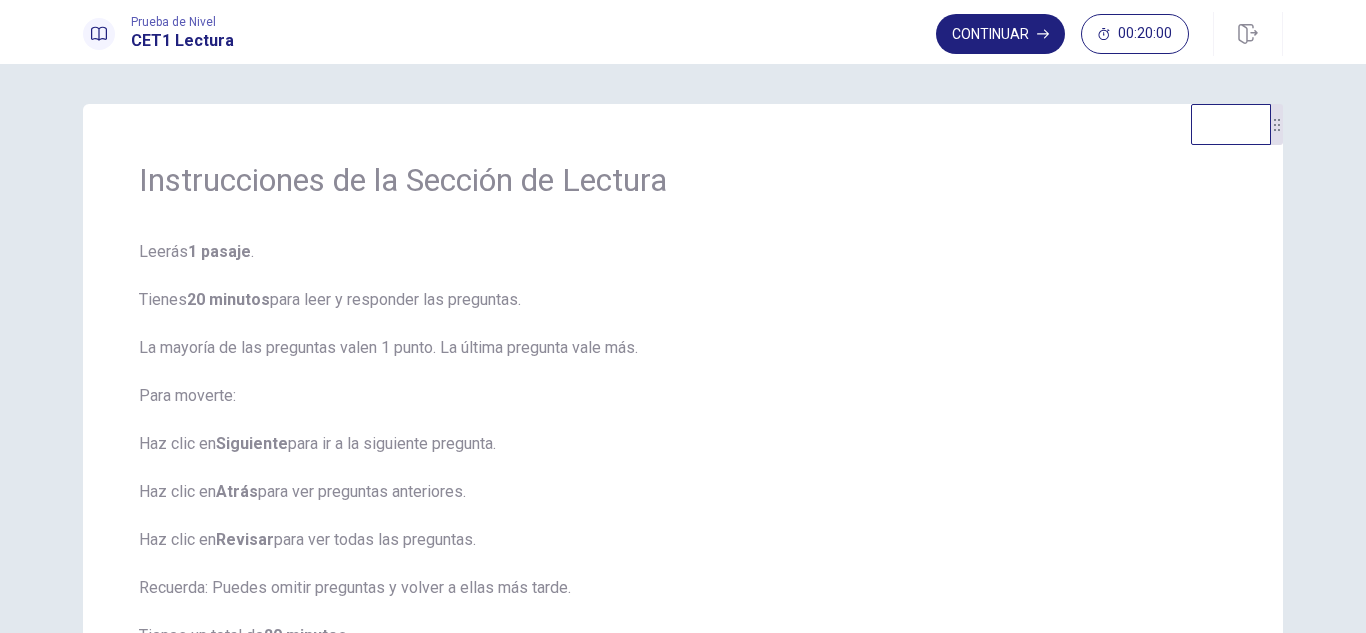drag, startPoint x: 1343, startPoint y: 219, endPoint x: 1343, endPoint y: 234, distance: 15 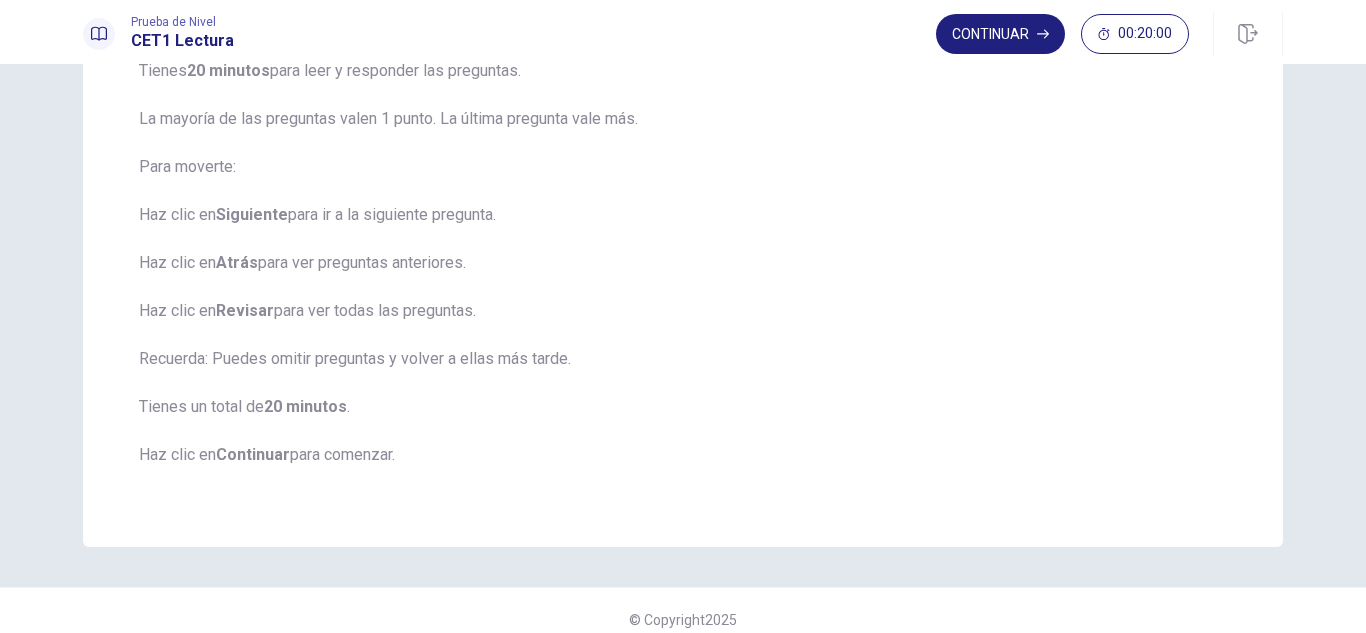 scroll, scrollTop: 247, scrollLeft: 0, axis: vertical 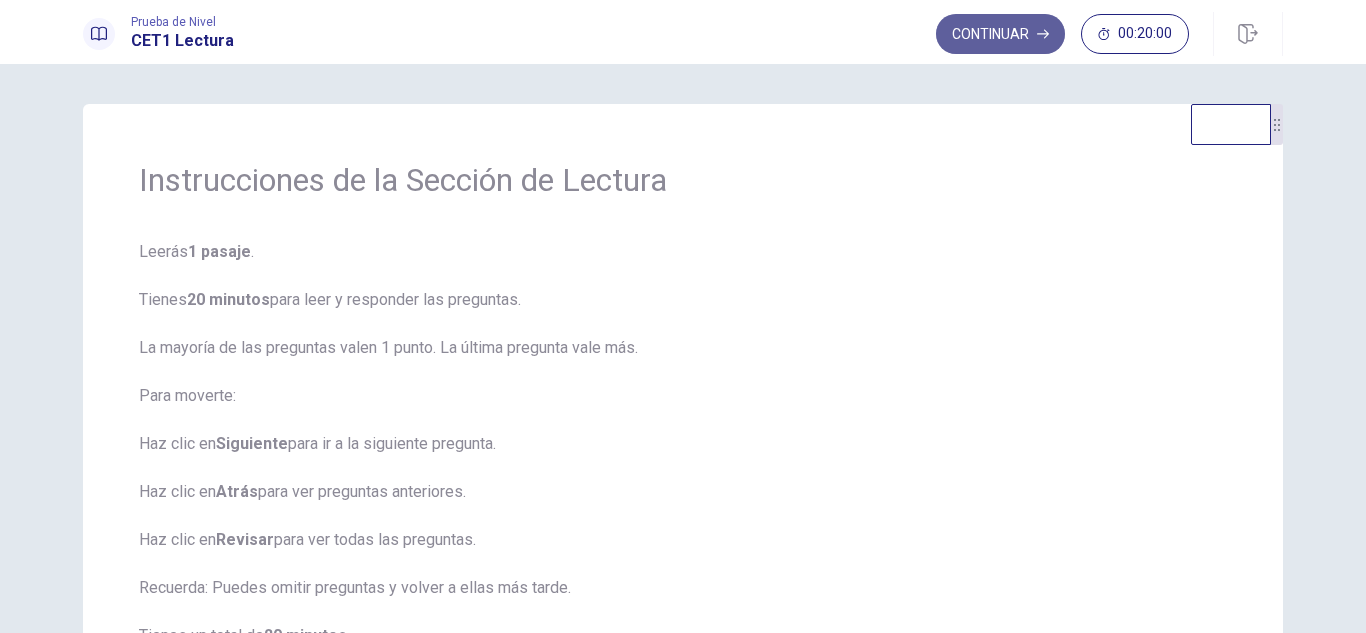 click on "Continuar" at bounding box center (1000, 34) 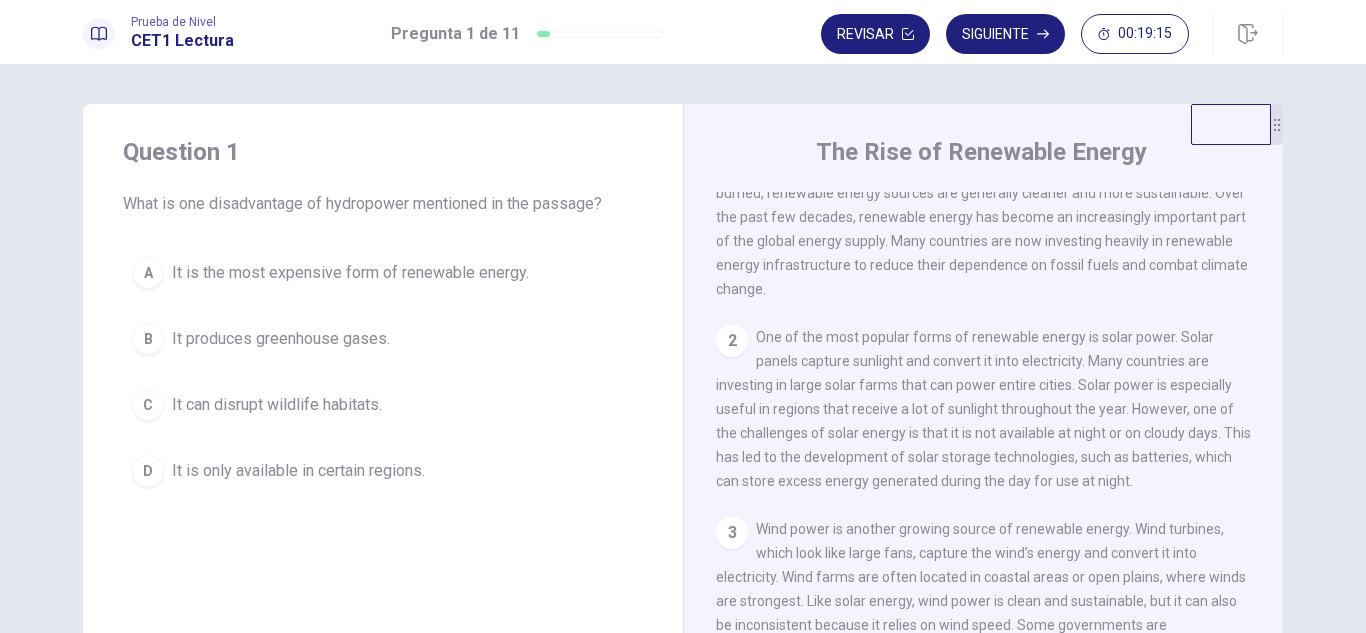 scroll, scrollTop: 101, scrollLeft: 0, axis: vertical 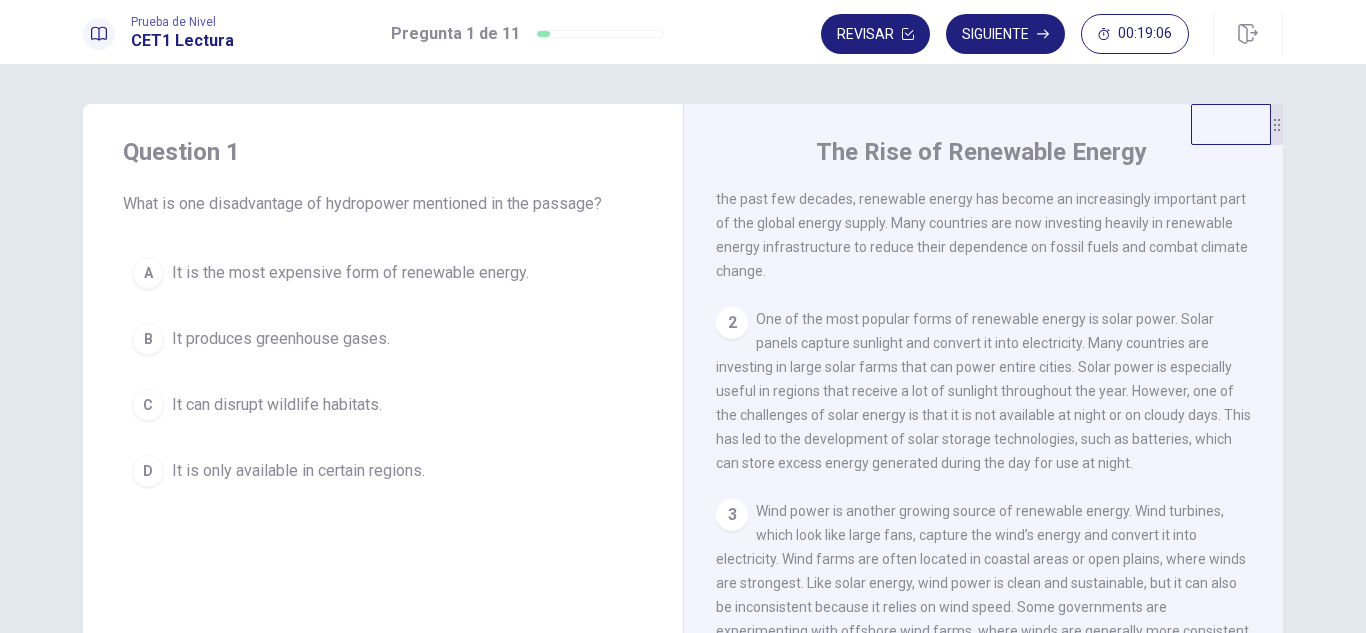 drag, startPoint x: 1260, startPoint y: 370, endPoint x: 1264, endPoint y: 393, distance: 23.345236 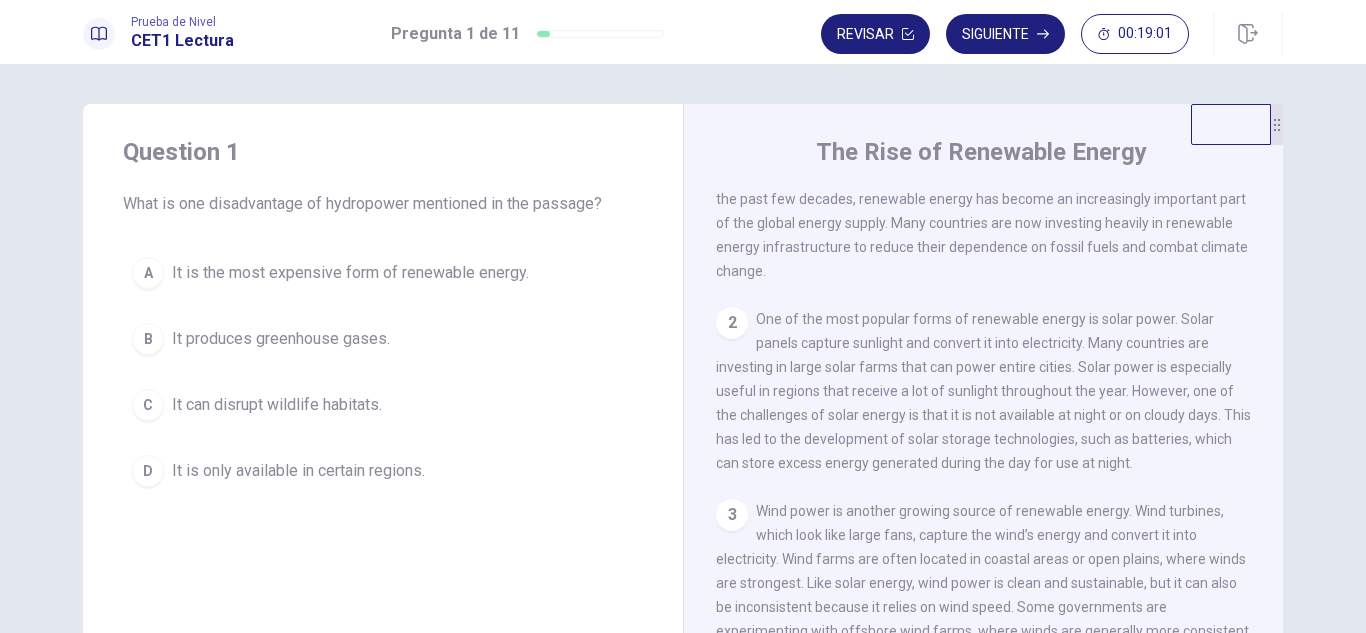drag, startPoint x: 1256, startPoint y: 378, endPoint x: 1261, endPoint y: 394, distance: 16.763054 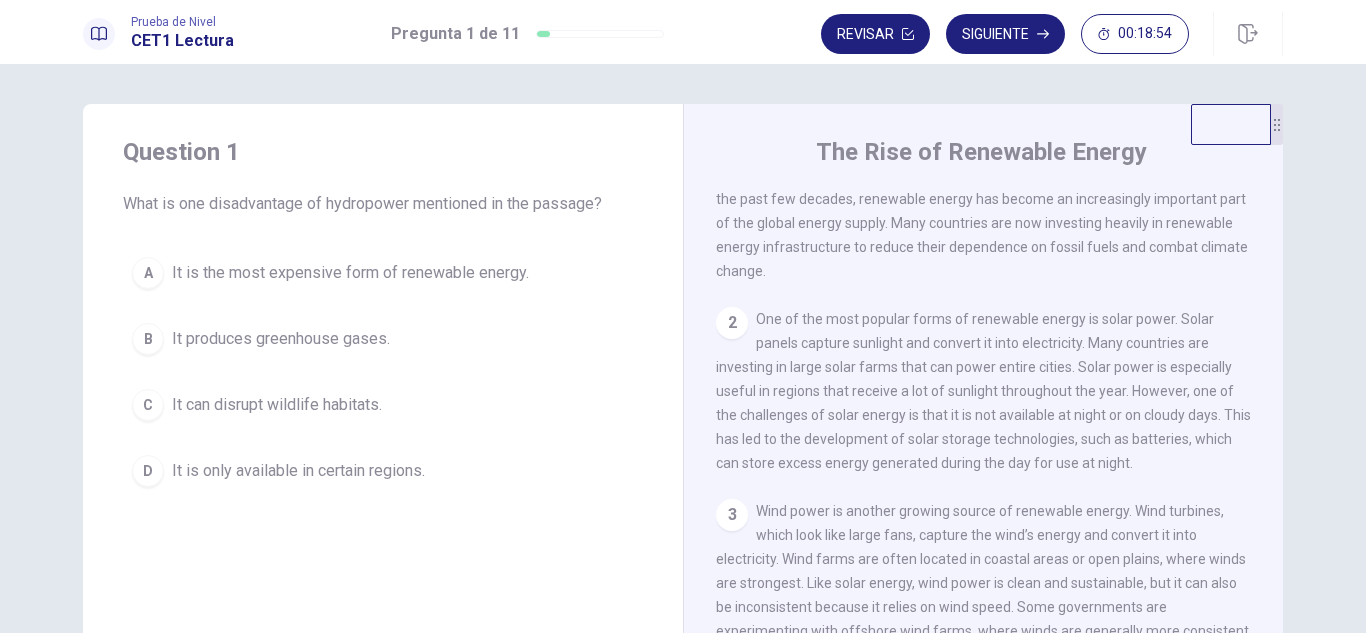 drag, startPoint x: 1256, startPoint y: 375, endPoint x: 1259, endPoint y: 387, distance: 12.369317 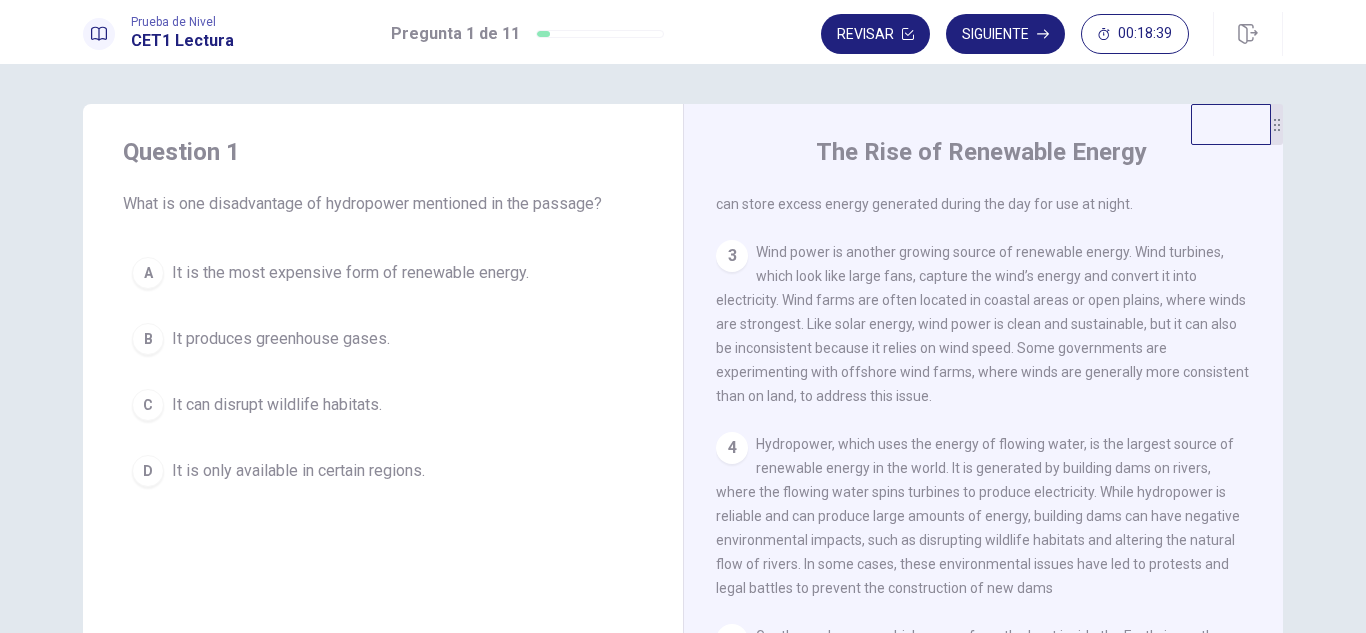 scroll, scrollTop: 364, scrollLeft: 0, axis: vertical 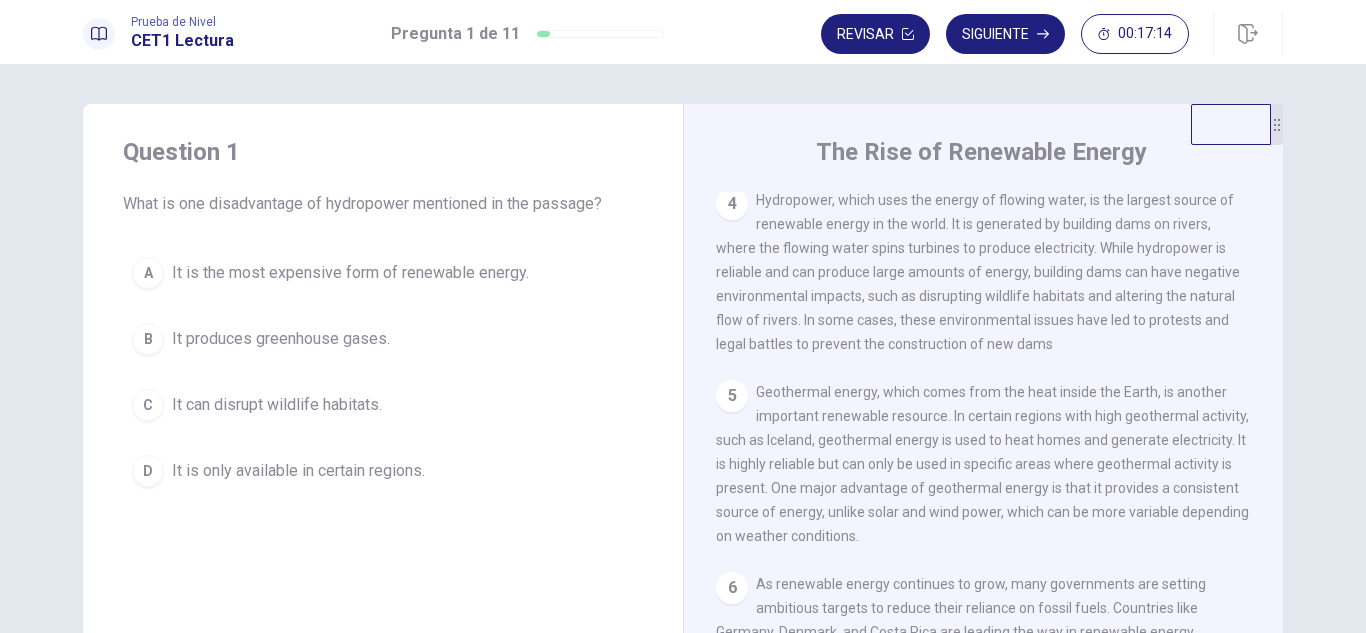 drag, startPoint x: 1256, startPoint y: 506, endPoint x: 1257, endPoint y: 528, distance: 22.022715 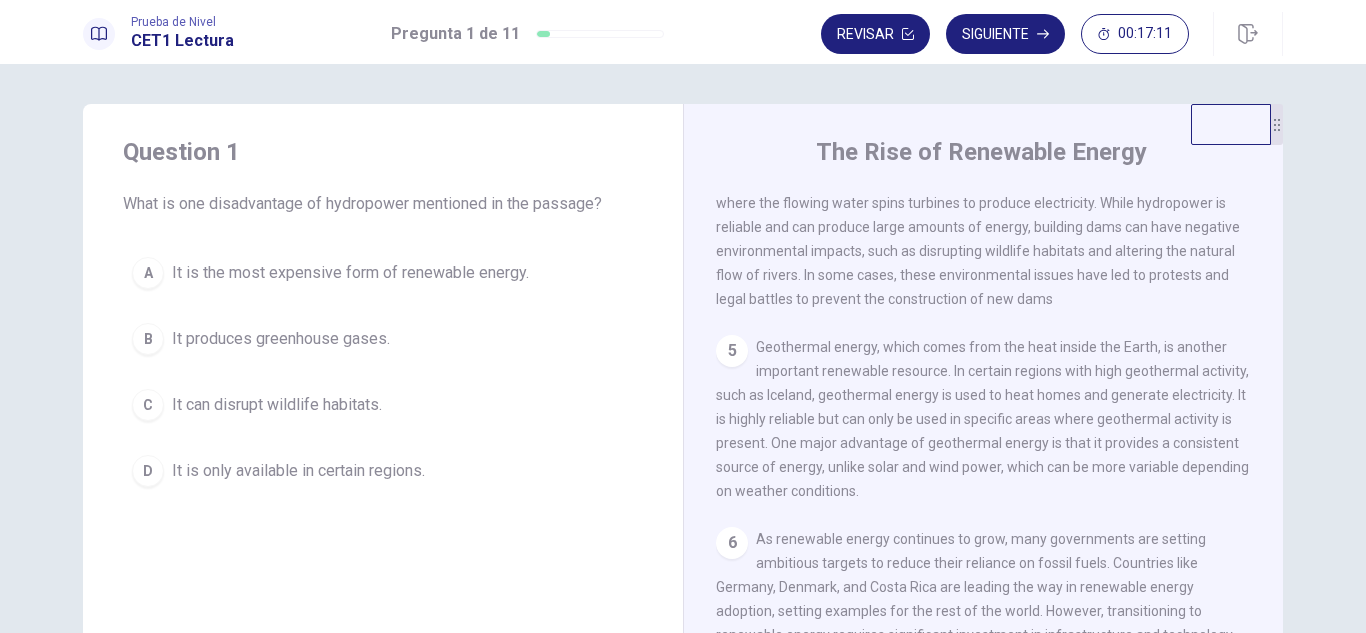 scroll, scrollTop: 694, scrollLeft: 0, axis: vertical 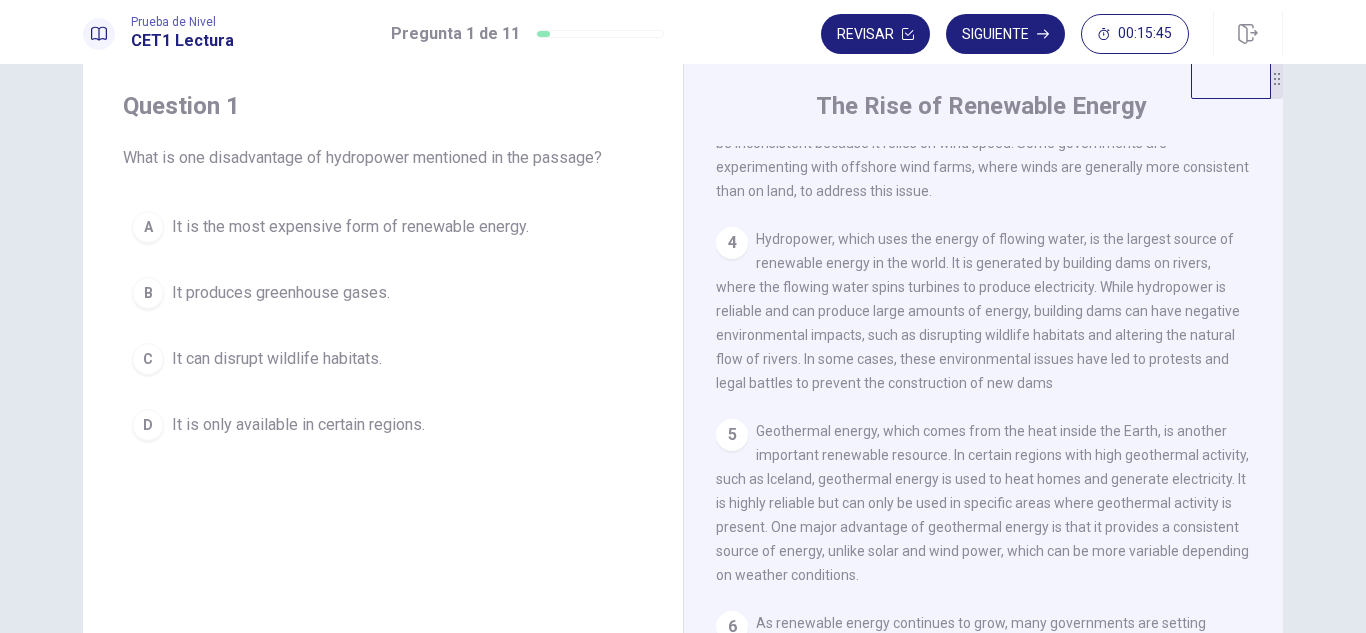 click on "1 Renewable energy is energy that comes from natural sources that are constantly replenished, such as sunlight, wind, rain, and geothermal heat. Unlike fossil fuels, which are finite and produce harmful greenhouse gases when burned, renewable energy sources are generally cleaner and more sustainable. Over the past few decades, renewable energy has become an increasingly important part of the global energy supply. Many countries are now investing heavily in renewable energy infrastructure to reduce their dependence on fossil fuels and combat climate change. 2 3 4 5 6" at bounding box center (997, 433) 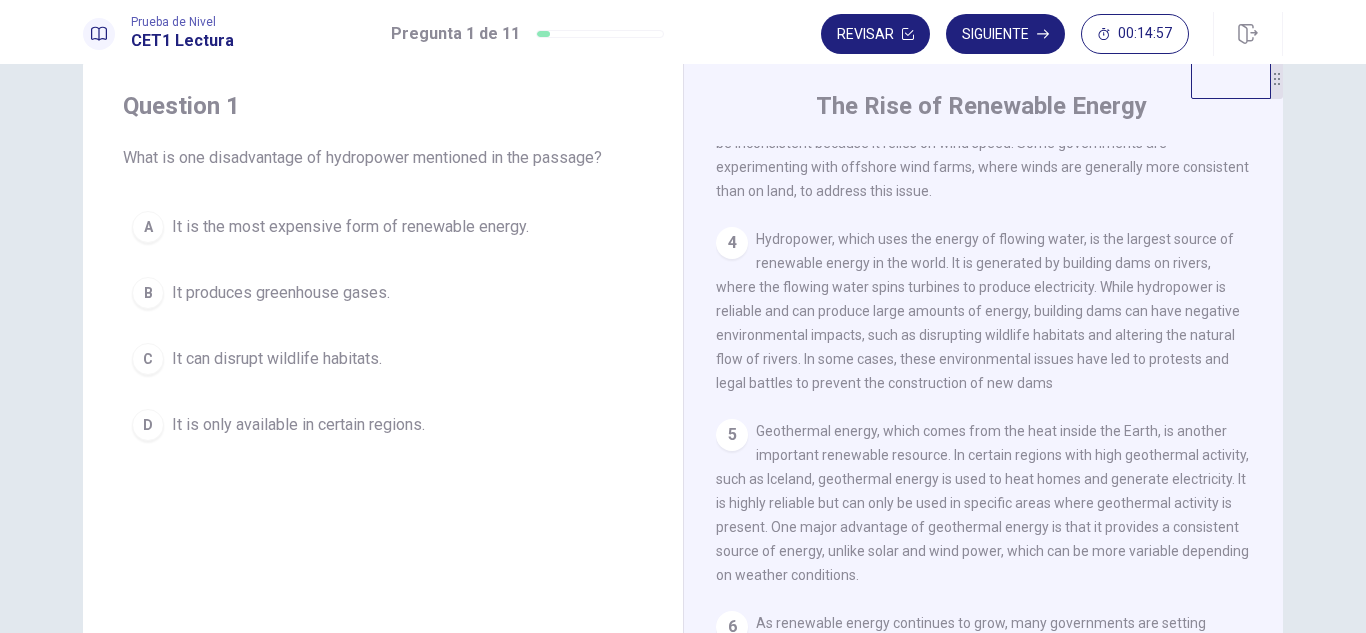 click on "C" at bounding box center (148, 359) 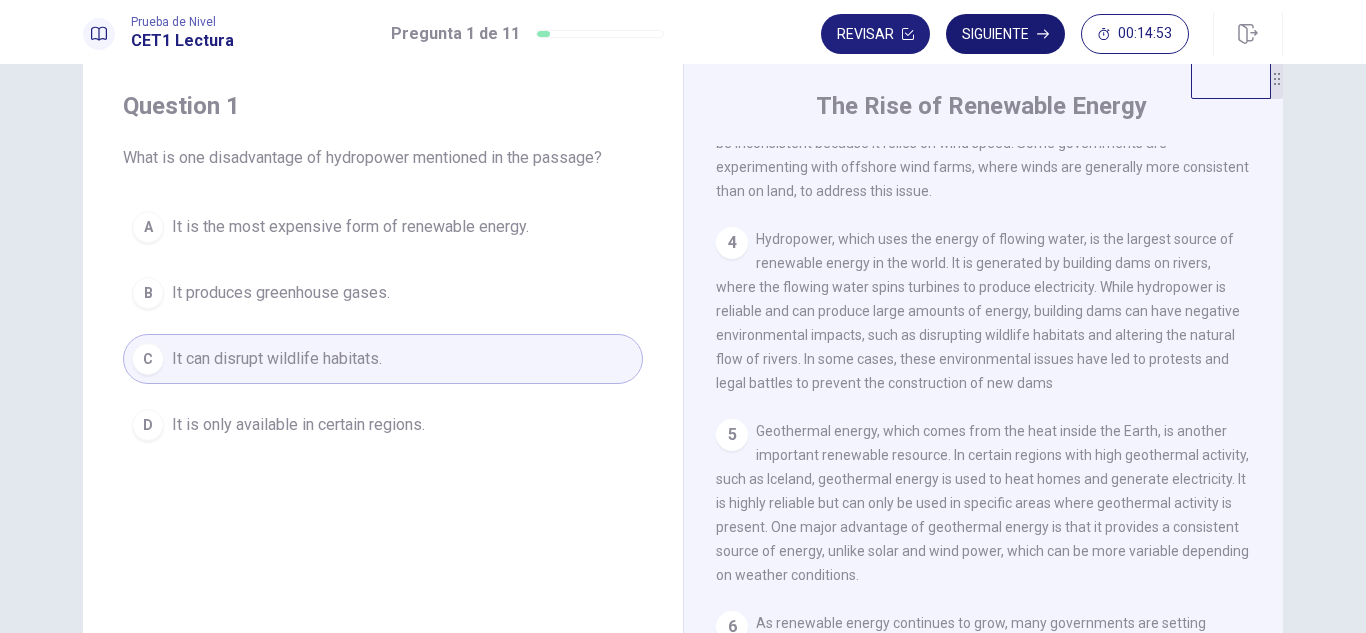 click on "Siguiente" at bounding box center (1005, 34) 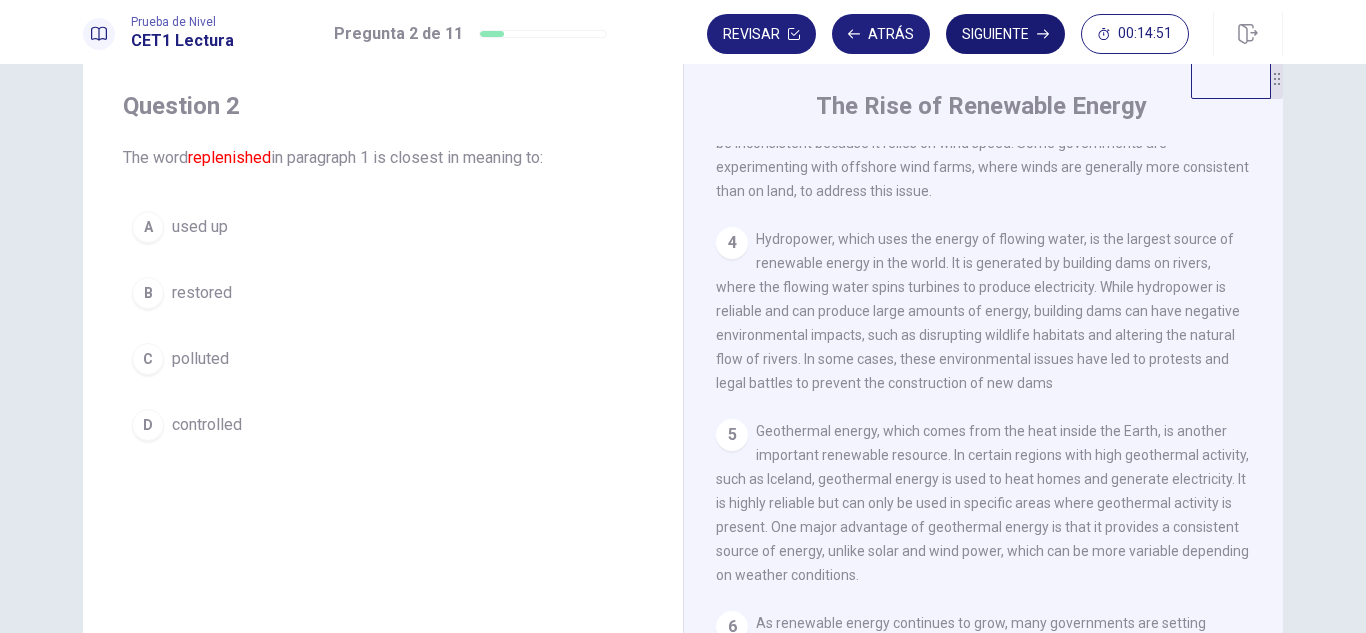 scroll, scrollTop: 0, scrollLeft: 0, axis: both 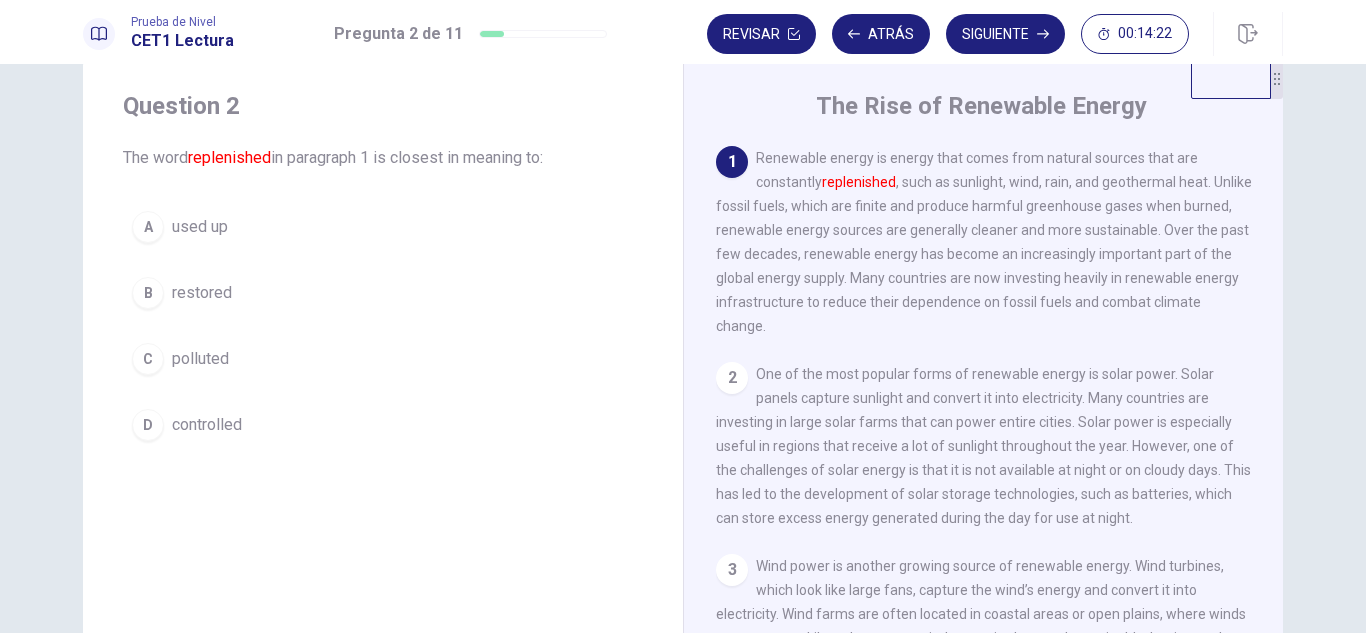 click on "used up" at bounding box center [200, 227] 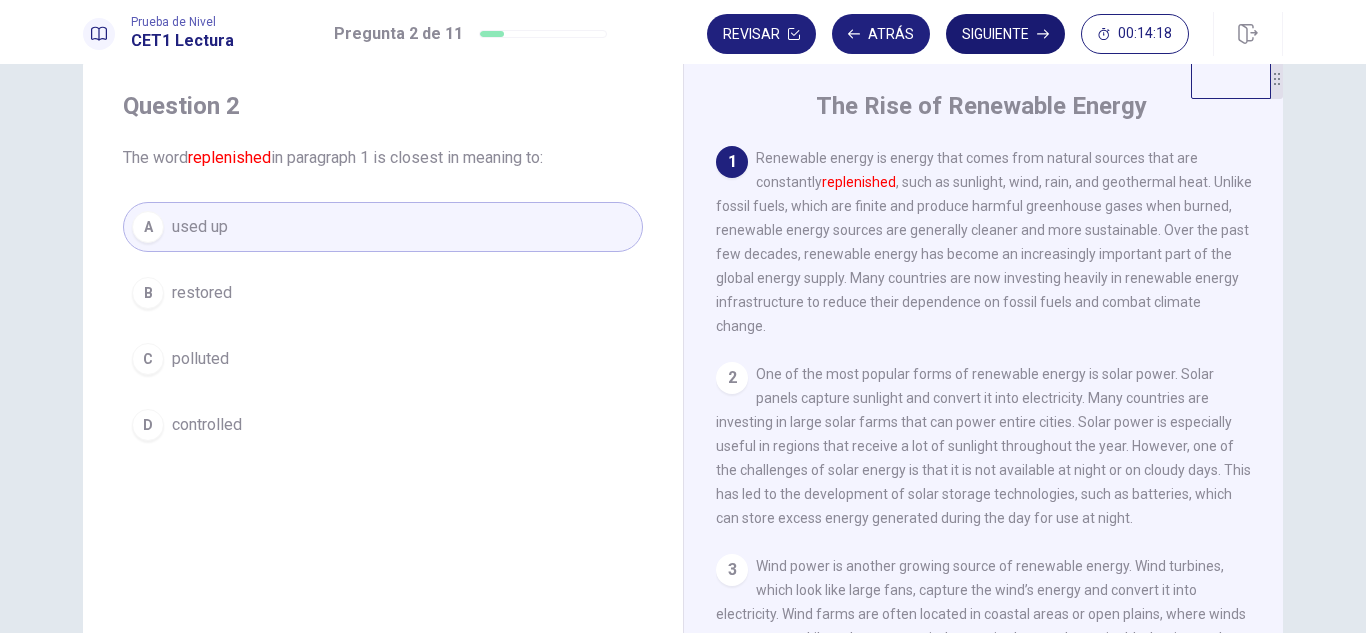 click on "Siguiente" at bounding box center (1005, 34) 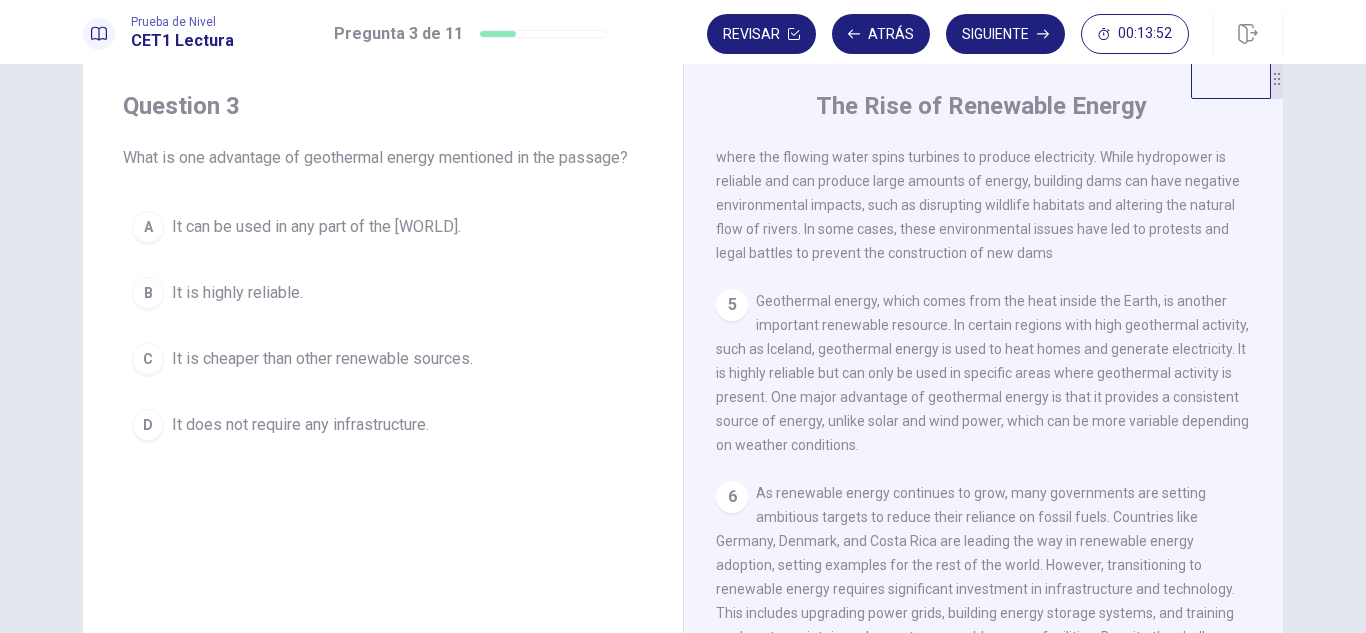 scroll, scrollTop: 694, scrollLeft: 0, axis: vertical 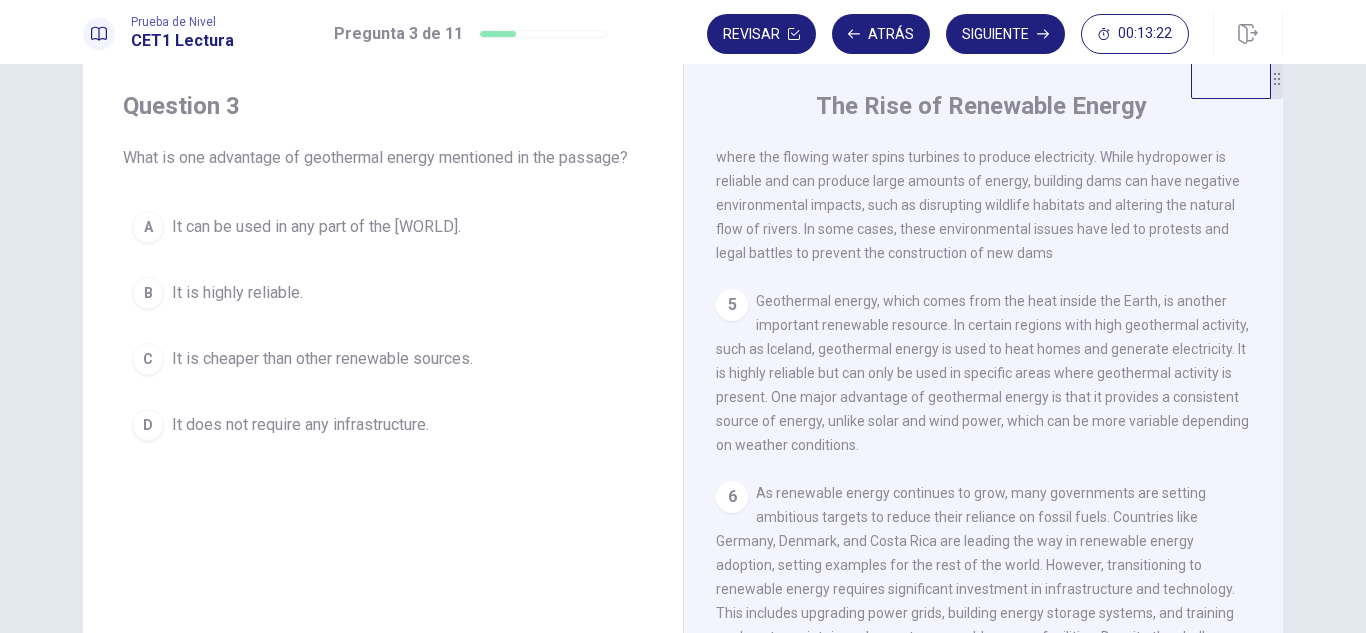 click on "B It is highly reliable." at bounding box center [383, 293] 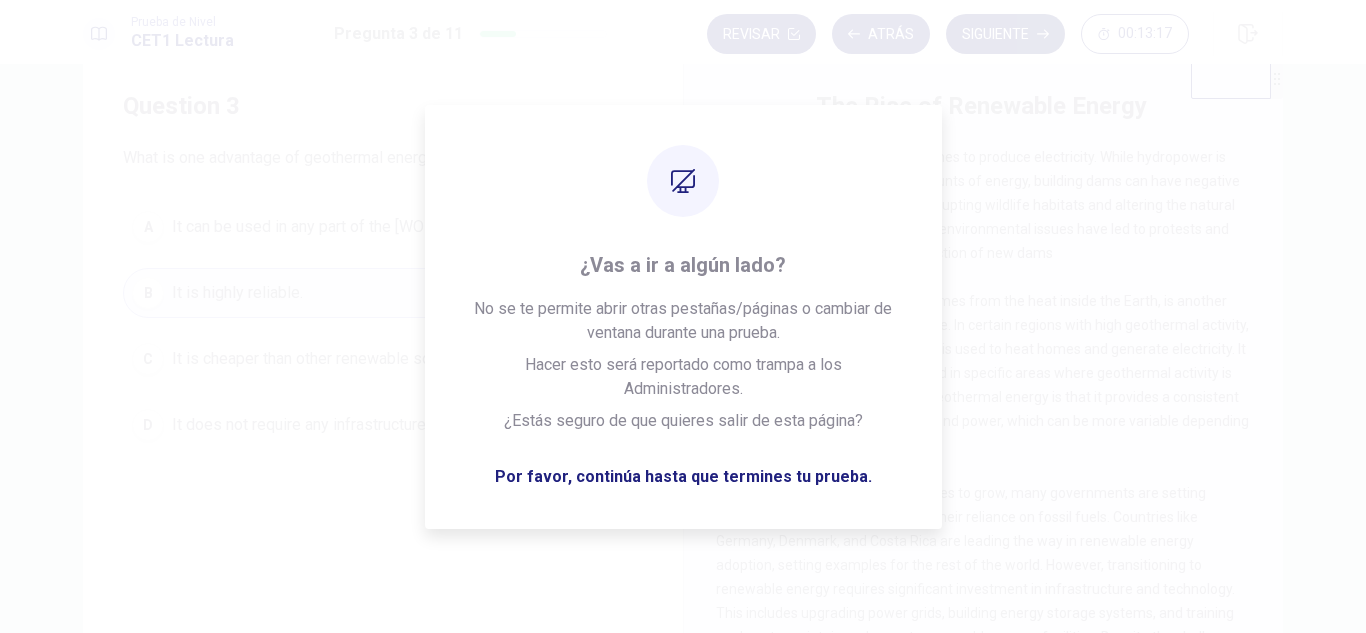click on "Siguiente" at bounding box center (1005, 34) 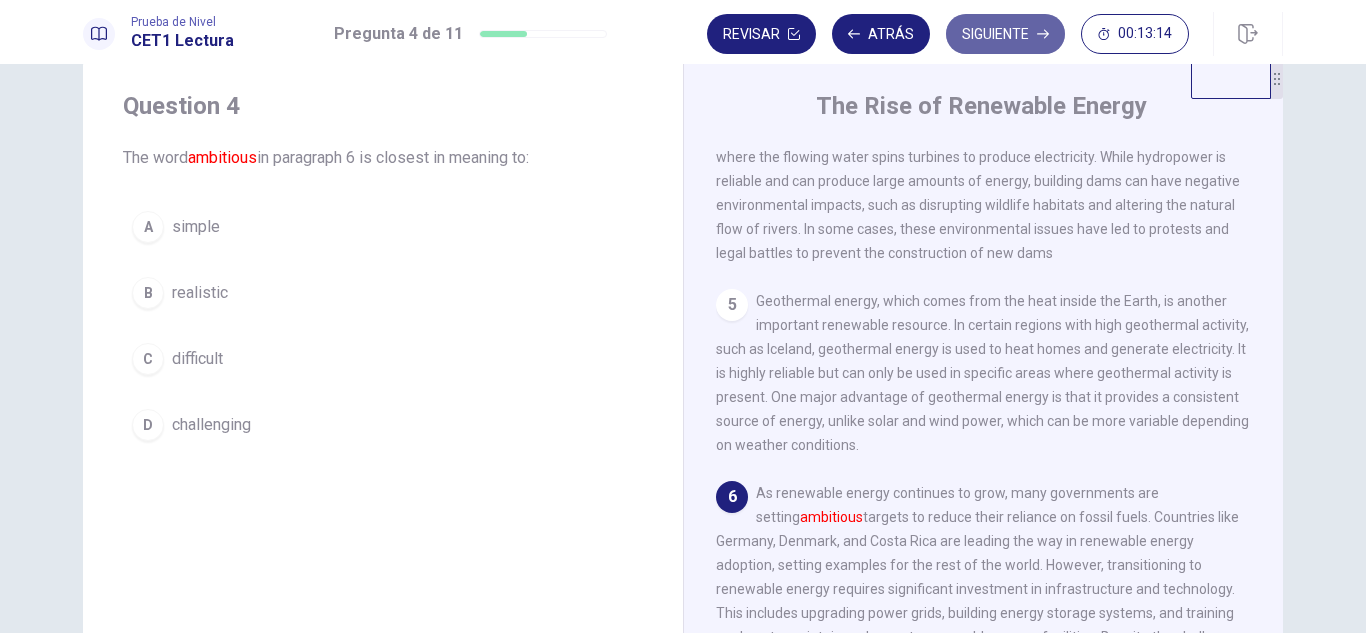 click on "Siguiente" at bounding box center (1005, 34) 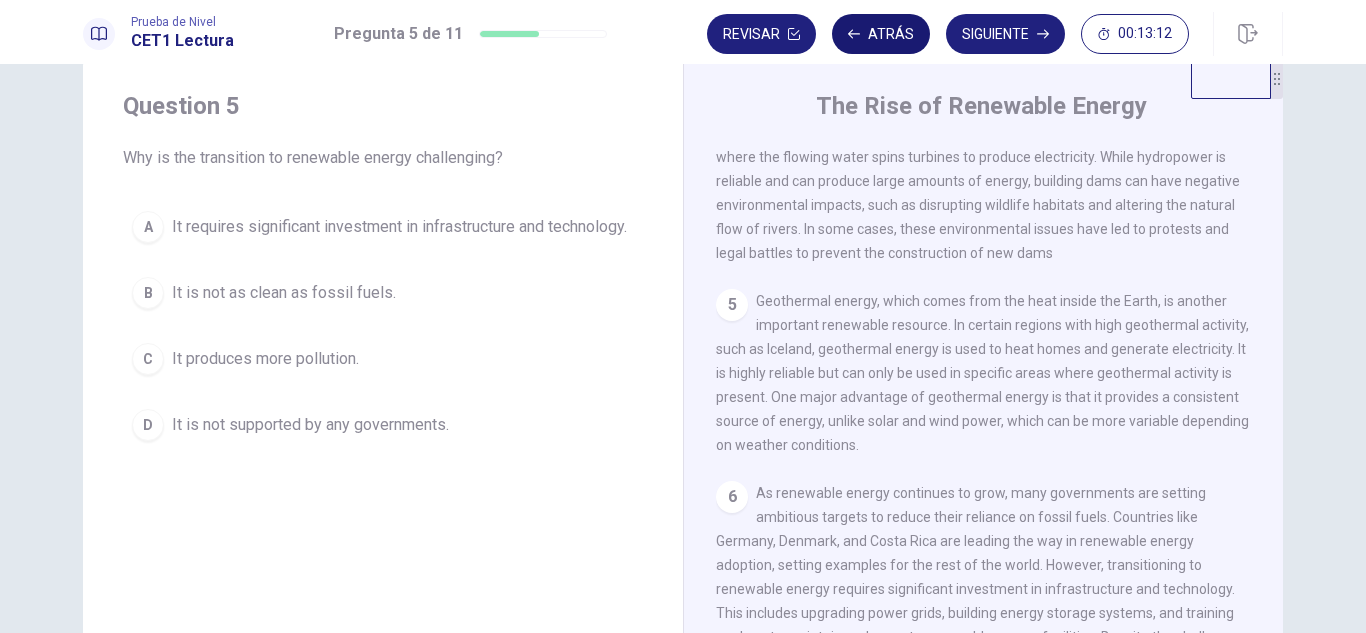 click 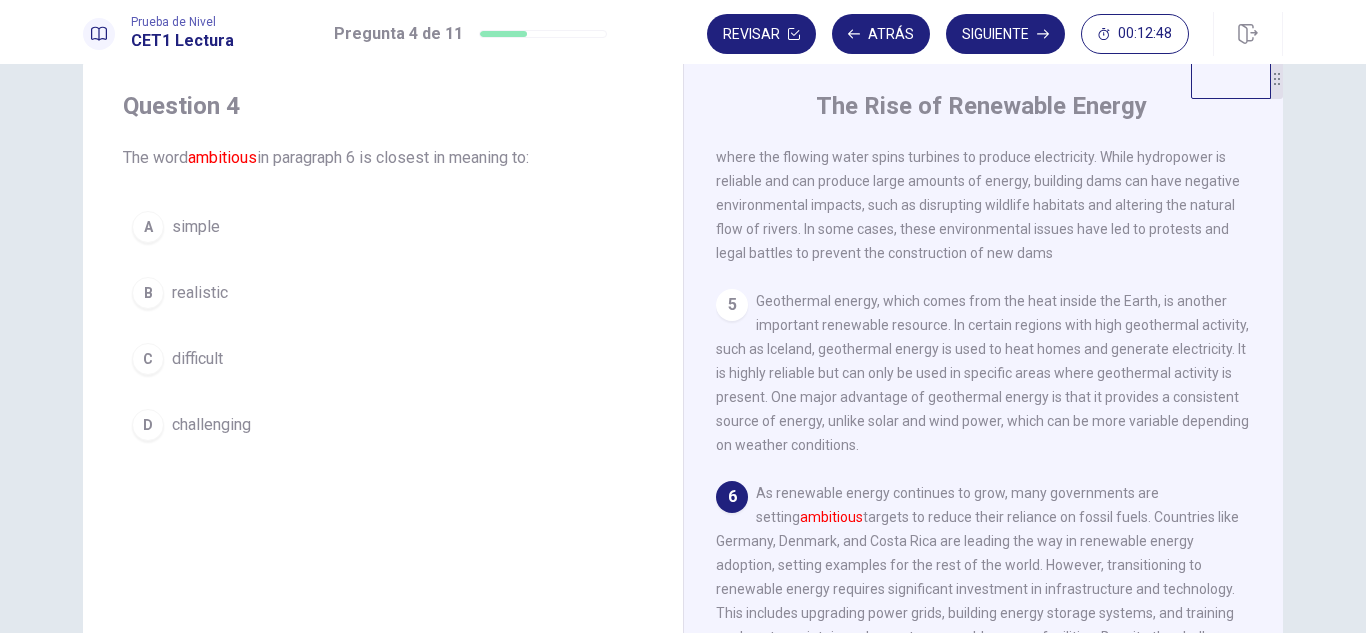 click on "realistic" at bounding box center (200, 293) 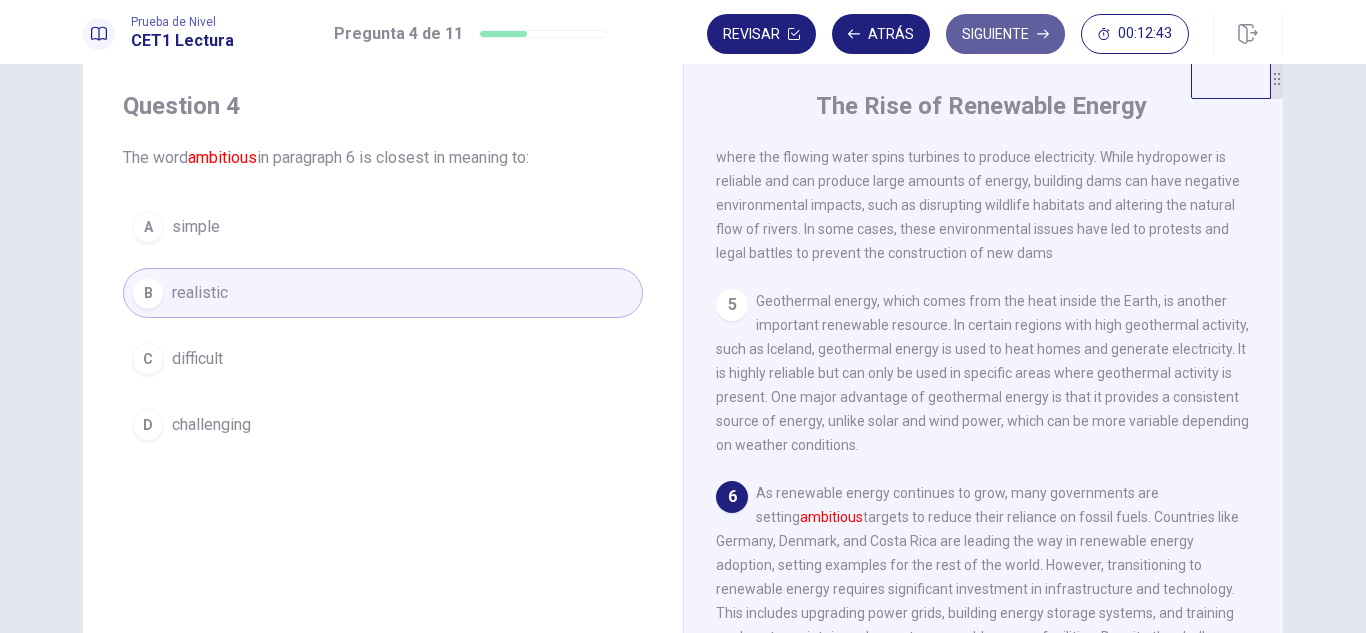 click on "Siguiente" at bounding box center [1005, 34] 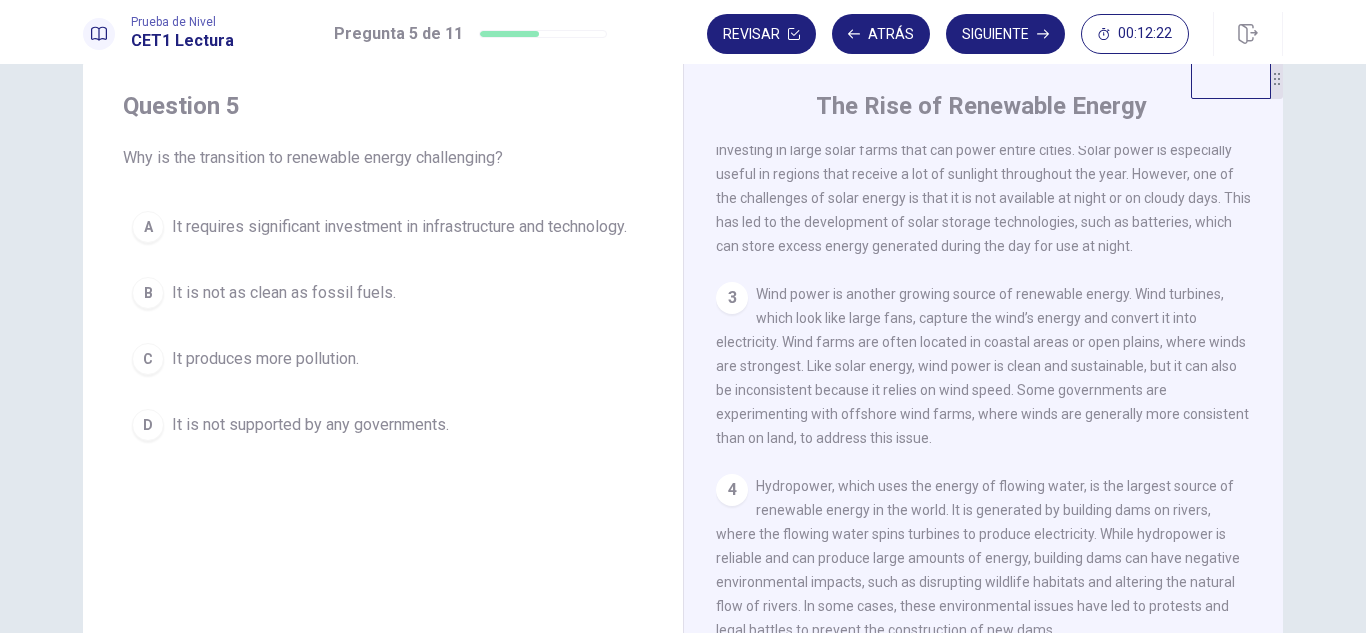 scroll, scrollTop: 694, scrollLeft: 0, axis: vertical 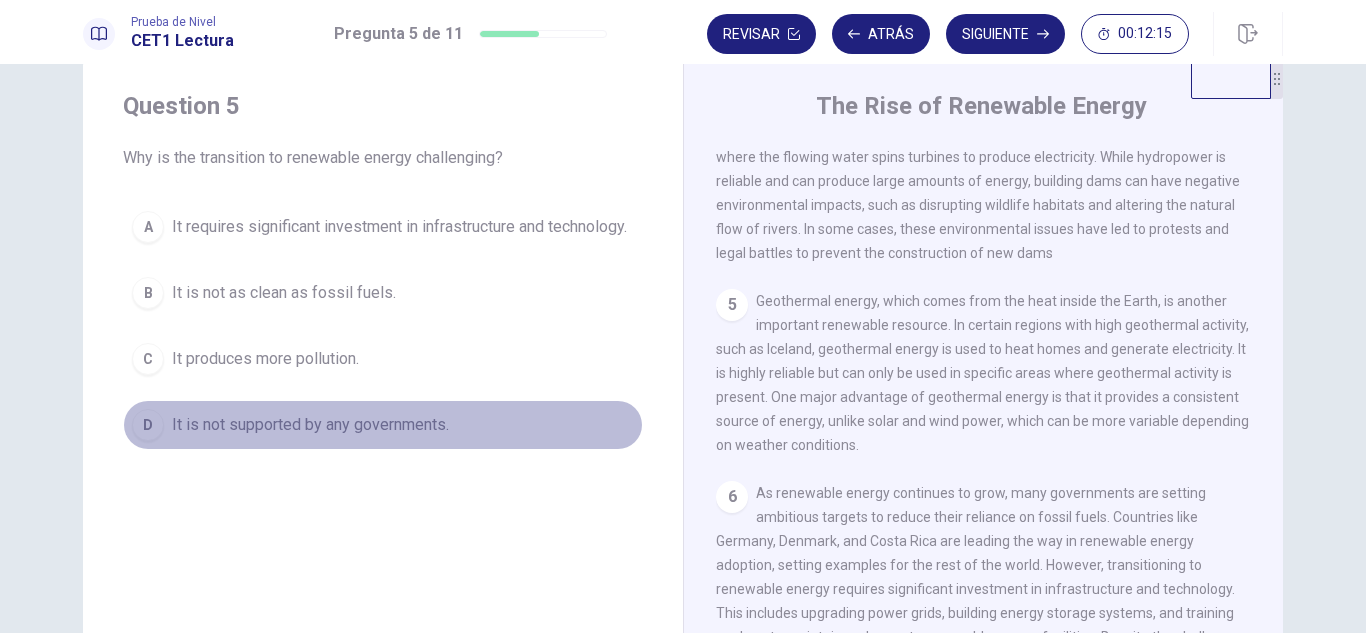 click on "It is not supported by any governments." at bounding box center [310, 425] 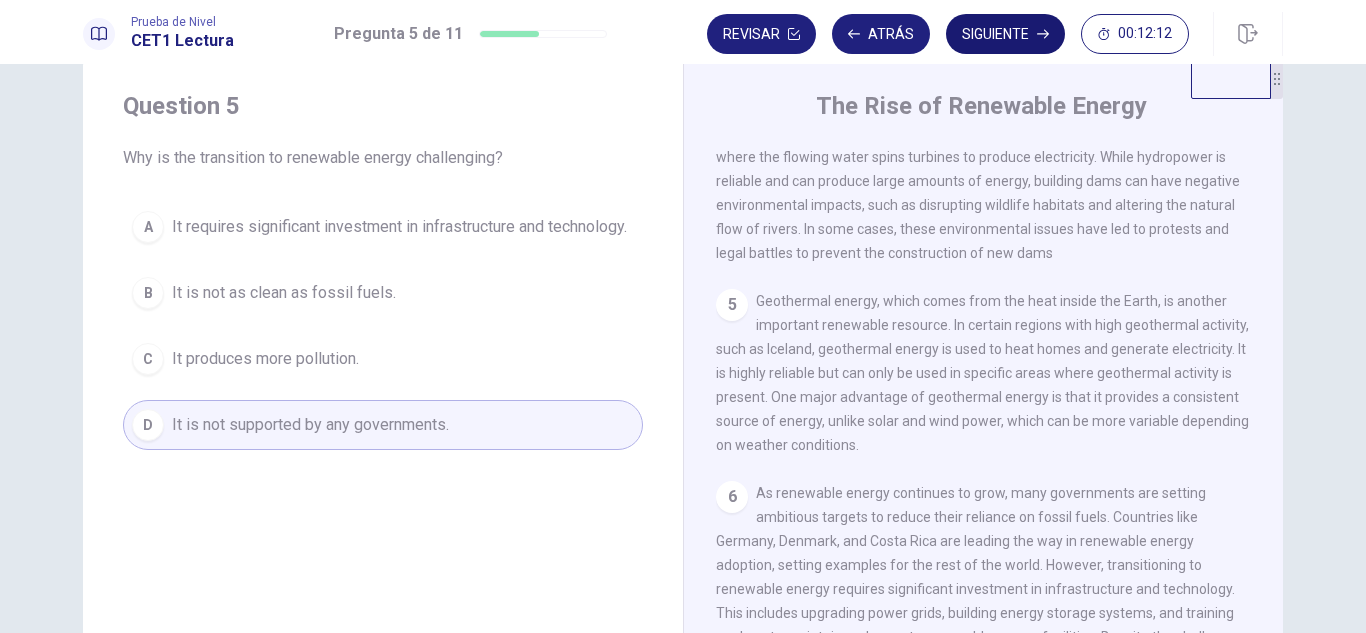 click on "Siguiente" at bounding box center [1005, 34] 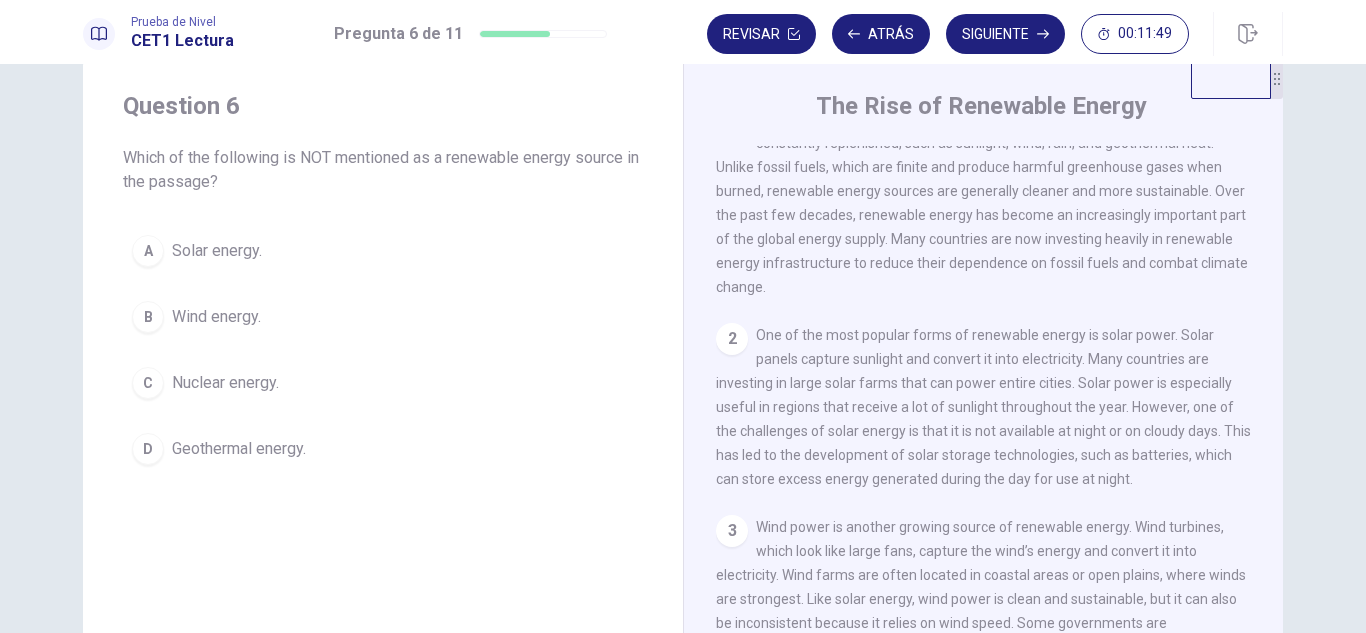 scroll, scrollTop: 694, scrollLeft: 0, axis: vertical 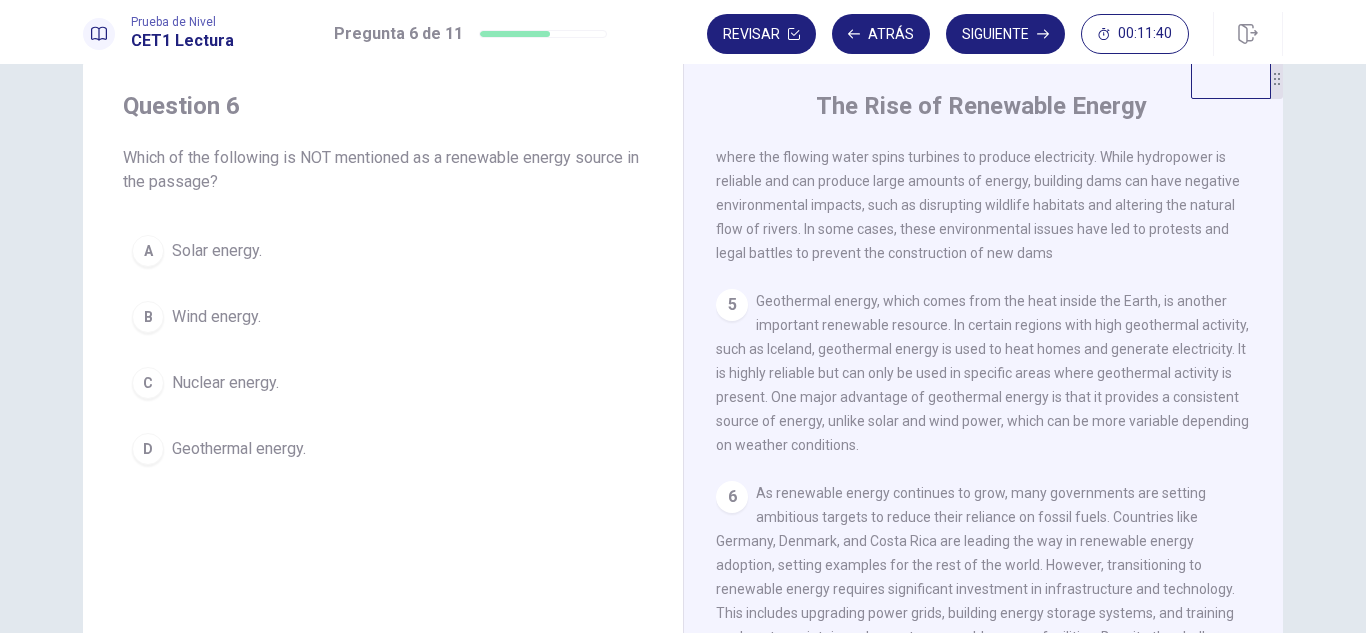 click on "Nuclear energy." at bounding box center [225, 383] 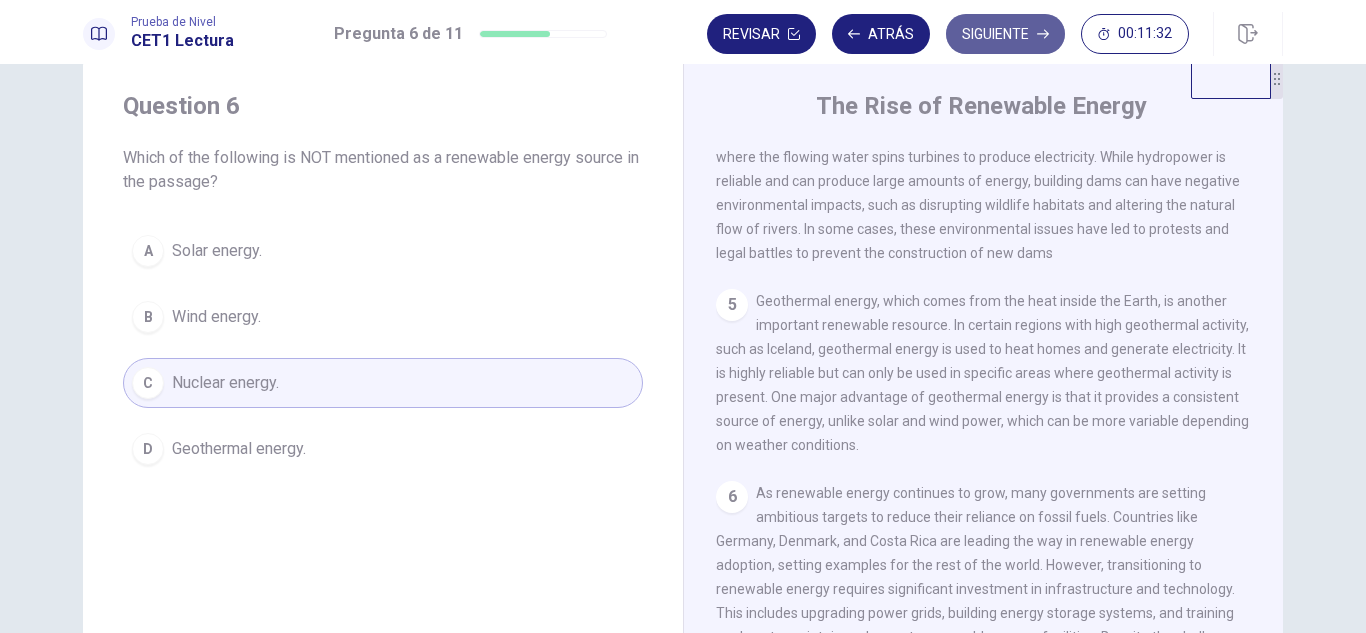 click on "Siguiente" at bounding box center (1005, 34) 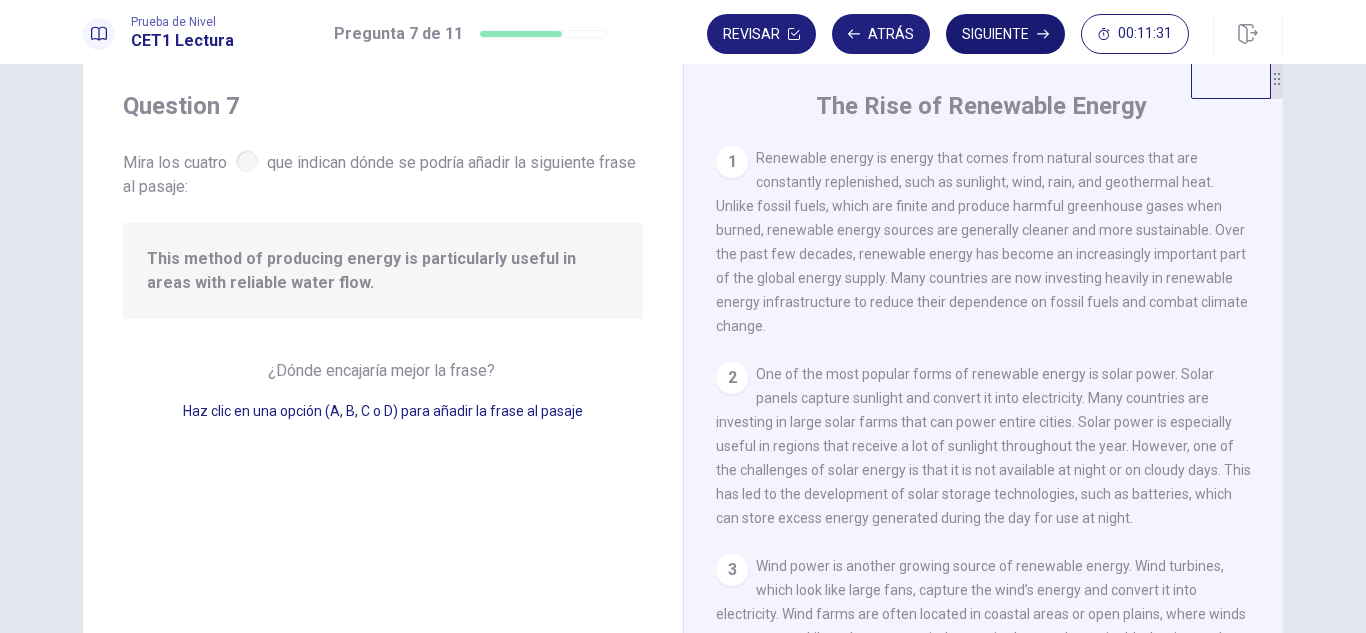 scroll, scrollTop: 472, scrollLeft: 0, axis: vertical 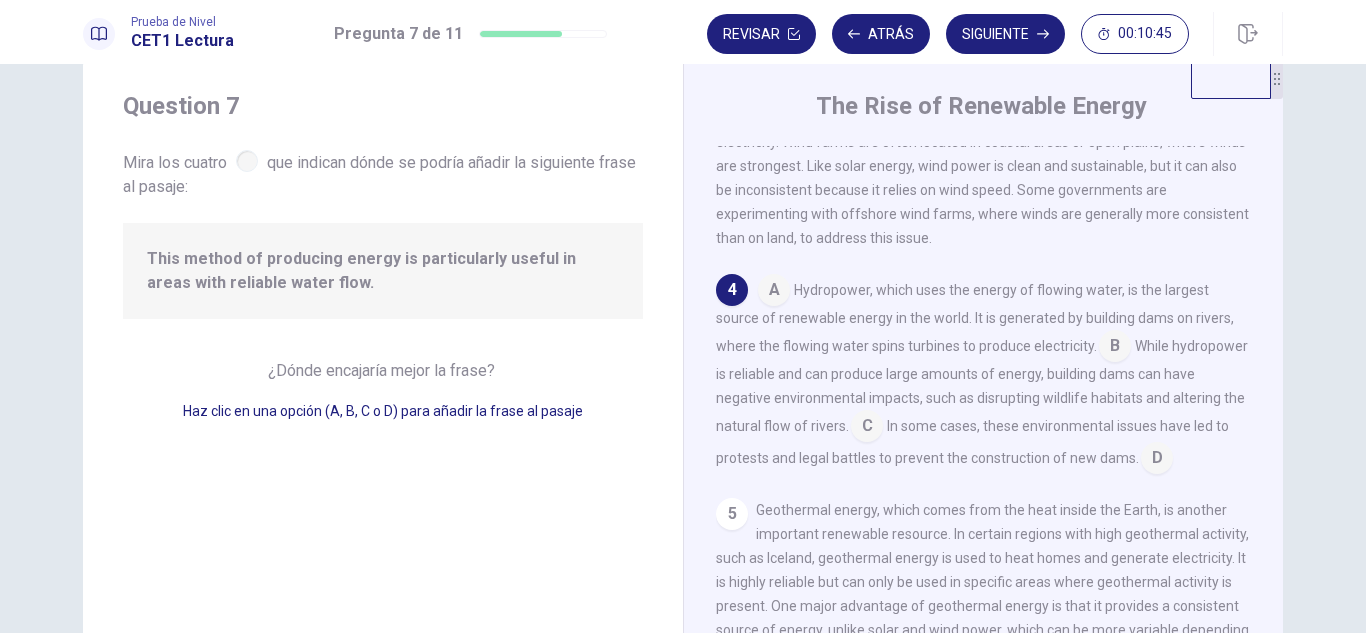 click at bounding box center (867, 428) 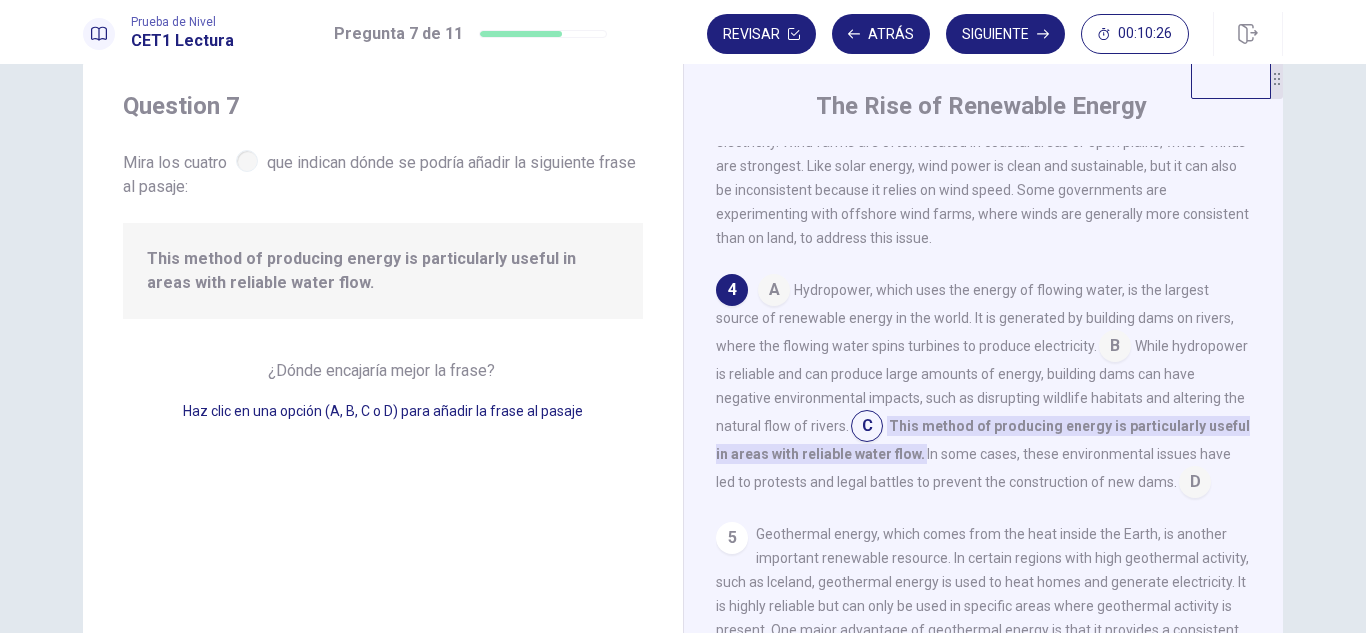 click at bounding box center [1195, 484] 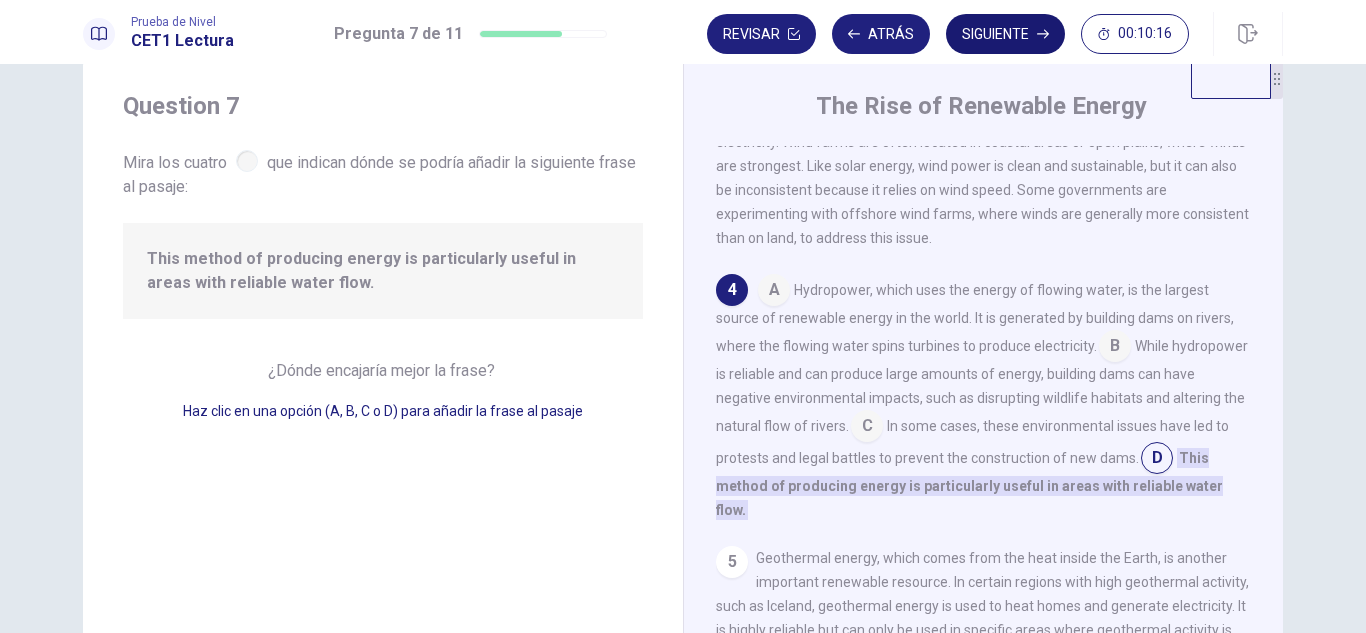 click on "Siguiente" at bounding box center [1005, 34] 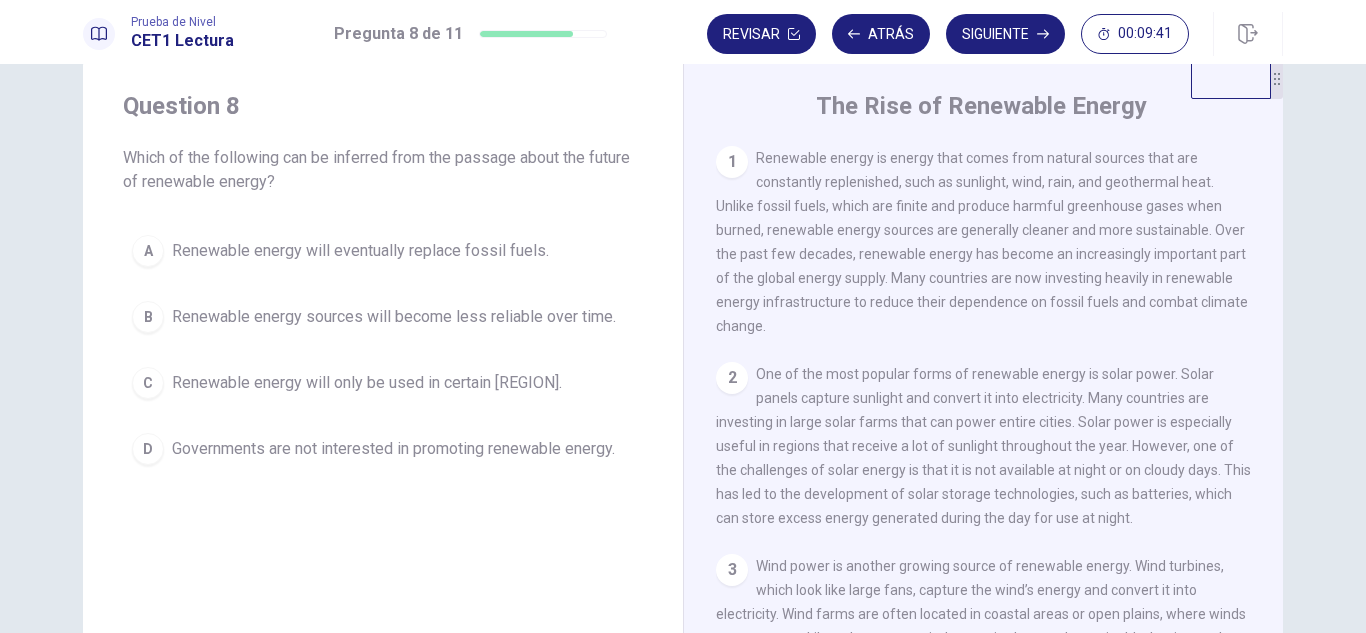 click on "A" at bounding box center [148, 251] 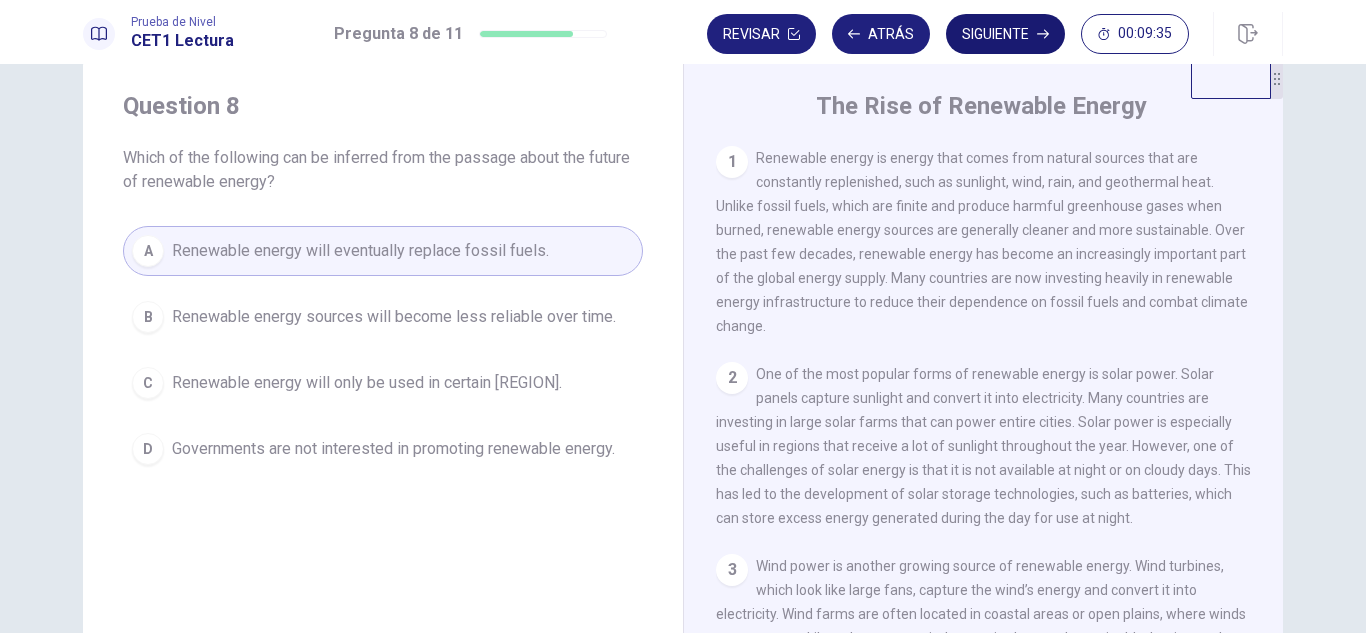 click on "Siguiente" at bounding box center [1005, 34] 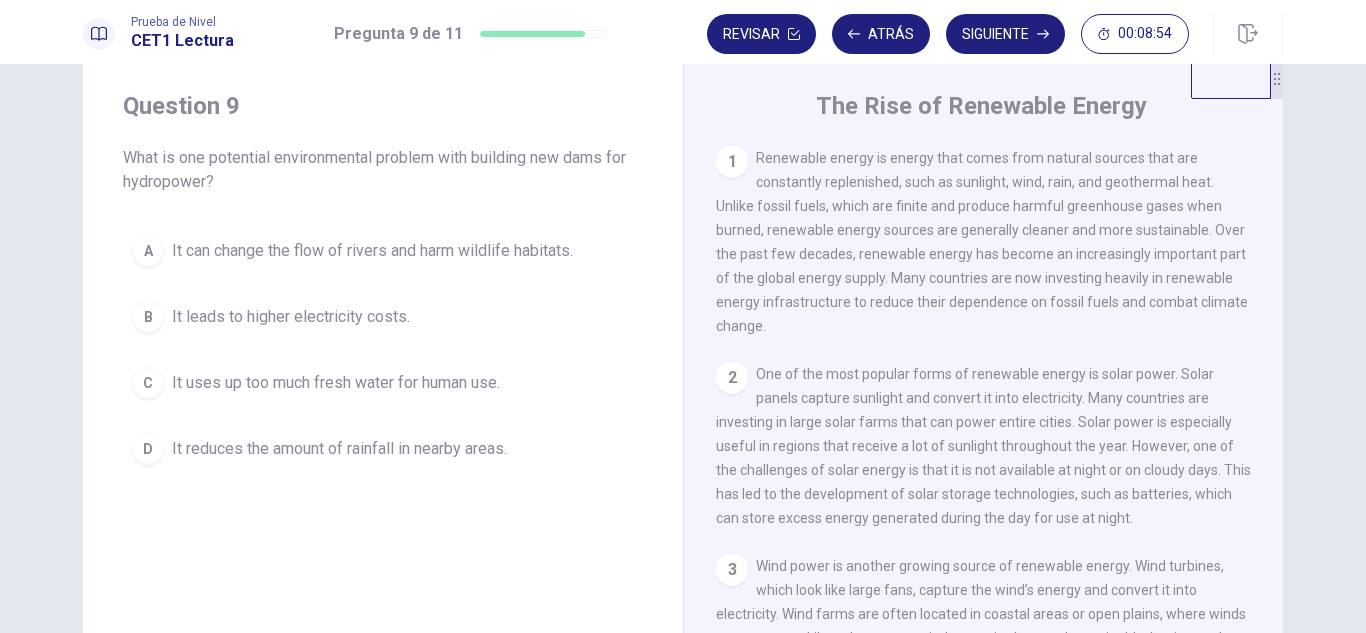 click on "It reduces the amount of rainfall in nearby areas." at bounding box center [339, 449] 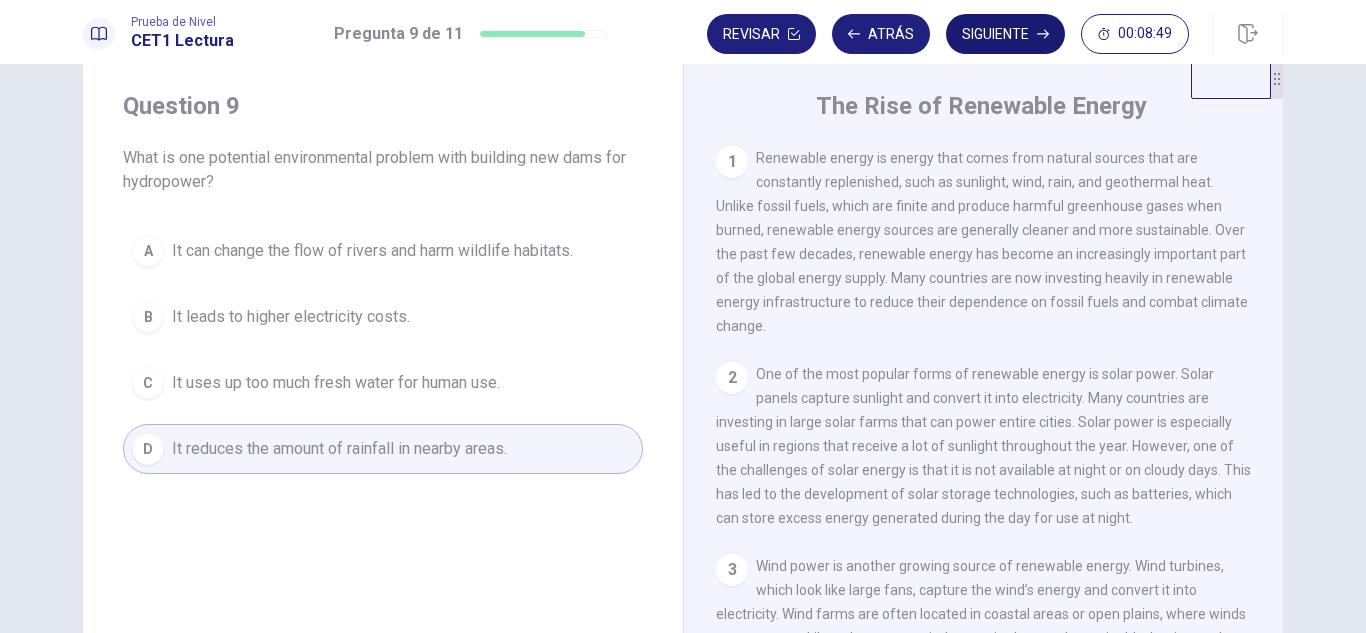 click on "Siguiente" at bounding box center [1005, 34] 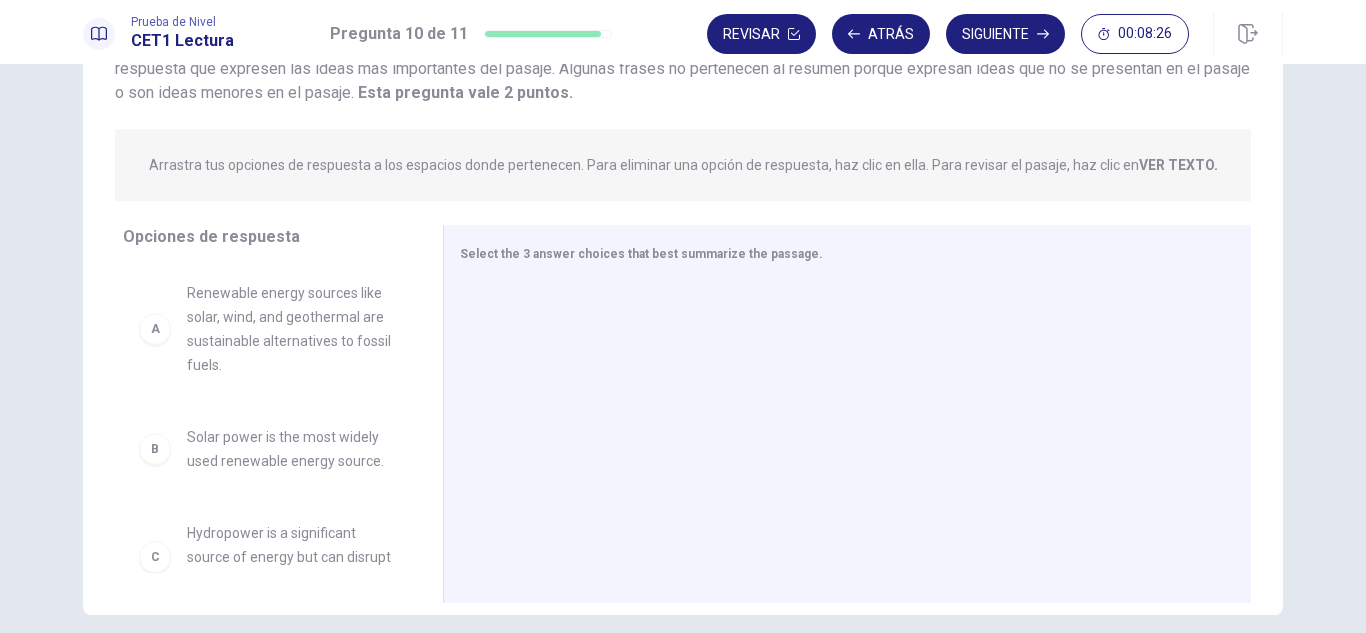 scroll, scrollTop: 221, scrollLeft: 0, axis: vertical 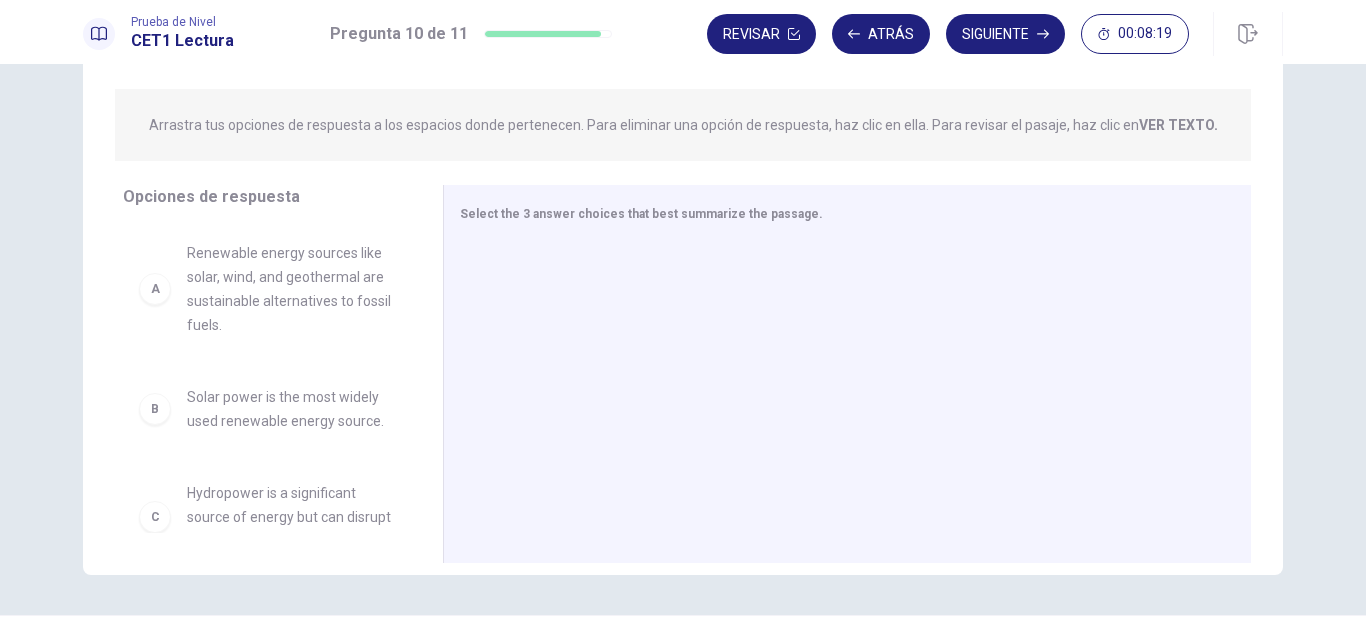 click on "A" at bounding box center (155, 289) 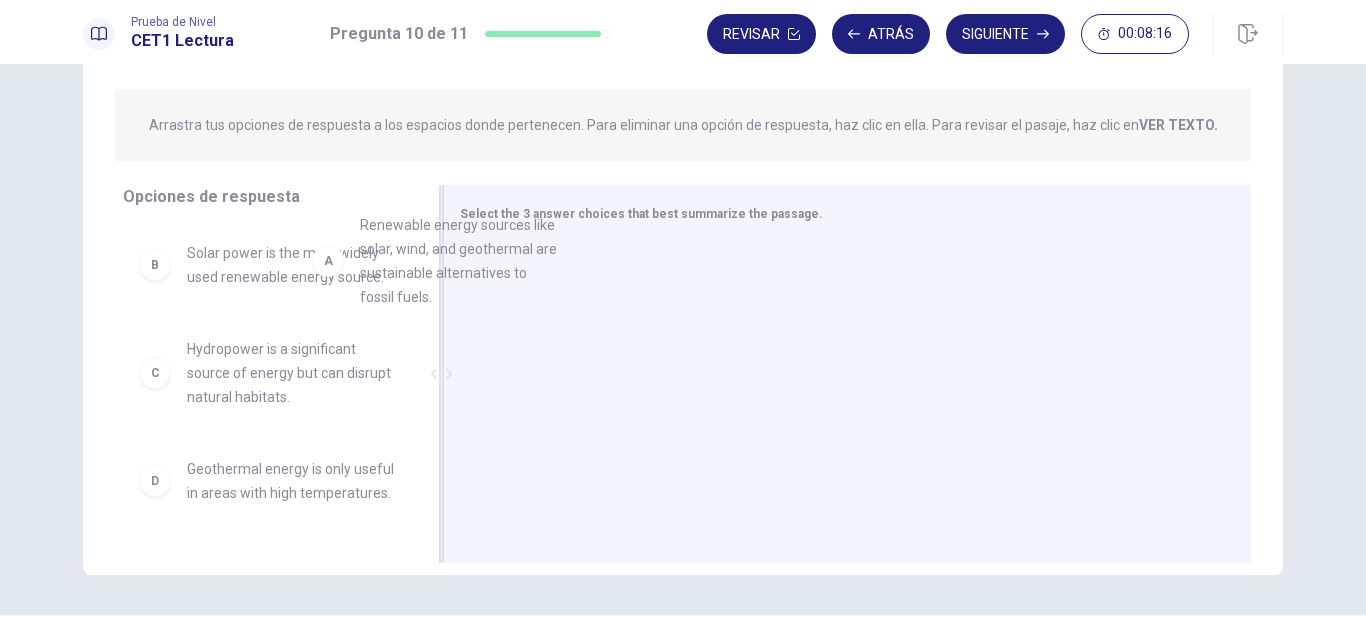 drag, startPoint x: 192, startPoint y: 287, endPoint x: 469, endPoint y: 265, distance: 277.87228 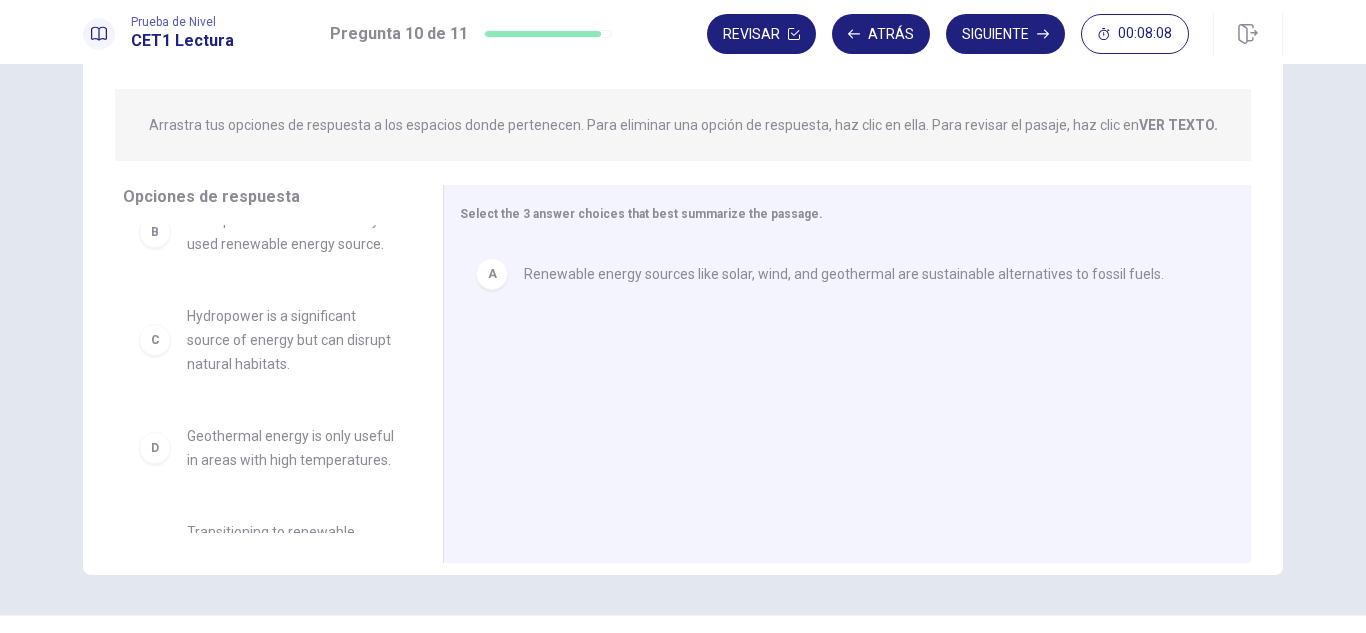 scroll, scrollTop: 252, scrollLeft: 0, axis: vertical 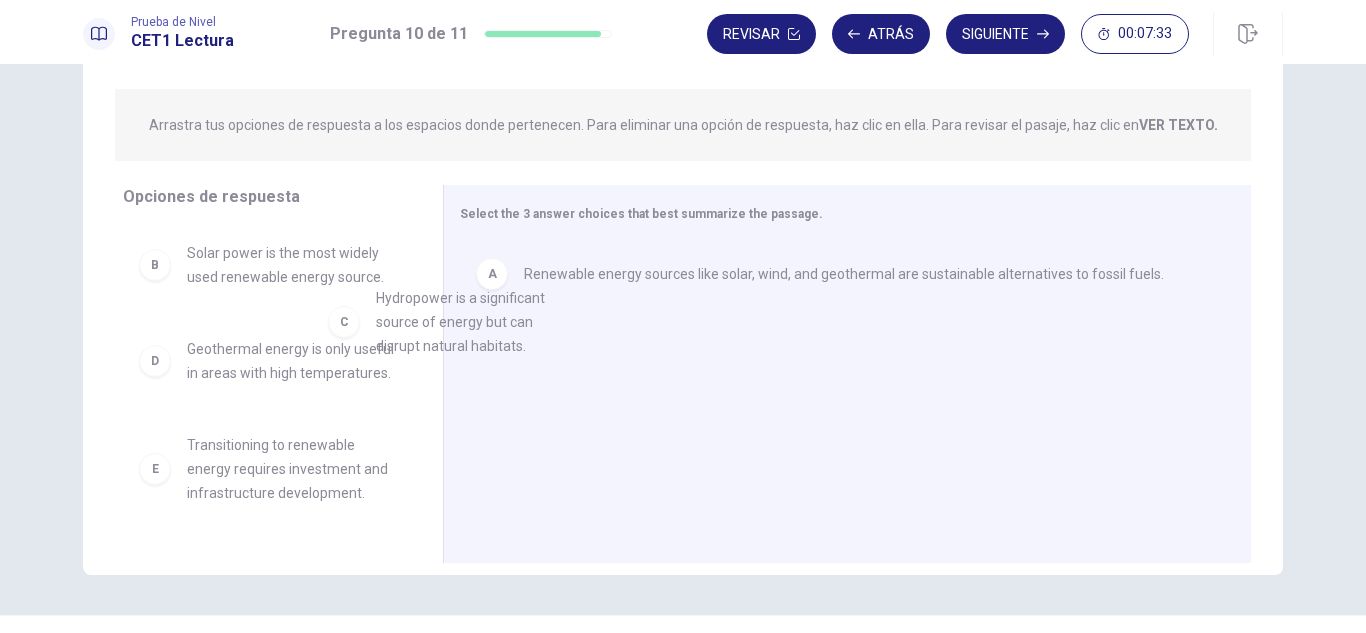 drag, startPoint x: 290, startPoint y: 365, endPoint x: 359, endPoint y: 302, distance: 93.43447 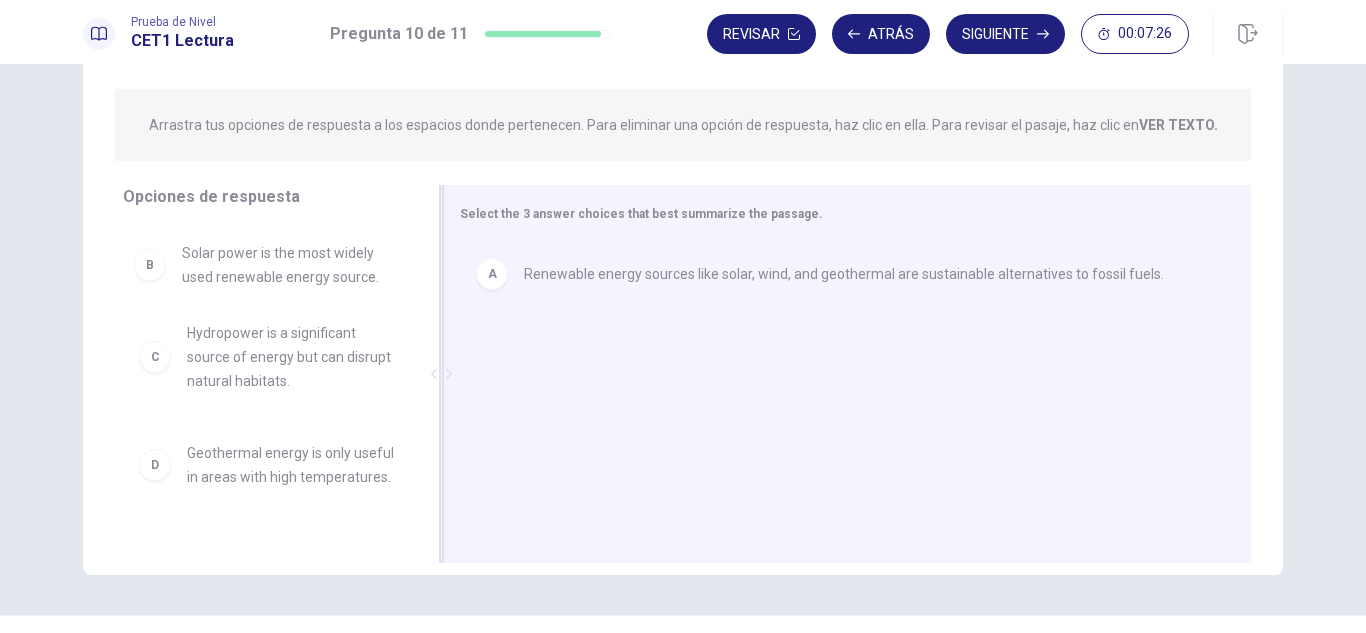 drag, startPoint x: 460, startPoint y: 329, endPoint x: 528, endPoint y: 334, distance: 68.18358 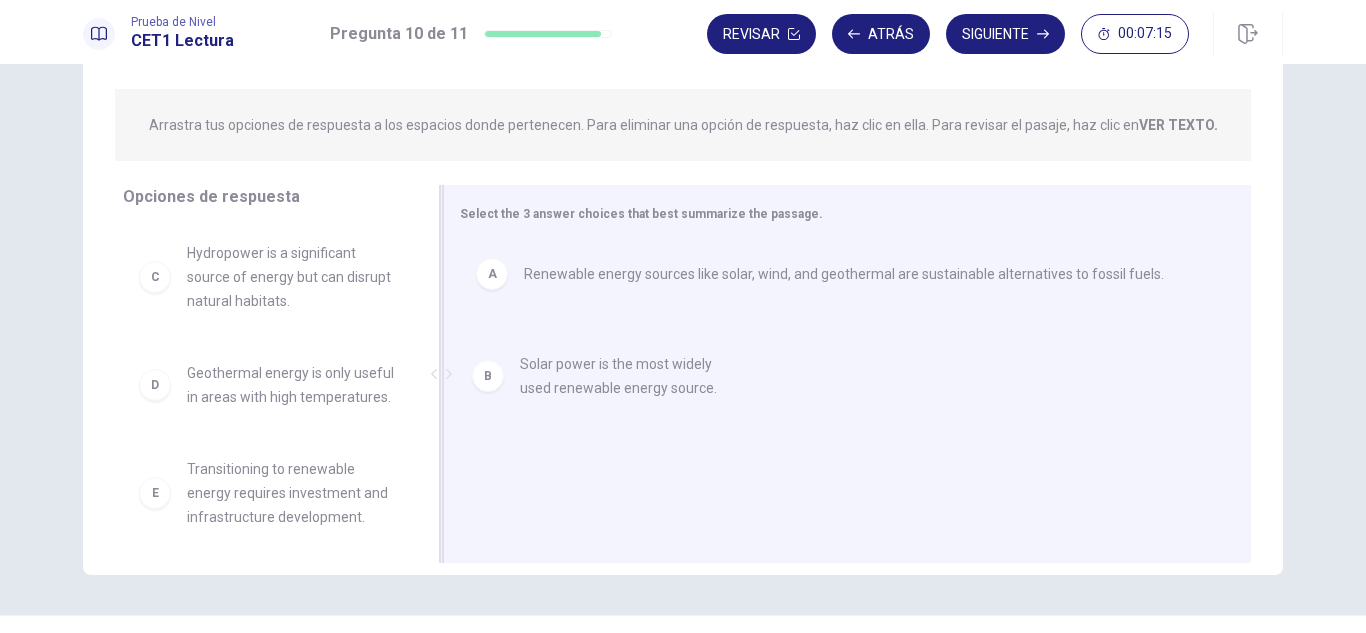 drag, startPoint x: 158, startPoint y: 271, endPoint x: 501, endPoint y: 384, distance: 361.13434 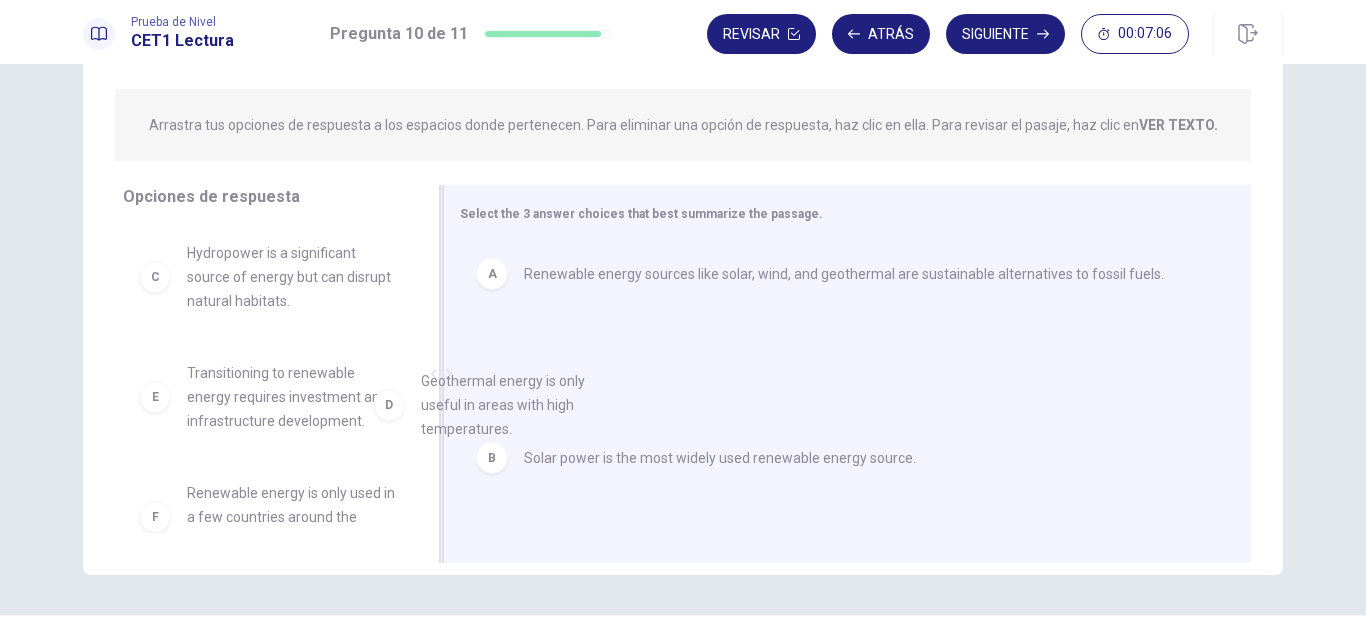 drag, startPoint x: 156, startPoint y: 402, endPoint x: 692, endPoint y: 424, distance: 536.4513 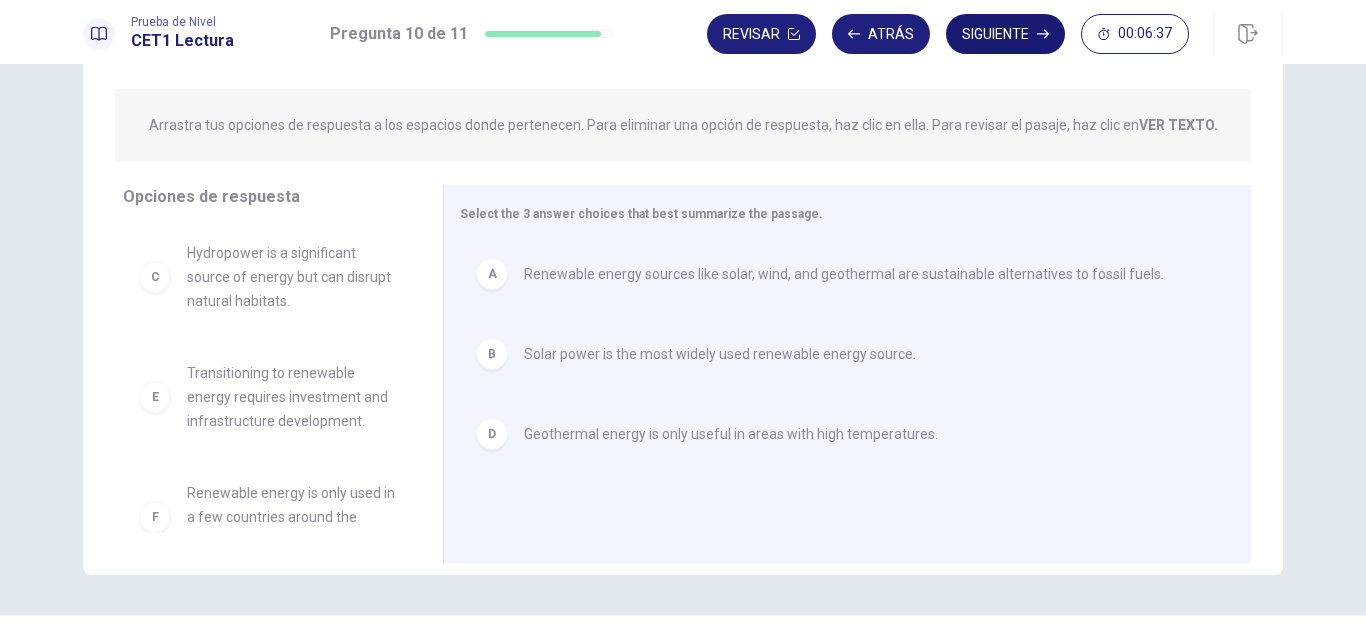 click on "Siguiente" at bounding box center [1005, 34] 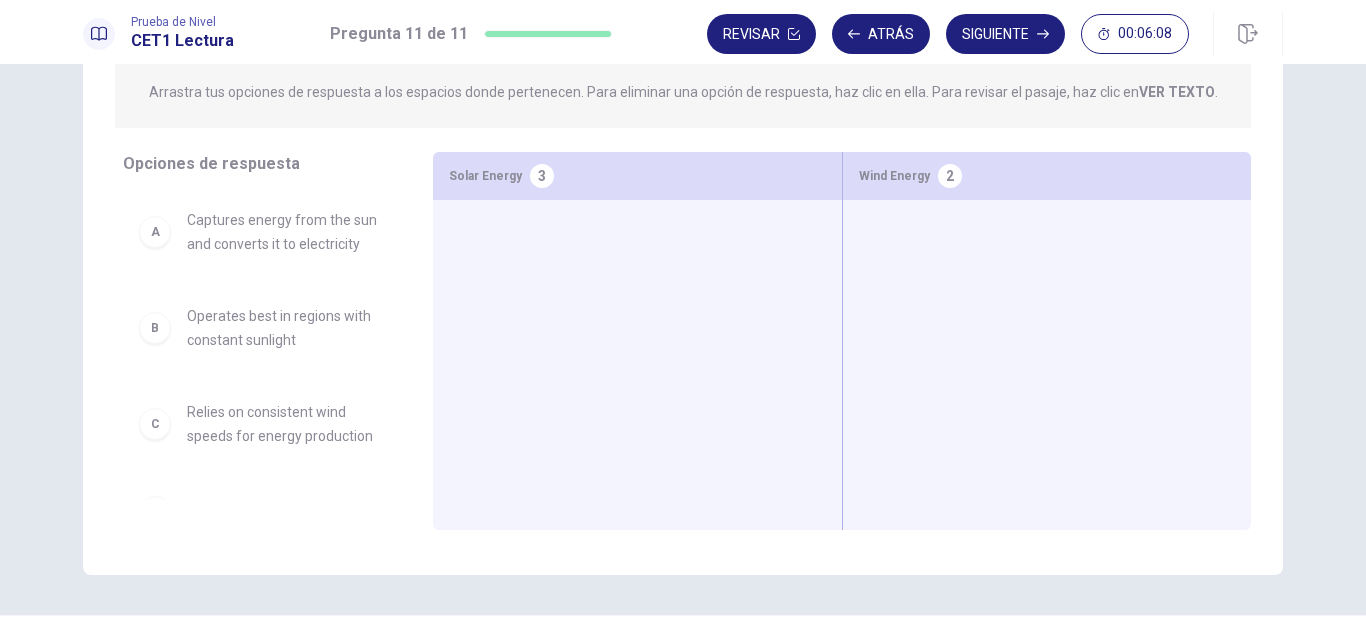 drag, startPoint x: 336, startPoint y: 241, endPoint x: 494, endPoint y: 237, distance: 158.05063 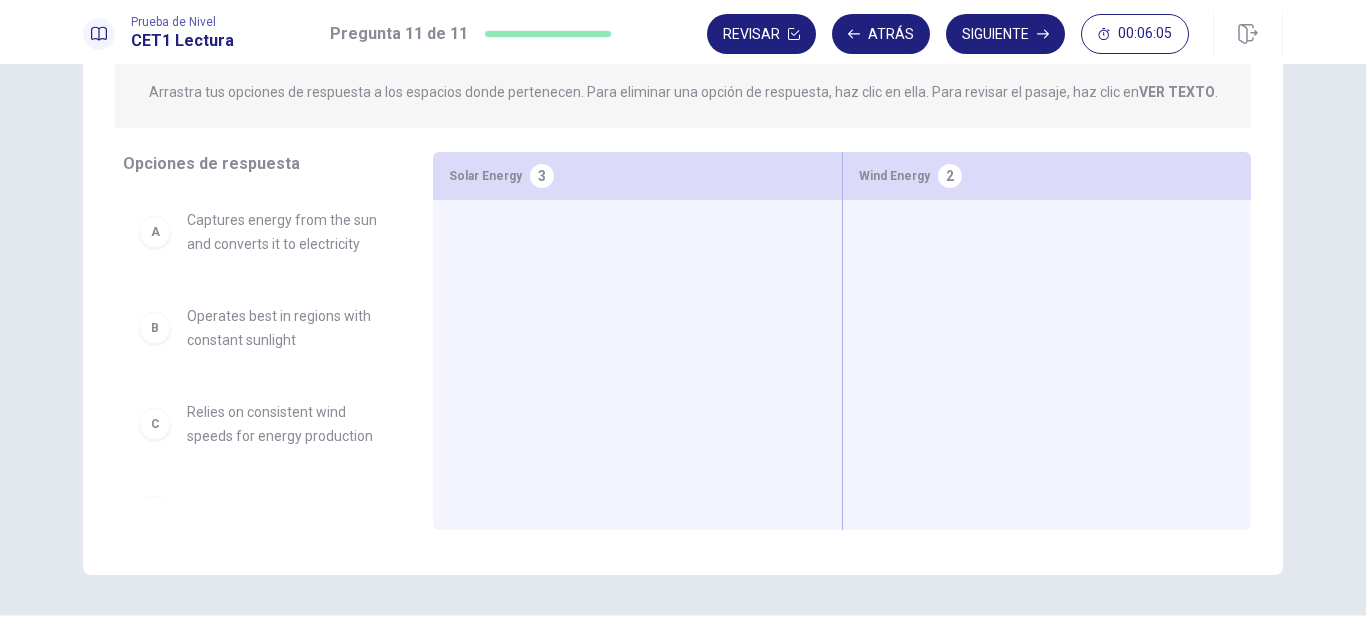 drag, startPoint x: 291, startPoint y: 233, endPoint x: 249, endPoint y: 241, distance: 42.755116 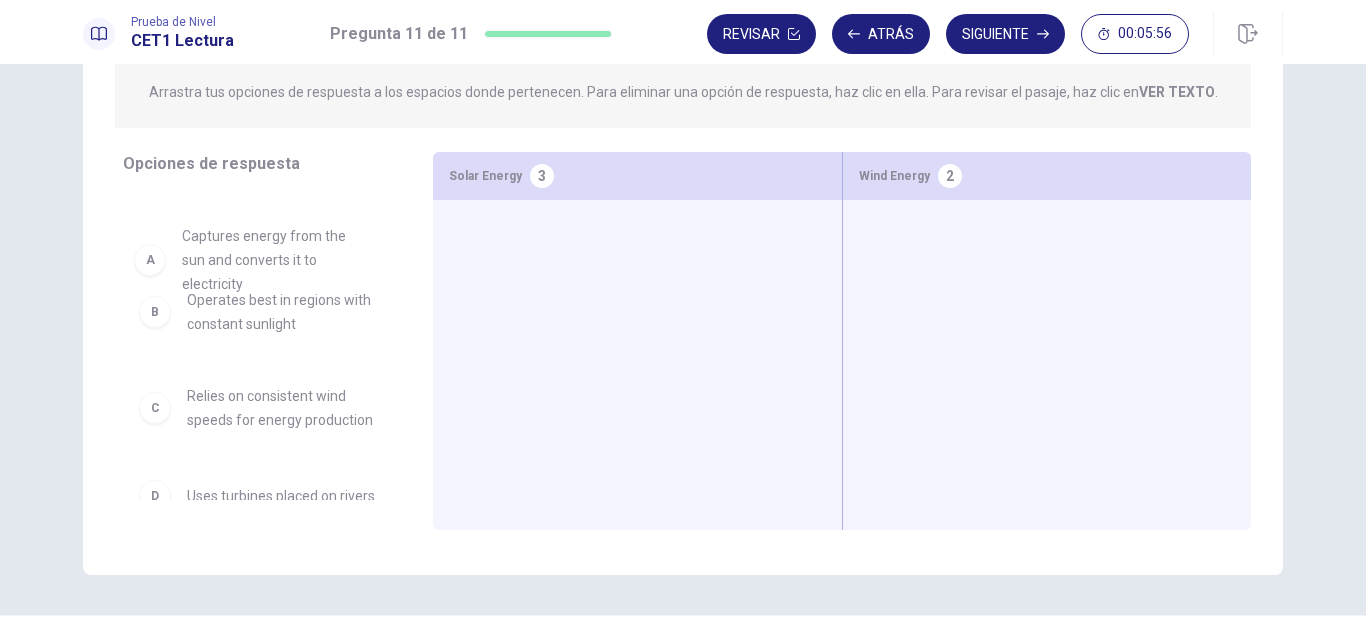 drag, startPoint x: 397, startPoint y: 243, endPoint x: 349, endPoint y: 213, distance: 56.603886 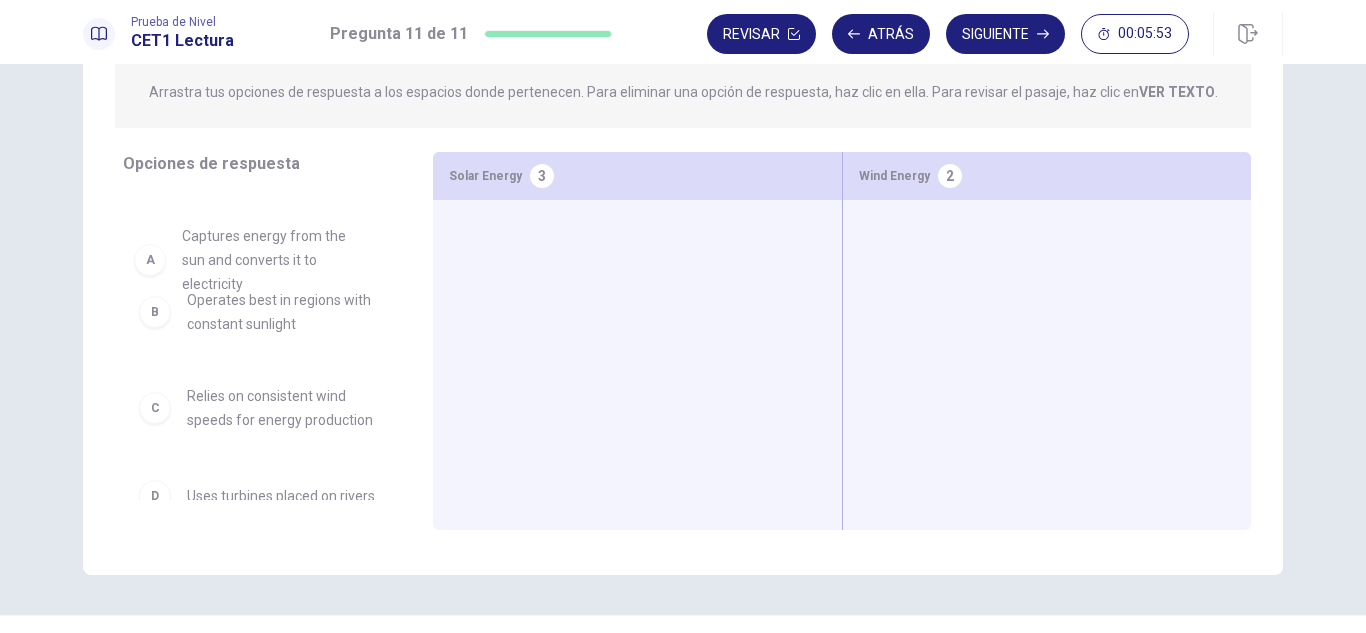 drag, startPoint x: 473, startPoint y: 240, endPoint x: 248, endPoint y: 279, distance: 228.35498 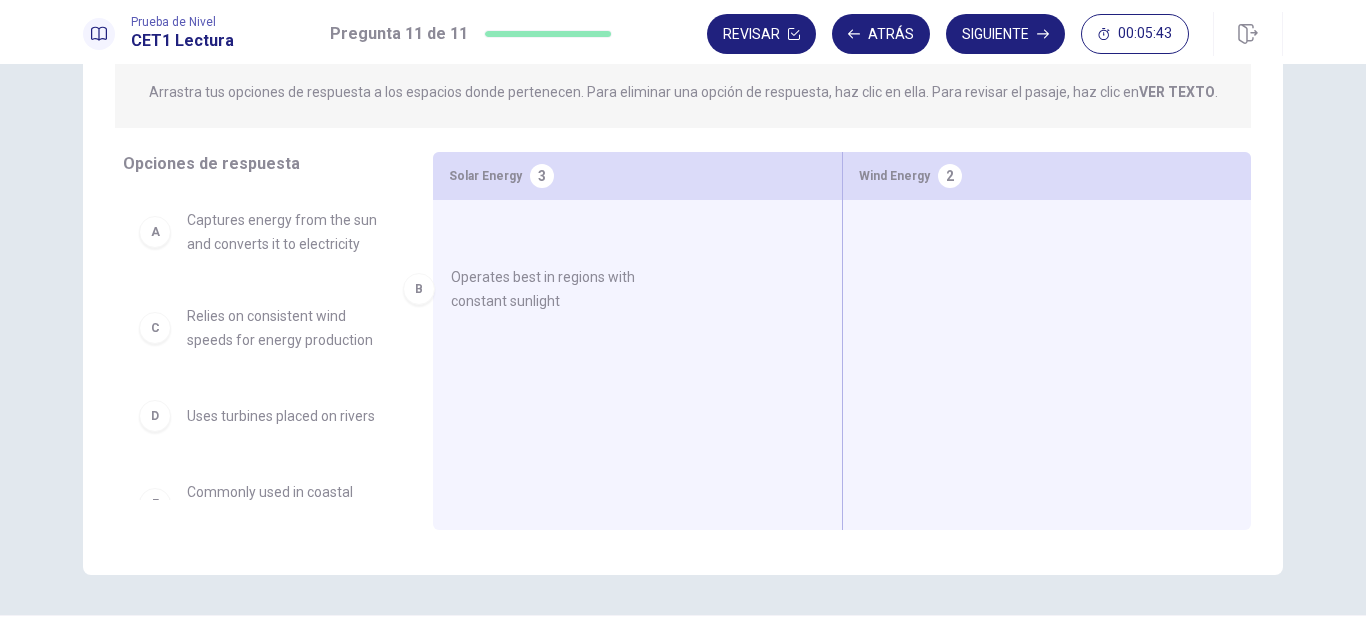 drag, startPoint x: 252, startPoint y: 274, endPoint x: 566, endPoint y: 246, distance: 315.24594 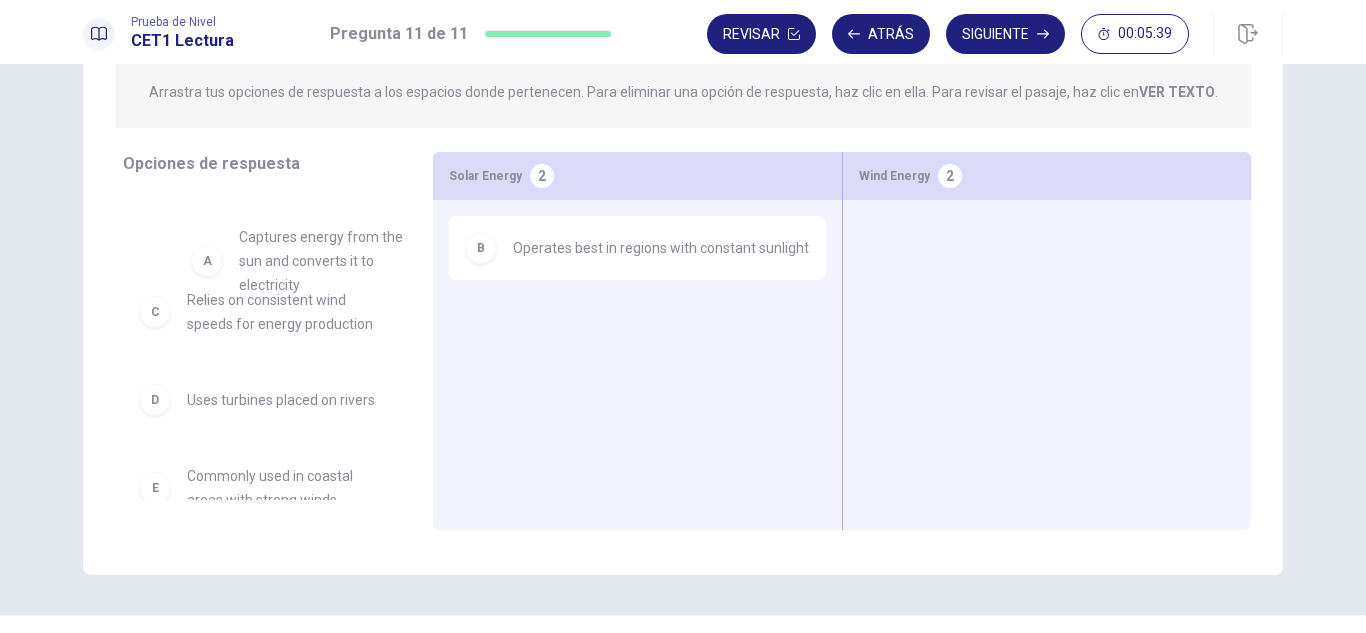 drag, startPoint x: 312, startPoint y: 244, endPoint x: 500, endPoint y: 306, distance: 197.9596 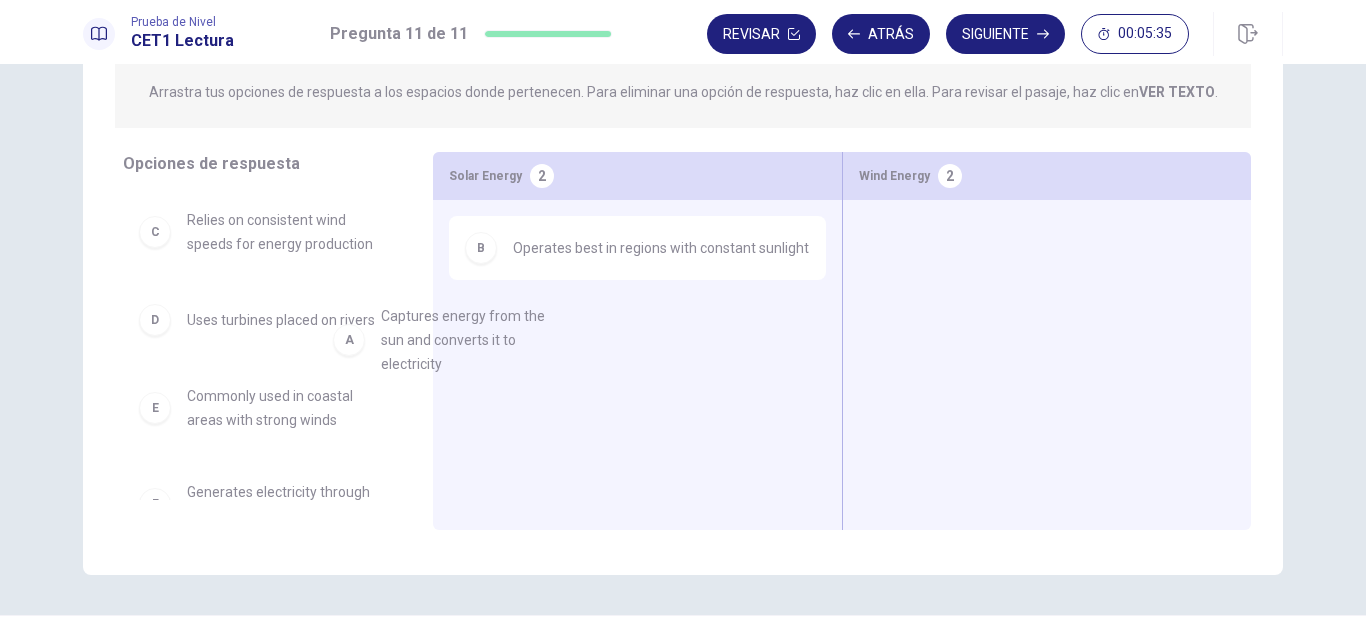 drag, startPoint x: 326, startPoint y: 241, endPoint x: 567, endPoint y: 337, distance: 259.41666 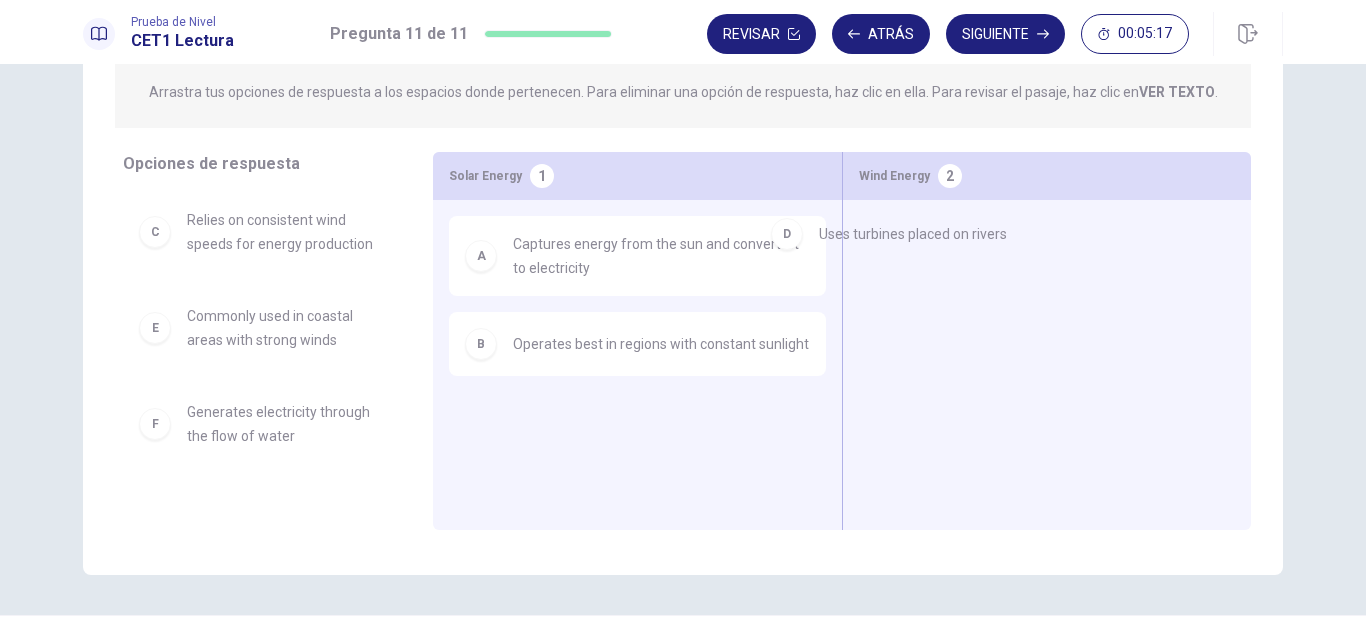 drag, startPoint x: 336, startPoint y: 323, endPoint x: 1365, endPoint y: 237, distance: 1032.5875 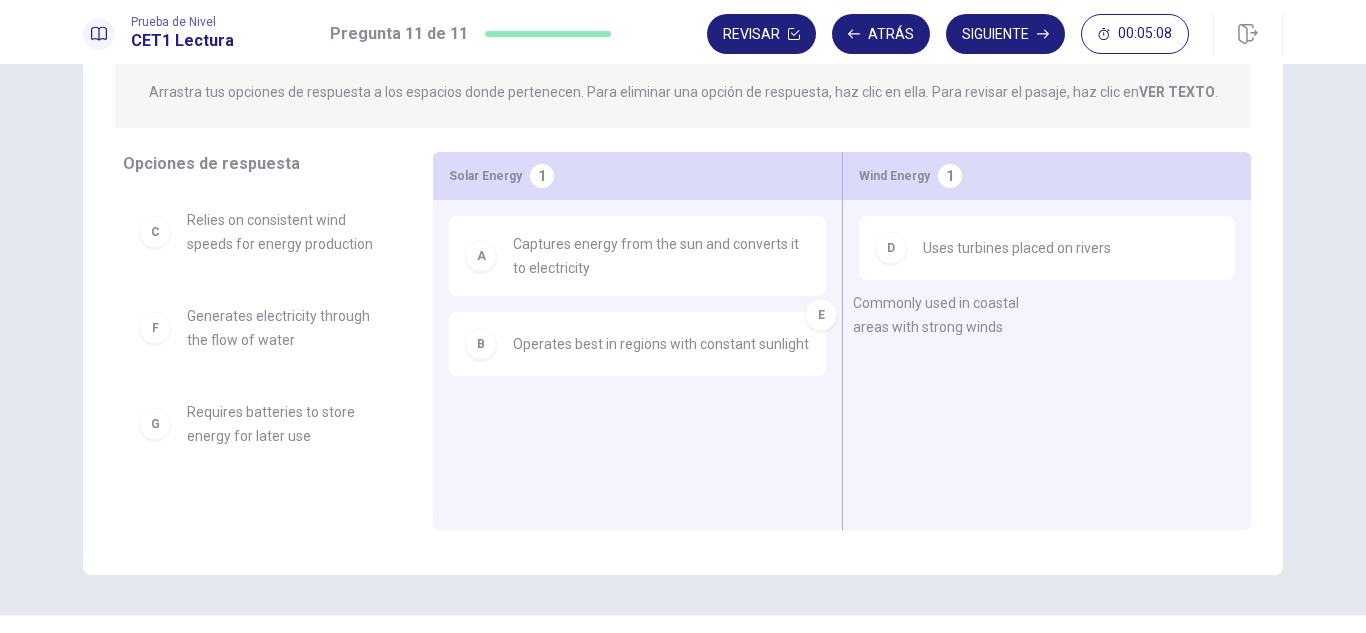 drag, startPoint x: 298, startPoint y: 323, endPoint x: 986, endPoint y: 310, distance: 688.1228 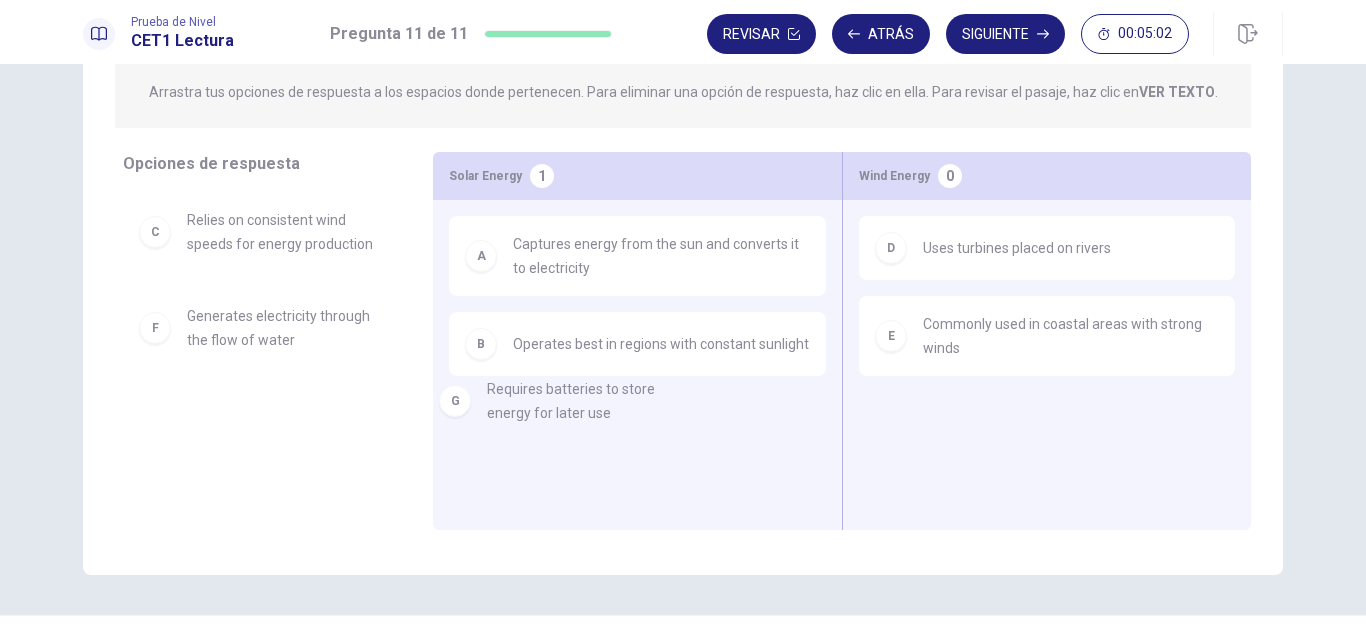 drag, startPoint x: 293, startPoint y: 420, endPoint x: 612, endPoint y: 399, distance: 319.69046 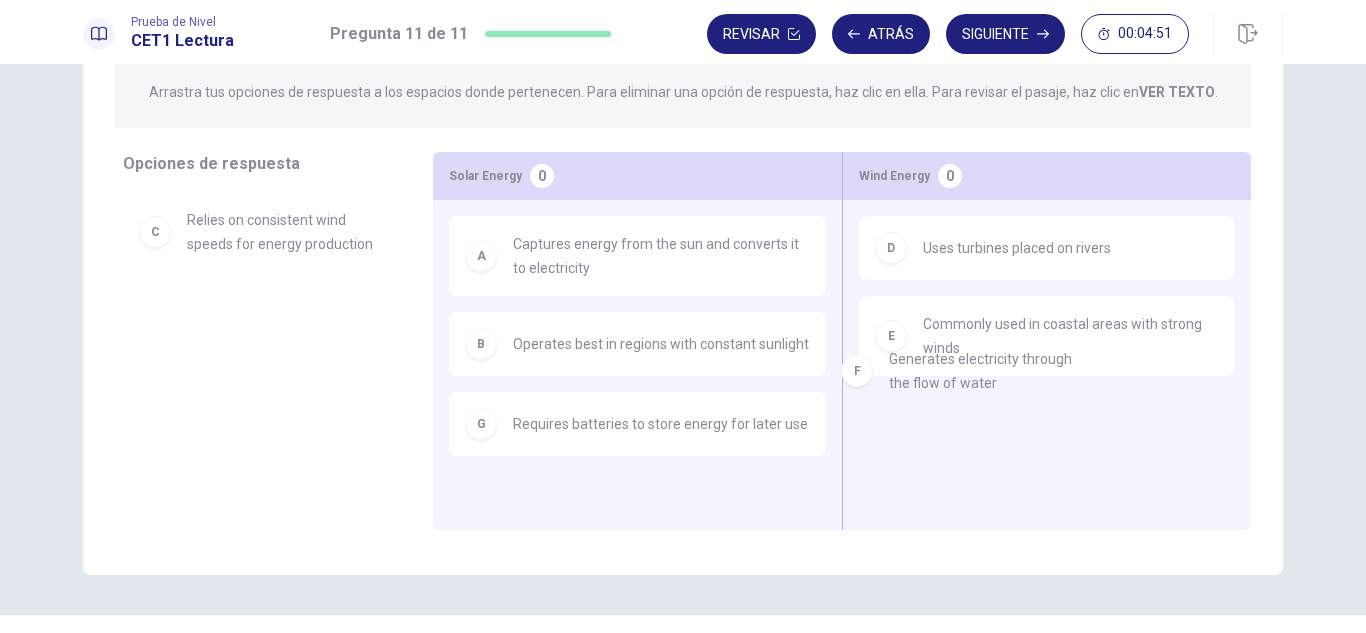 drag, startPoint x: 293, startPoint y: 336, endPoint x: 1013, endPoint y: 381, distance: 721.4049 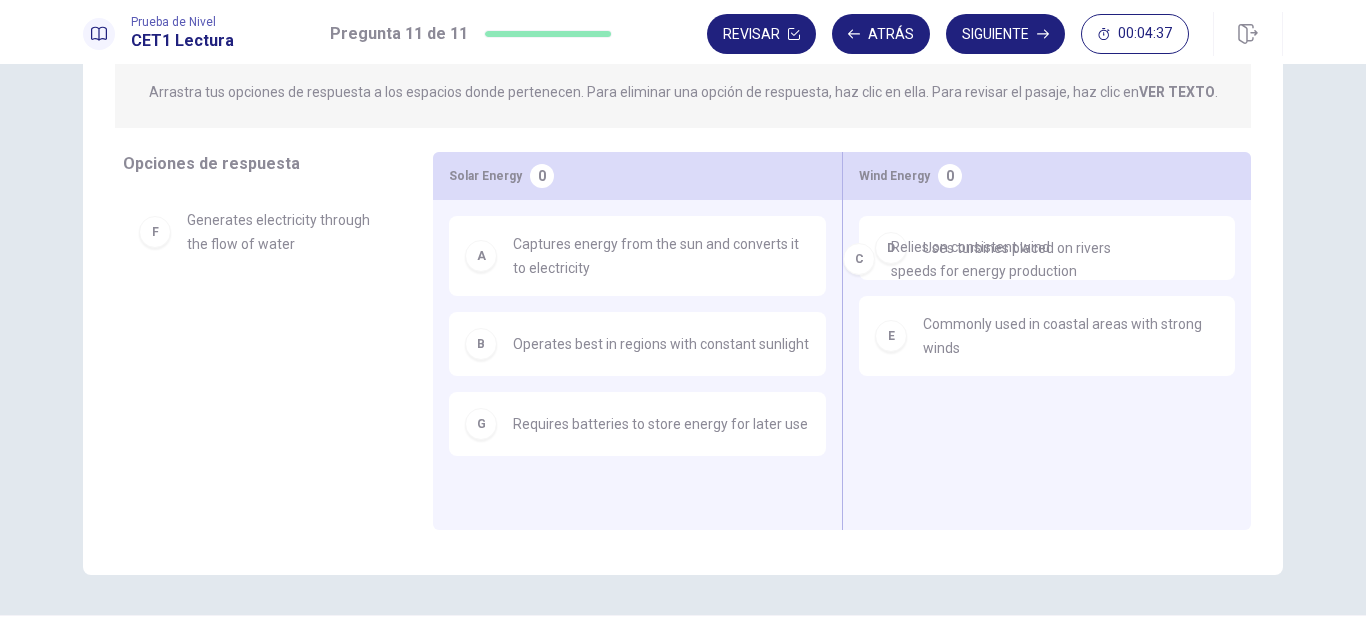 drag, startPoint x: 283, startPoint y: 224, endPoint x: 1027, endPoint y: 255, distance: 744.64557 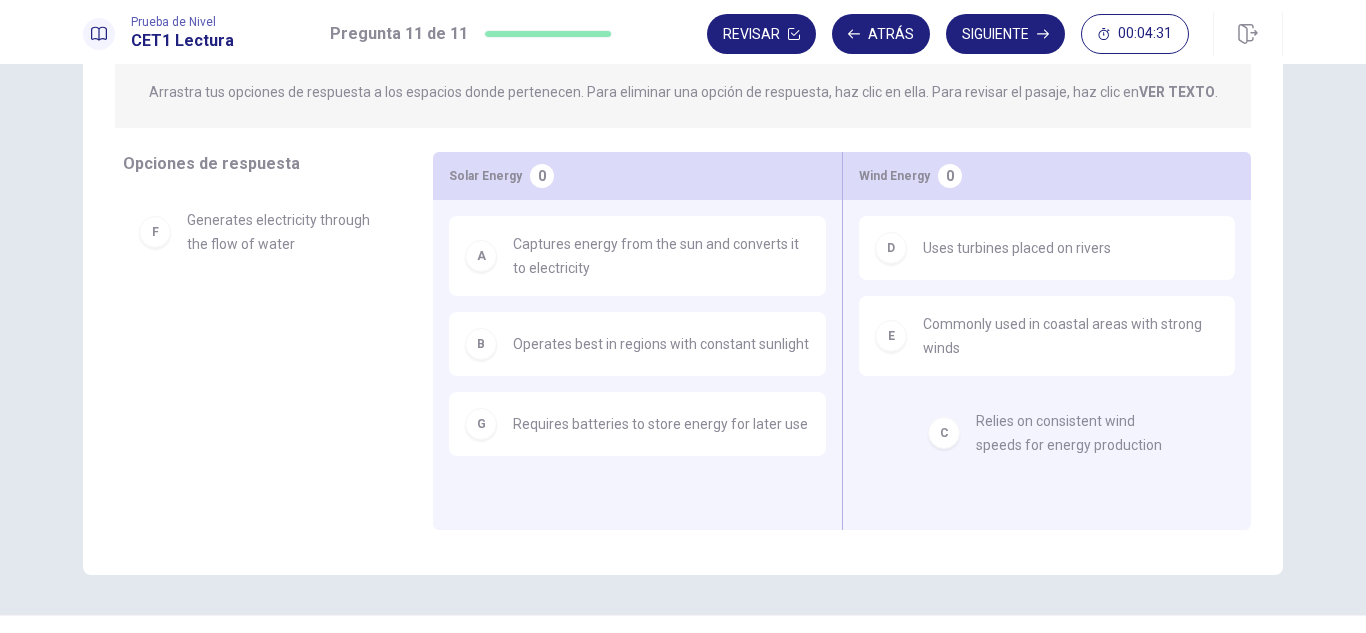 drag, startPoint x: 149, startPoint y: 246, endPoint x: 935, endPoint y: 442, distance: 810.06915 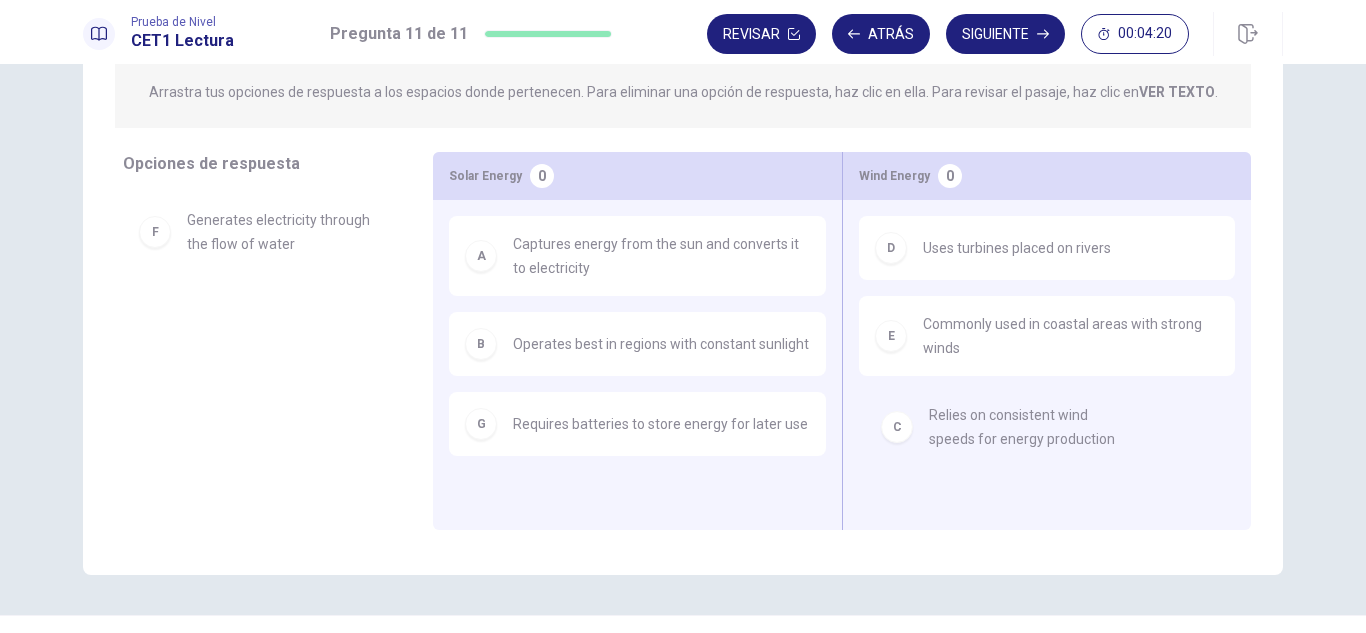 drag, startPoint x: 594, startPoint y: 289, endPoint x: 1341, endPoint y: 484, distance: 772.0324 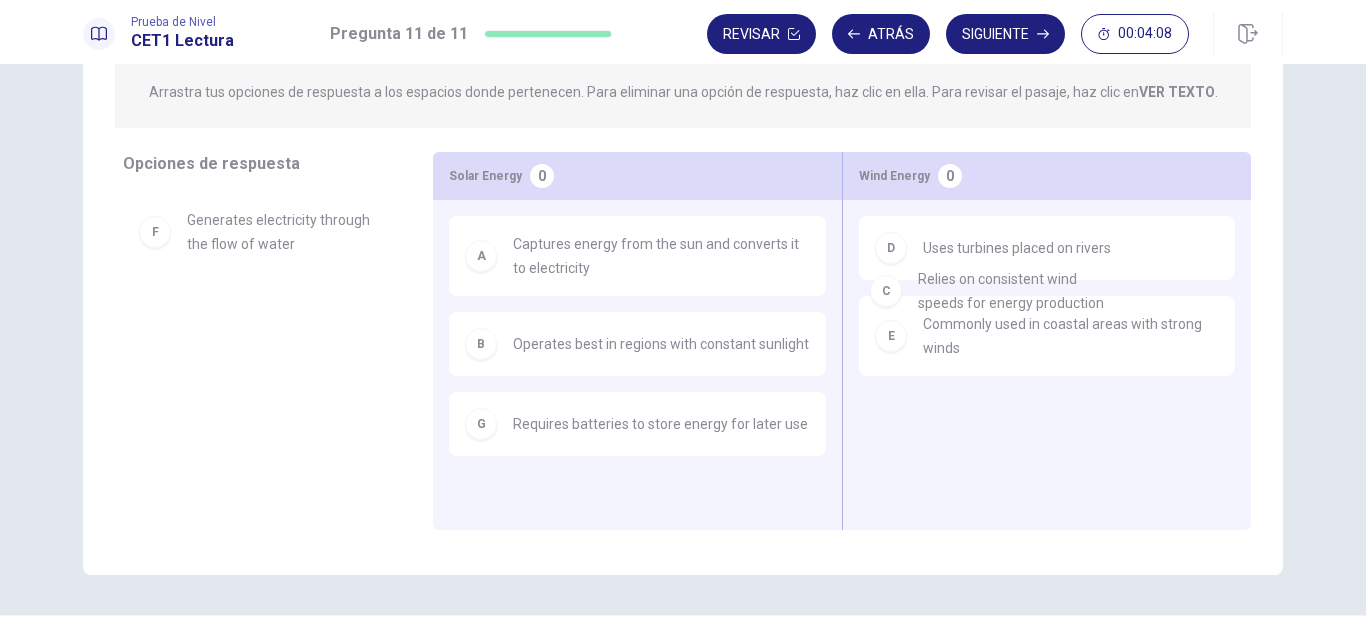 drag, startPoint x: 286, startPoint y: 233, endPoint x: 1212, endPoint y: 373, distance: 936.5234 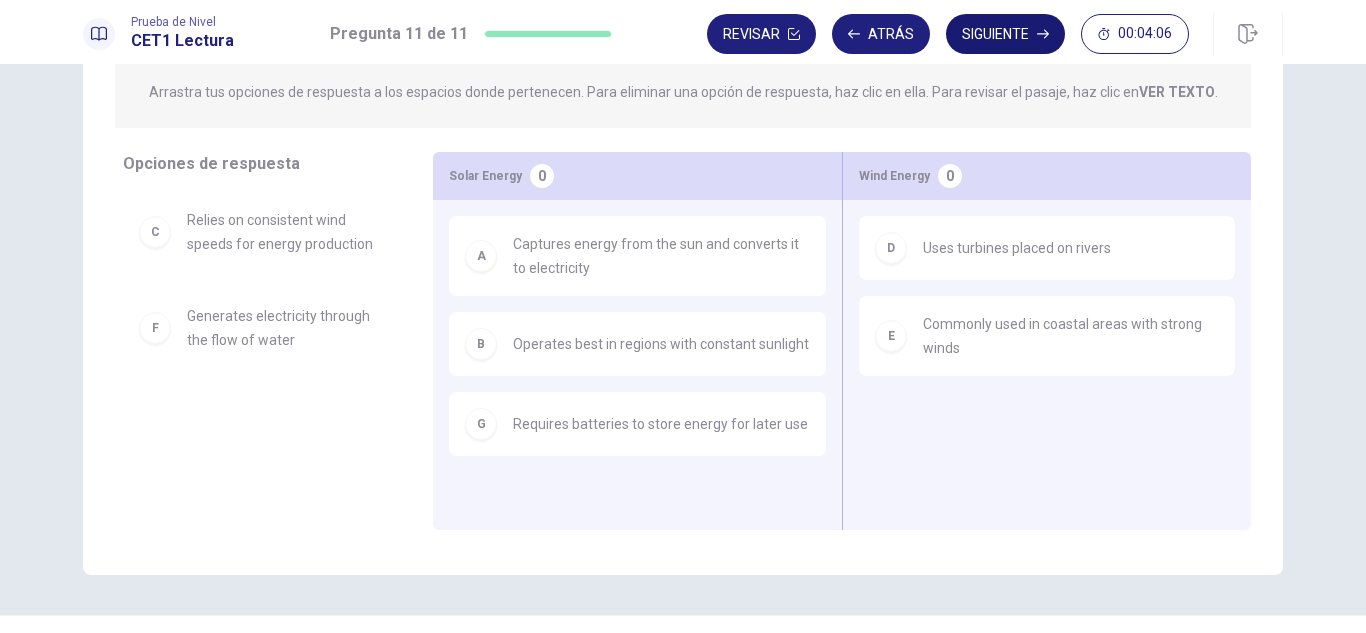 click on "Siguiente" at bounding box center [1005, 34] 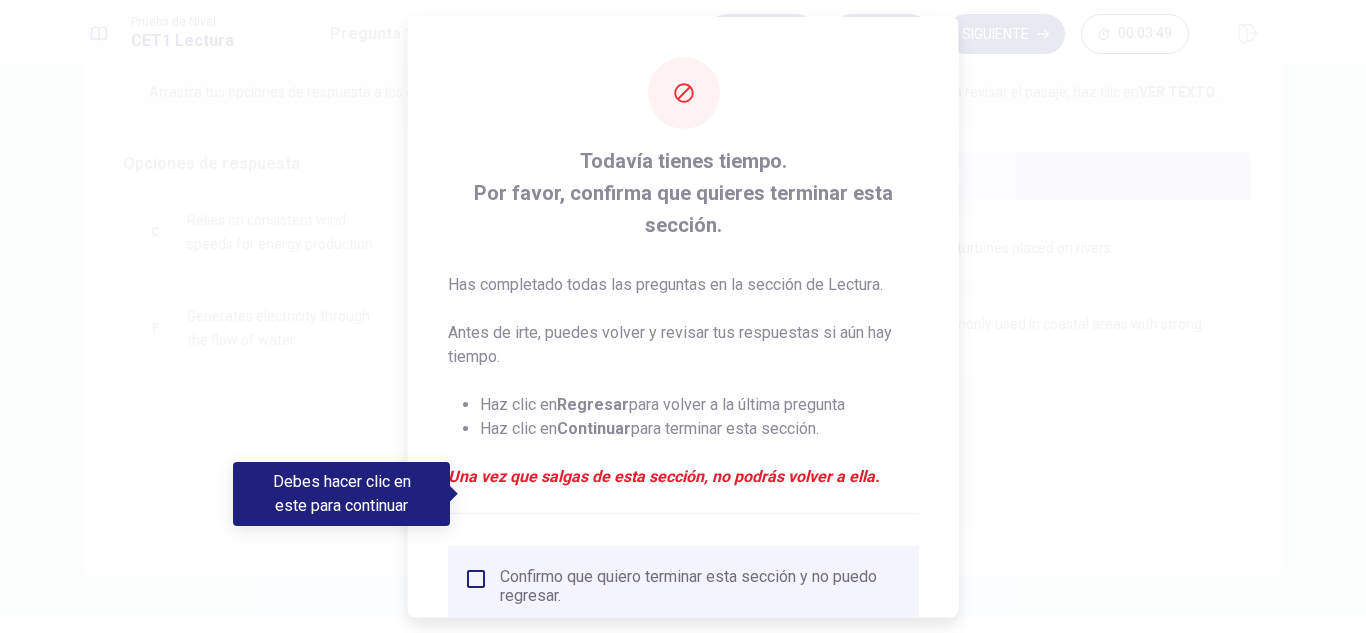 scroll, scrollTop: 85, scrollLeft: 0, axis: vertical 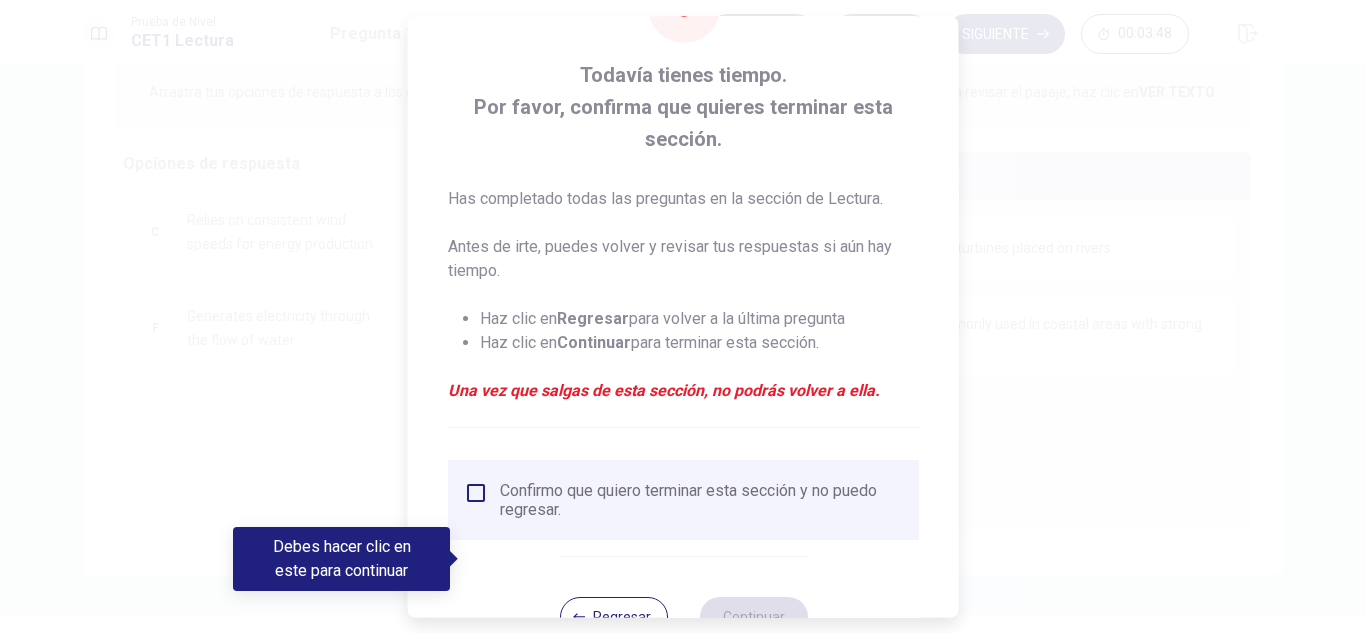 click at bounding box center [683, 316] 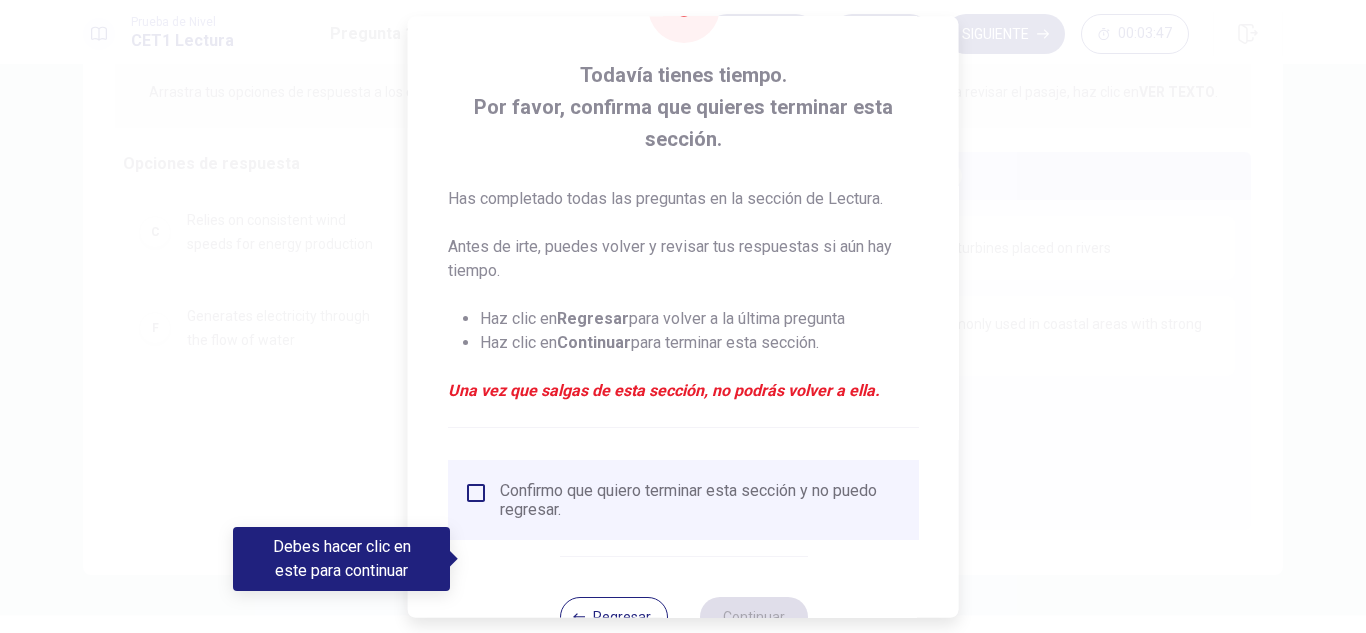 scroll, scrollTop: 19, scrollLeft: 0, axis: vertical 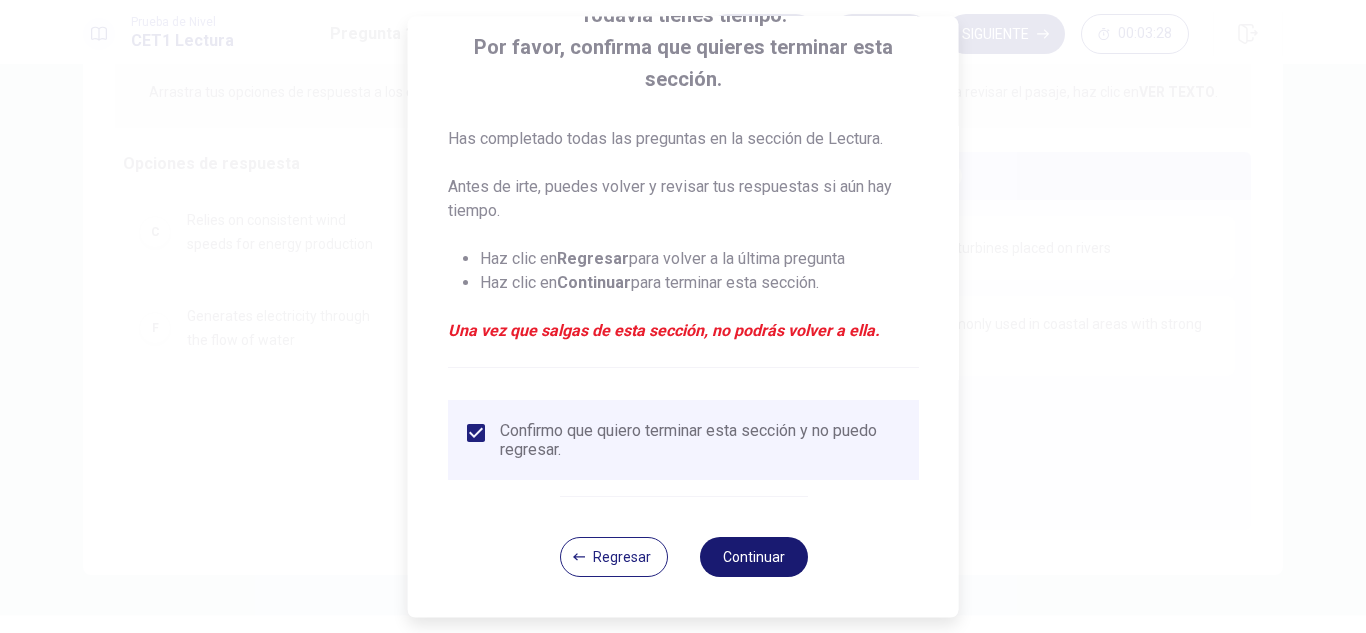 click on "Continuar" at bounding box center [753, 557] 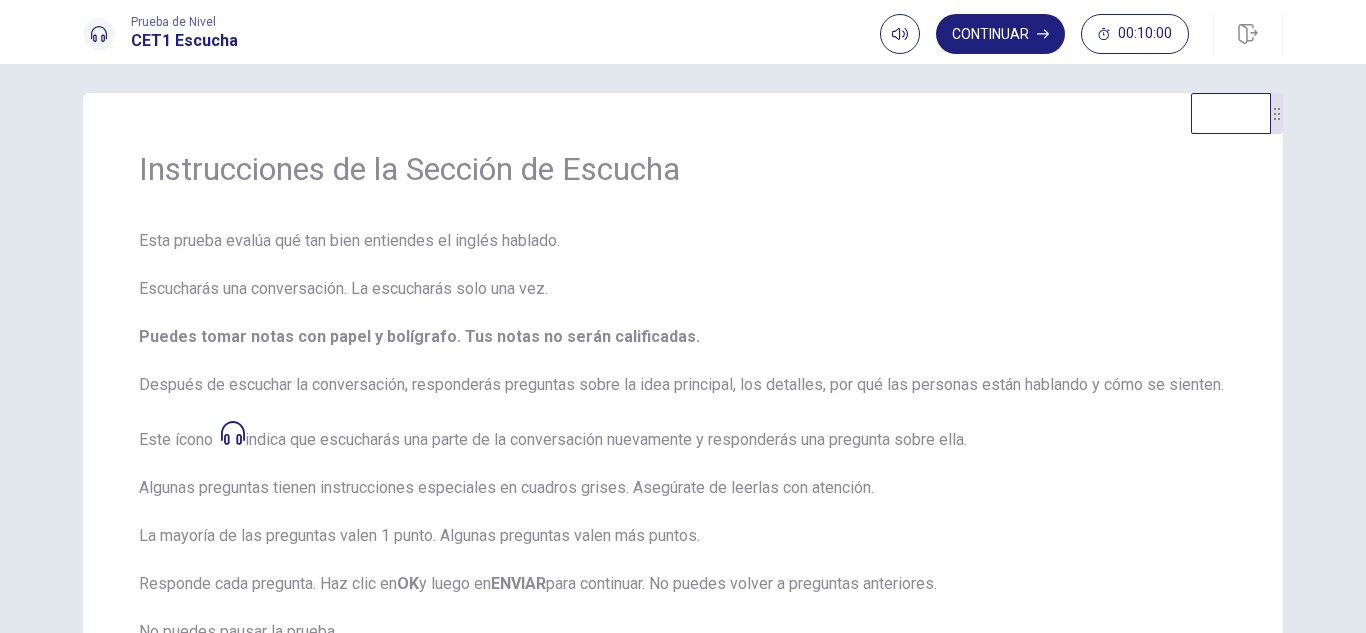 scroll, scrollTop: 0, scrollLeft: 0, axis: both 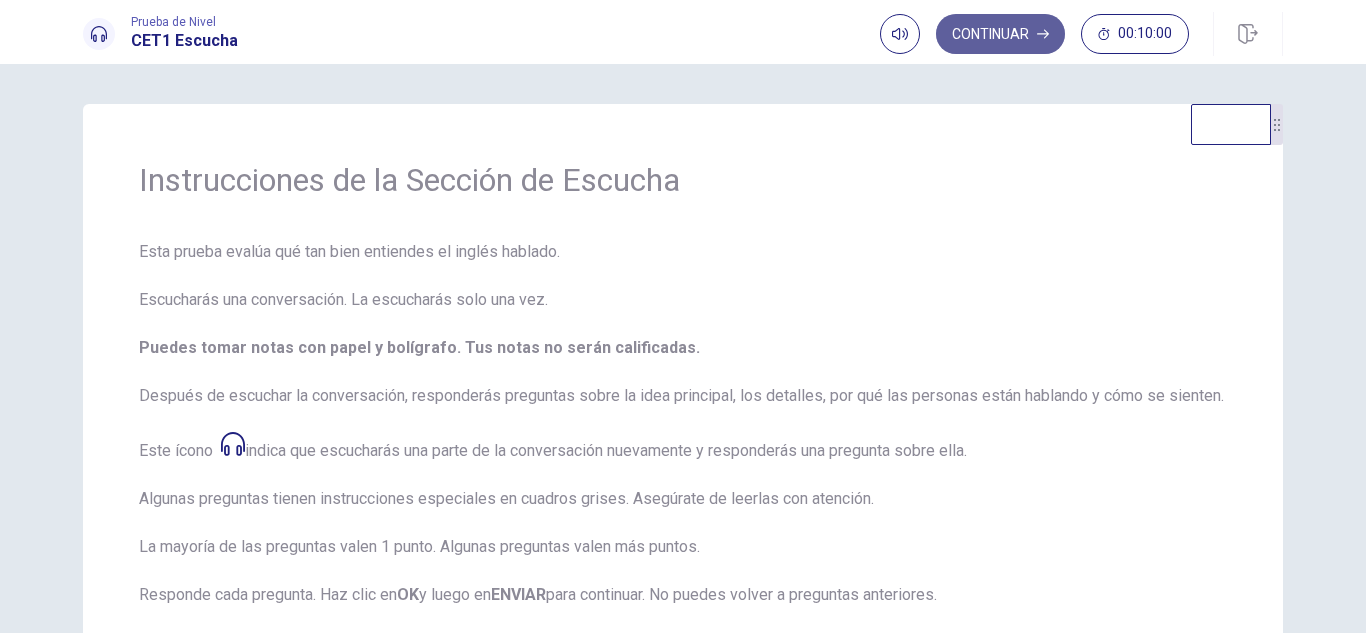 click on "Continuar" at bounding box center [1000, 34] 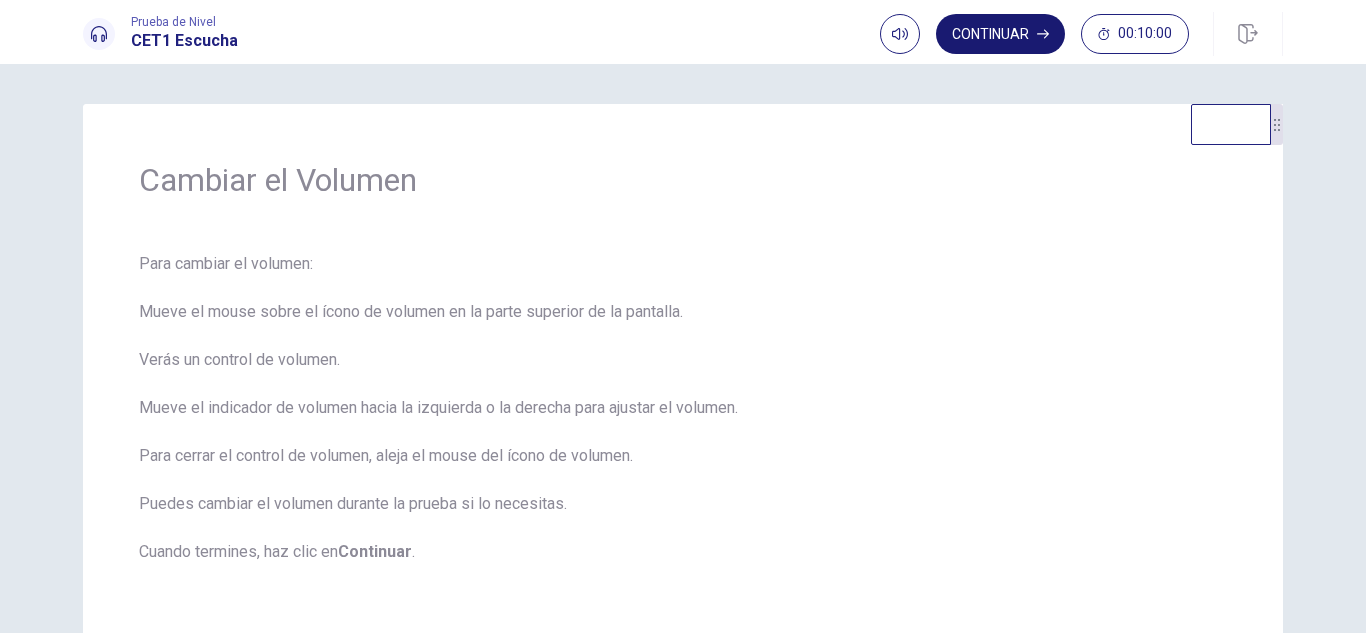 click on "Continuar" at bounding box center (1000, 34) 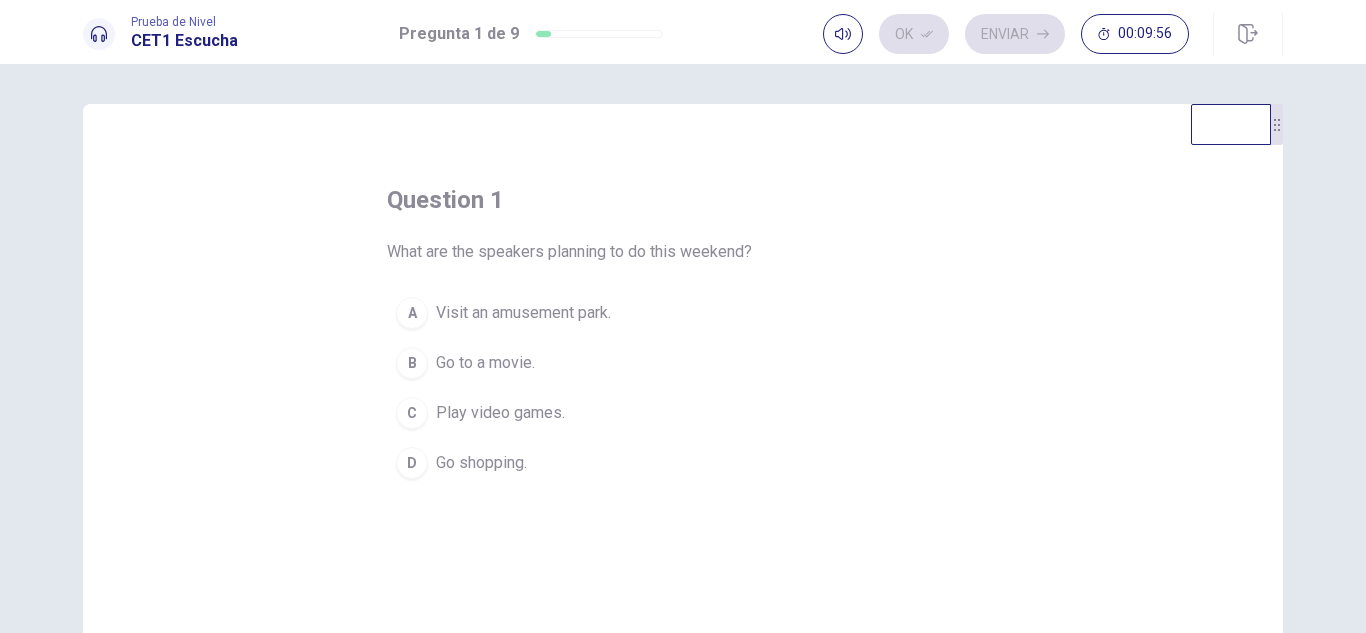 click on "Visit an amusement park." at bounding box center [523, 313] 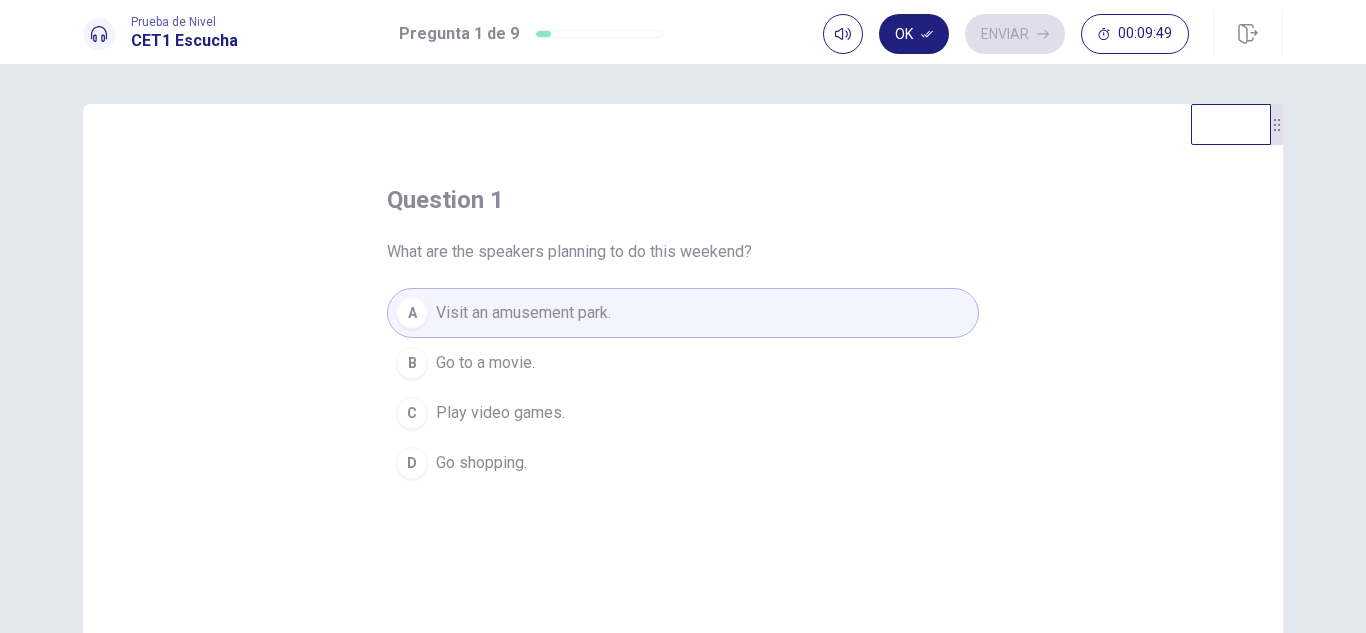 drag, startPoint x: 1348, startPoint y: 279, endPoint x: 1345, endPoint y: 355, distance: 76.05919 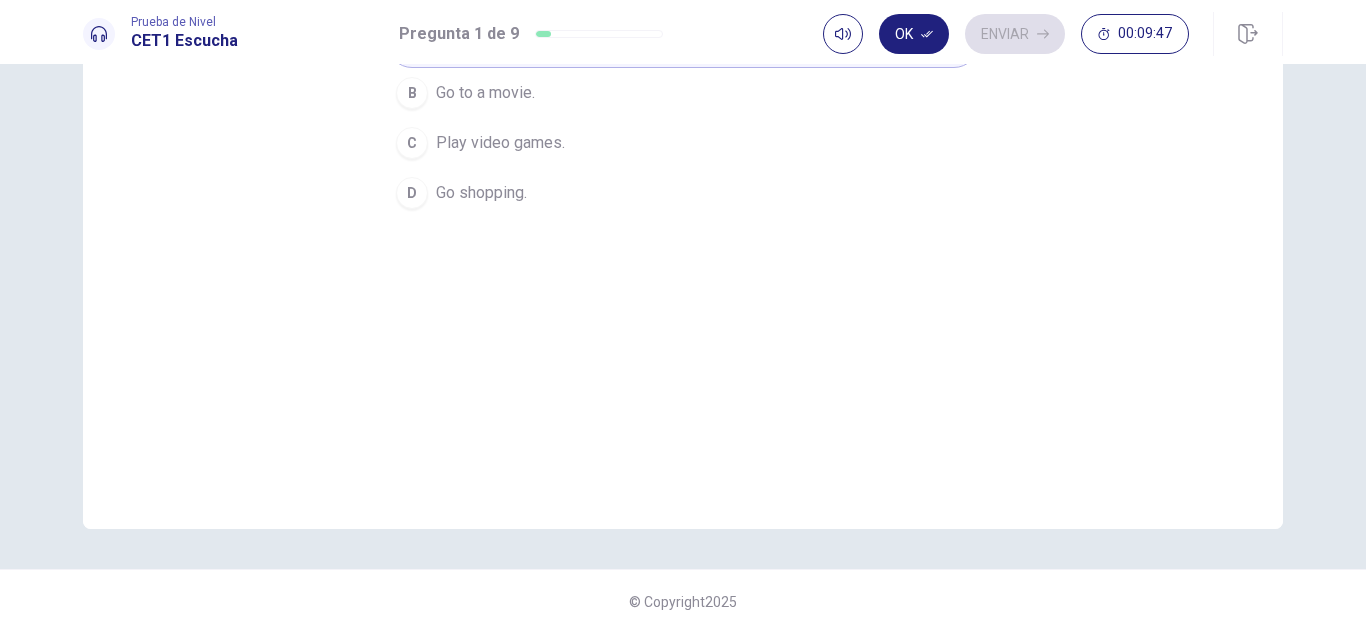 scroll, scrollTop: 0, scrollLeft: 0, axis: both 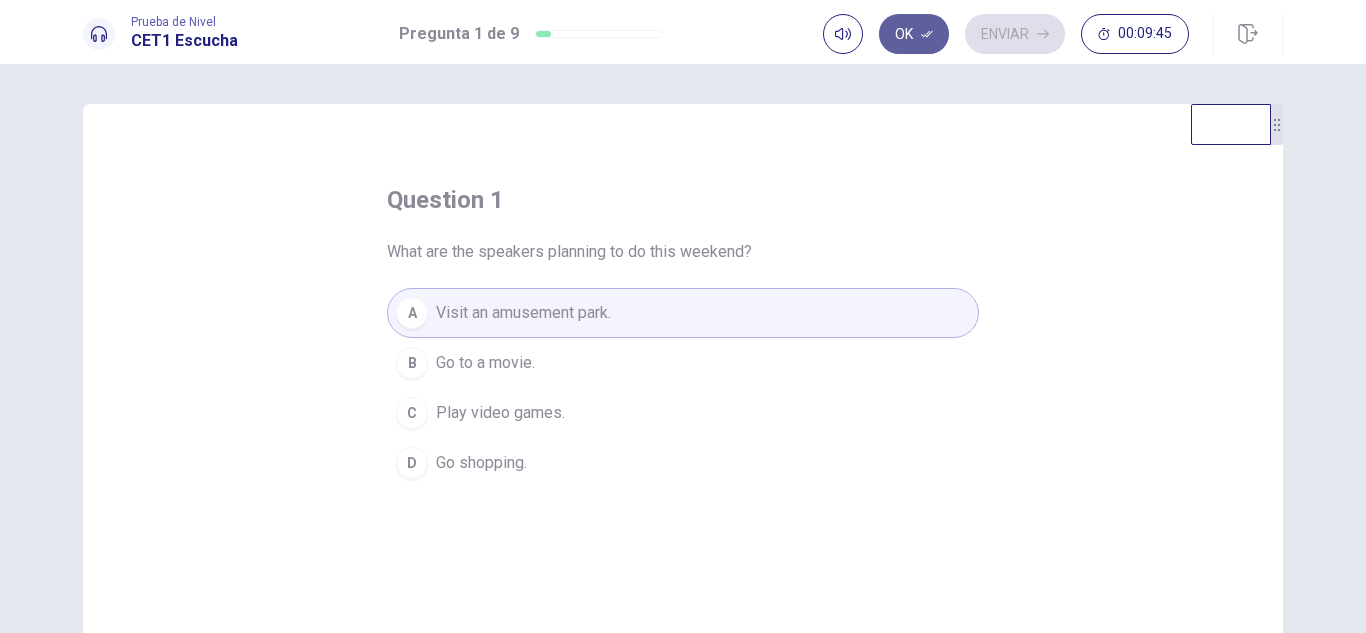 click on "Ok" at bounding box center (914, 34) 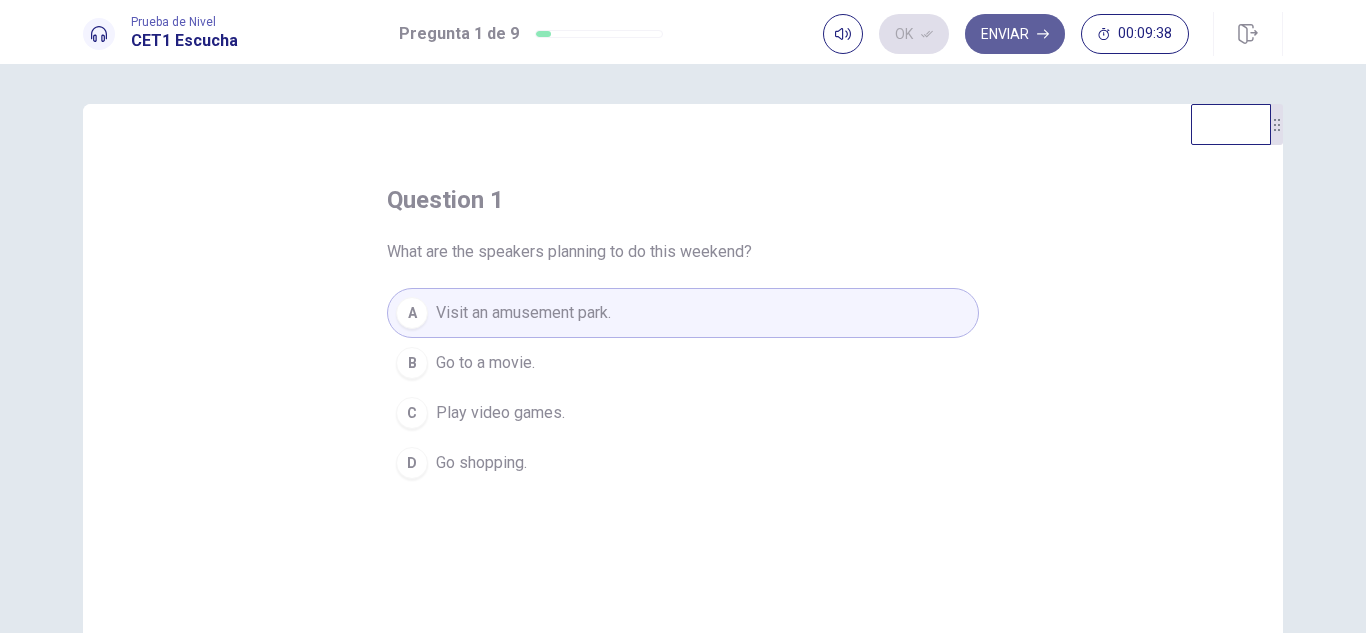 click on "Enviar" at bounding box center [1015, 34] 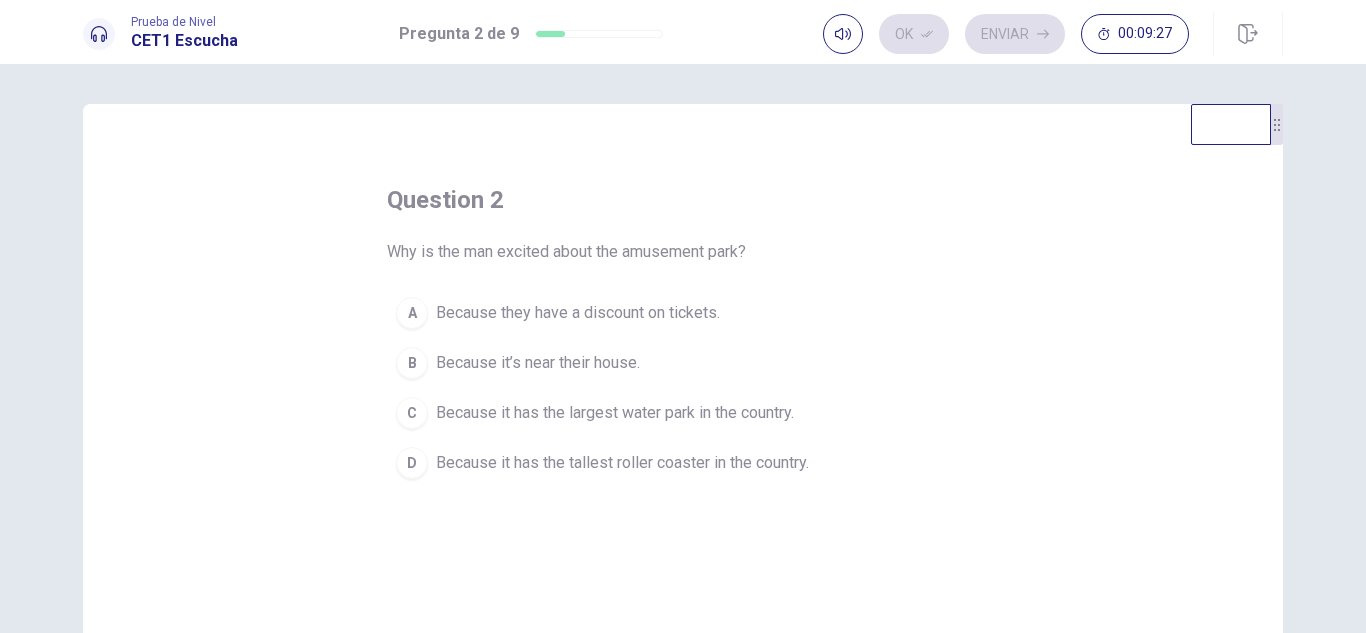 click on "Because it has the tallest roller coaster in the country." at bounding box center [622, 463] 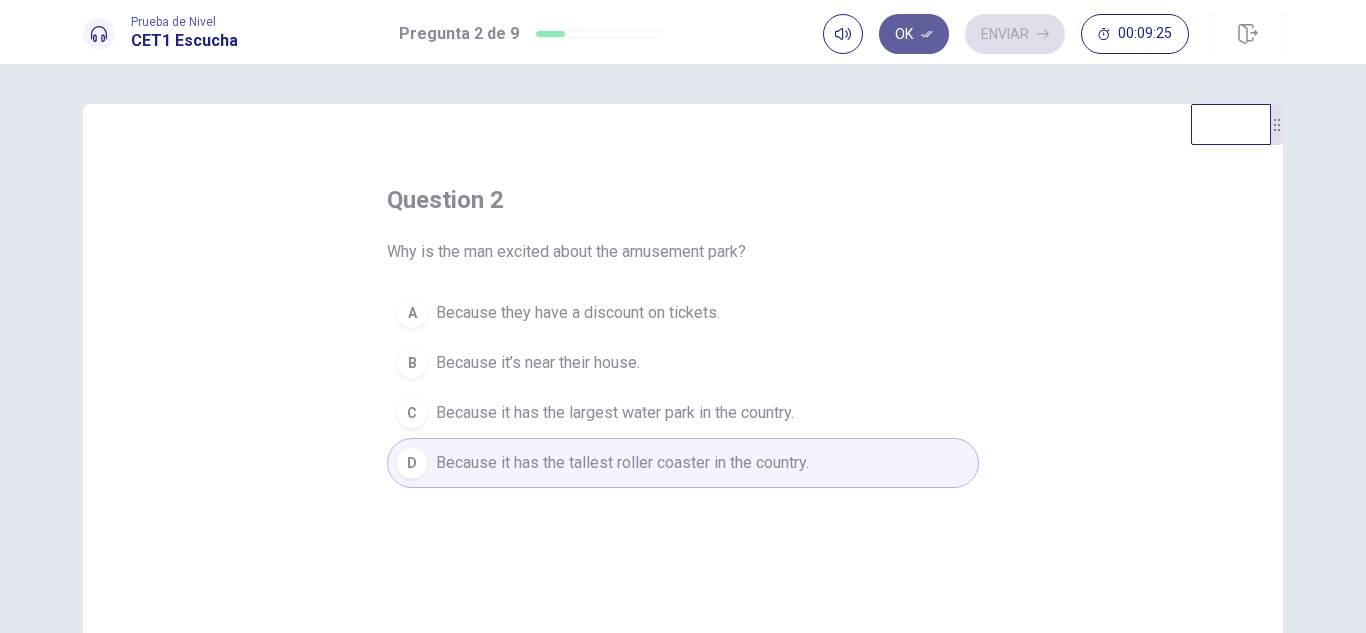 click on "Ok" at bounding box center [914, 34] 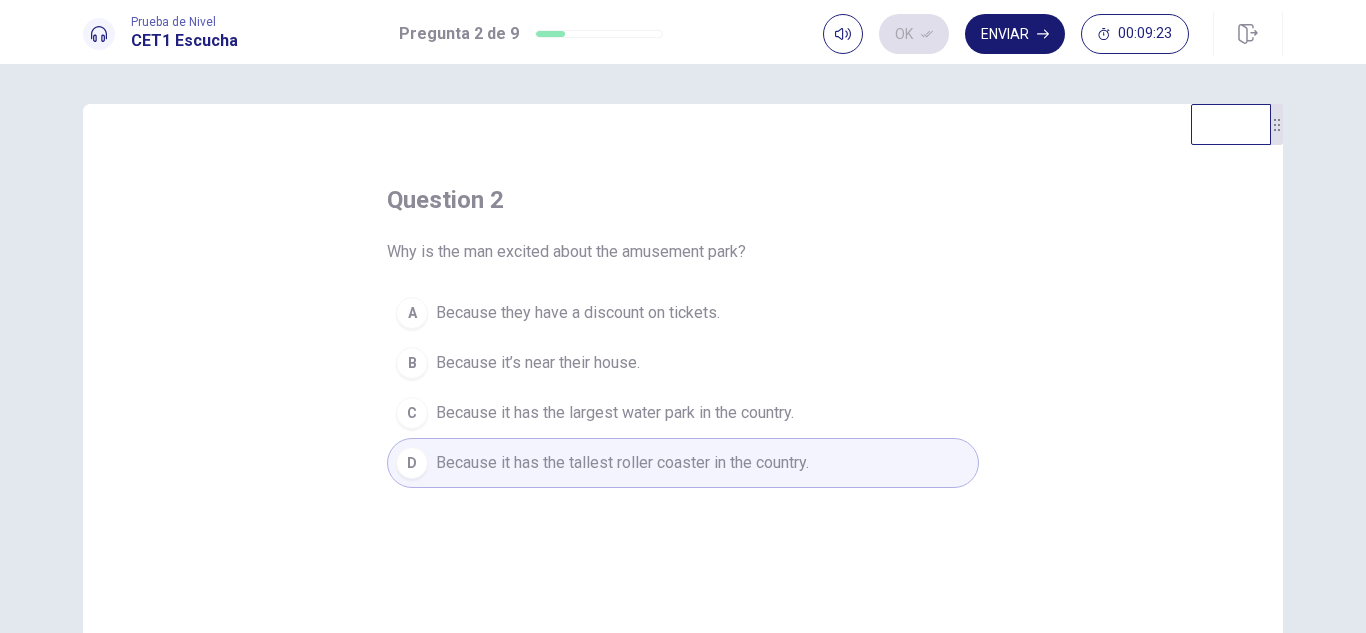 click on "Enviar" at bounding box center (1015, 34) 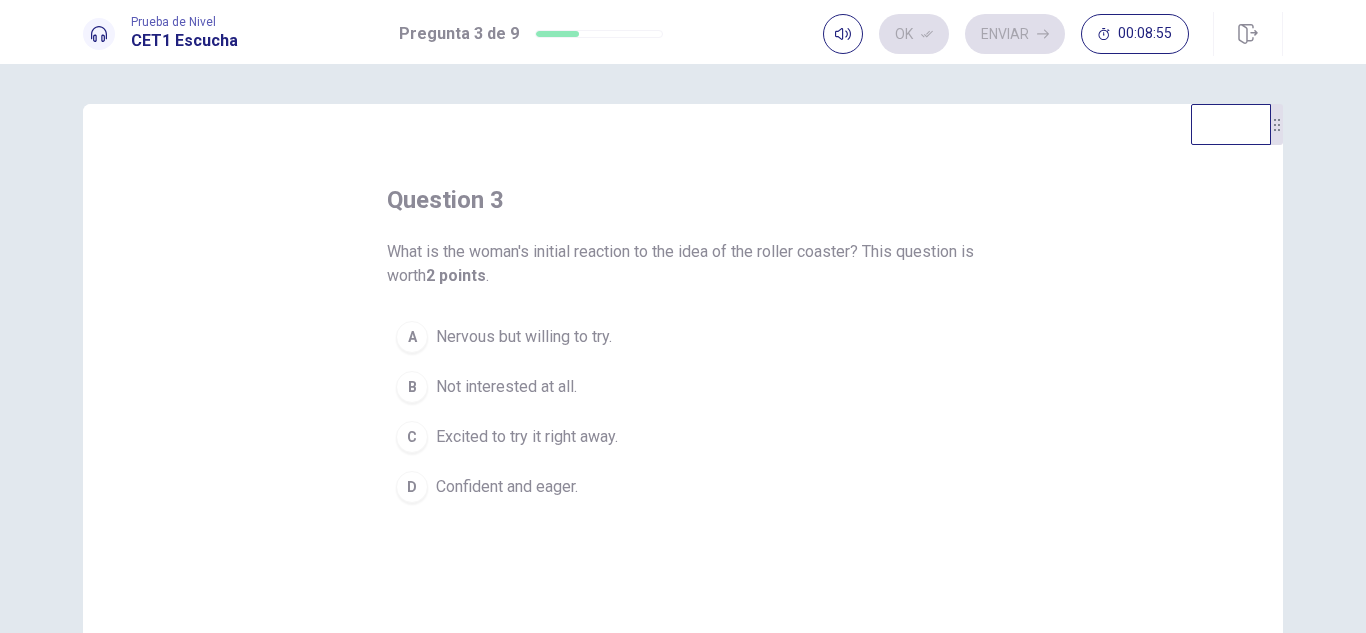 click on "Confident and eager." at bounding box center [507, 487] 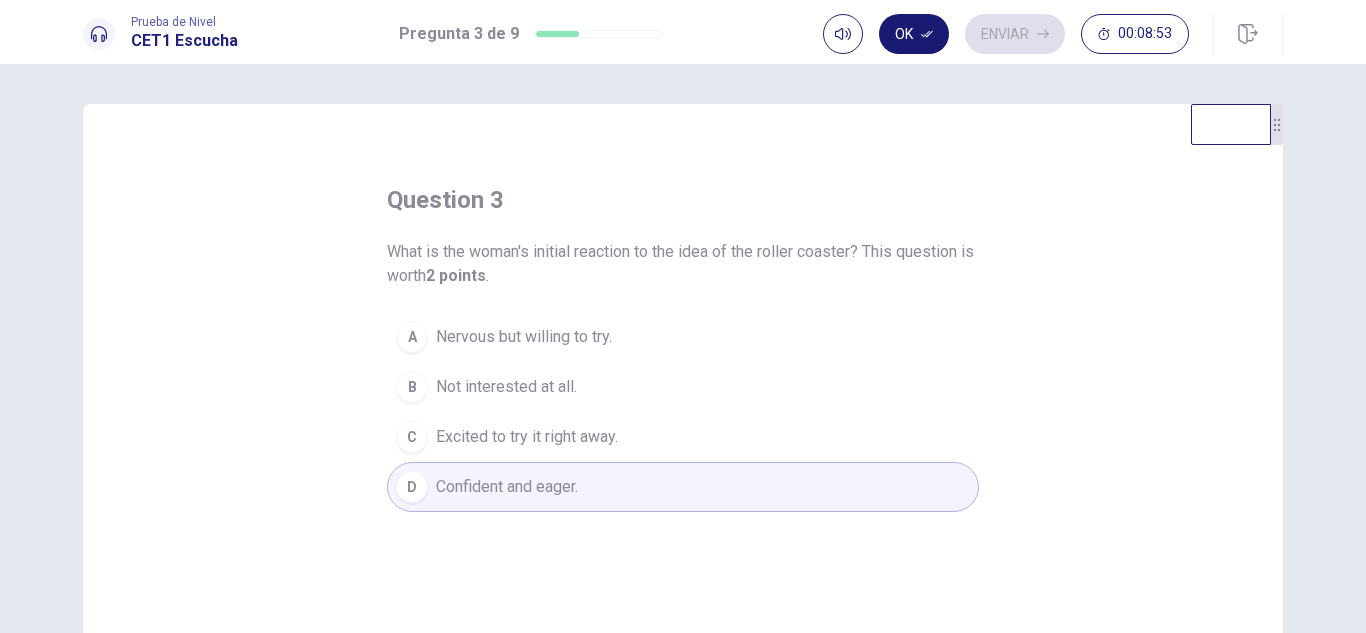 click 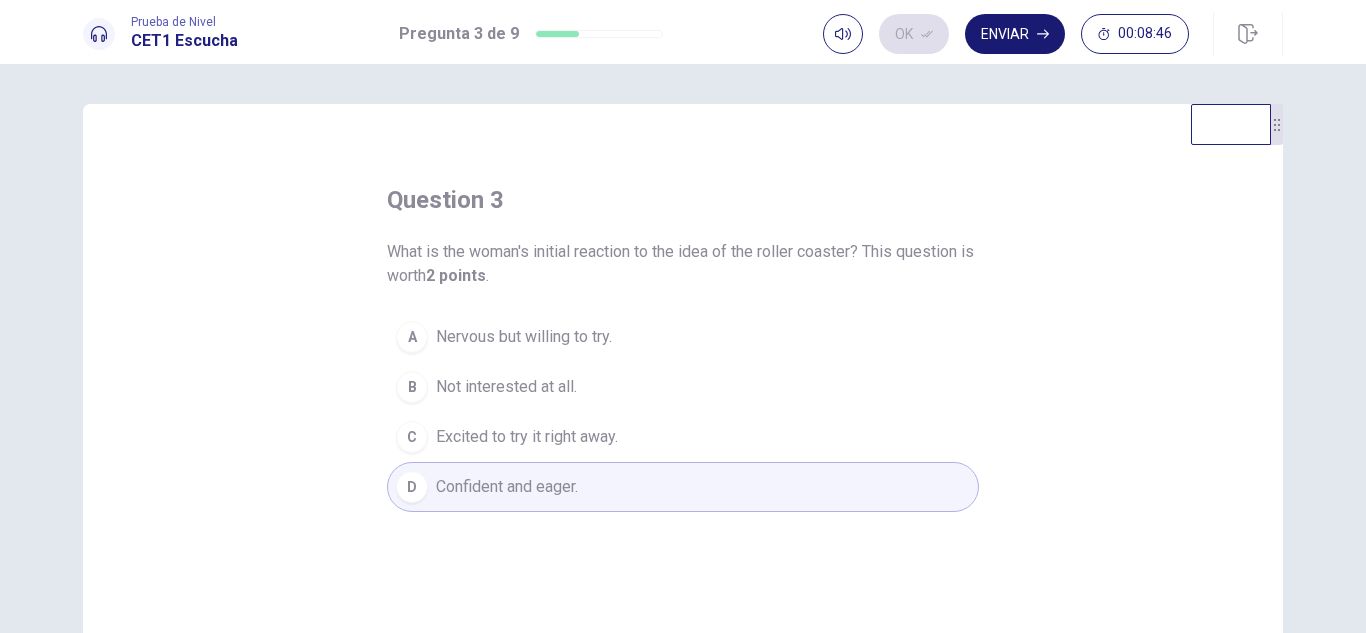 click on "Enviar" at bounding box center (1015, 34) 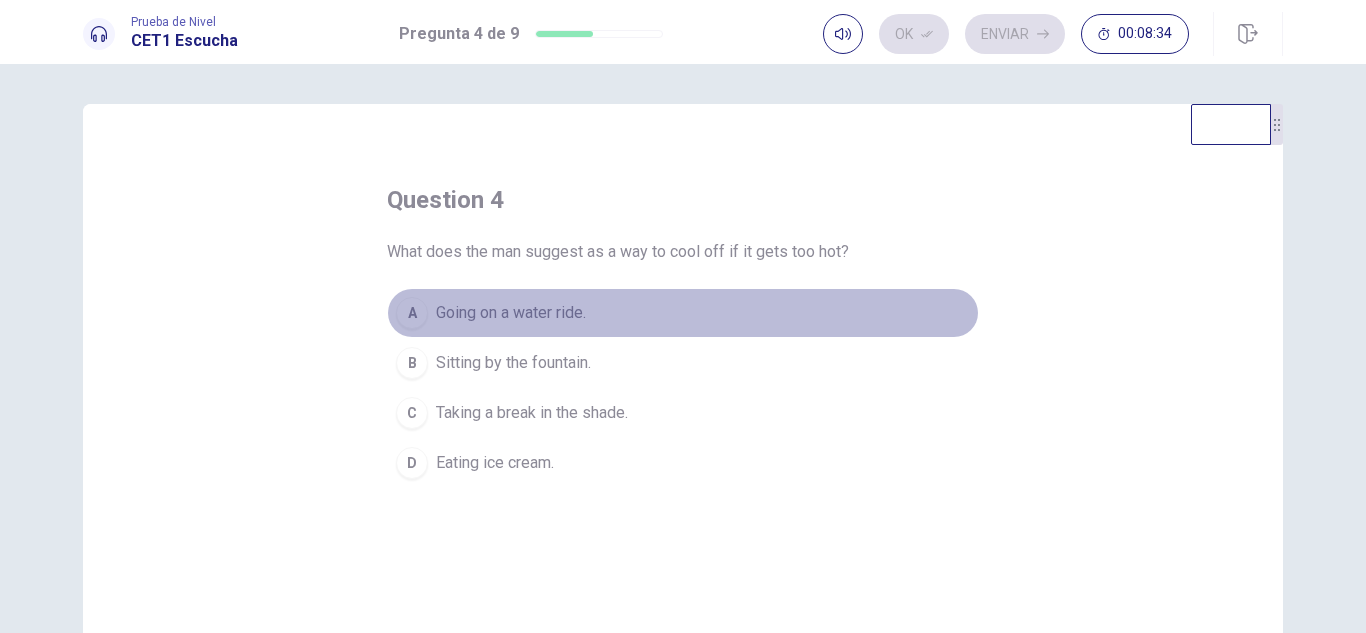 click on "Going on a water ride." at bounding box center [511, 313] 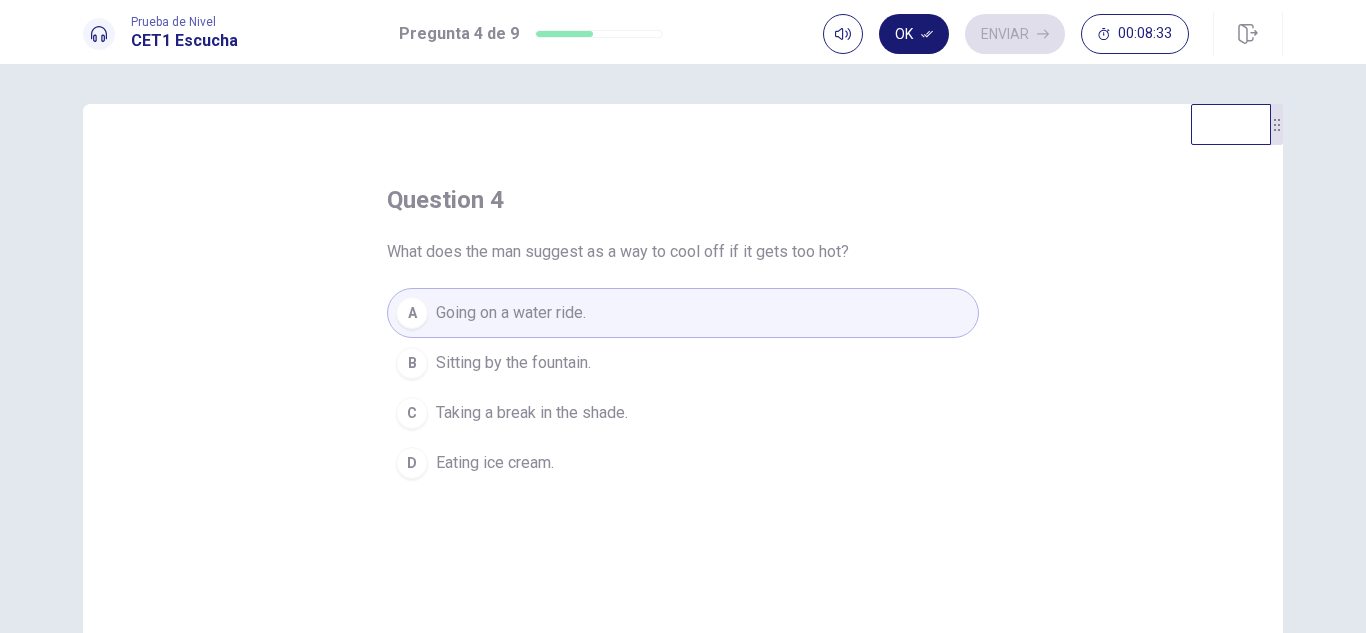click on "Ok" at bounding box center [914, 34] 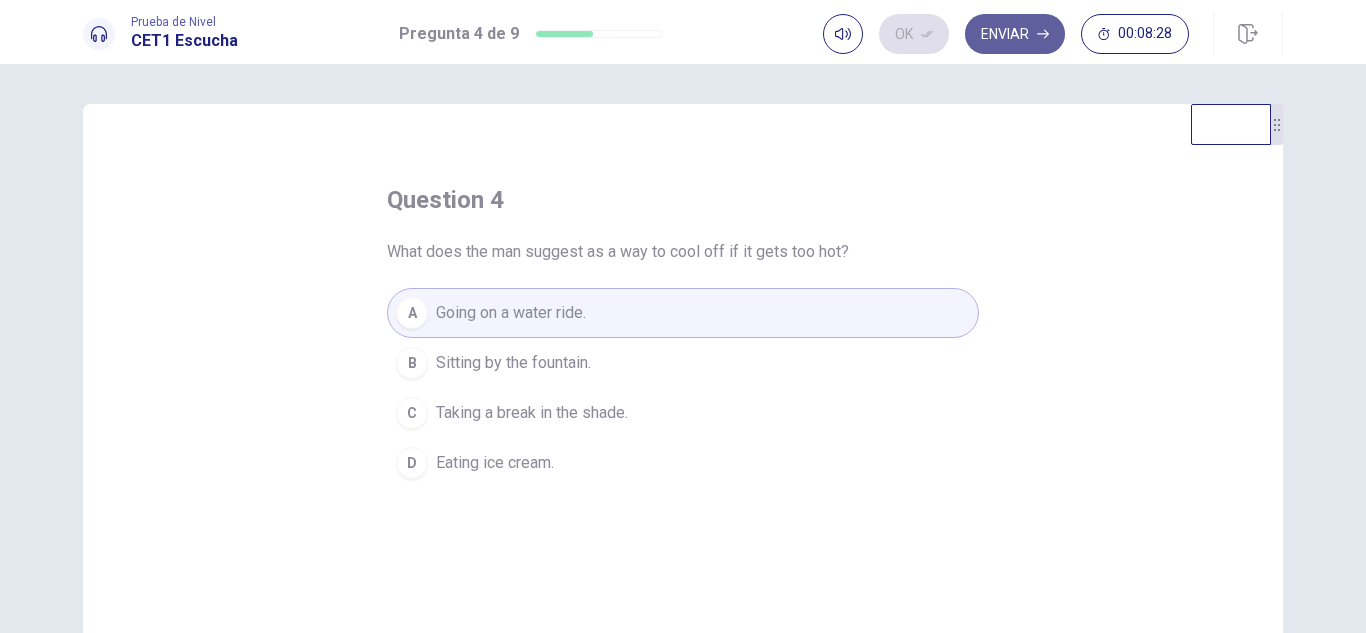 click on "Enviar" at bounding box center [1015, 34] 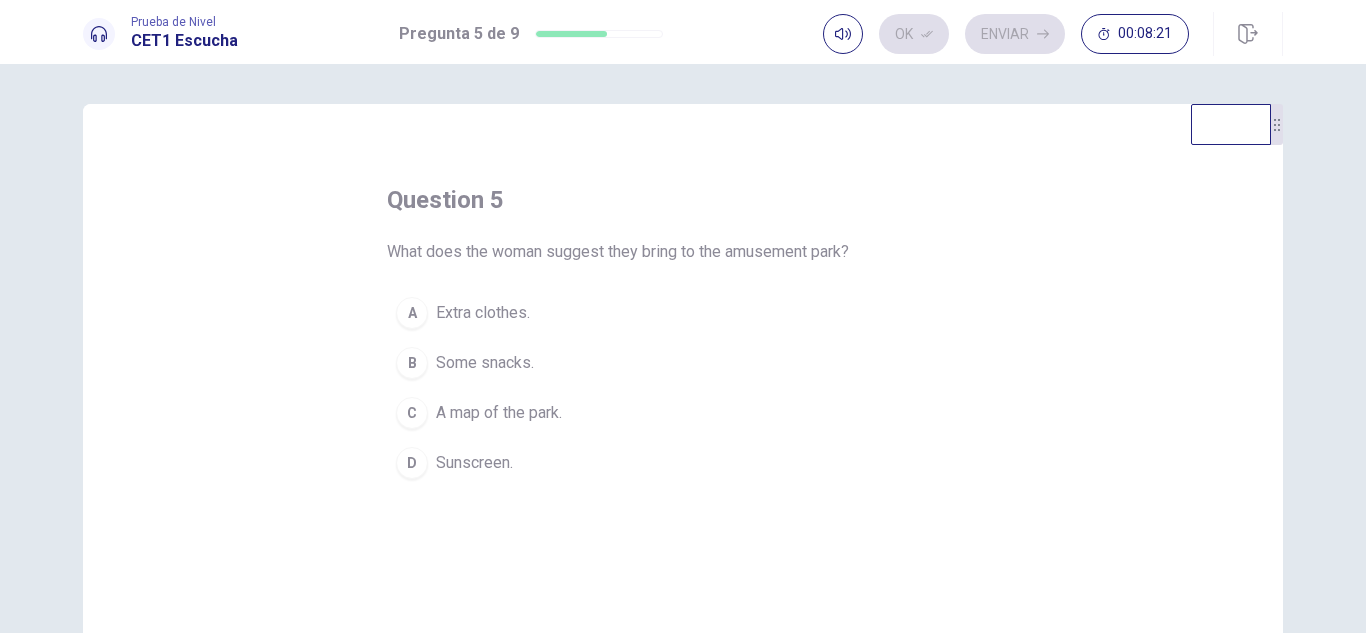 click on "Extra clothes." at bounding box center [483, 313] 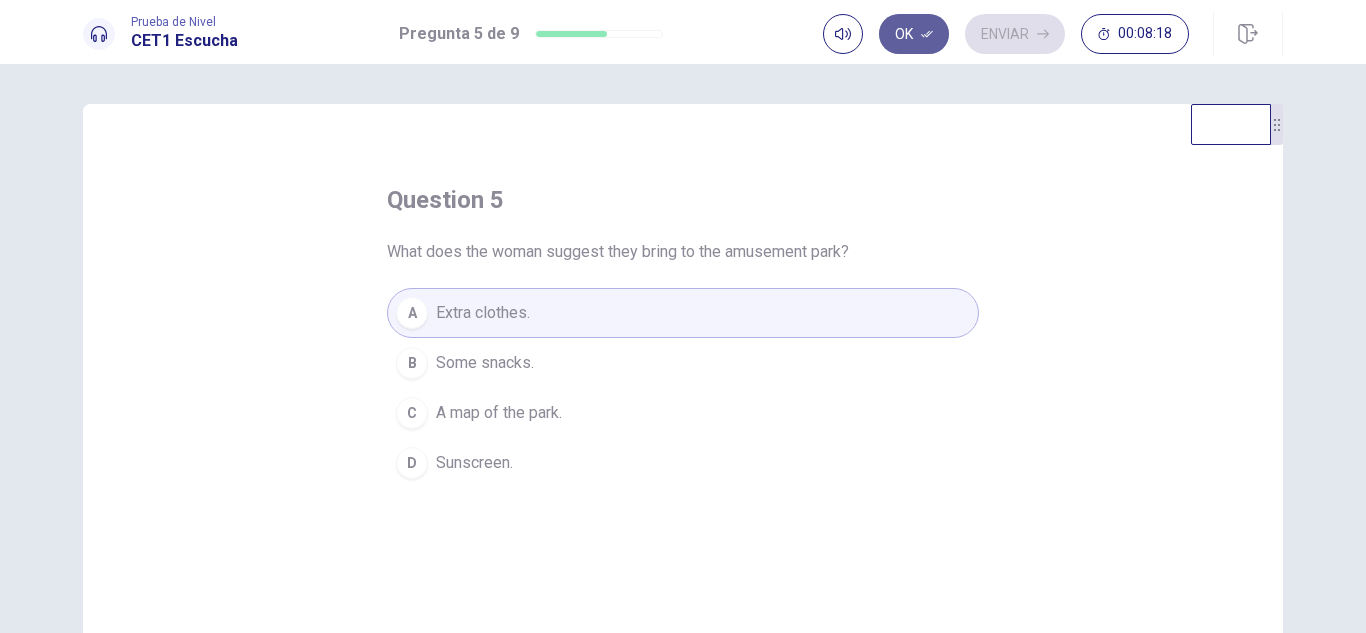 click on "Ok" at bounding box center [914, 34] 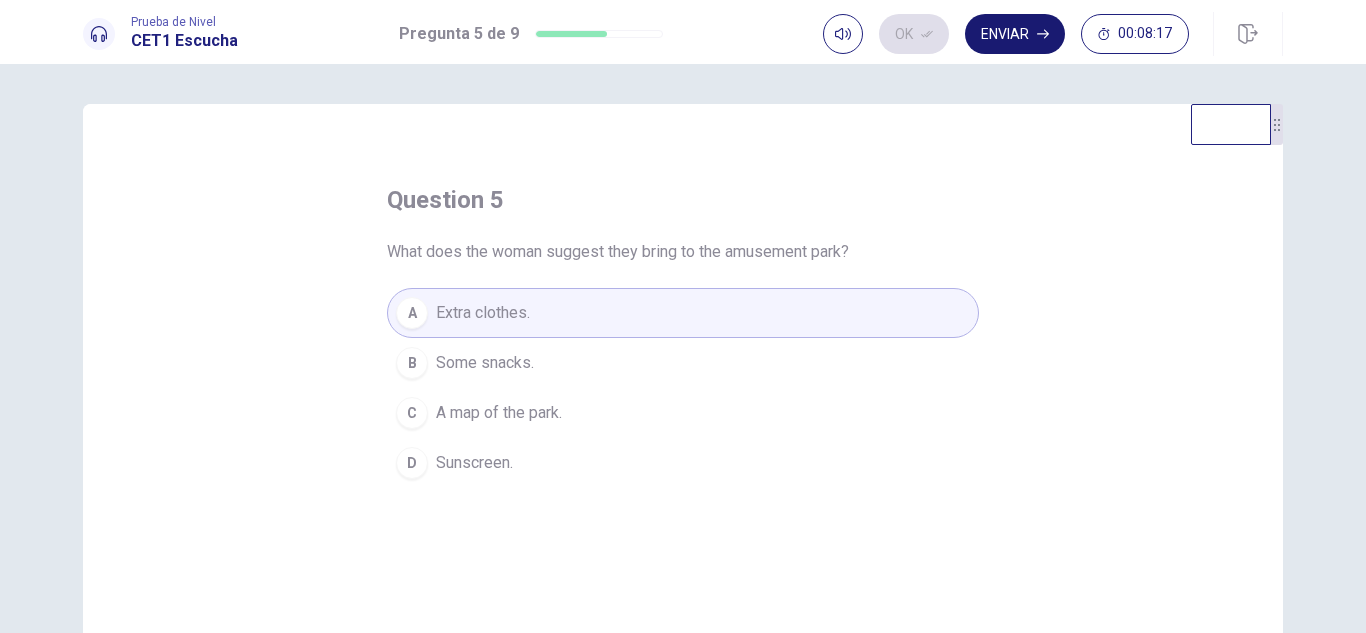 click on "Enviar" at bounding box center (1015, 34) 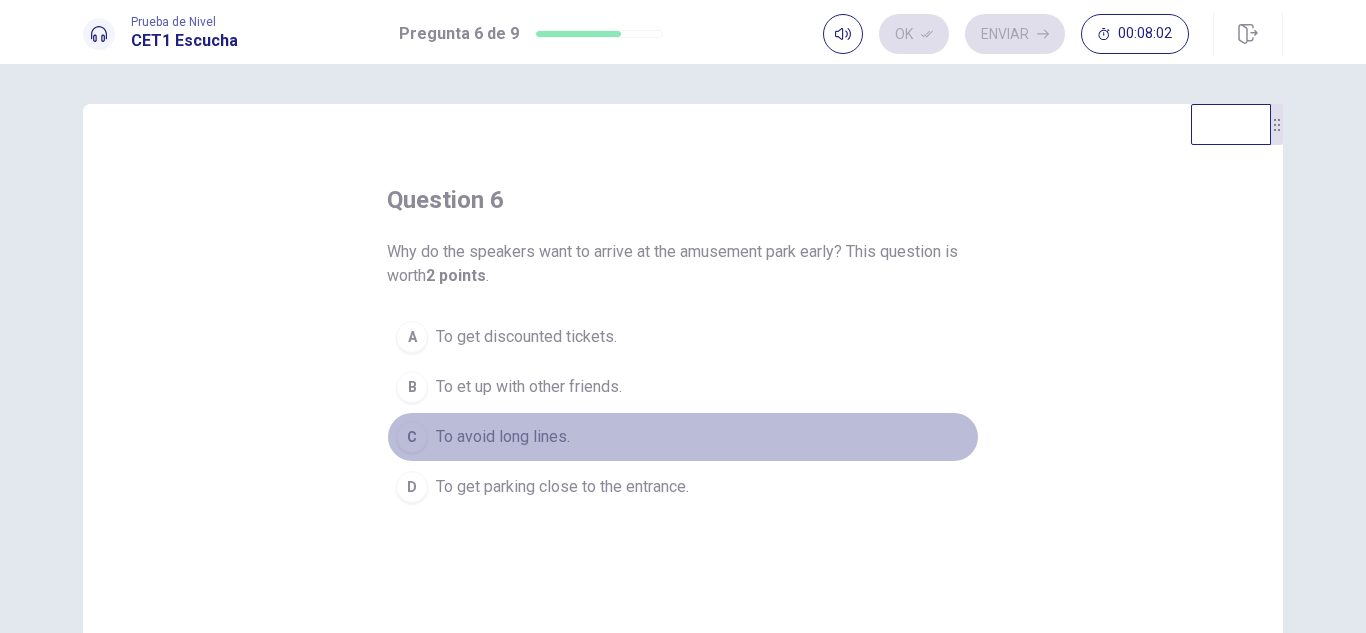 click on "C To avoid long lines." at bounding box center (683, 437) 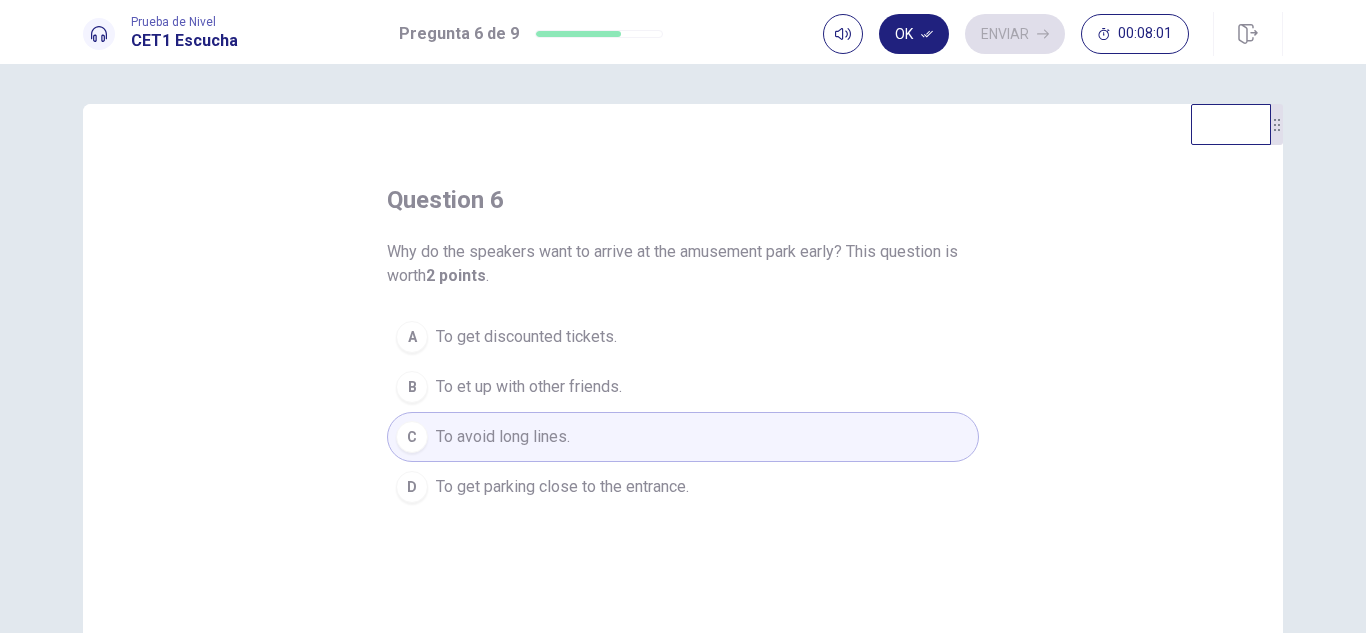 click on "Ok" at bounding box center (914, 34) 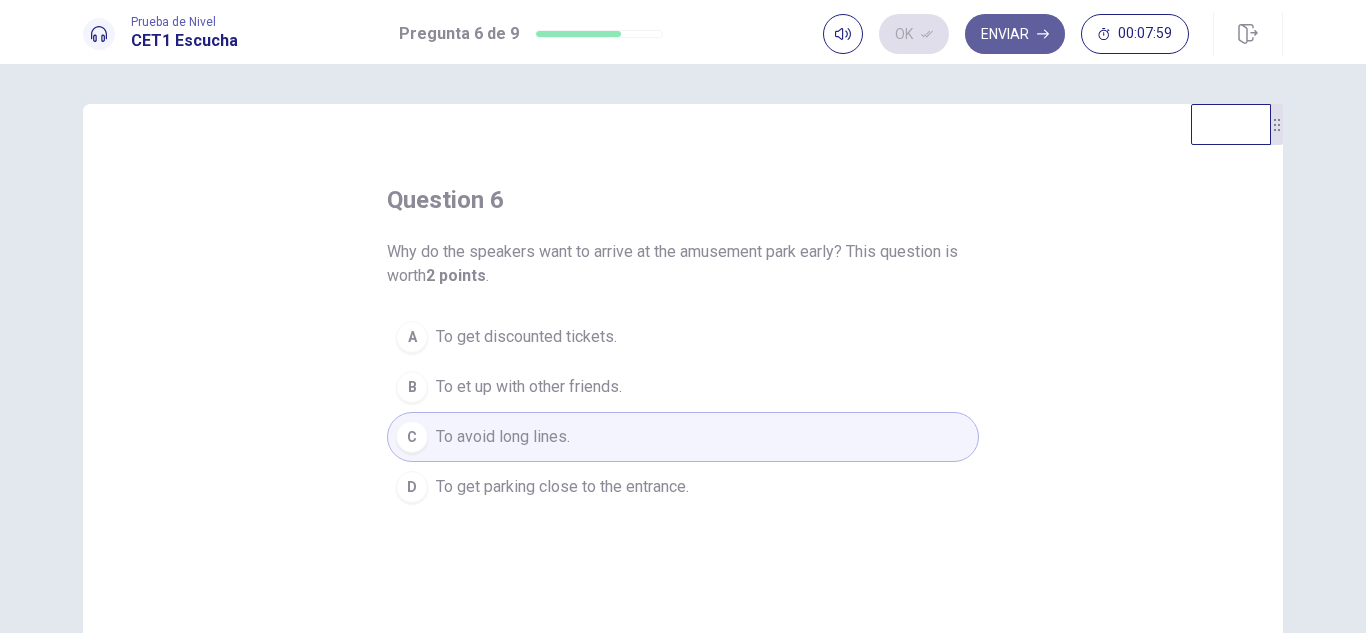 click on "Enviar" at bounding box center [1015, 34] 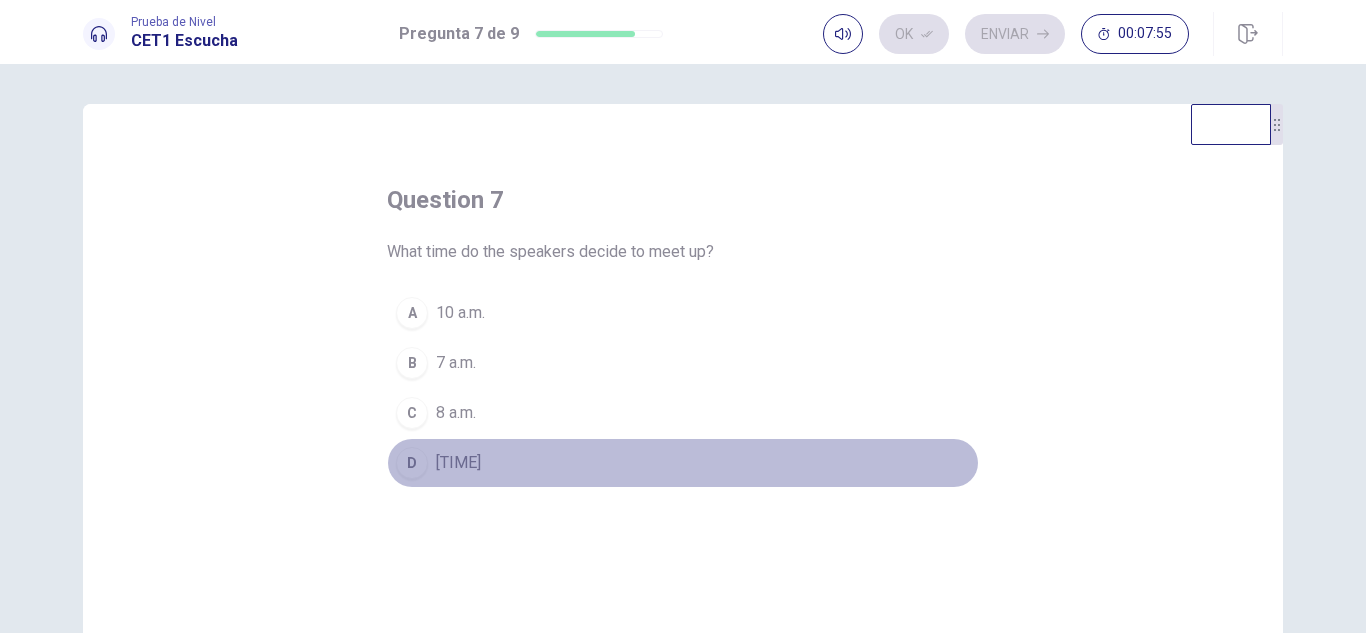 click on "[TIME]" at bounding box center [458, 463] 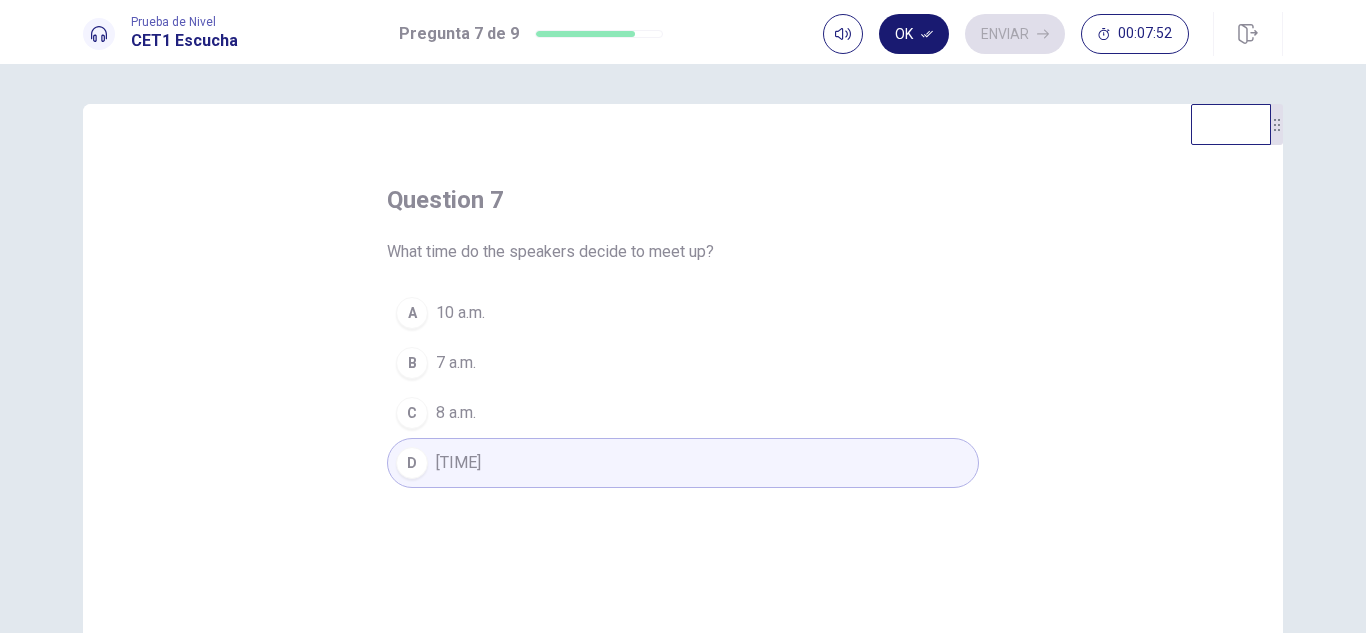 click on "Ok" at bounding box center (914, 34) 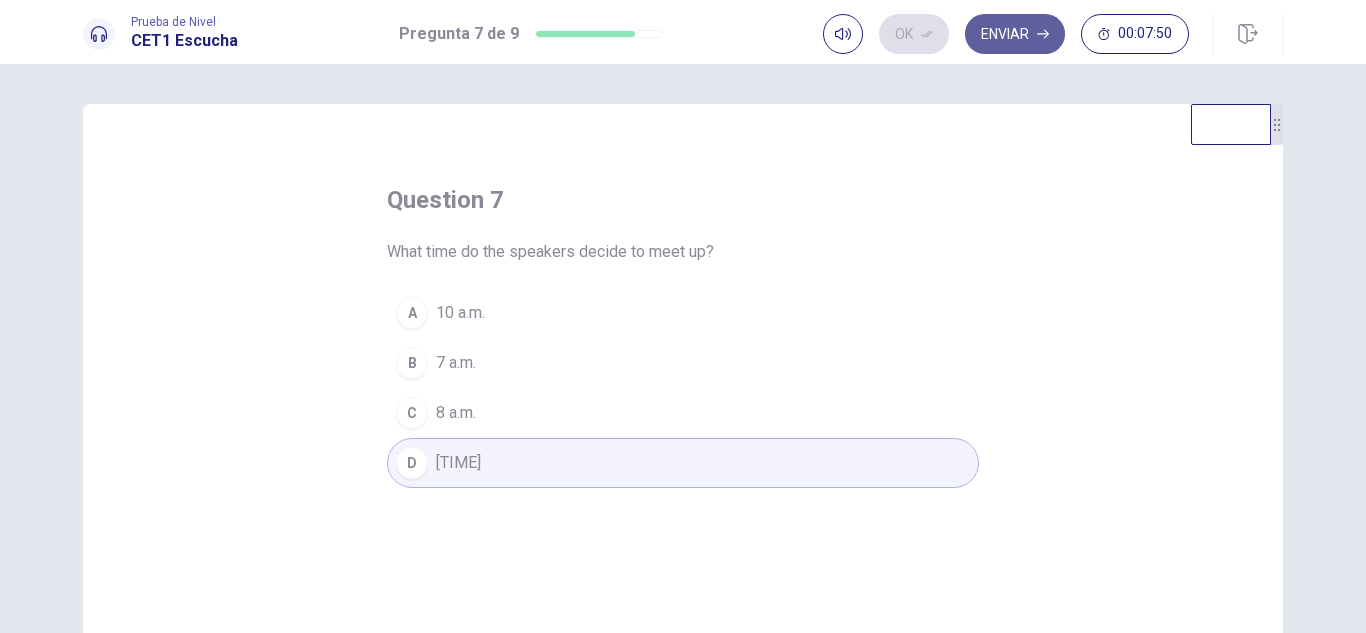 click on "Enviar" at bounding box center [1015, 34] 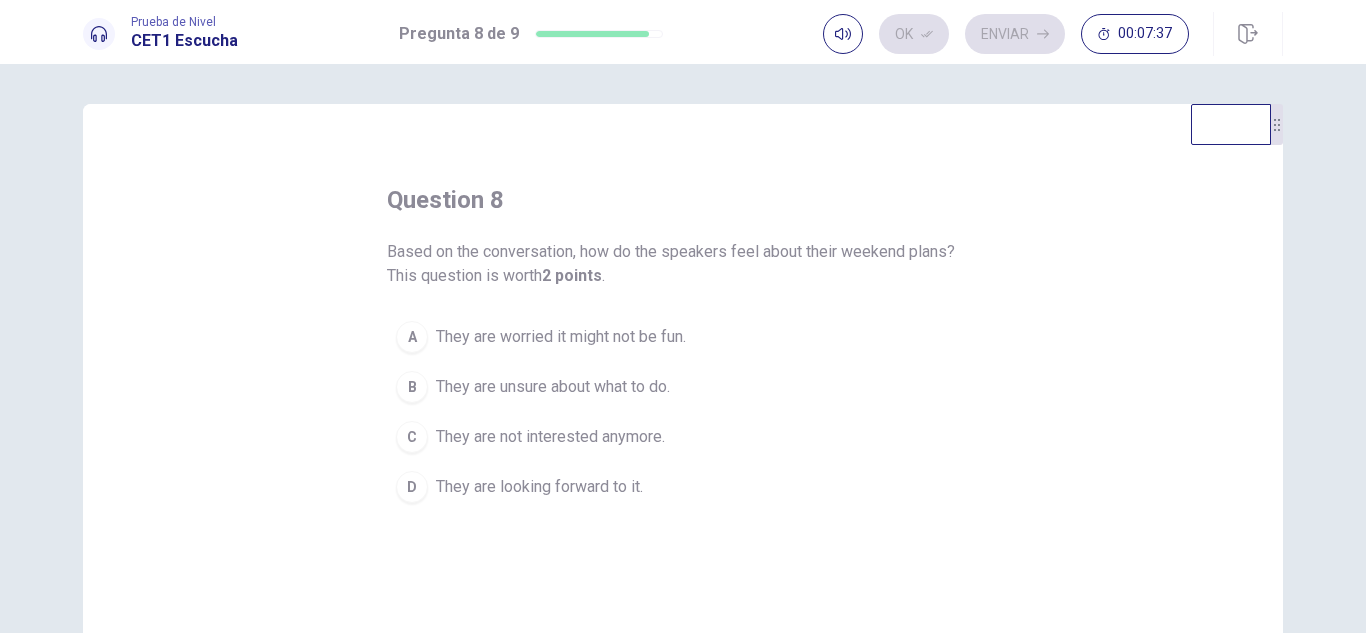click on "They are looking forward to it." at bounding box center (539, 487) 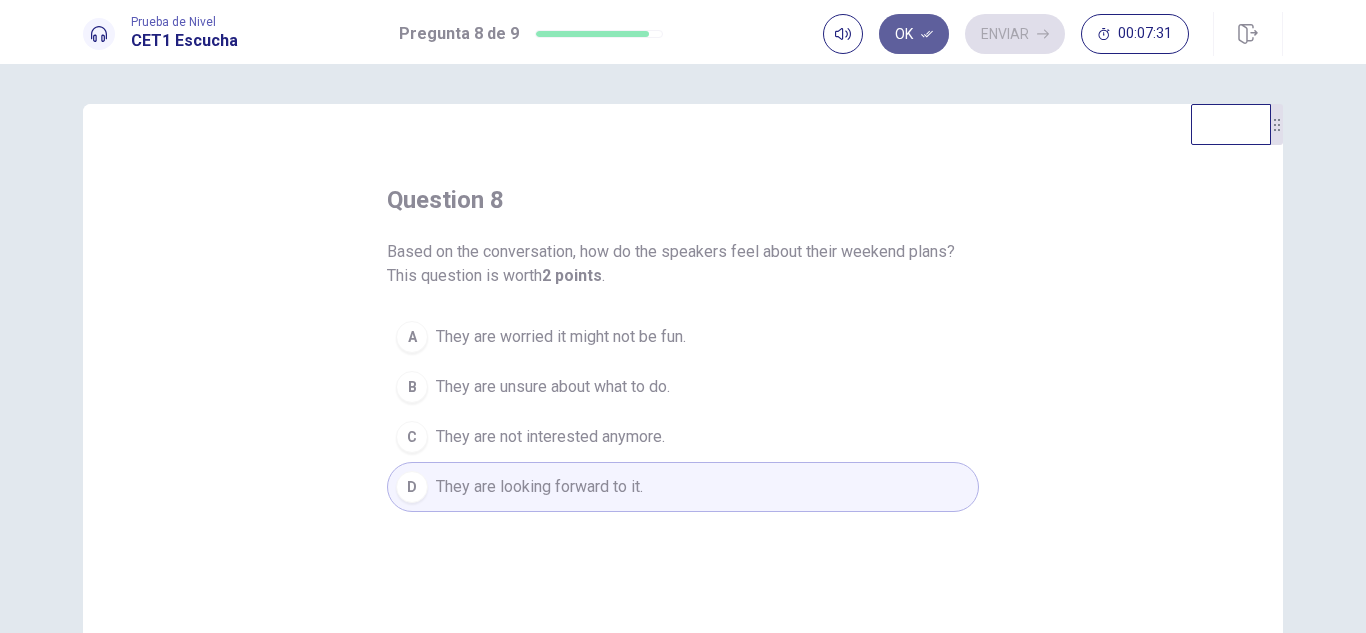 click on "Ok" at bounding box center [914, 34] 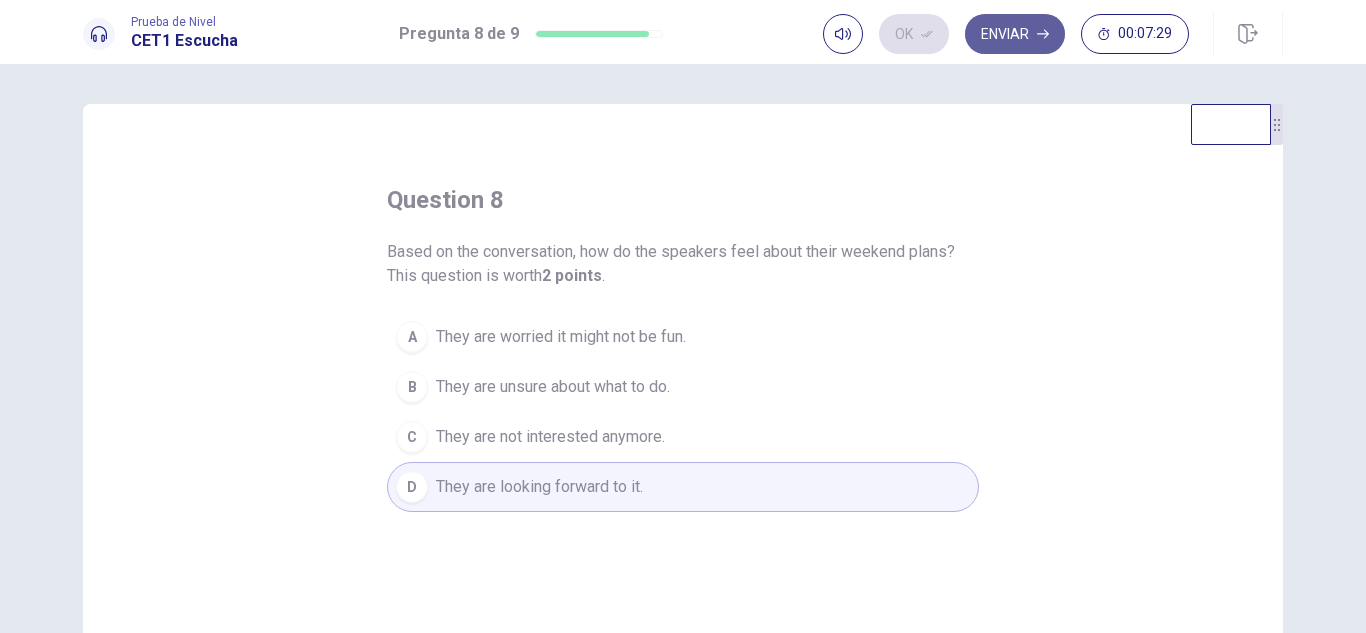 click on "Enviar" at bounding box center [1015, 34] 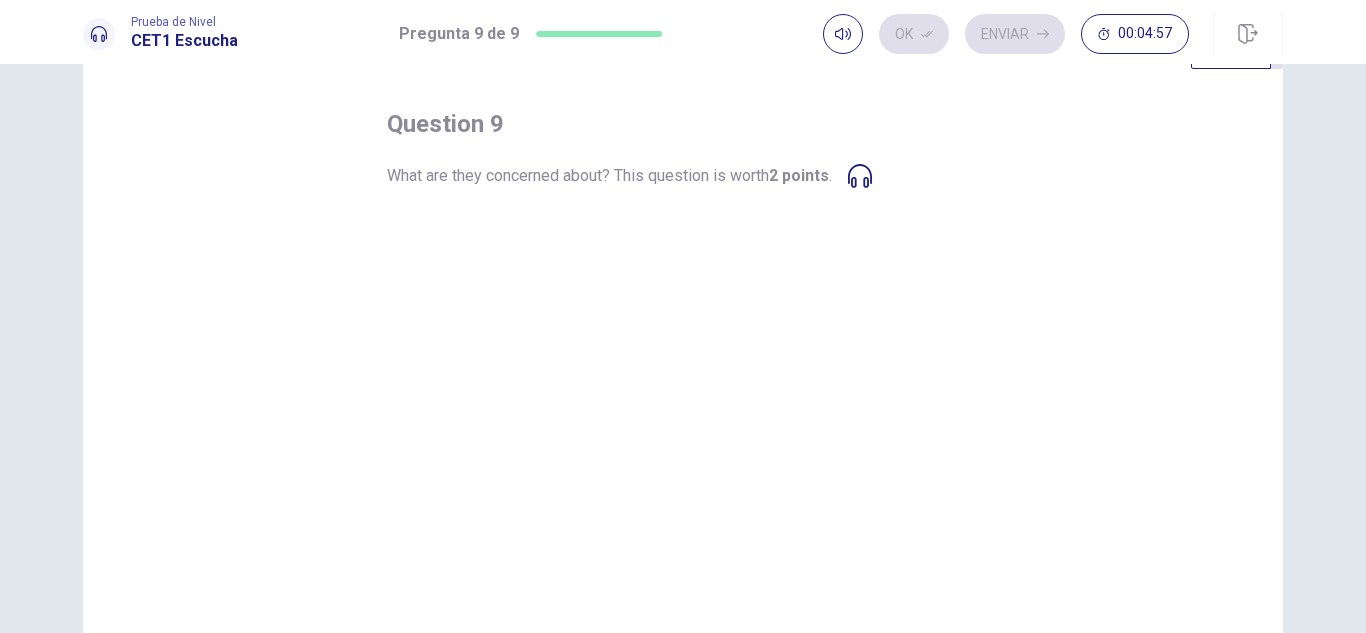 scroll, scrollTop: 60, scrollLeft: 0, axis: vertical 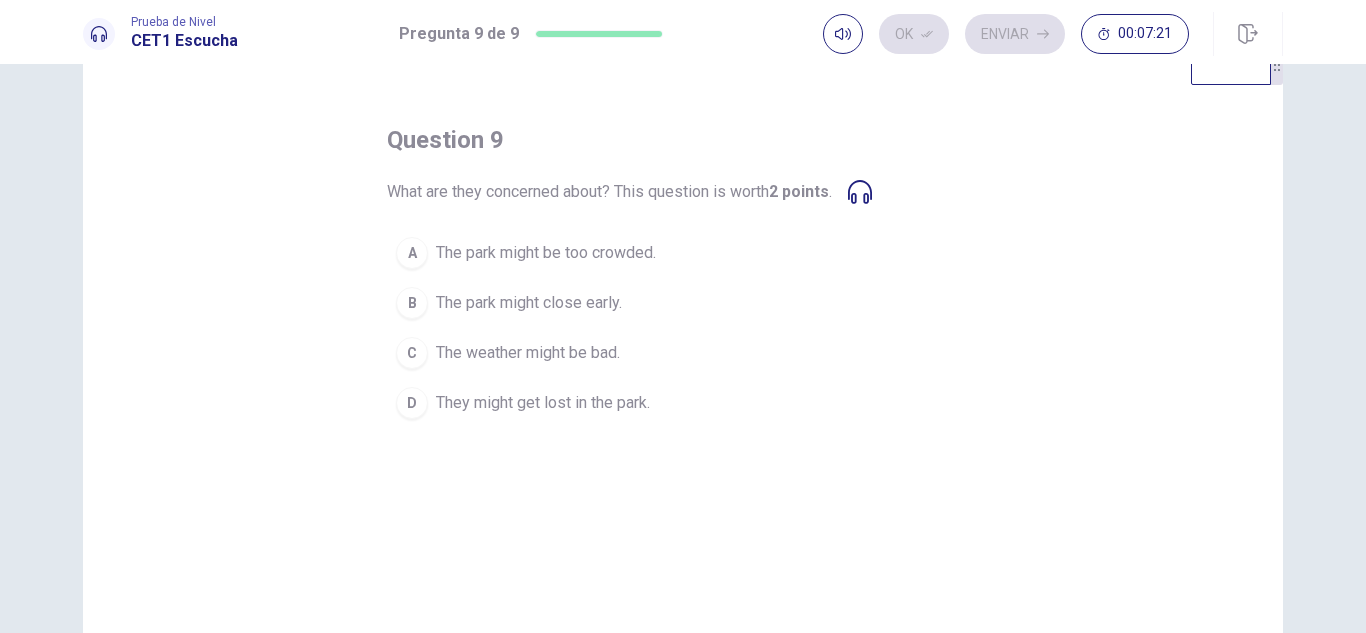 click on "The park might be too crowded." at bounding box center (546, 253) 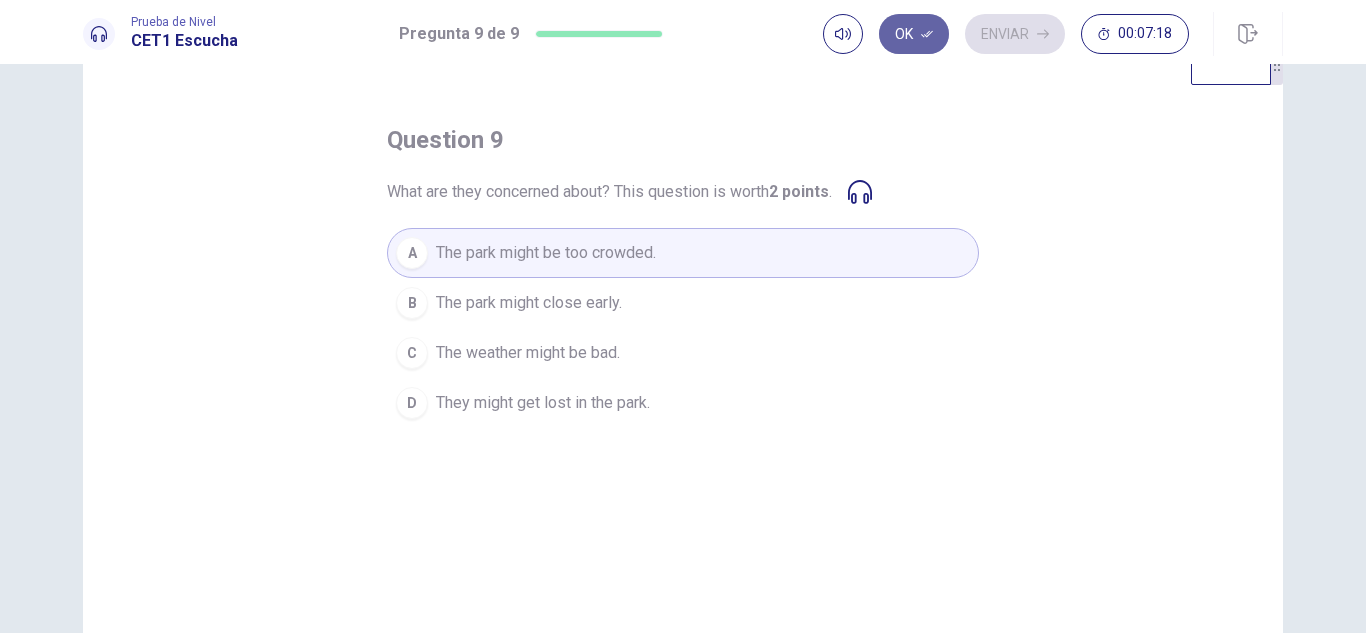 click on "Ok" at bounding box center (914, 34) 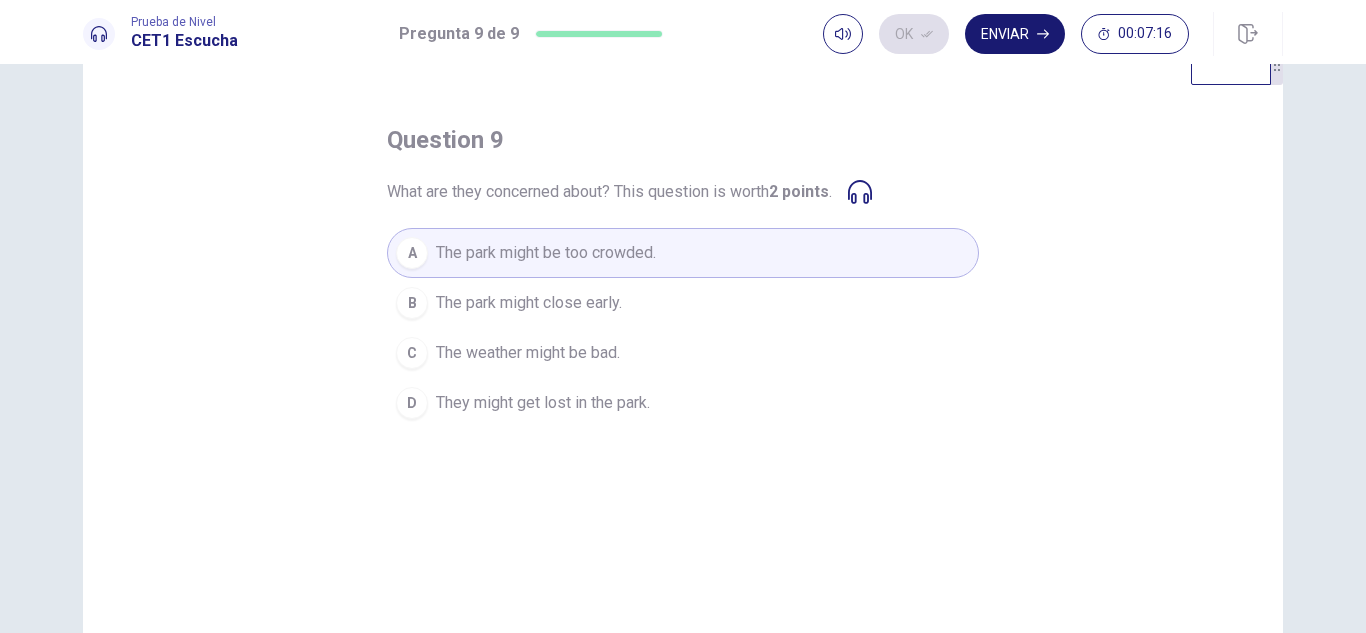 click on "Enviar" at bounding box center [1015, 34] 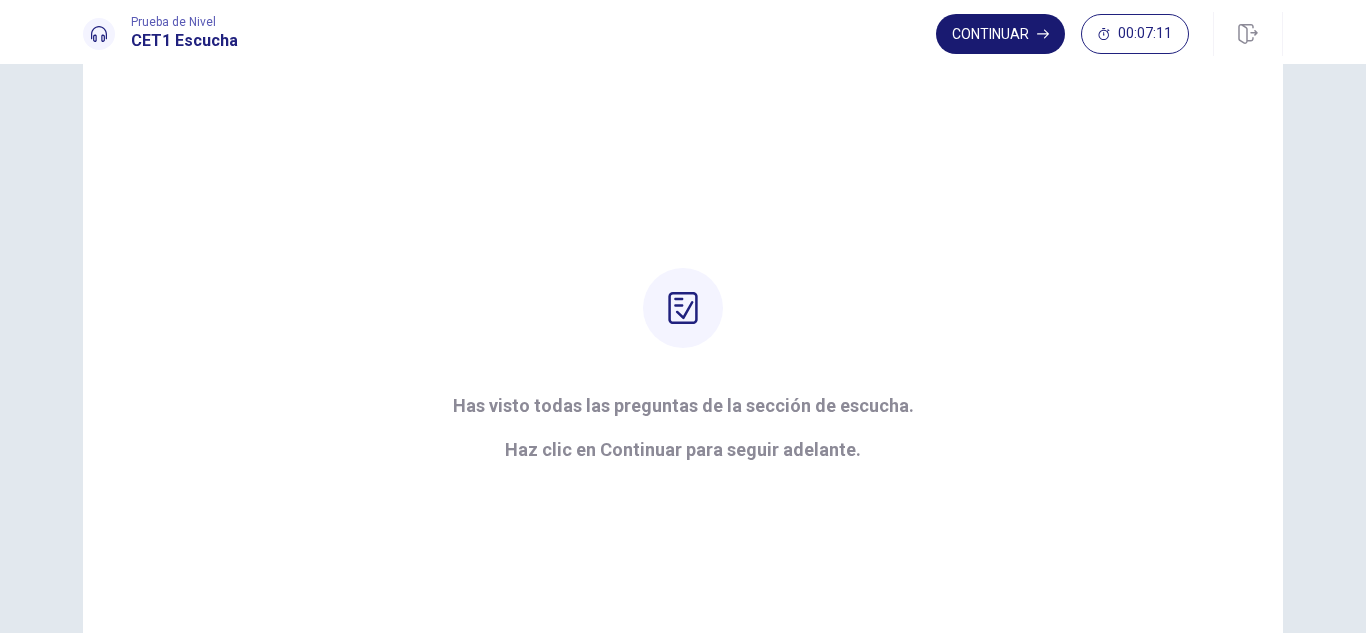 click on "Continuar" at bounding box center (1000, 34) 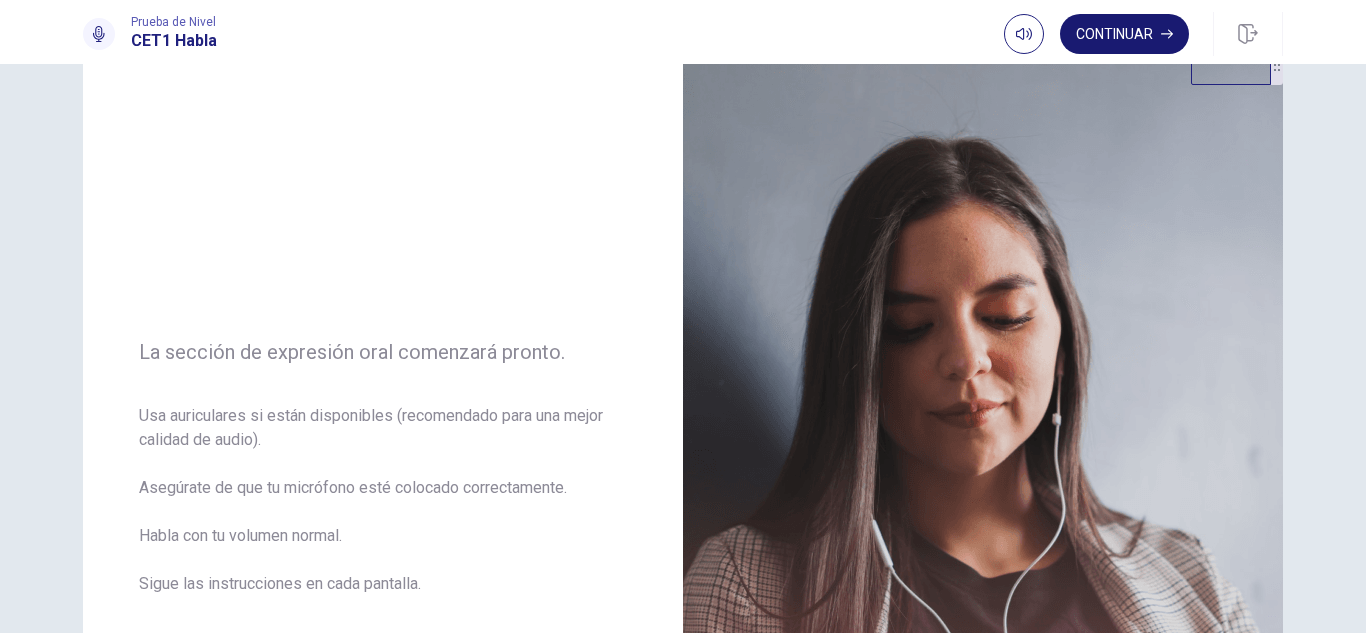 click on "Continuar" at bounding box center [1124, 34] 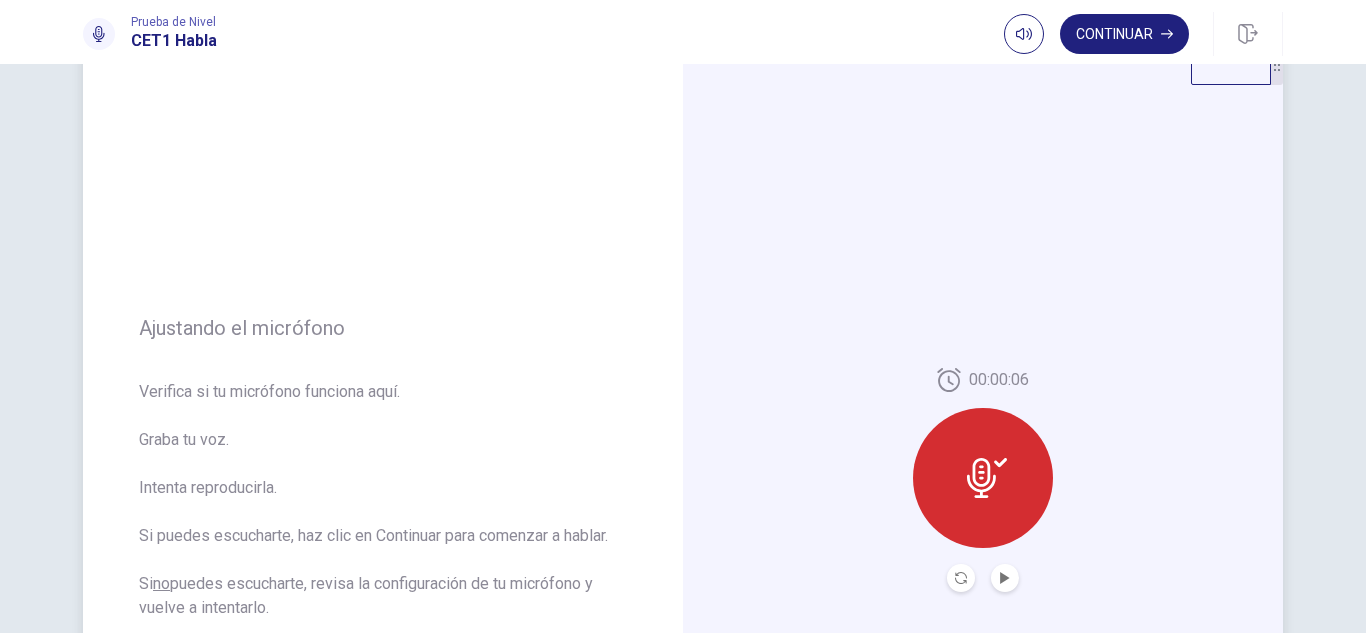 click at bounding box center (983, 478) 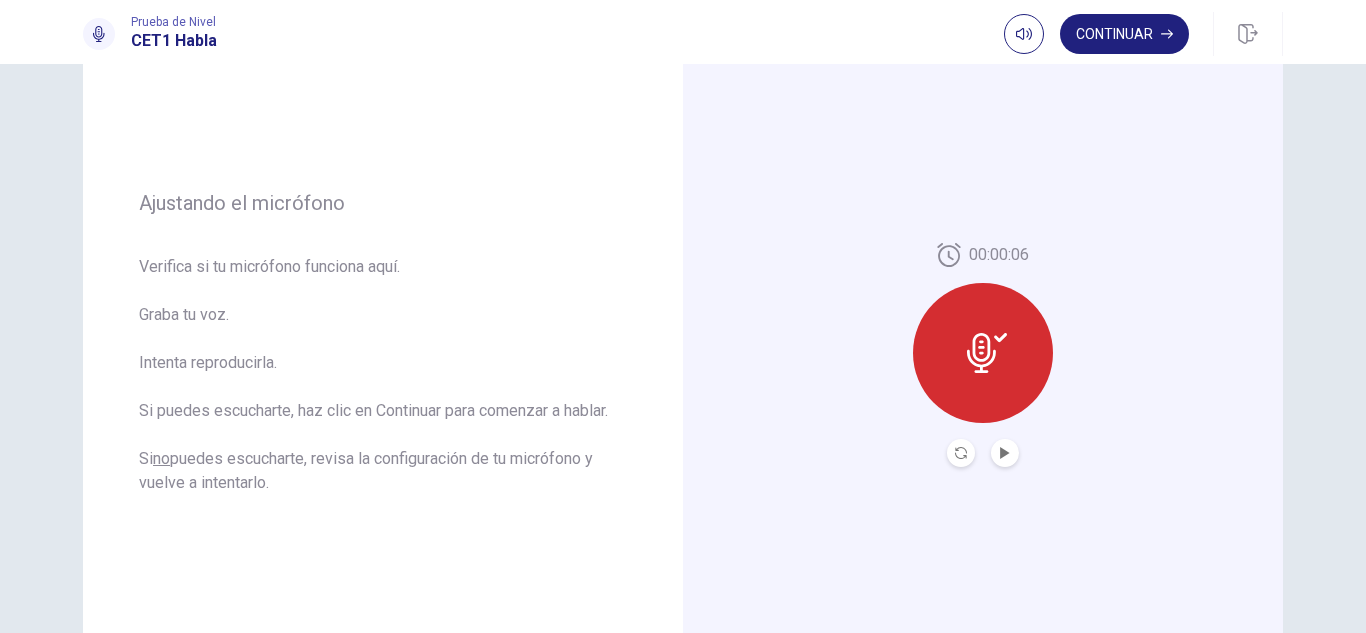scroll, scrollTop: 198, scrollLeft: 0, axis: vertical 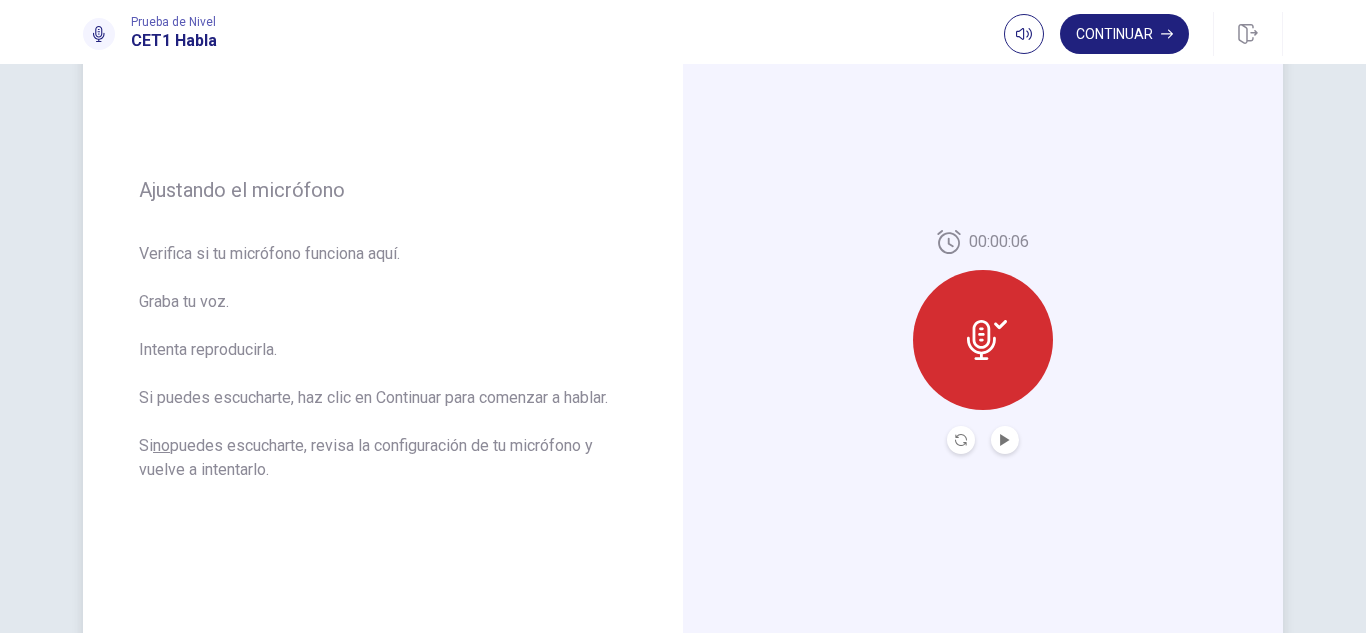 click 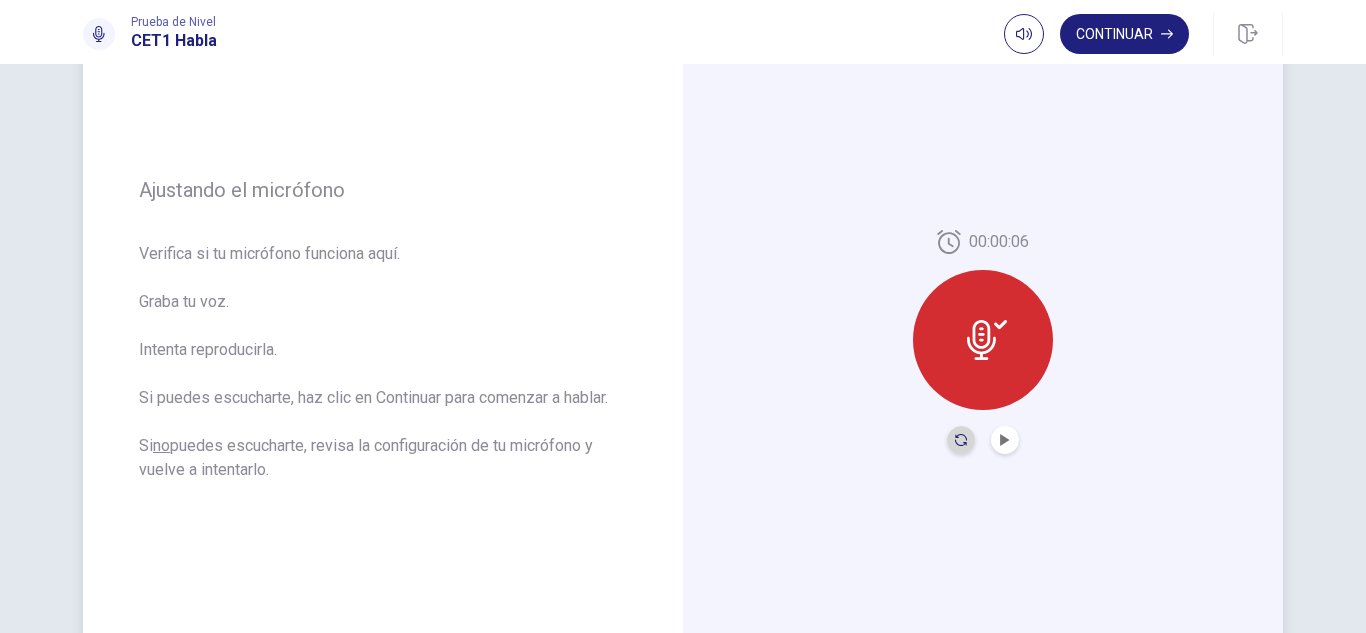click 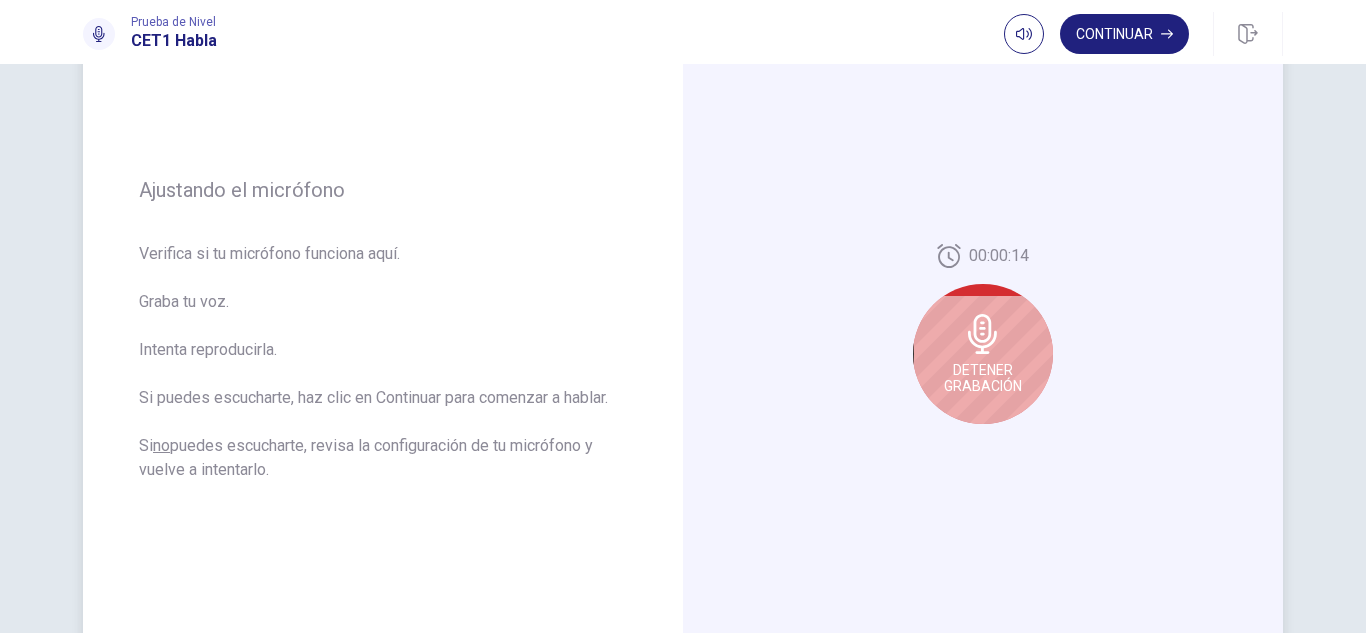 click on "Detener   Grabación" at bounding box center [983, 378] 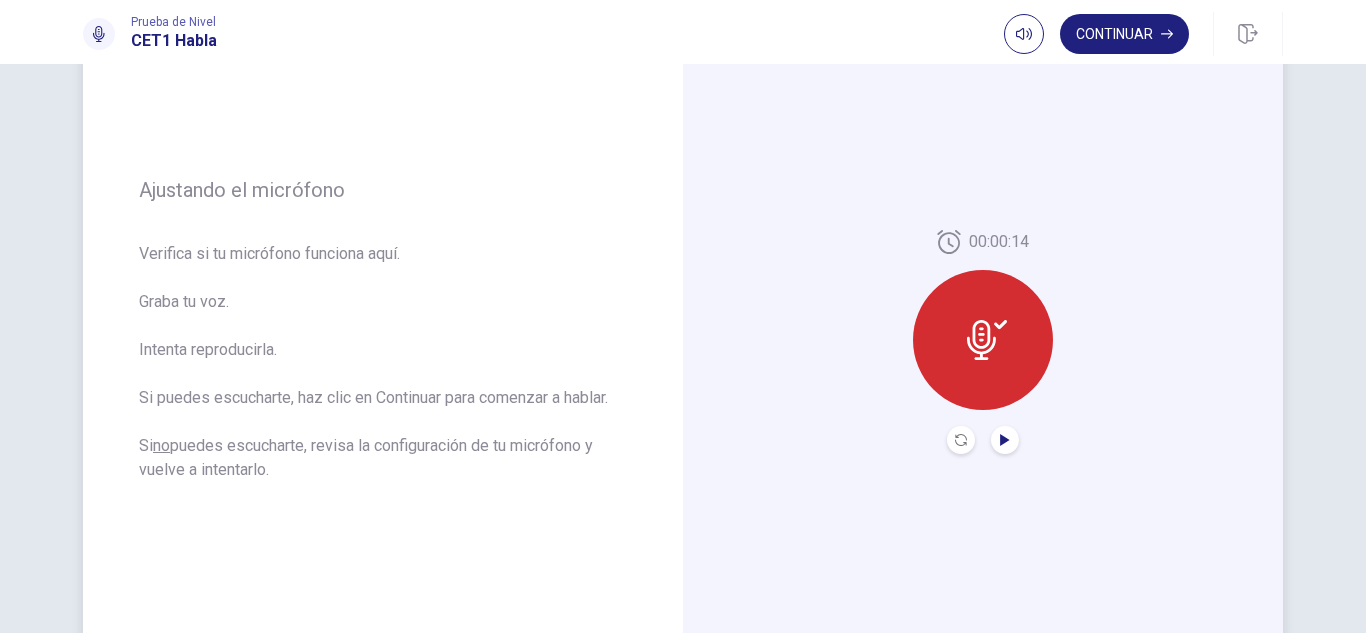 click 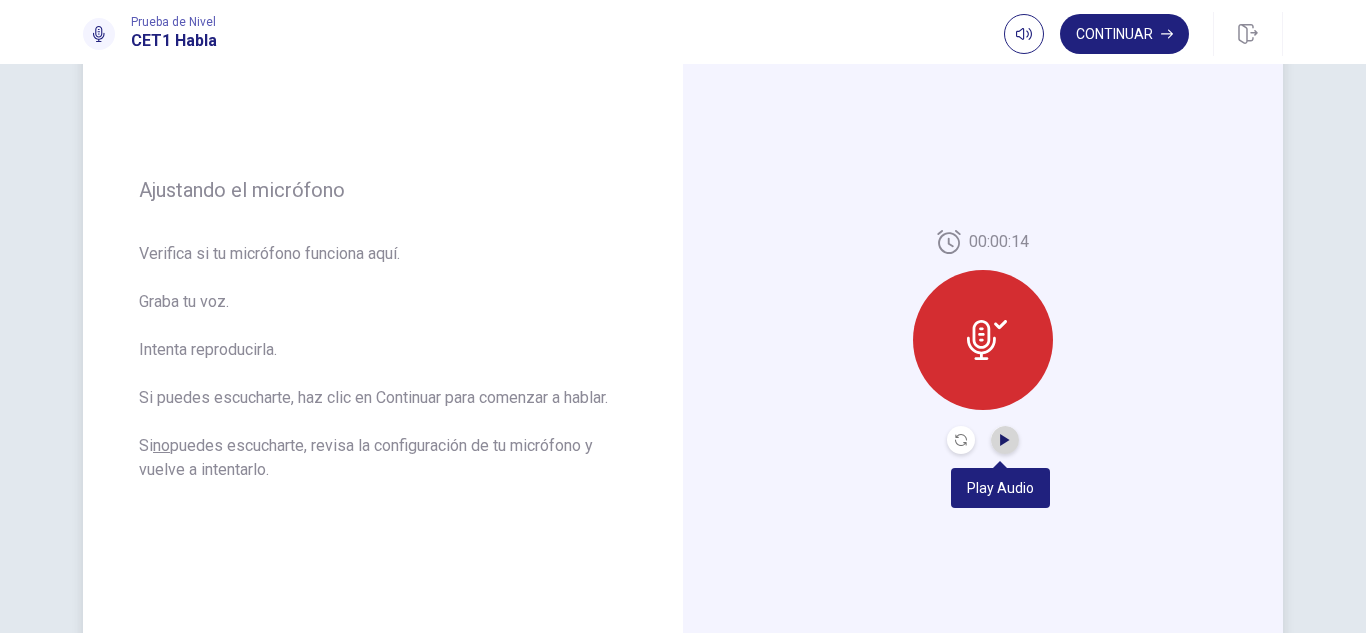 click 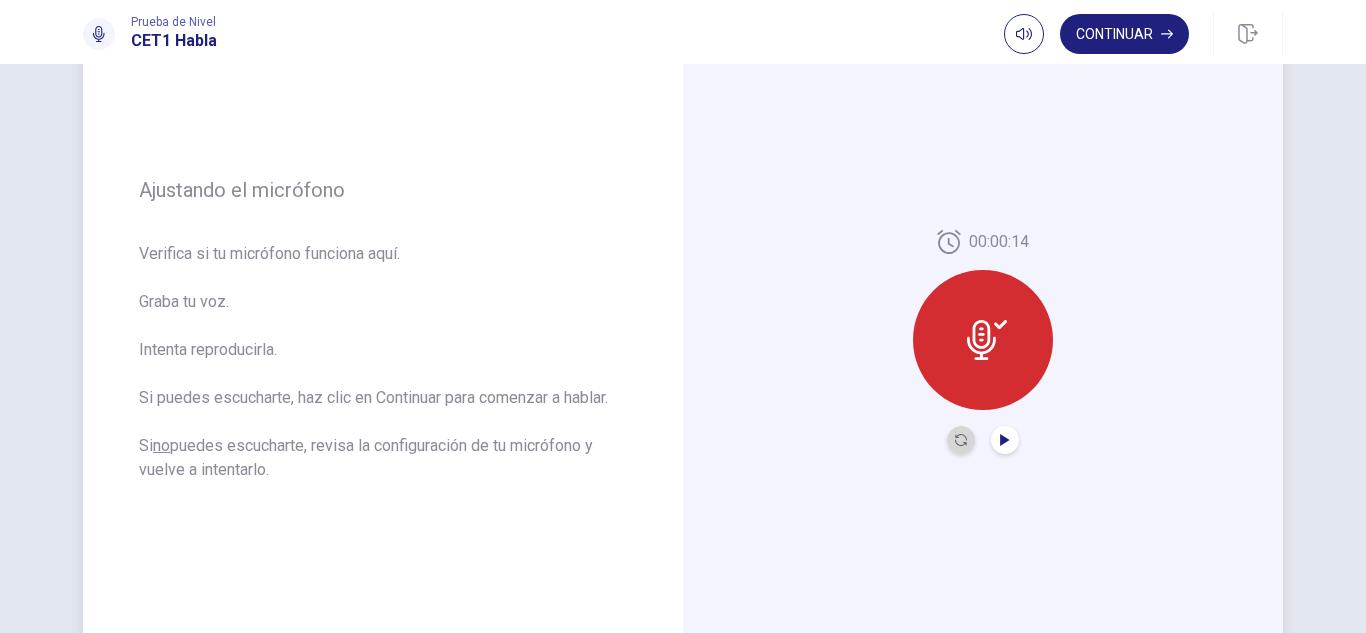 click at bounding box center (961, 440) 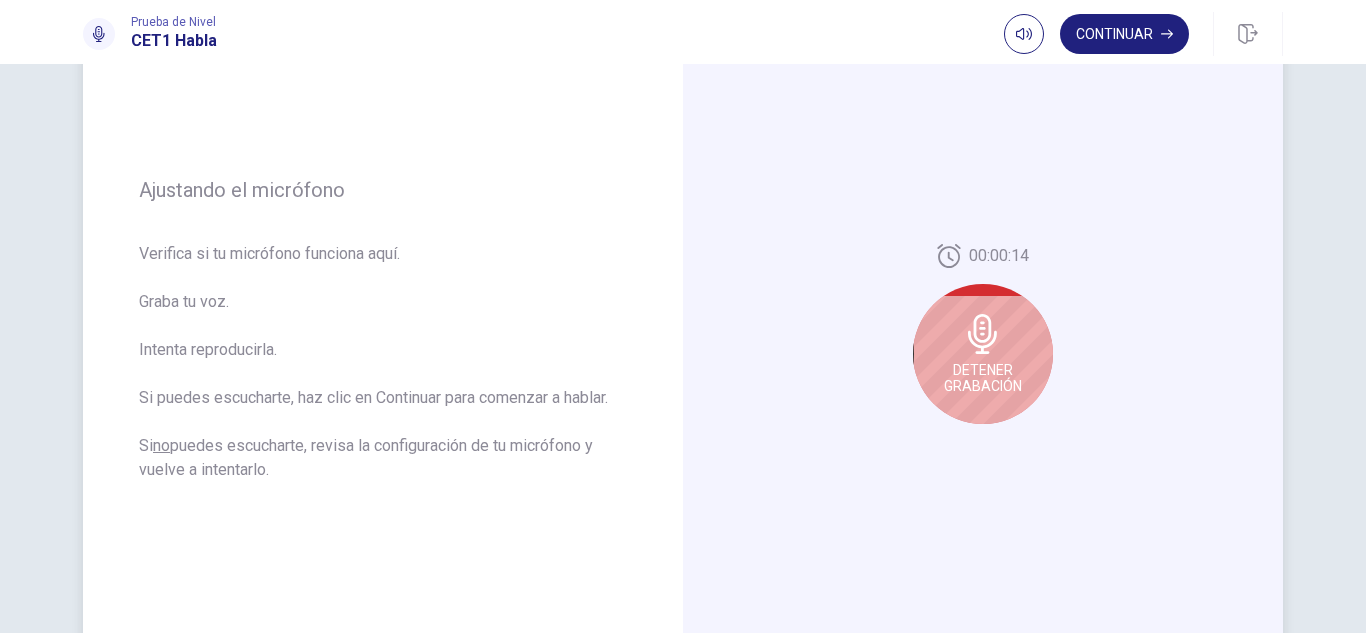 click on "Detener   Grabación" at bounding box center (983, 354) 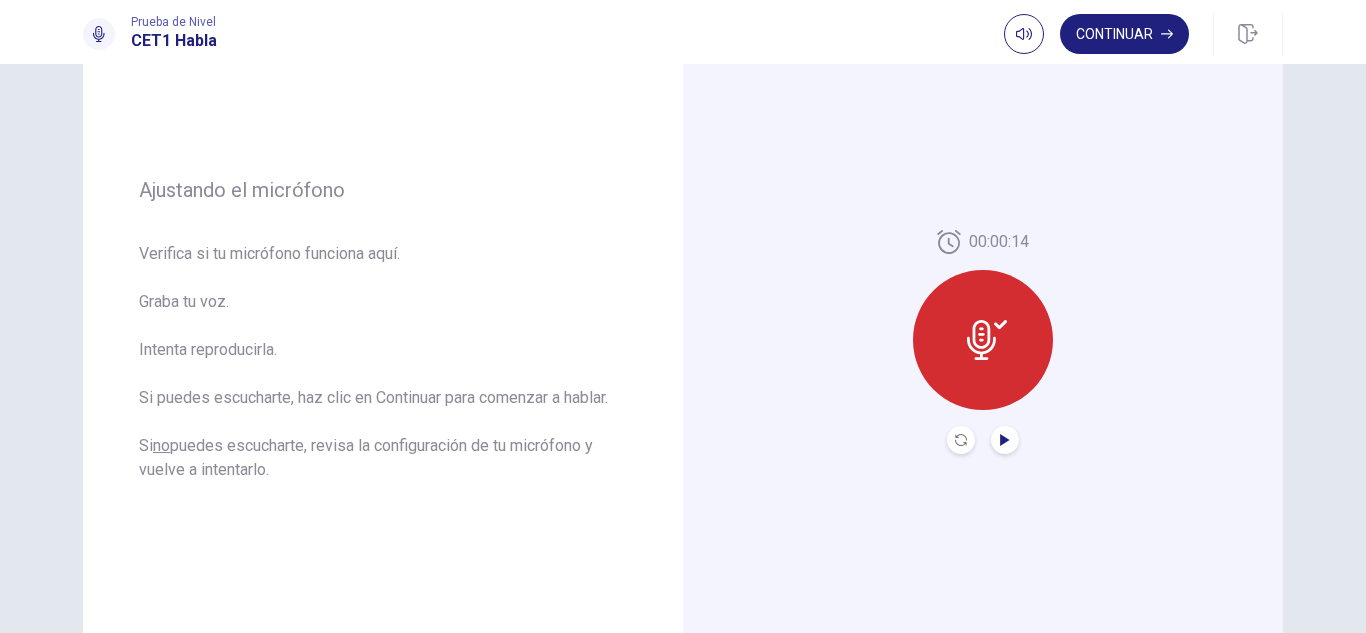 click 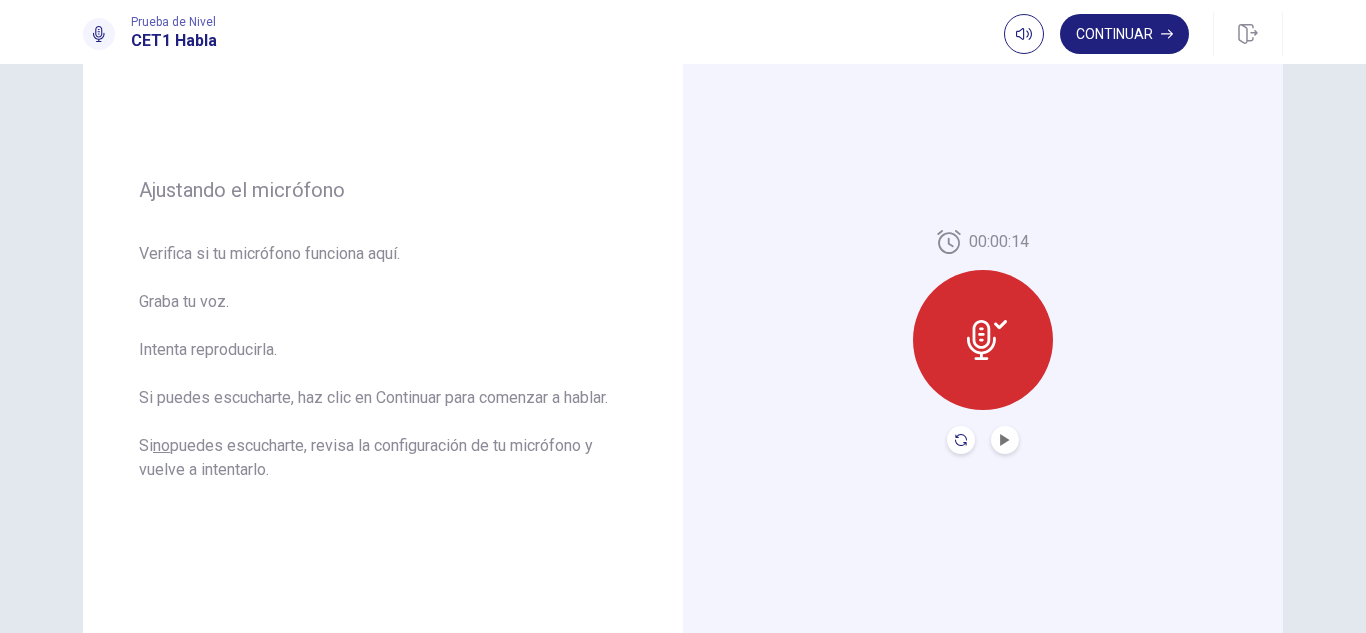 click 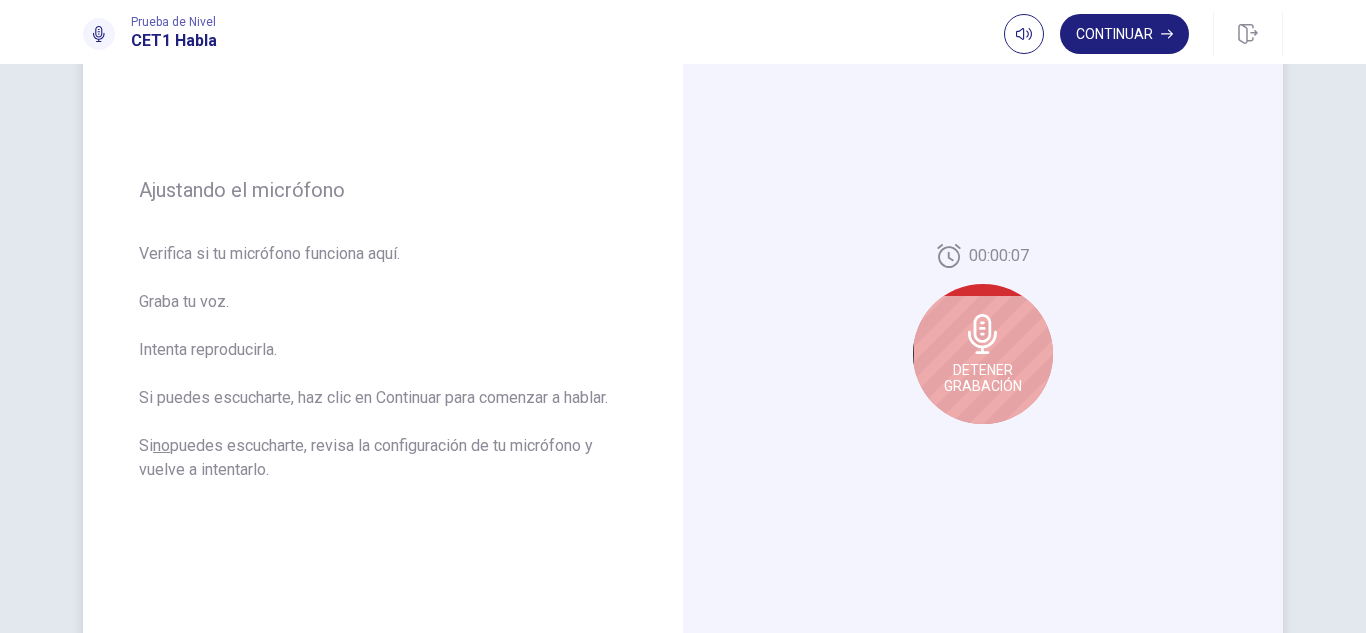 click 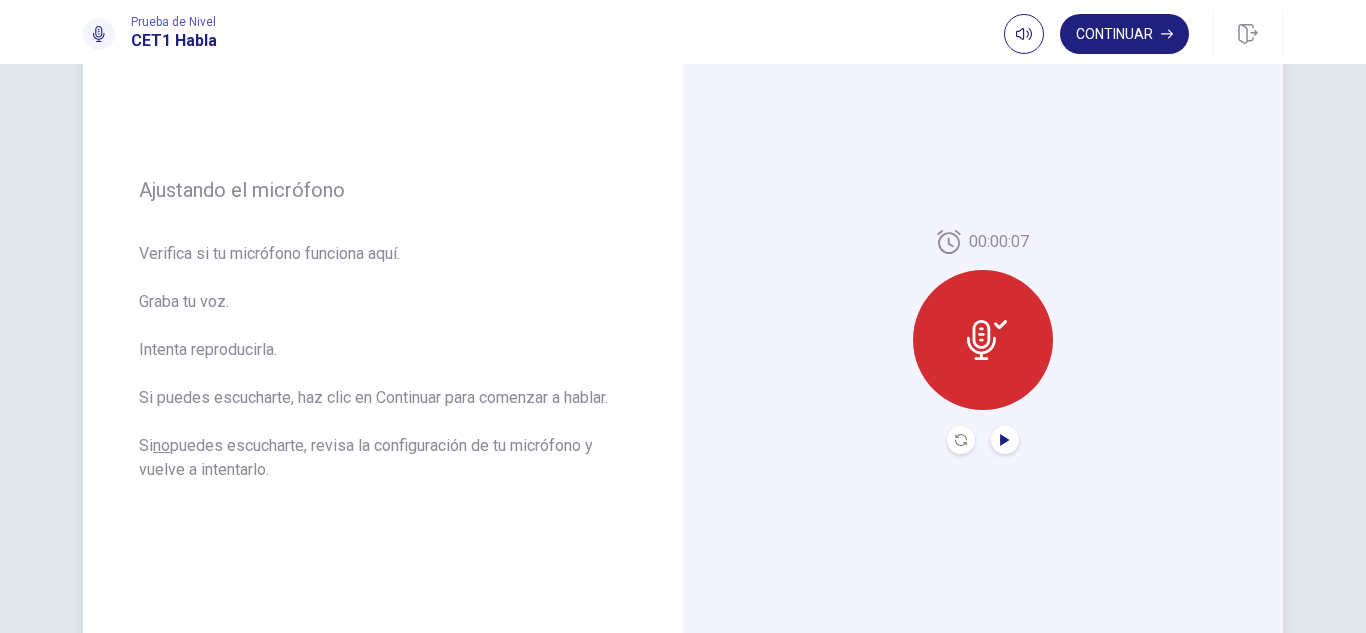 click 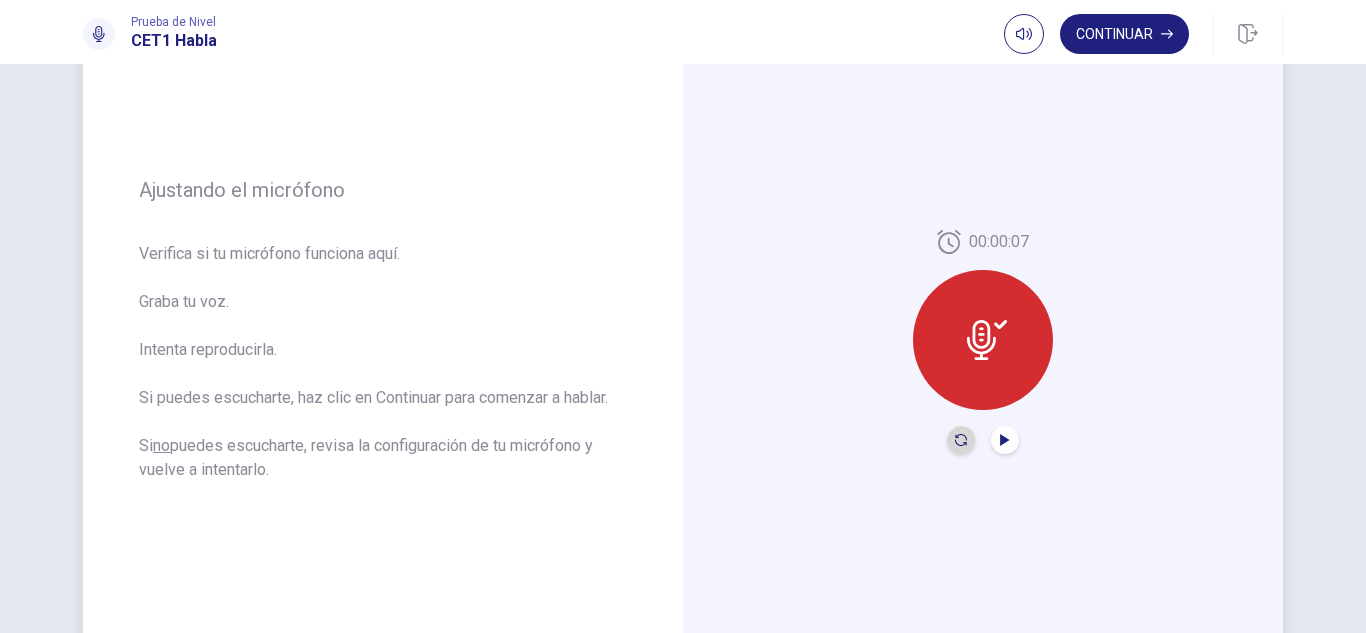 click 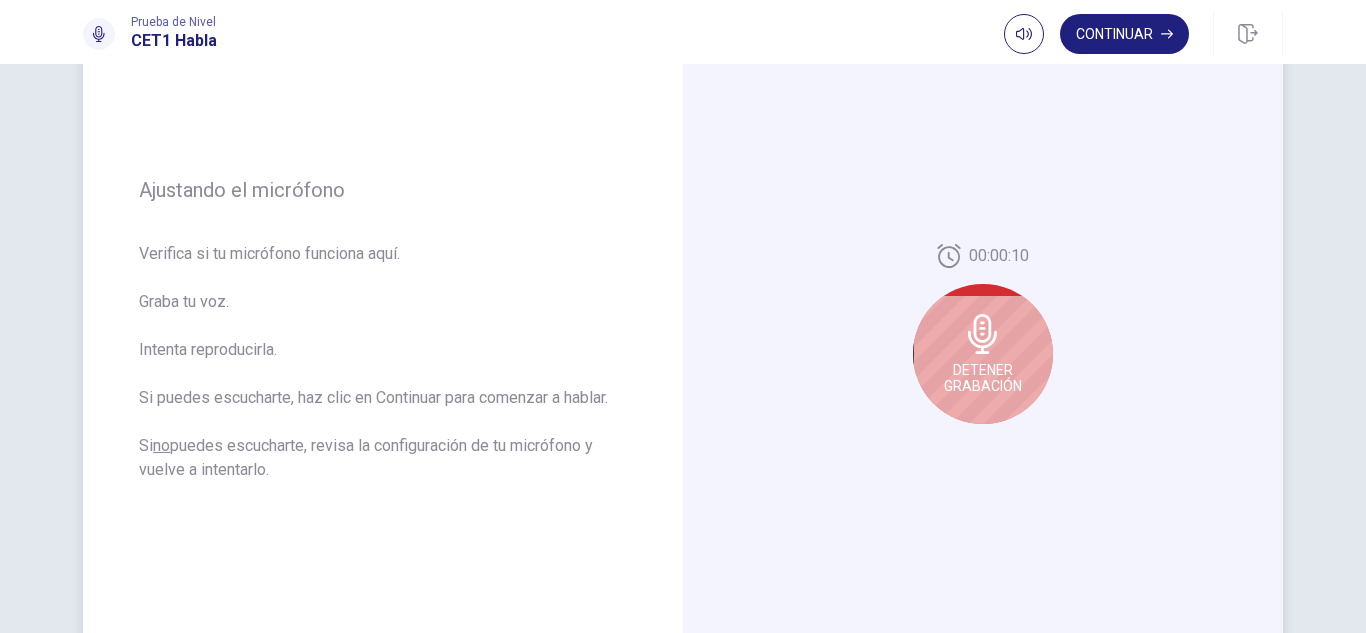 click on "Detener   Grabación" at bounding box center [983, 378] 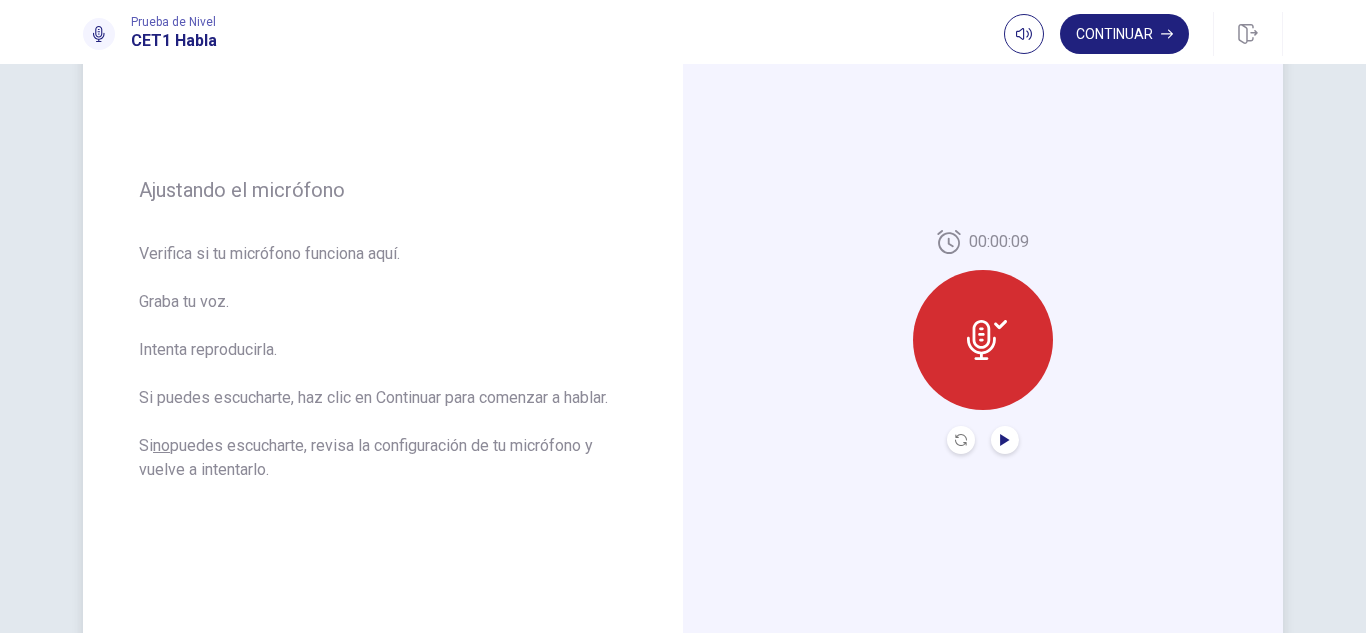 click 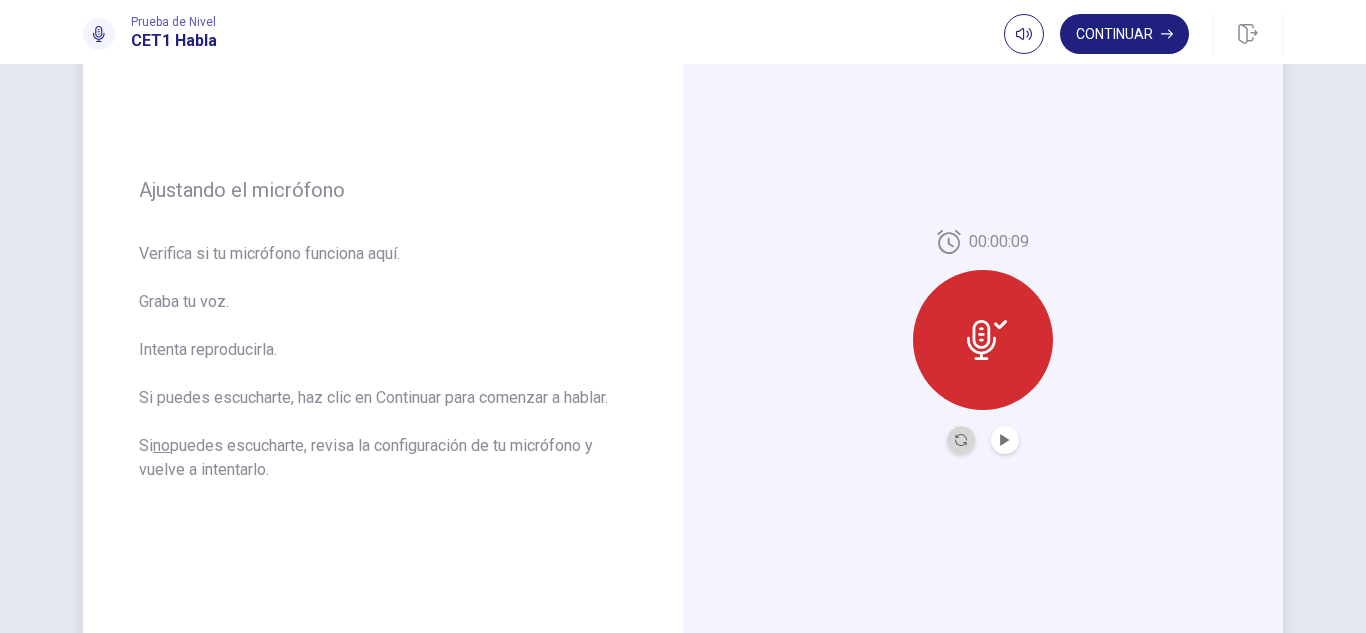 click at bounding box center (961, 440) 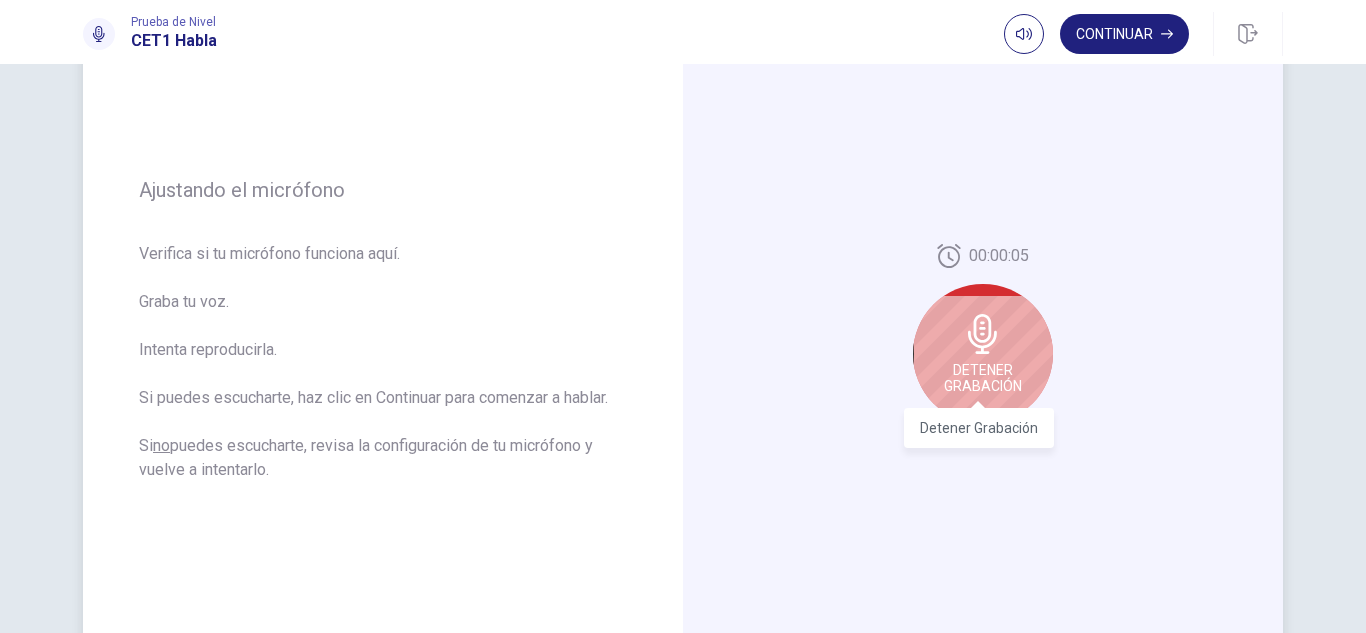 click on "Detener   Grabación" at bounding box center (983, 378) 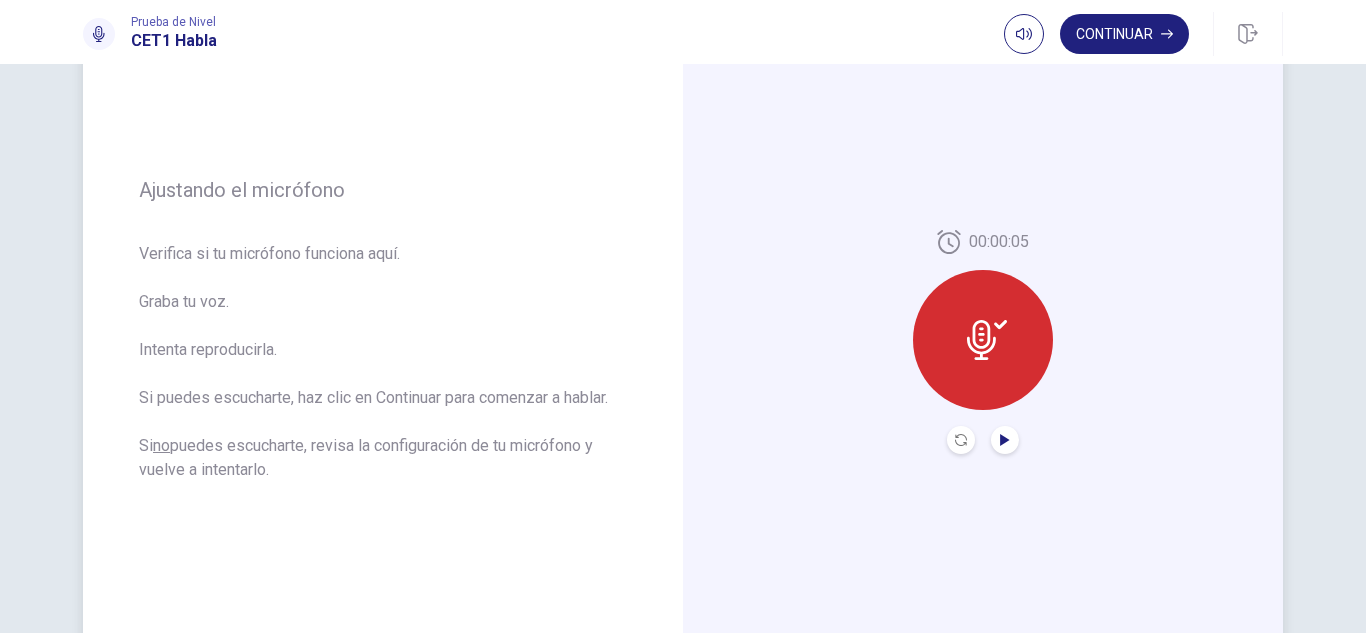 click 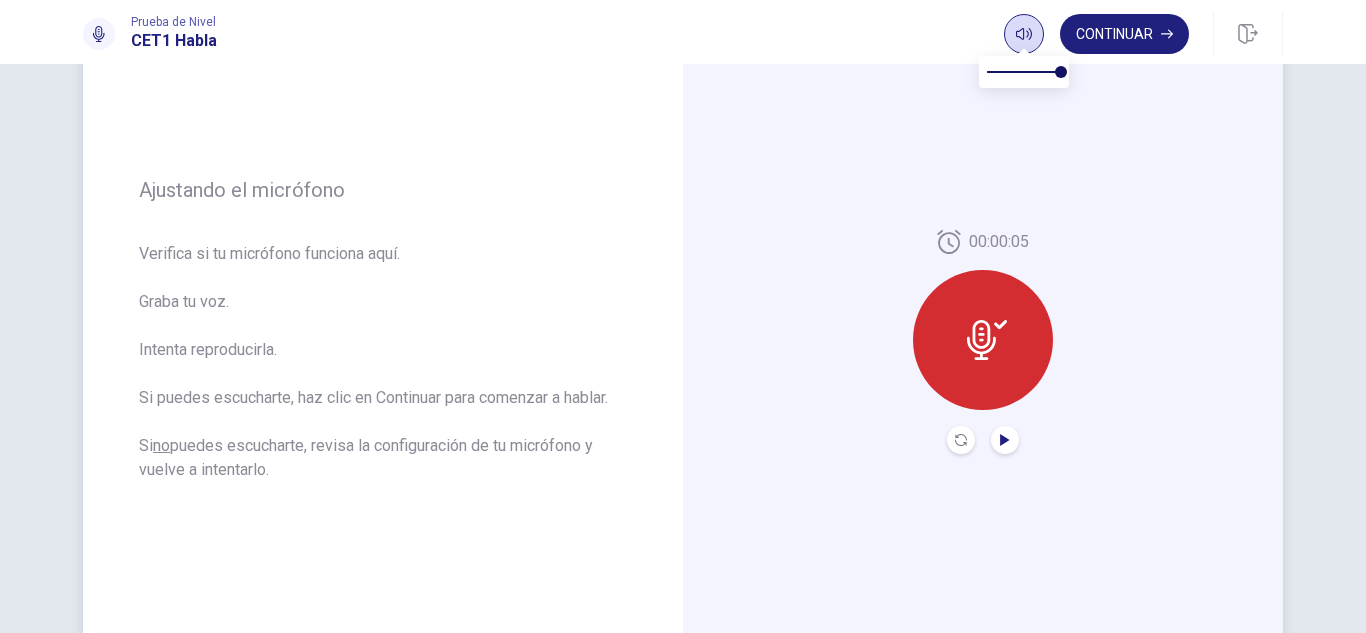 click 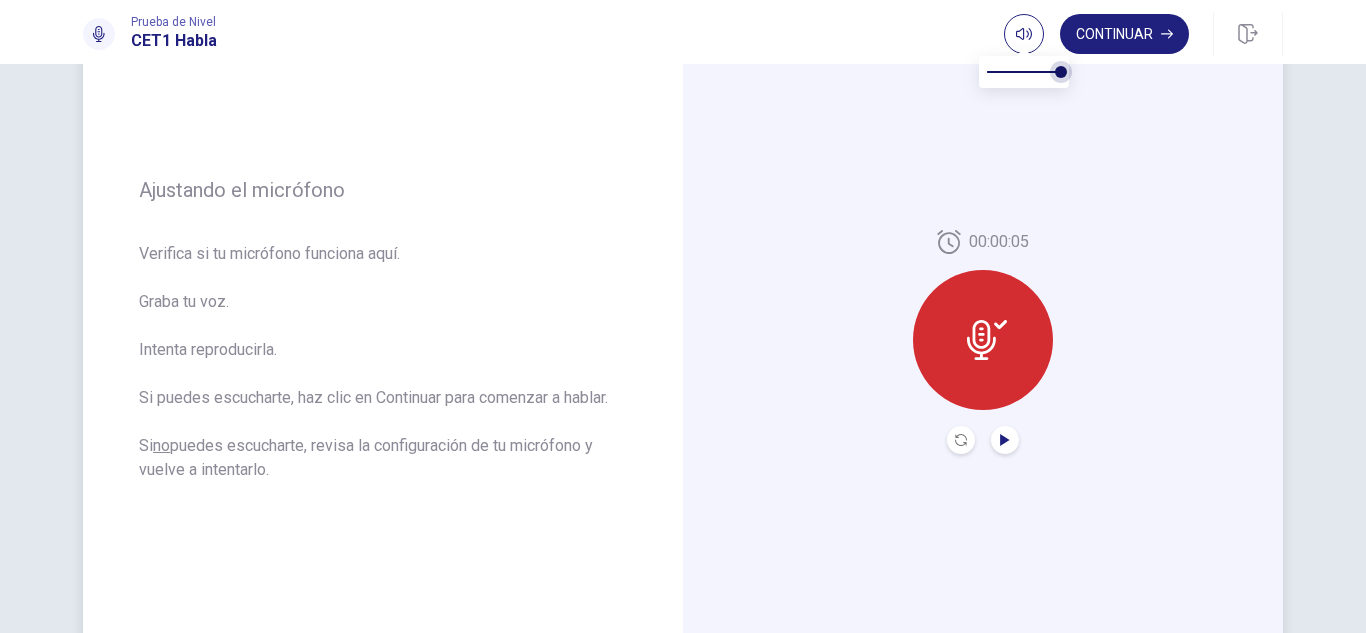 click at bounding box center [1061, 72] 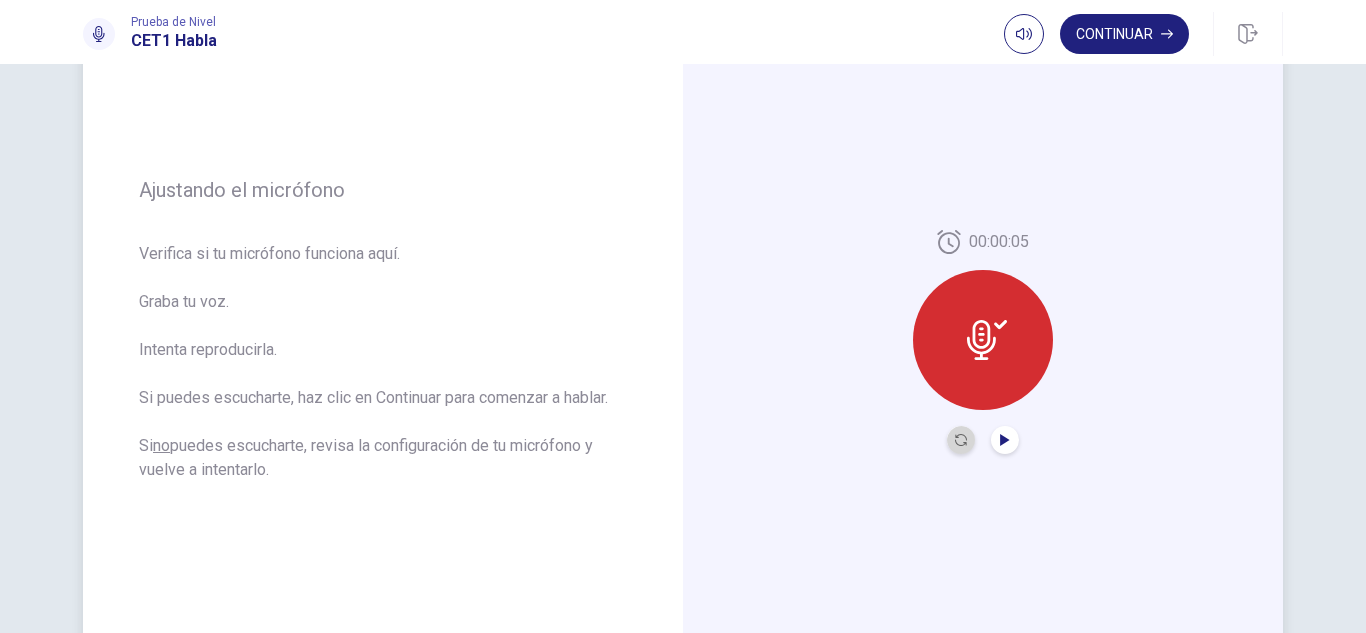 click at bounding box center [961, 440] 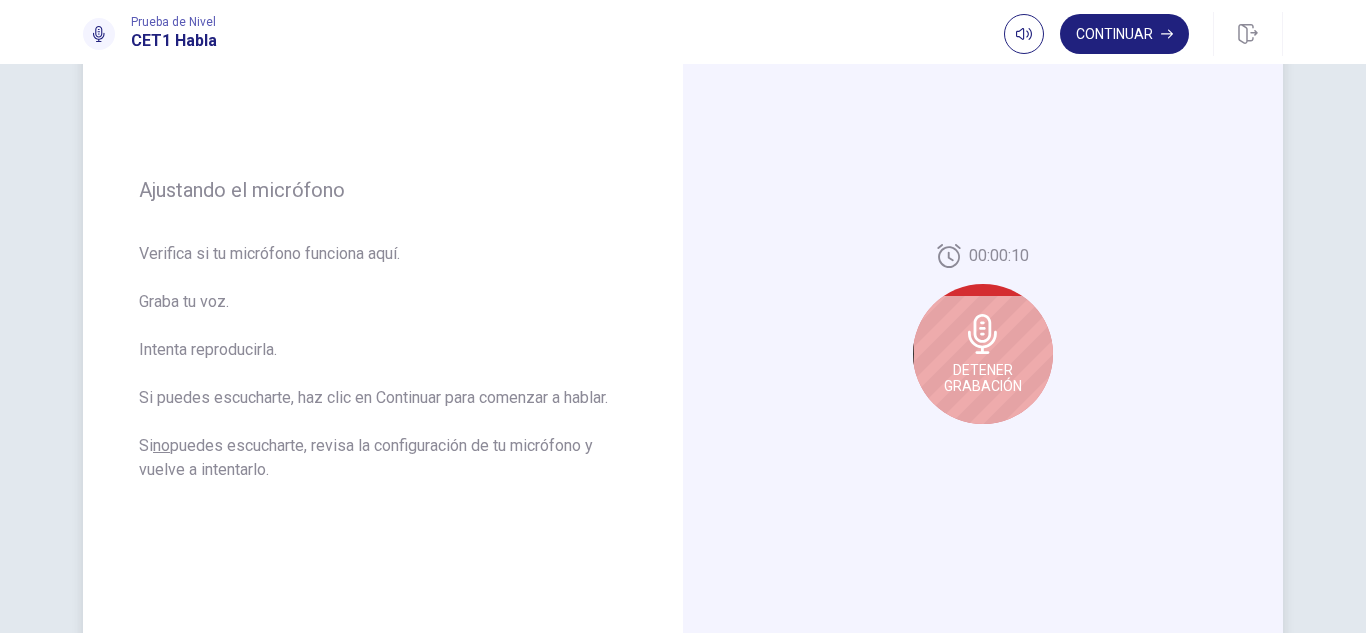 click on "Detener   Grabación" at bounding box center (983, 378) 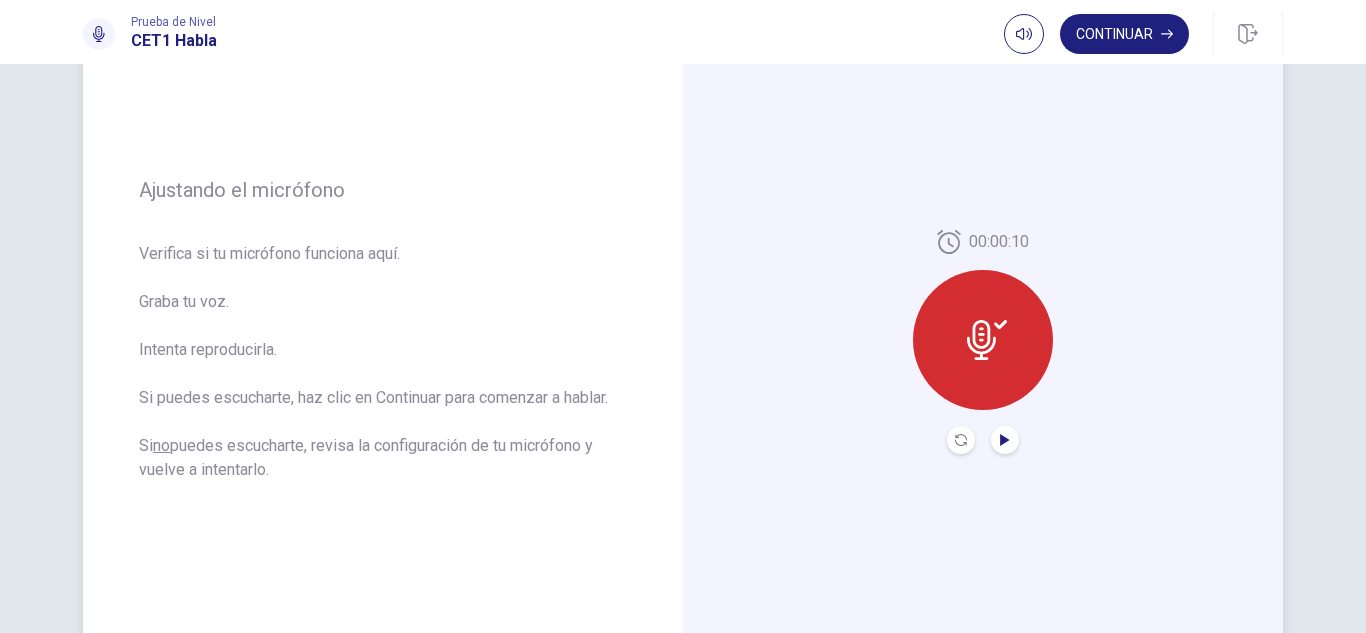 click 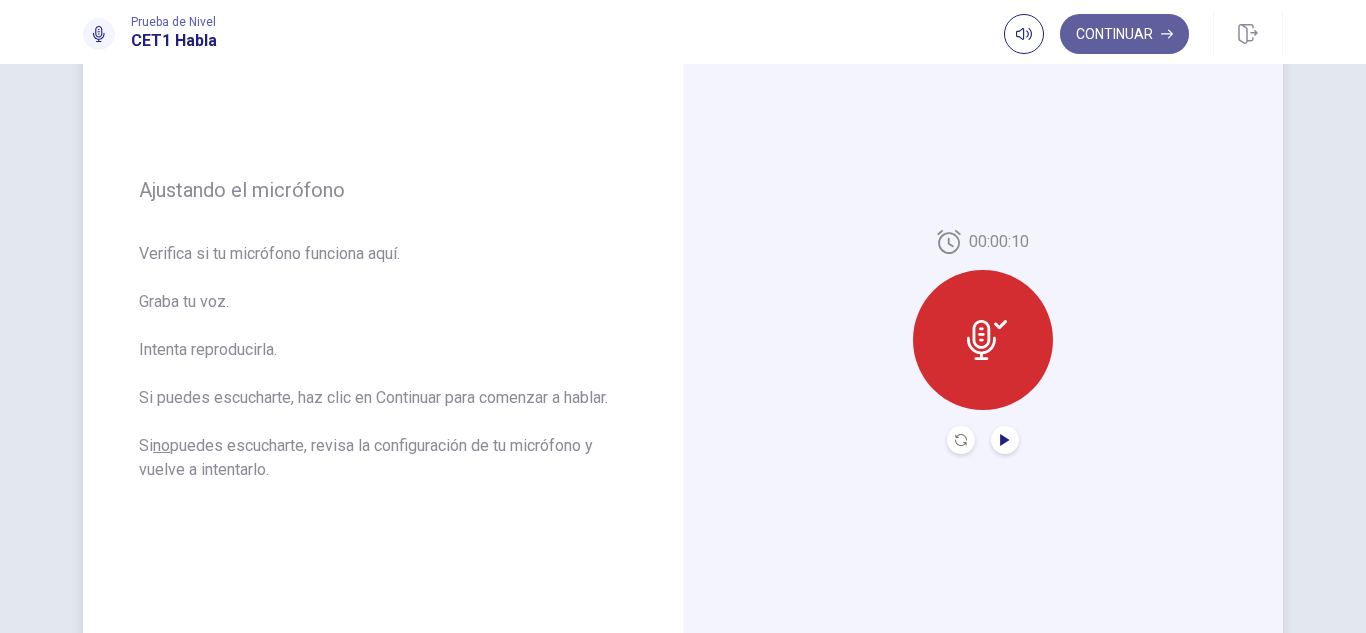 click on "Continuar" at bounding box center (1124, 34) 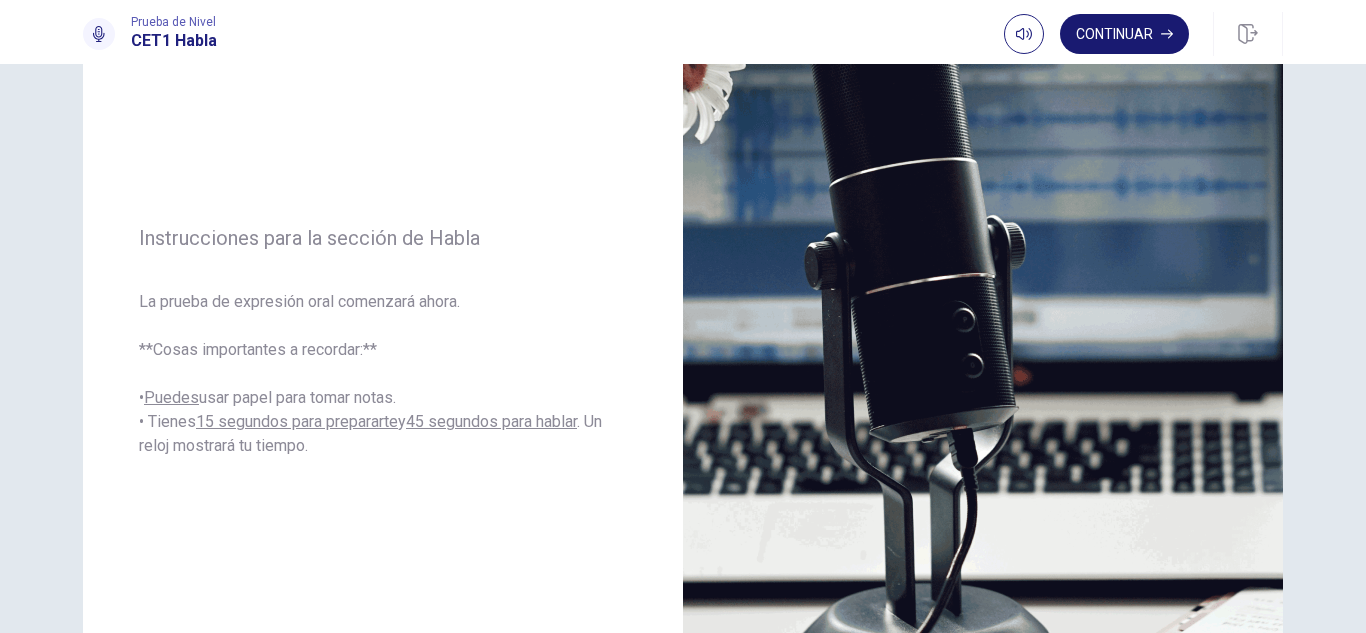 click on "Continuar" at bounding box center (1124, 34) 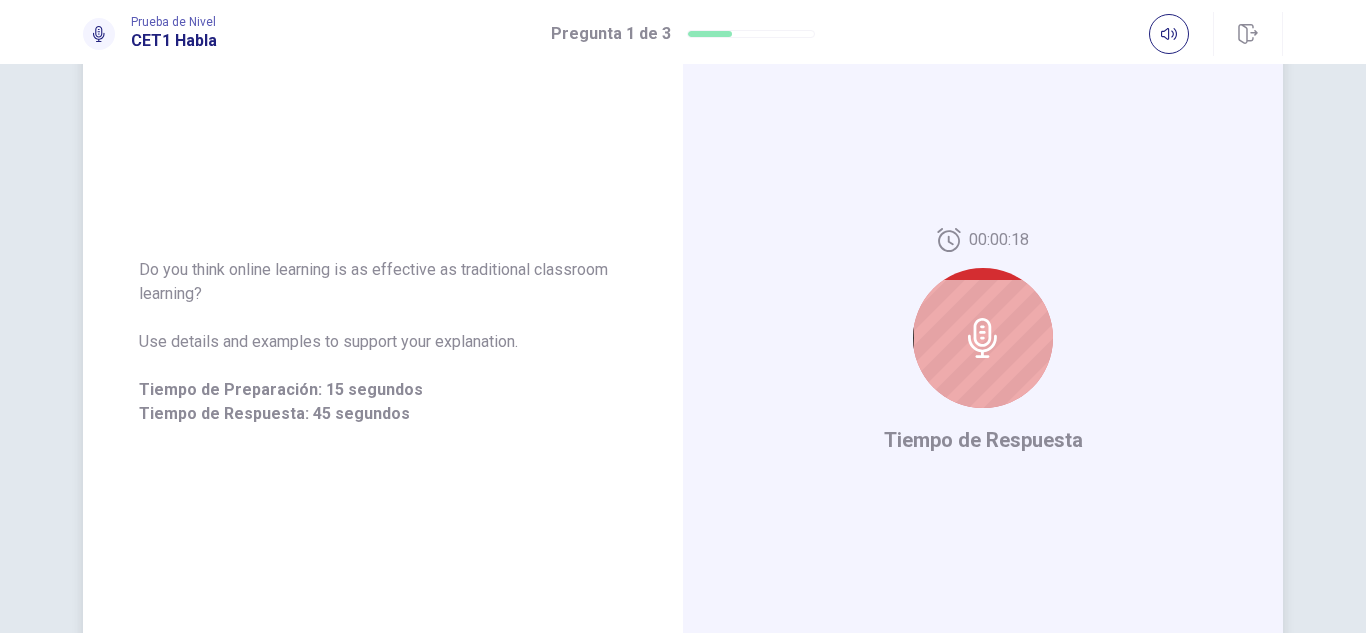 click at bounding box center (983, 338) 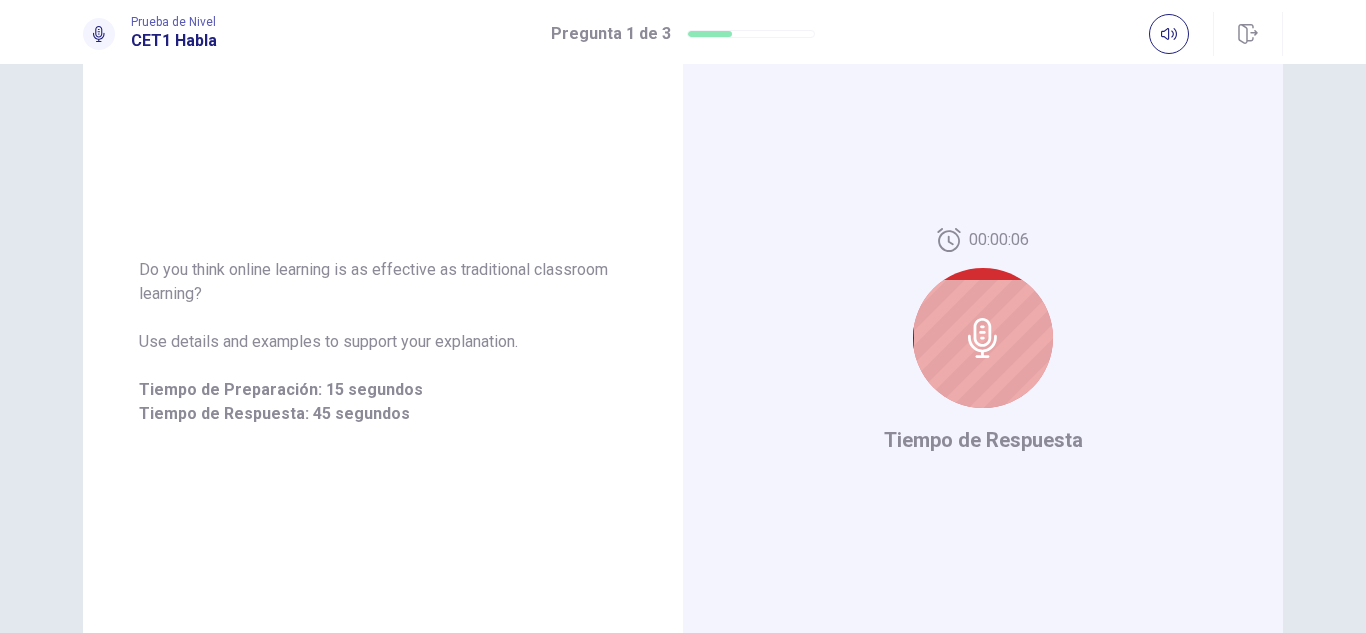 scroll, scrollTop: 0, scrollLeft: 0, axis: both 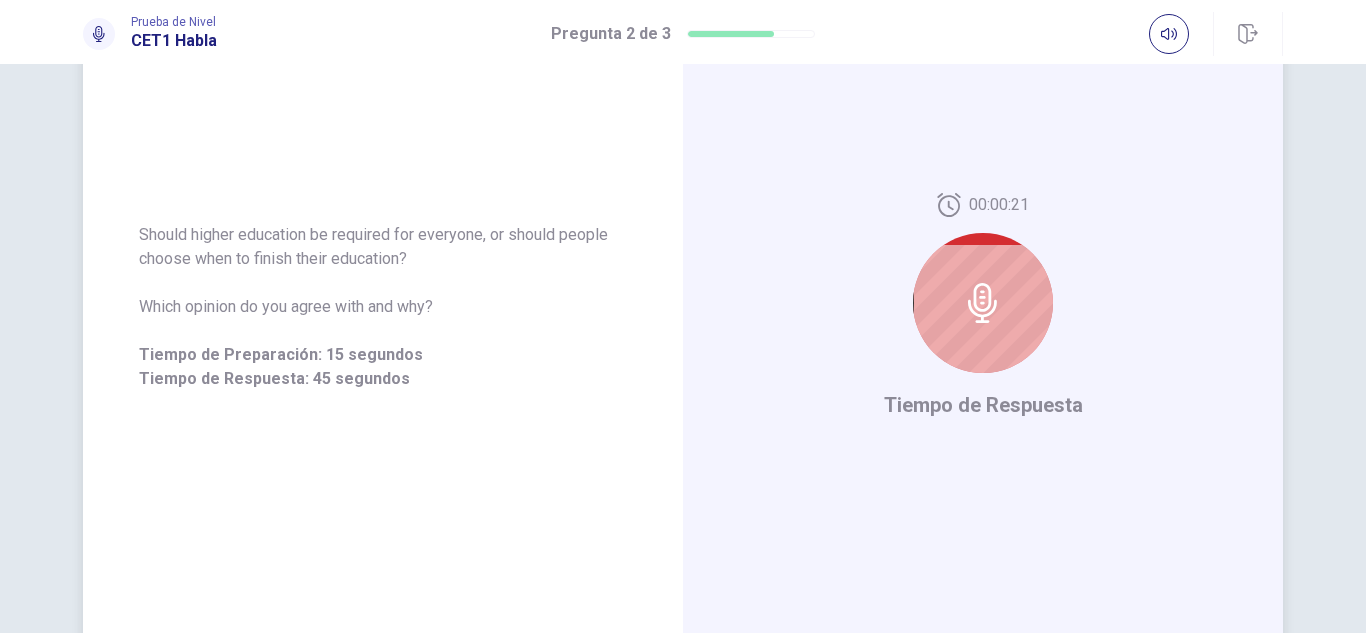 click at bounding box center [983, 303] 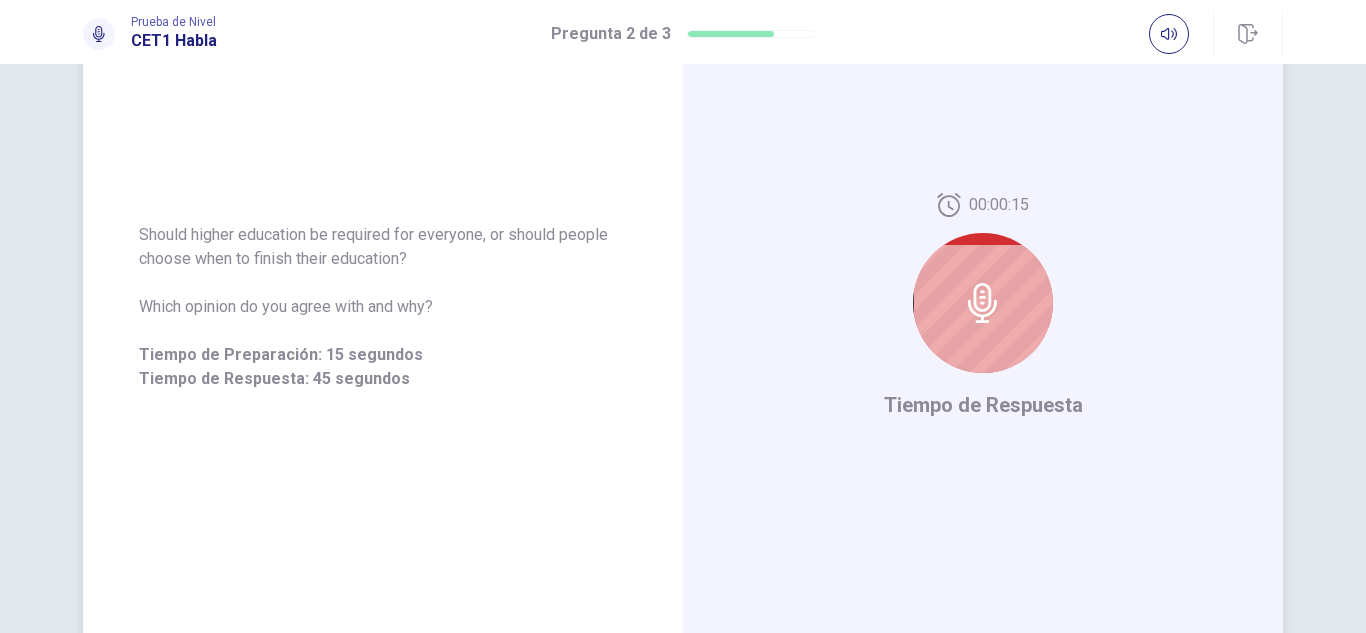 click 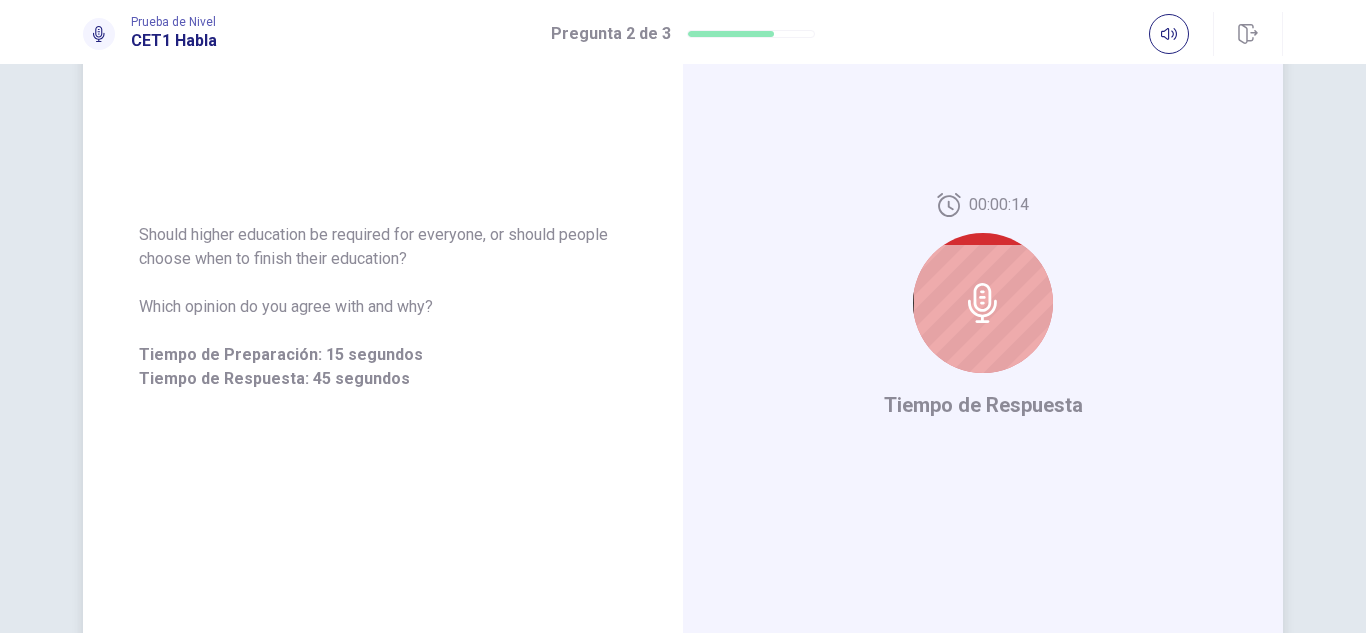 click 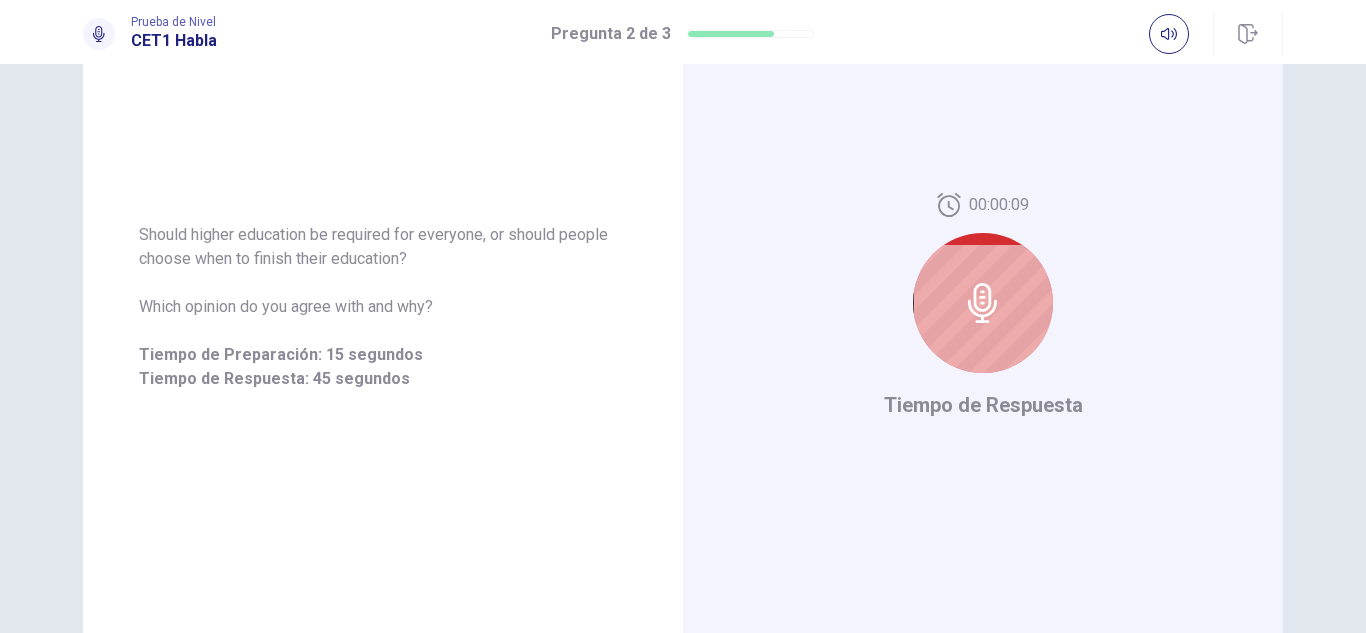 scroll, scrollTop: 138, scrollLeft: 0, axis: vertical 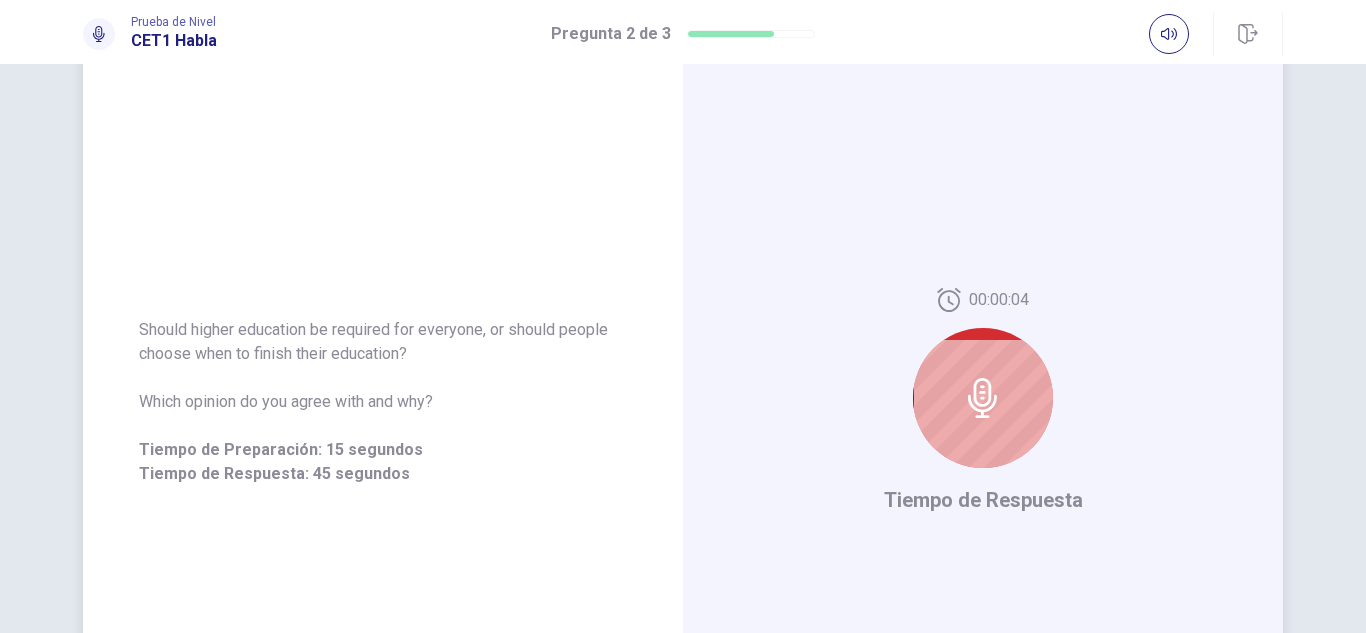 click on "Tiempo de Respuesta" at bounding box center (983, 500) 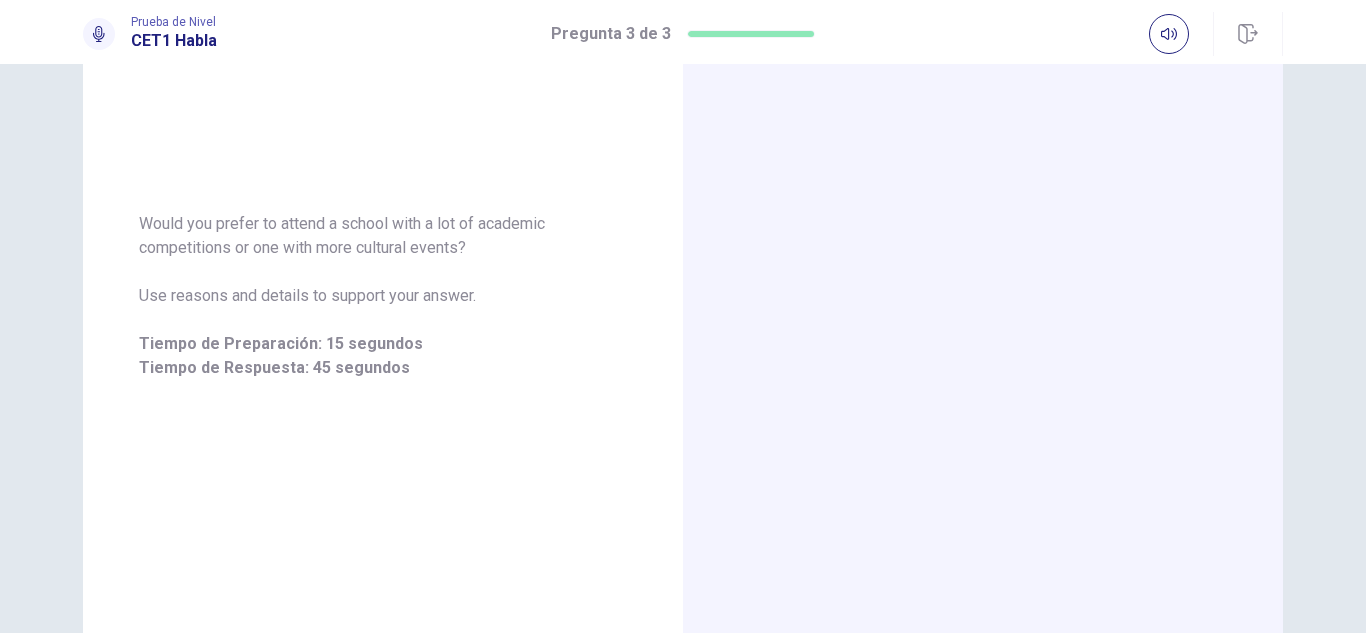 scroll, scrollTop: 345, scrollLeft: 0, axis: vertical 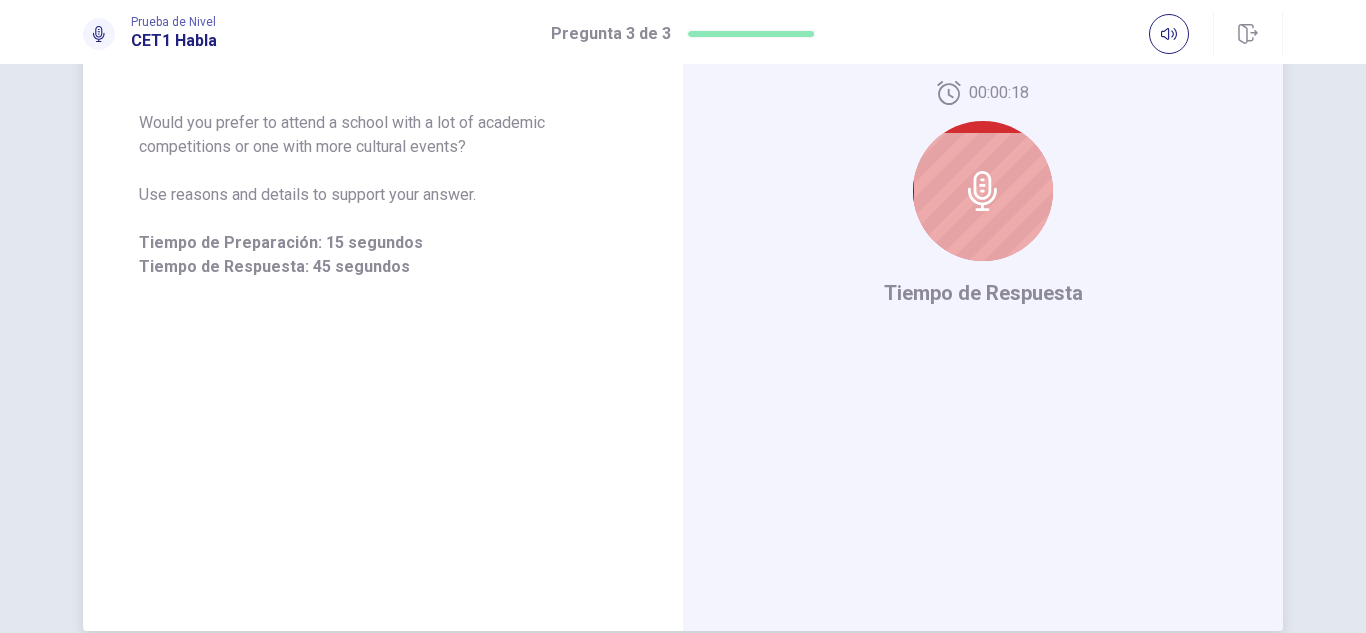 click 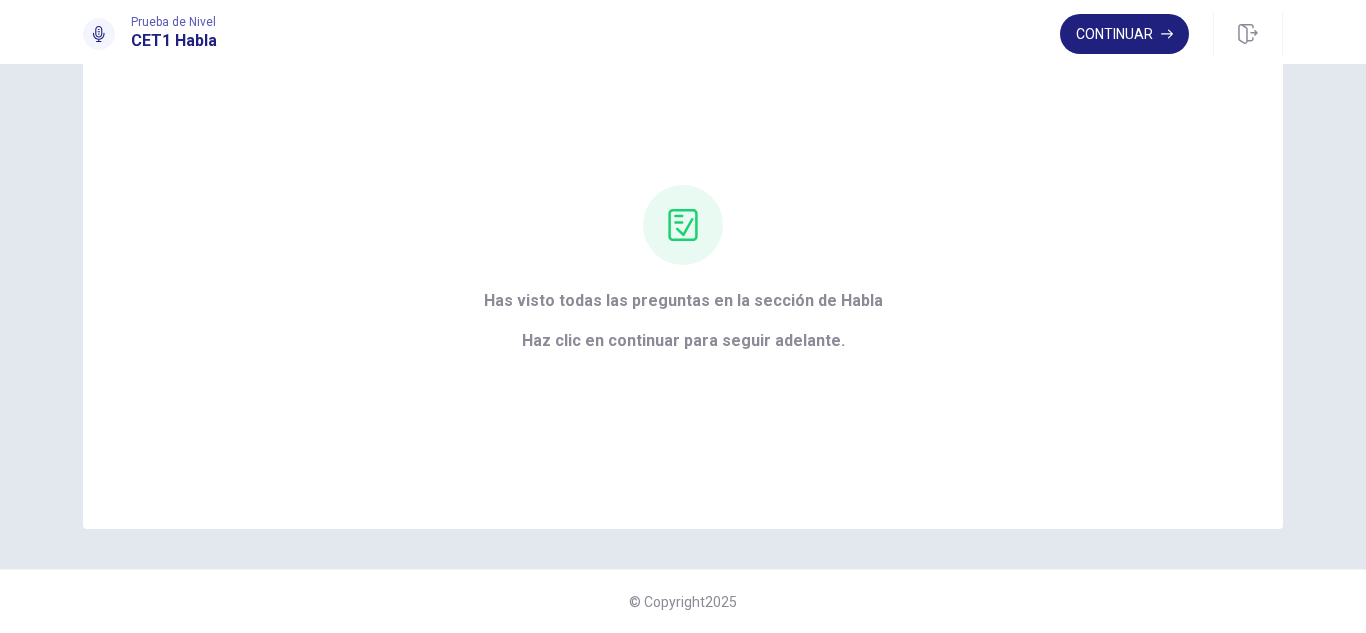 scroll, scrollTop: 95, scrollLeft: 0, axis: vertical 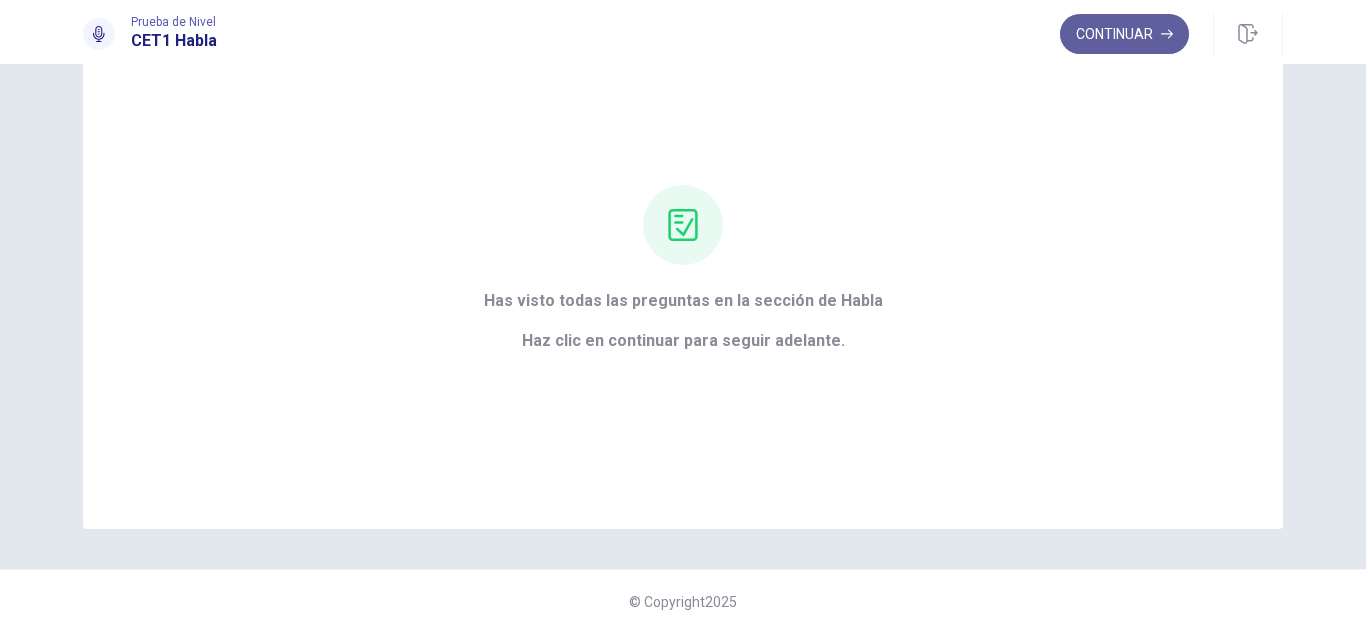 click on "Continuar" at bounding box center (1124, 34) 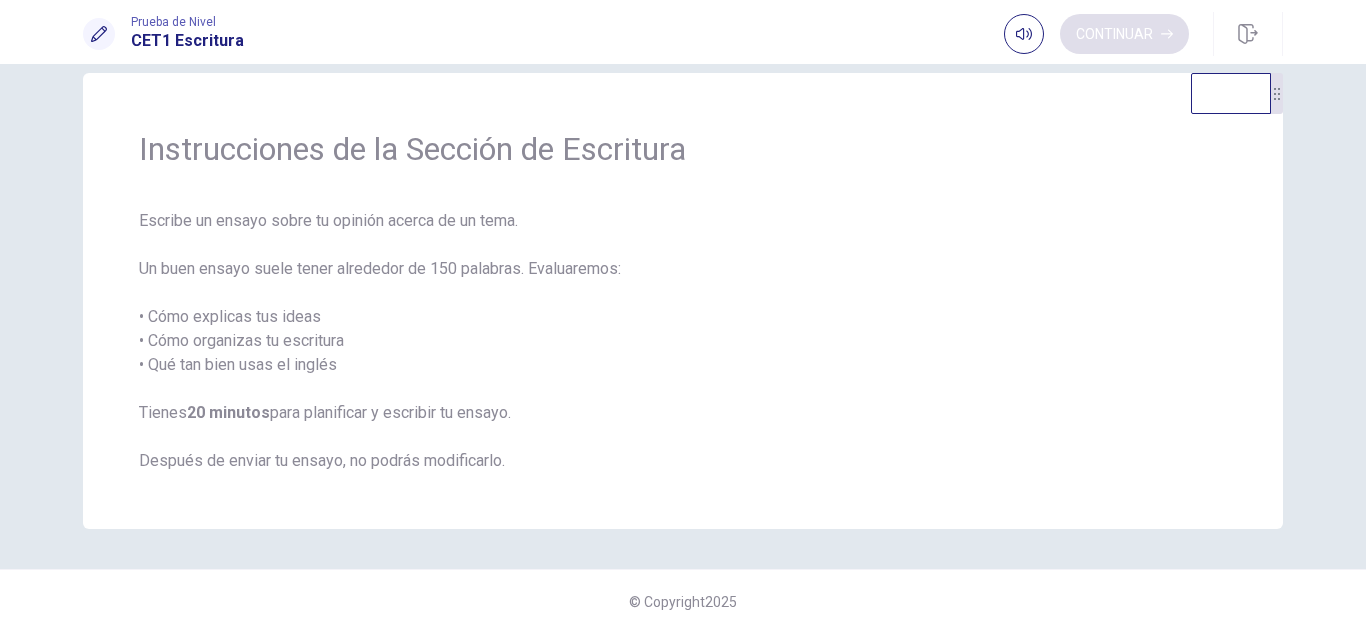 scroll, scrollTop: 31, scrollLeft: 0, axis: vertical 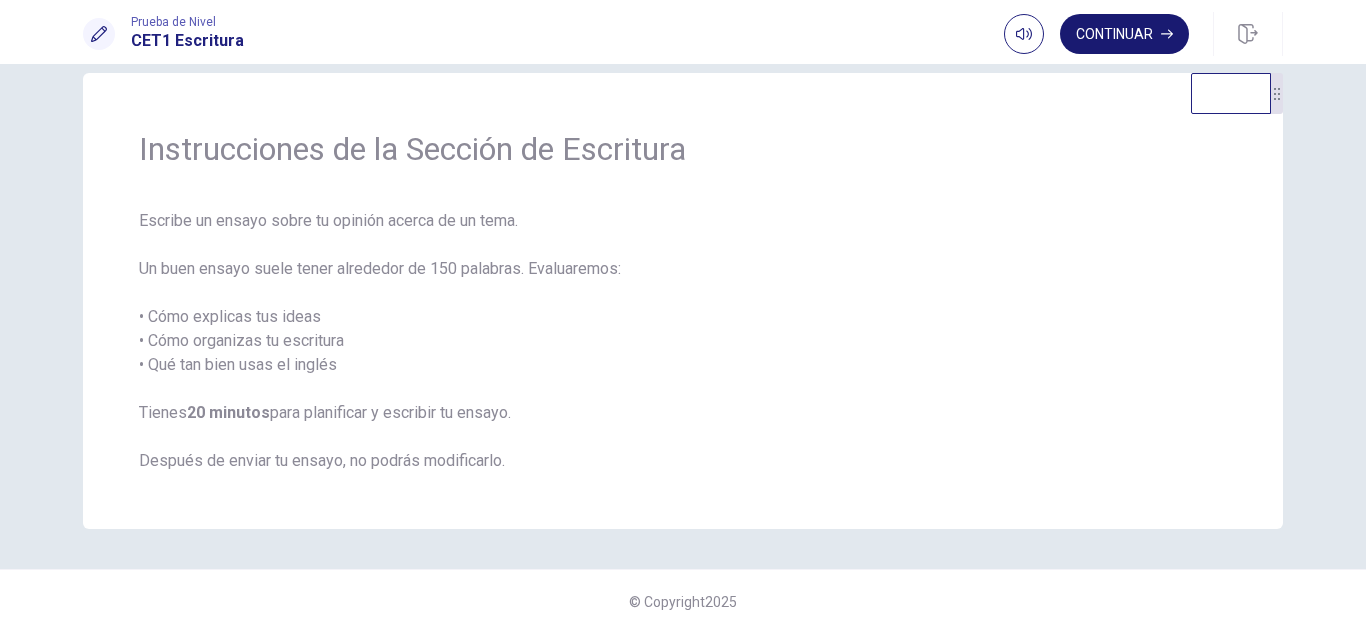 click on "Continuar" at bounding box center (1124, 34) 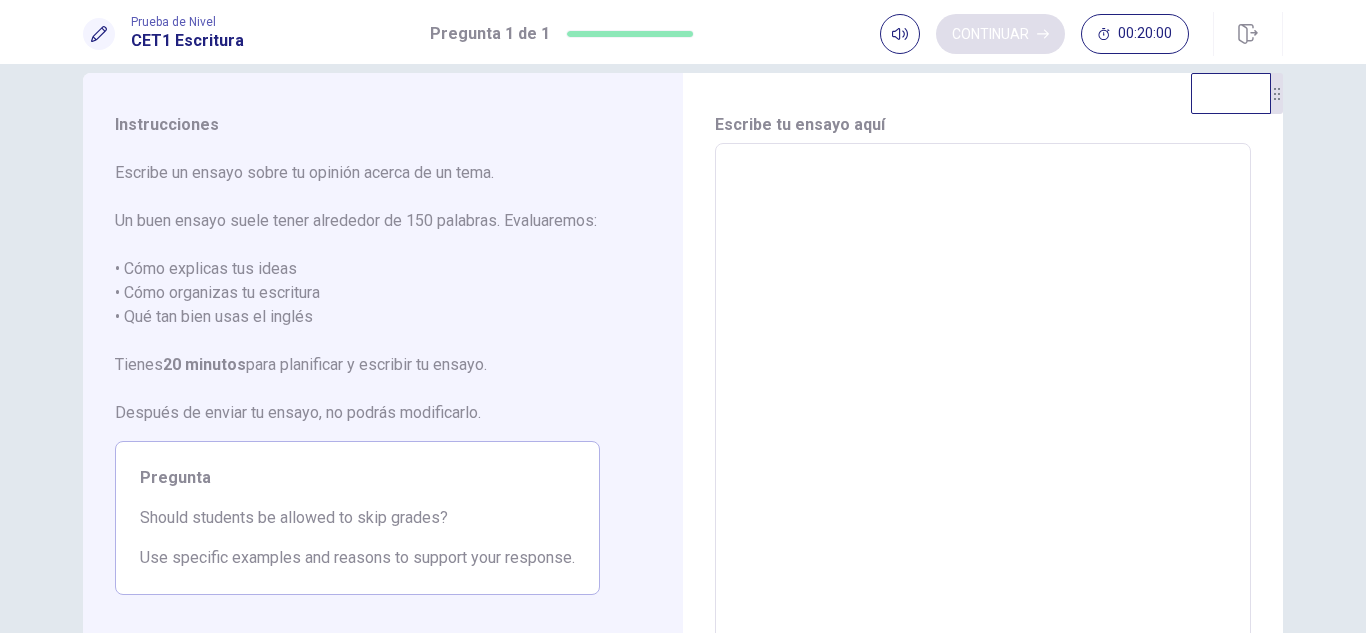scroll, scrollTop: 270, scrollLeft: 0, axis: vertical 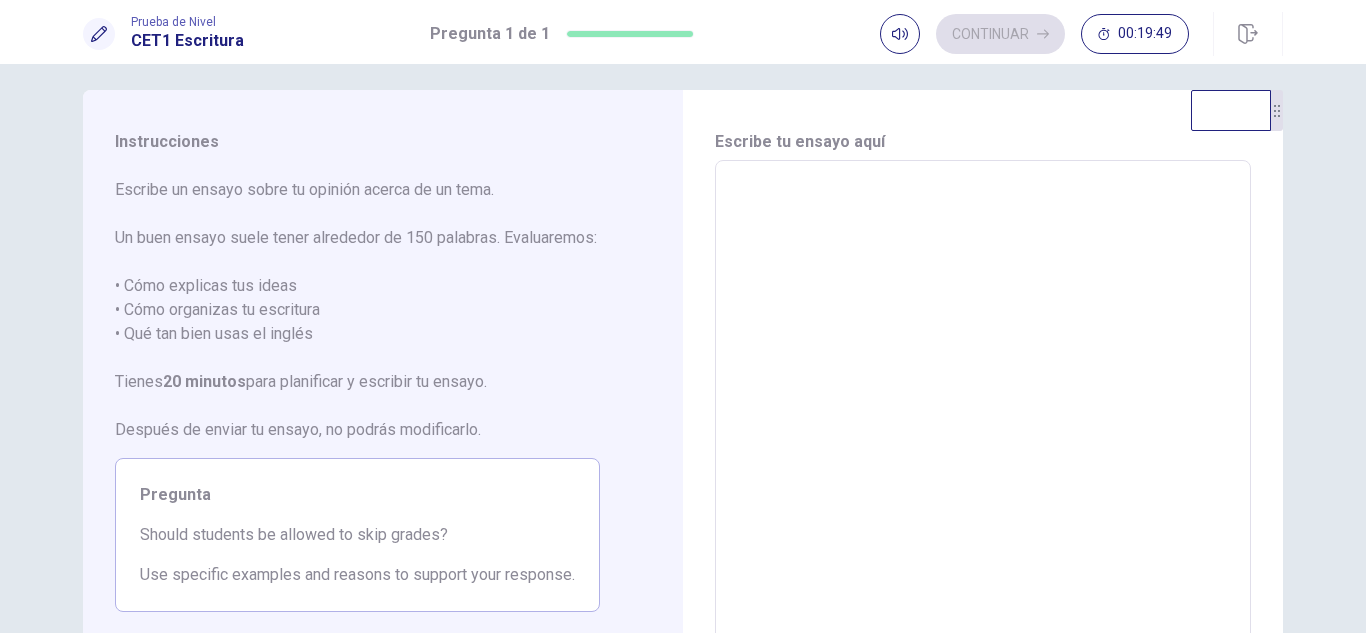 click at bounding box center (983, 437) 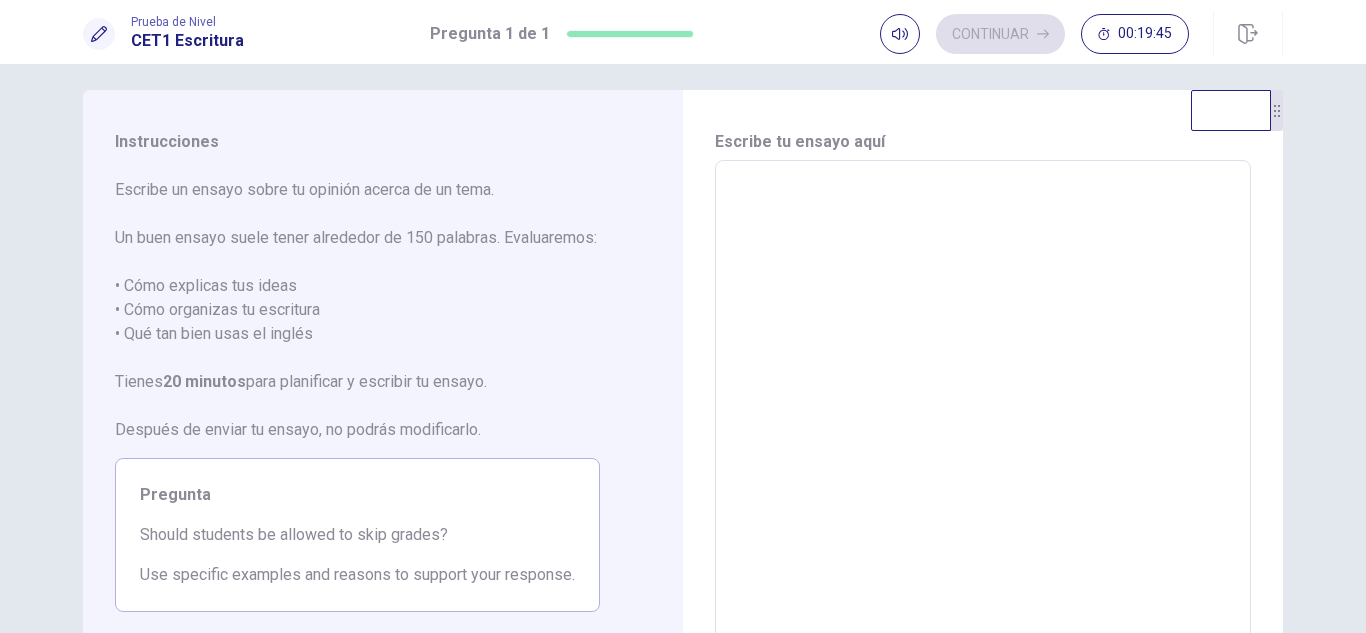 type on "*" 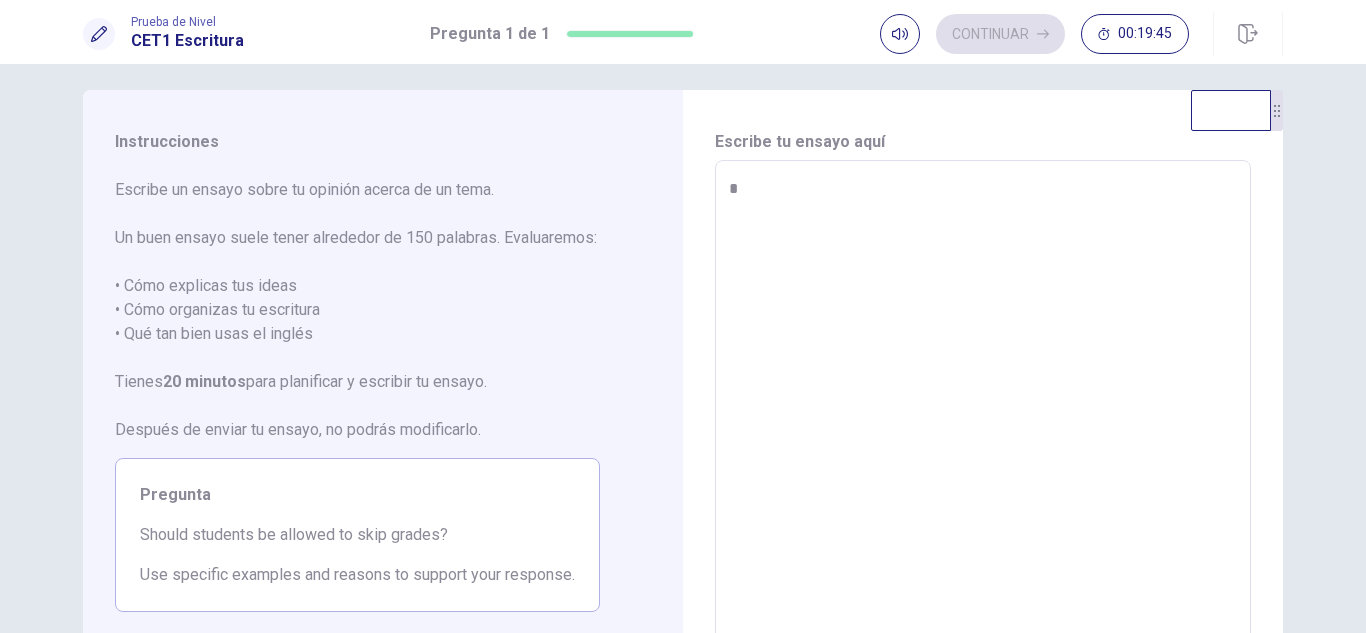 type on "*" 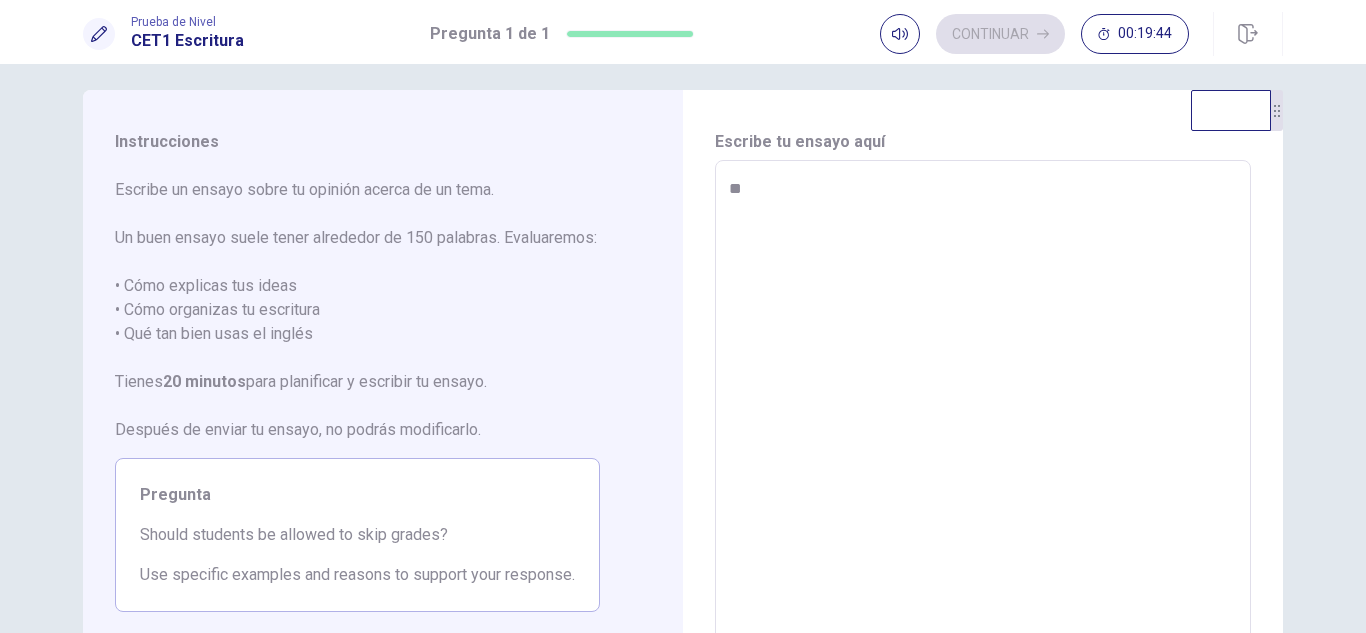 type on "*" 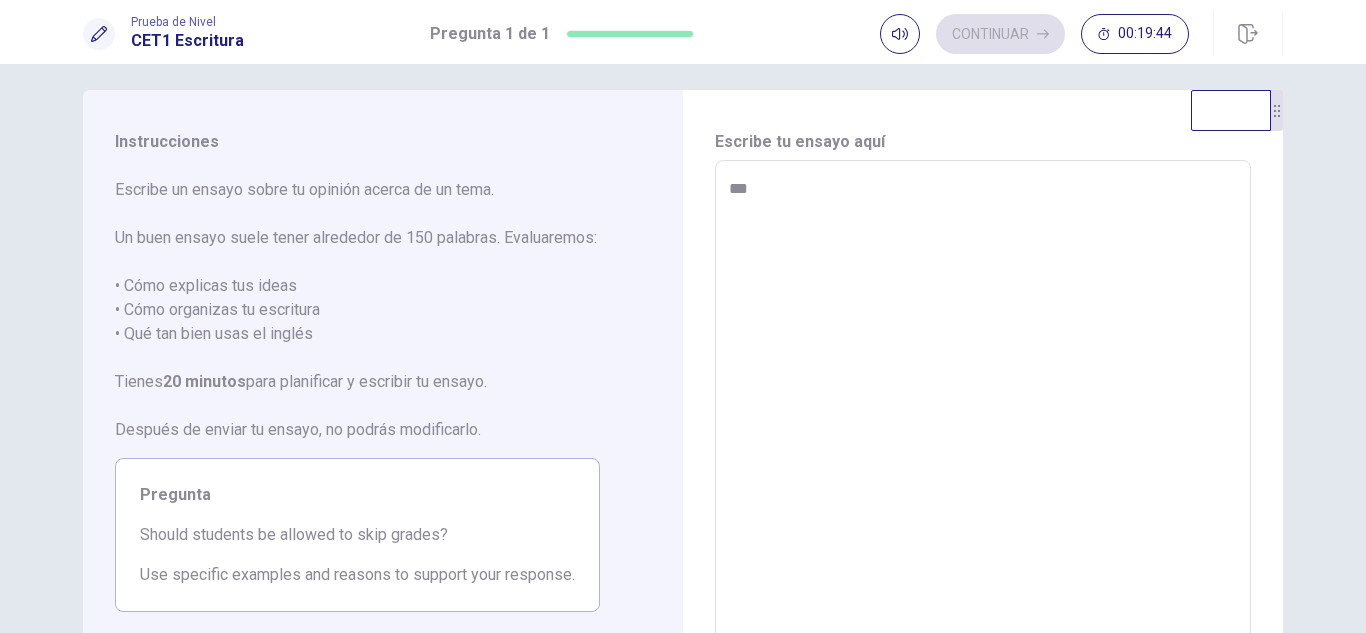 type on "*" 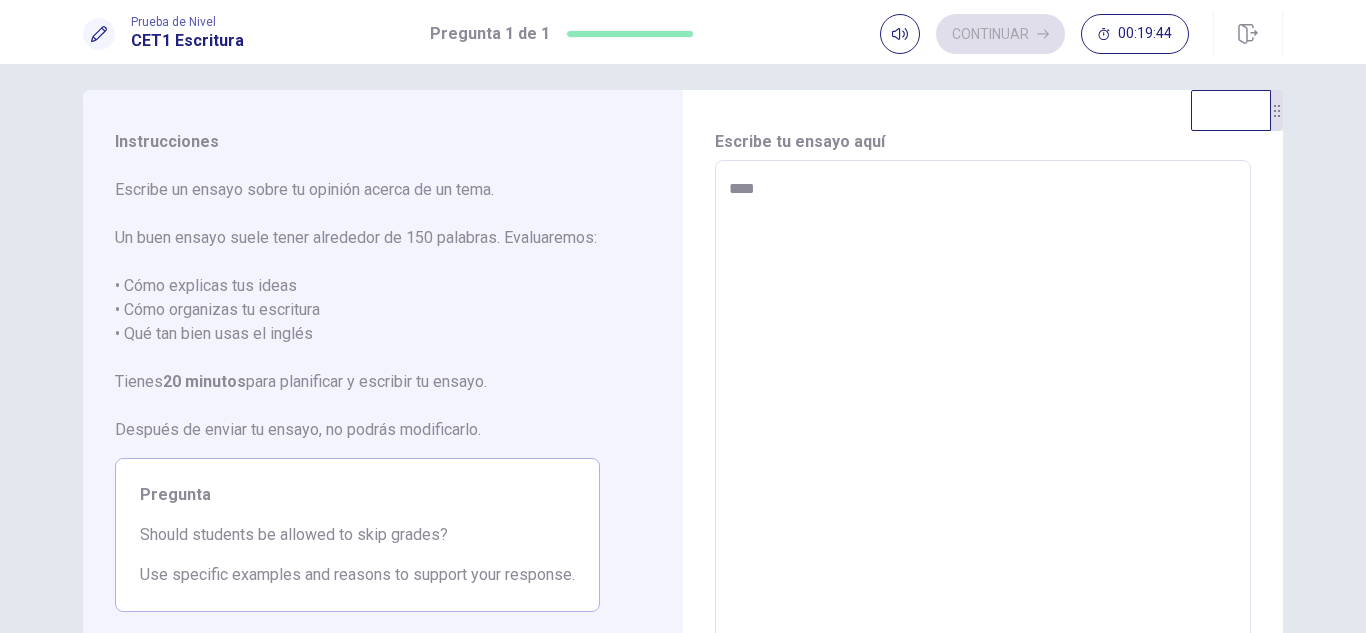 type on "*****" 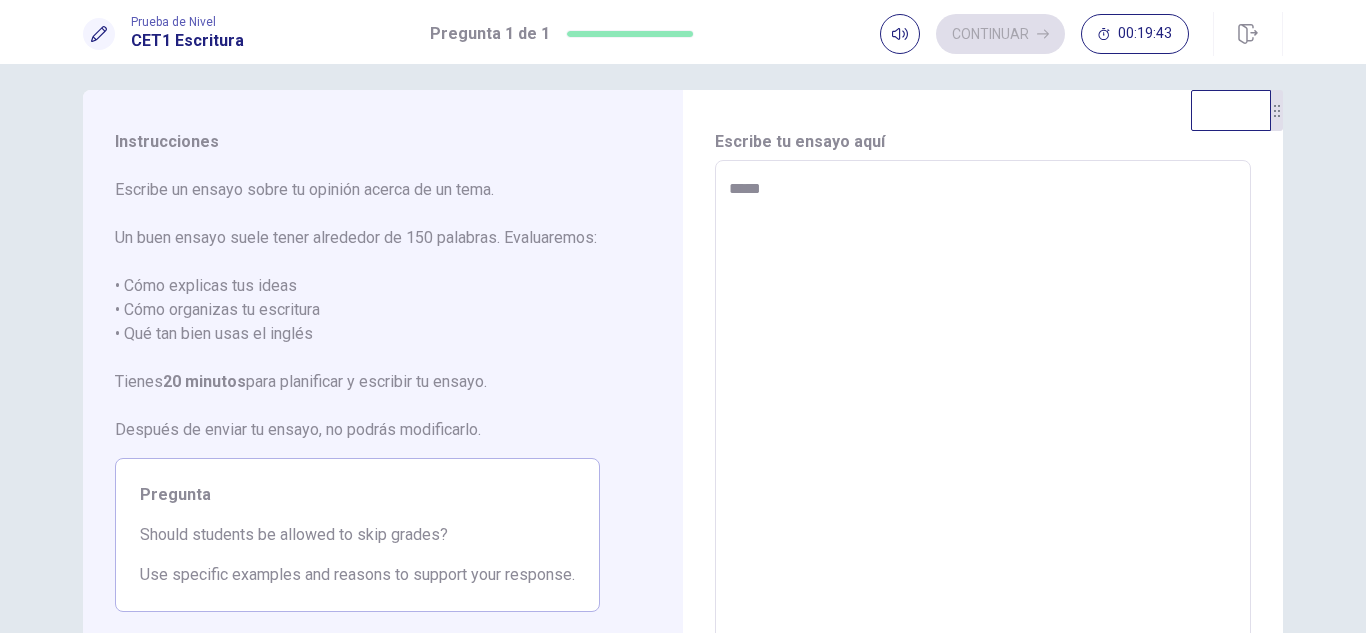type on "*" 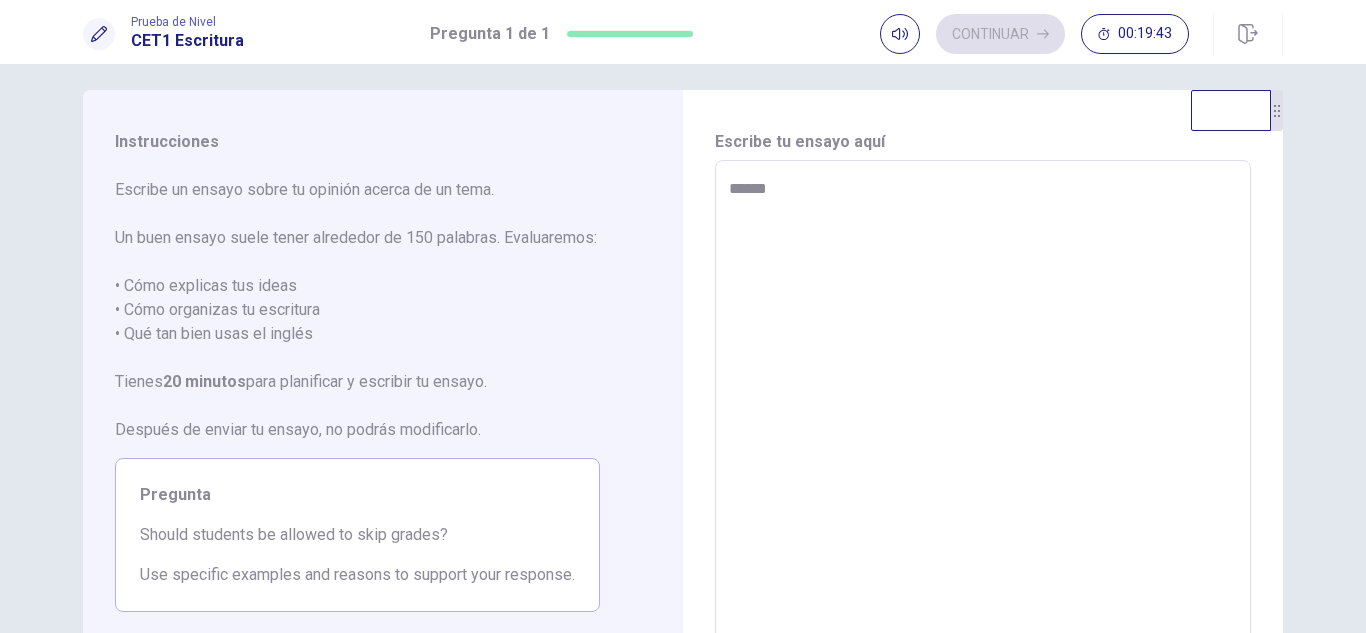 type on "*" 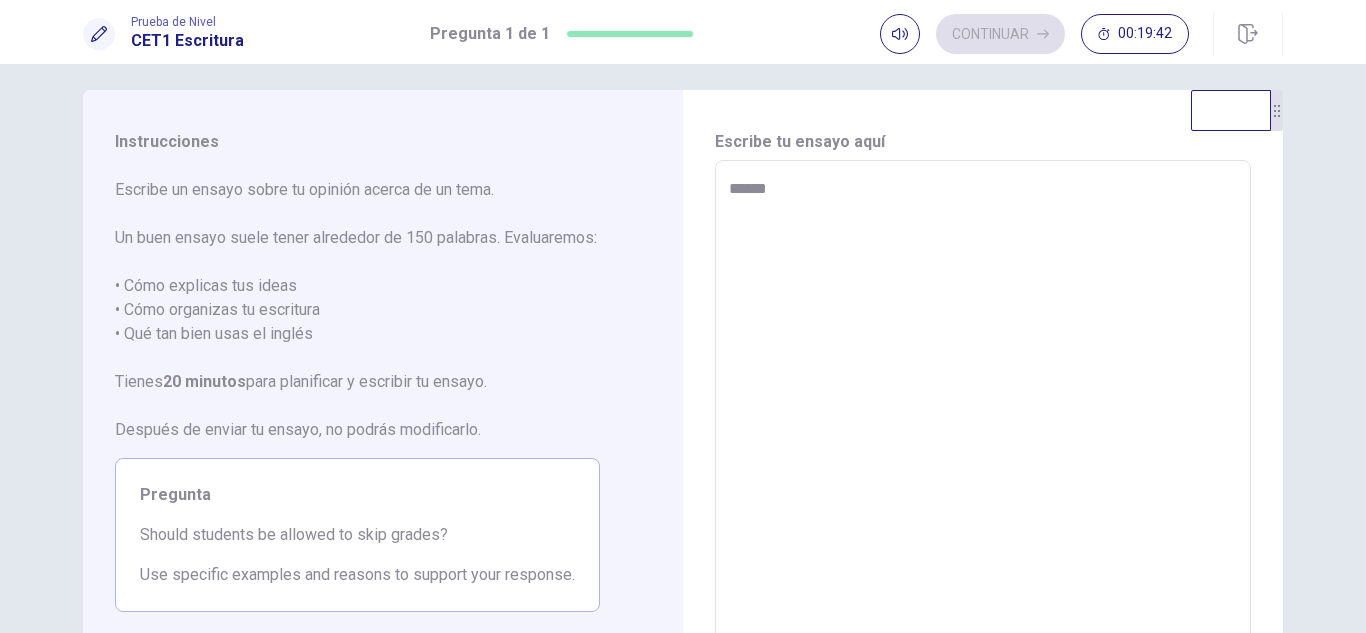 type on "*******" 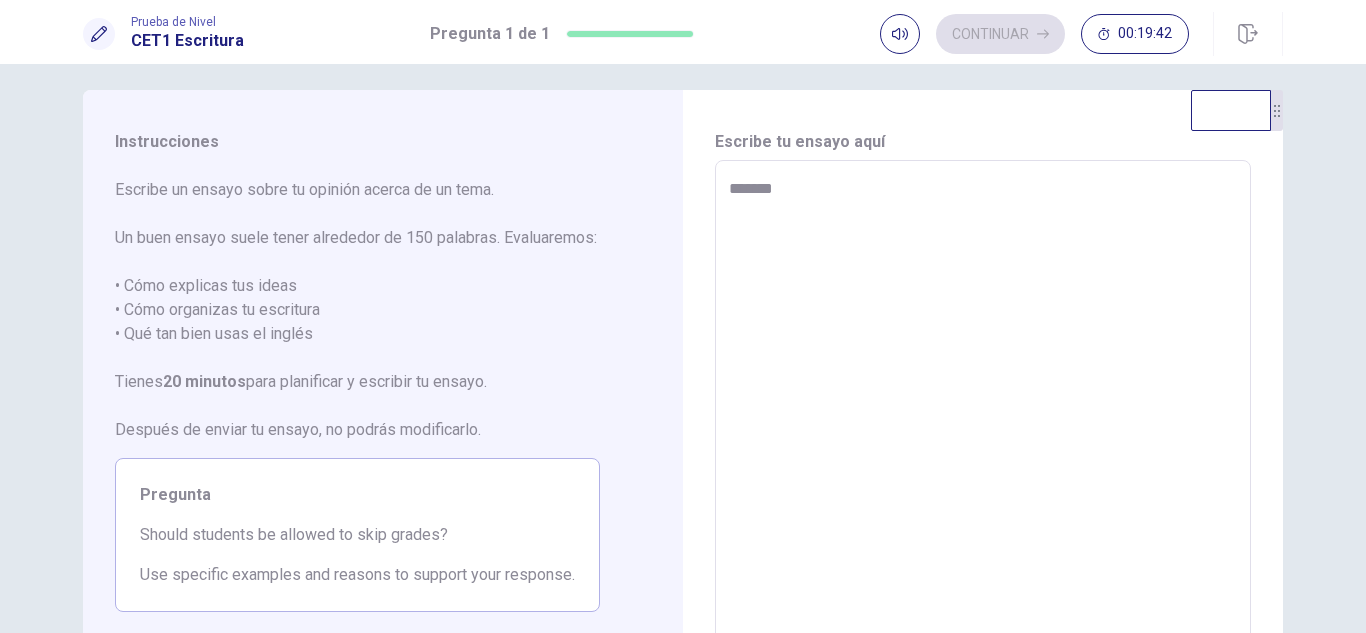 type on "*" 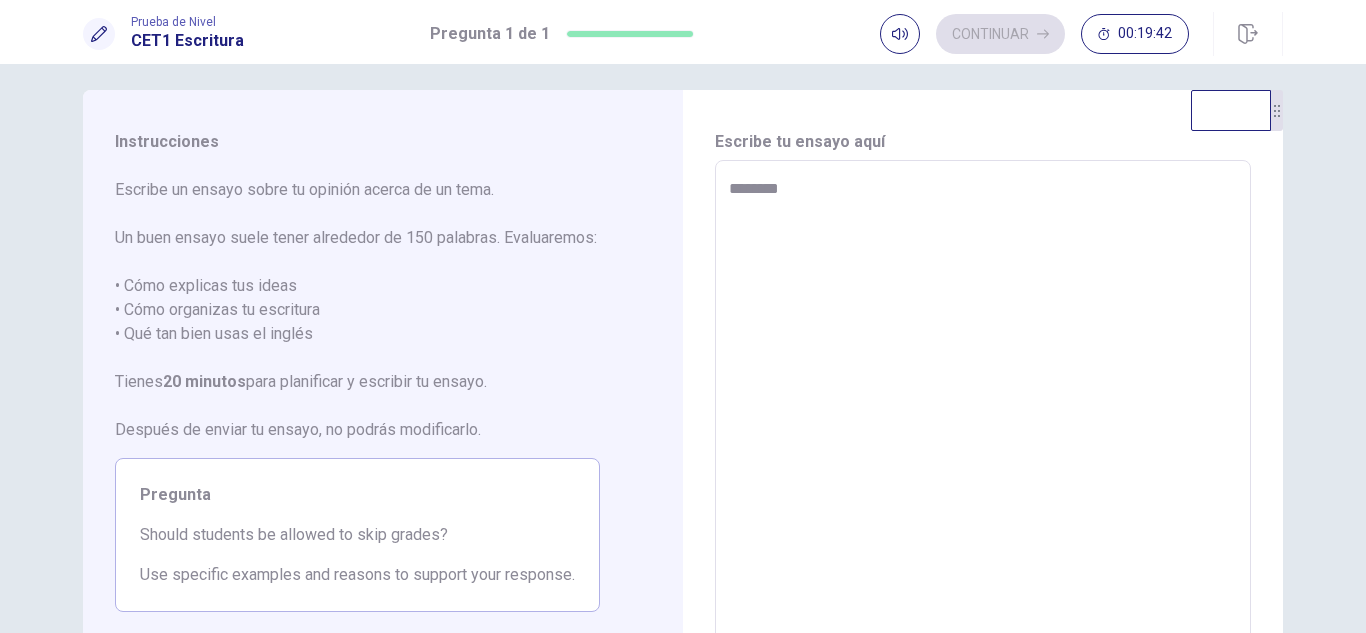 type on "*" 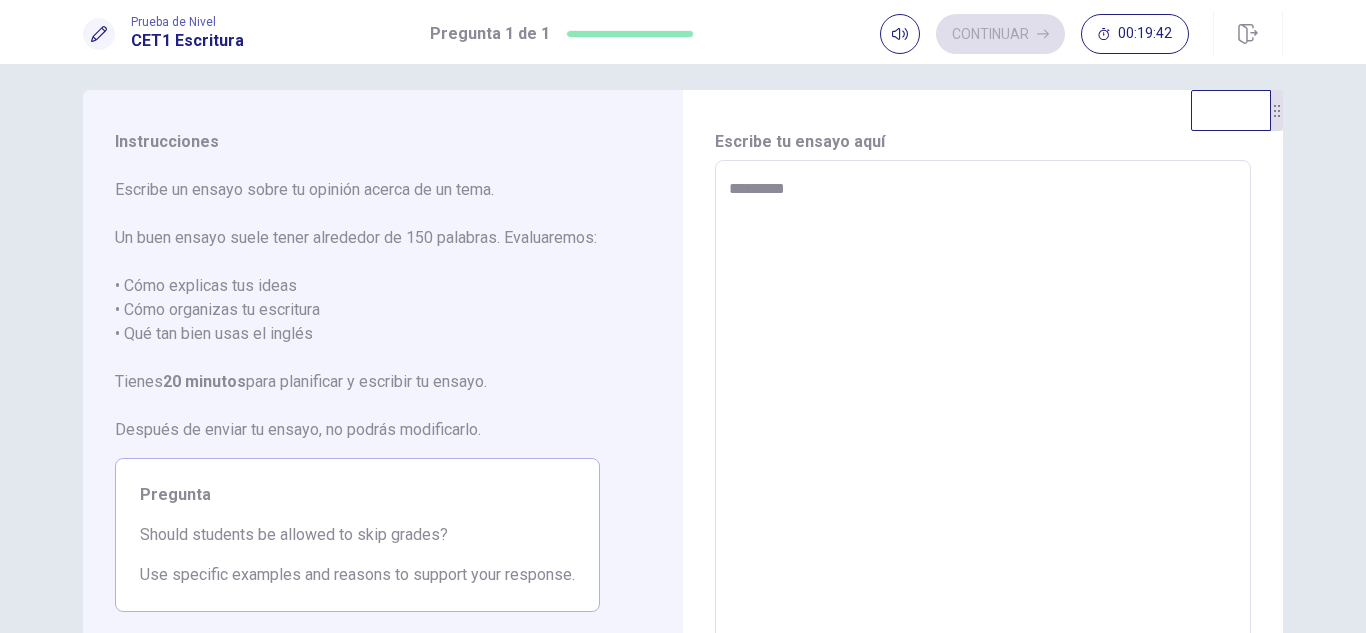 type on "**********" 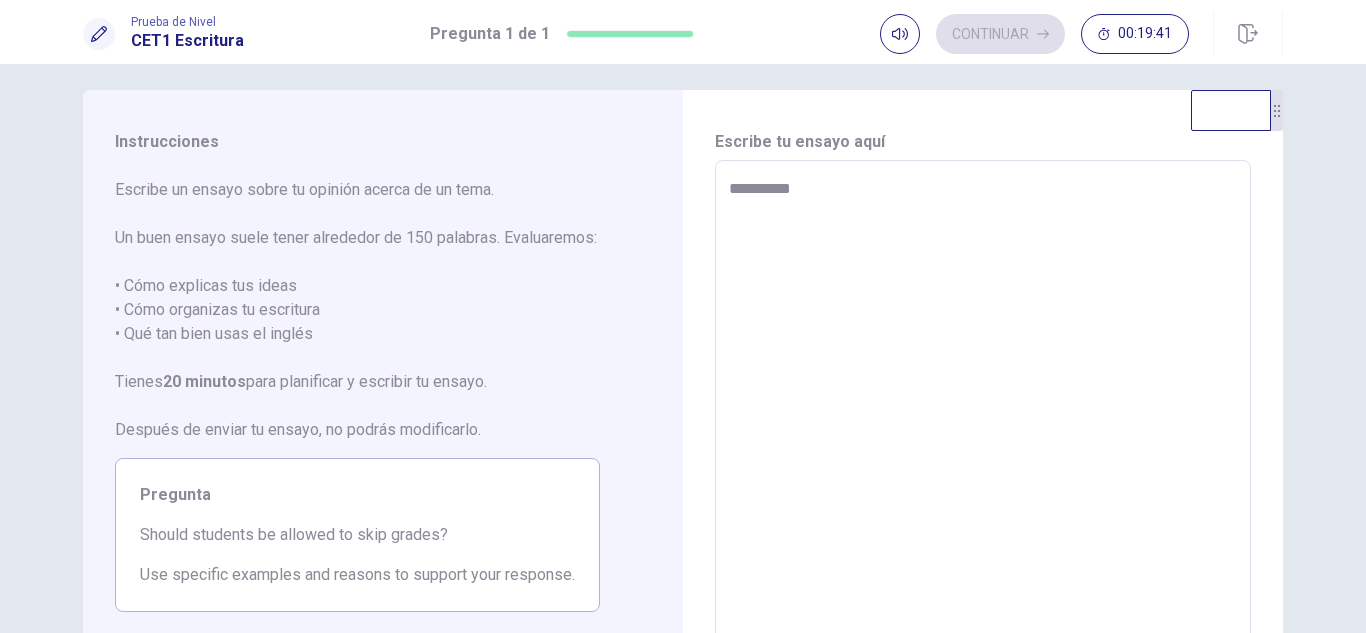 type on "*" 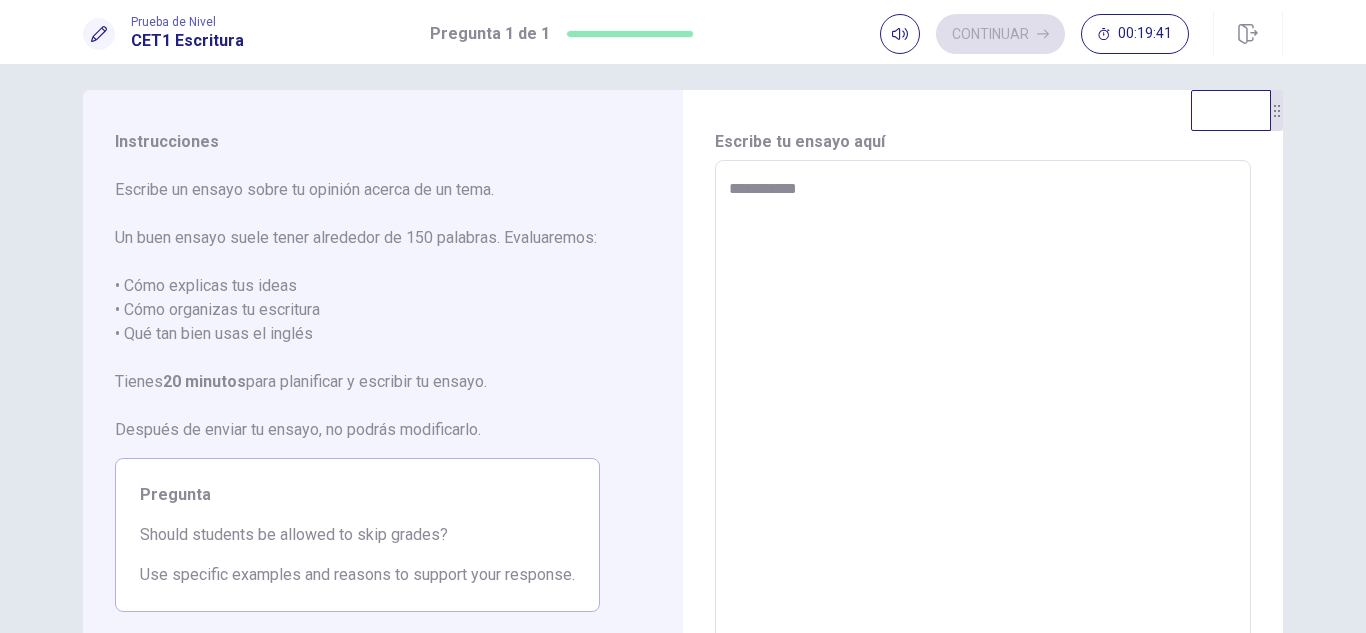 type on "*" 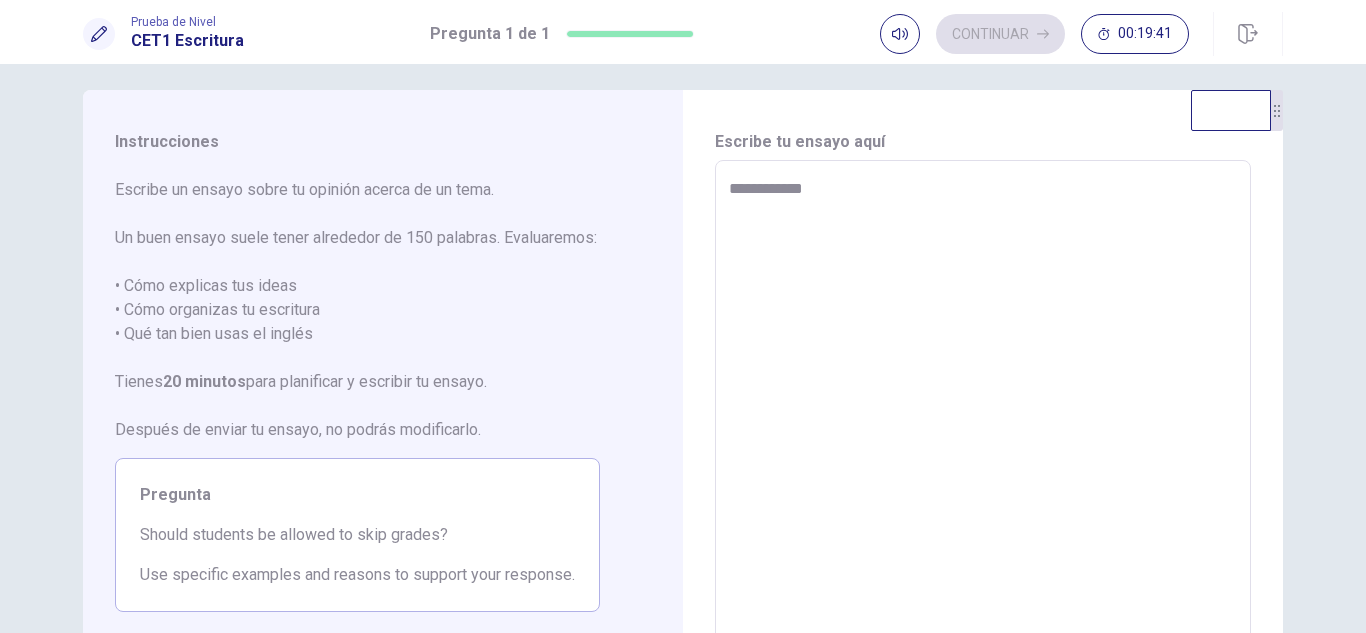 type on "*" 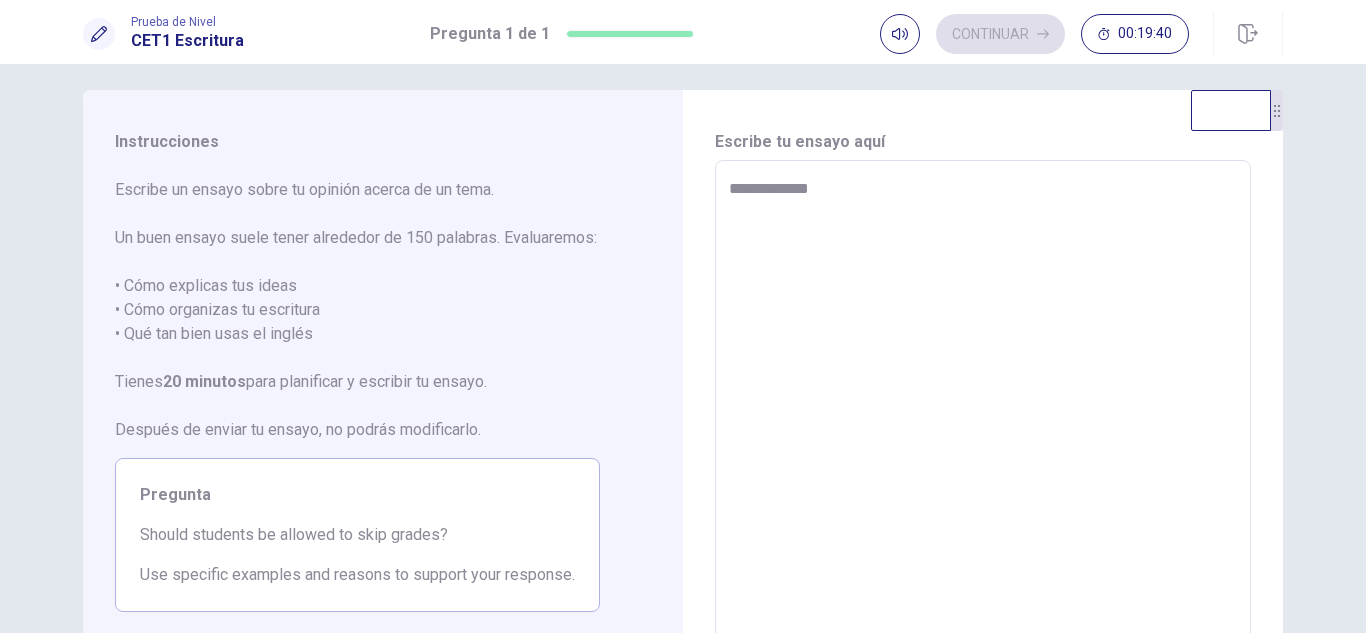 type on "*" 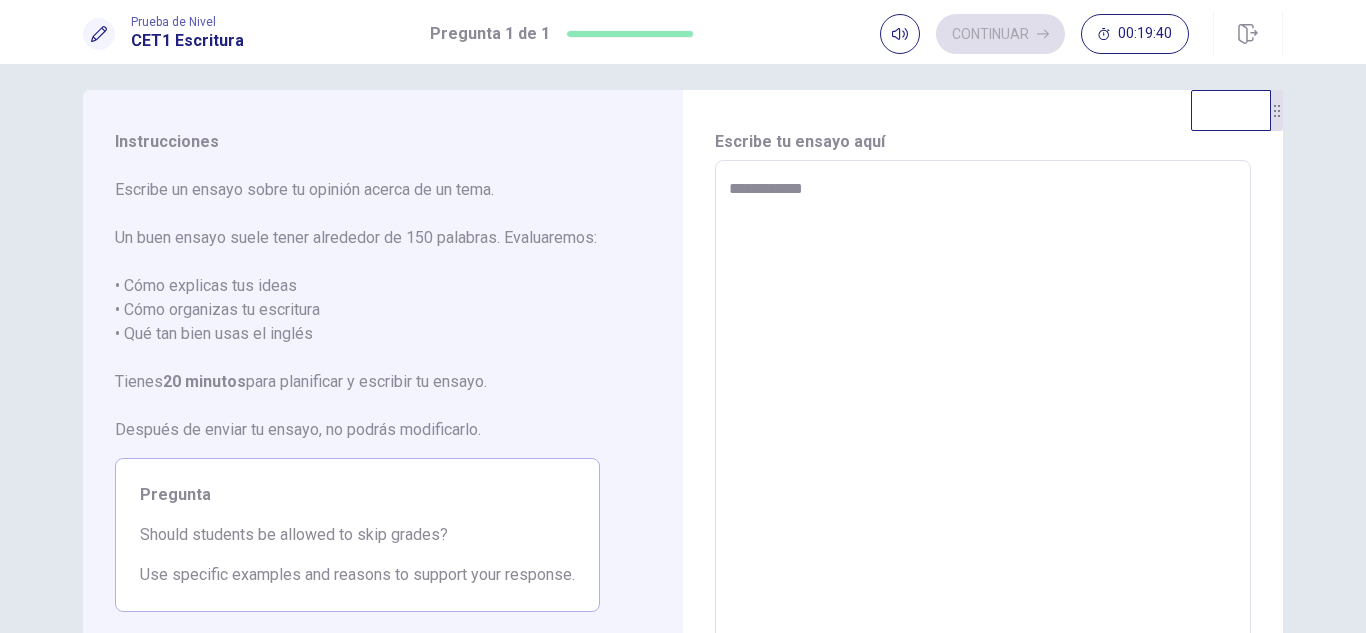 type on "*" 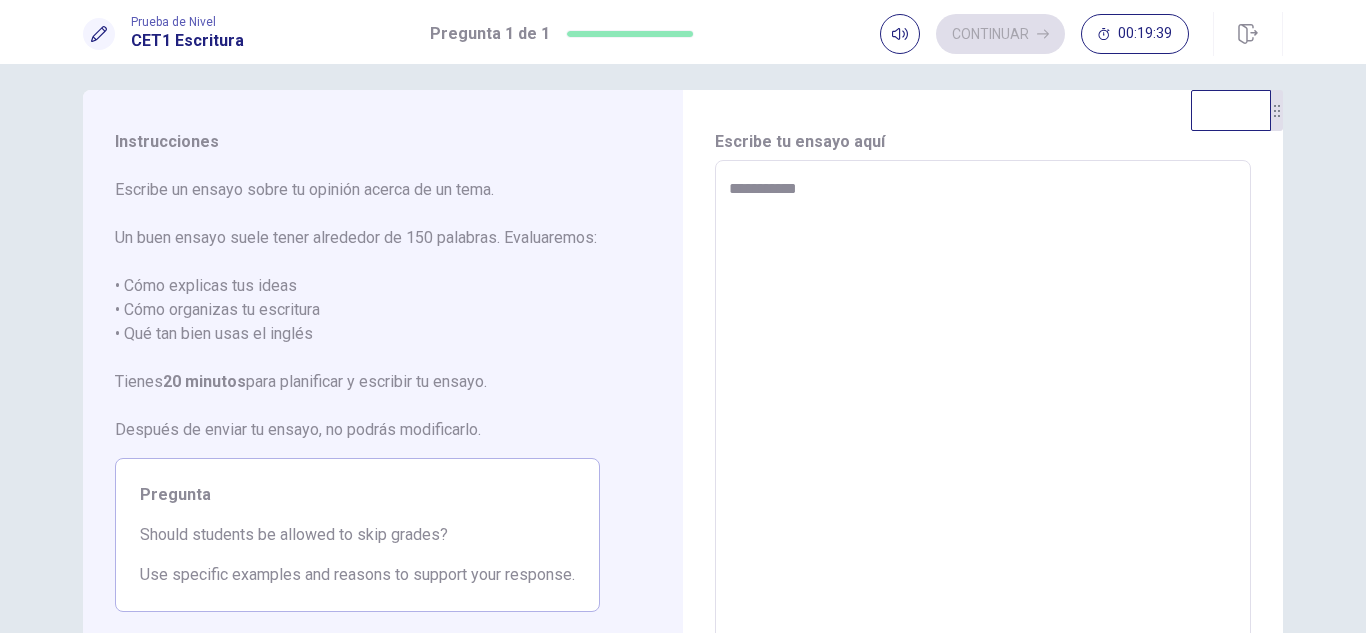 type on "*" 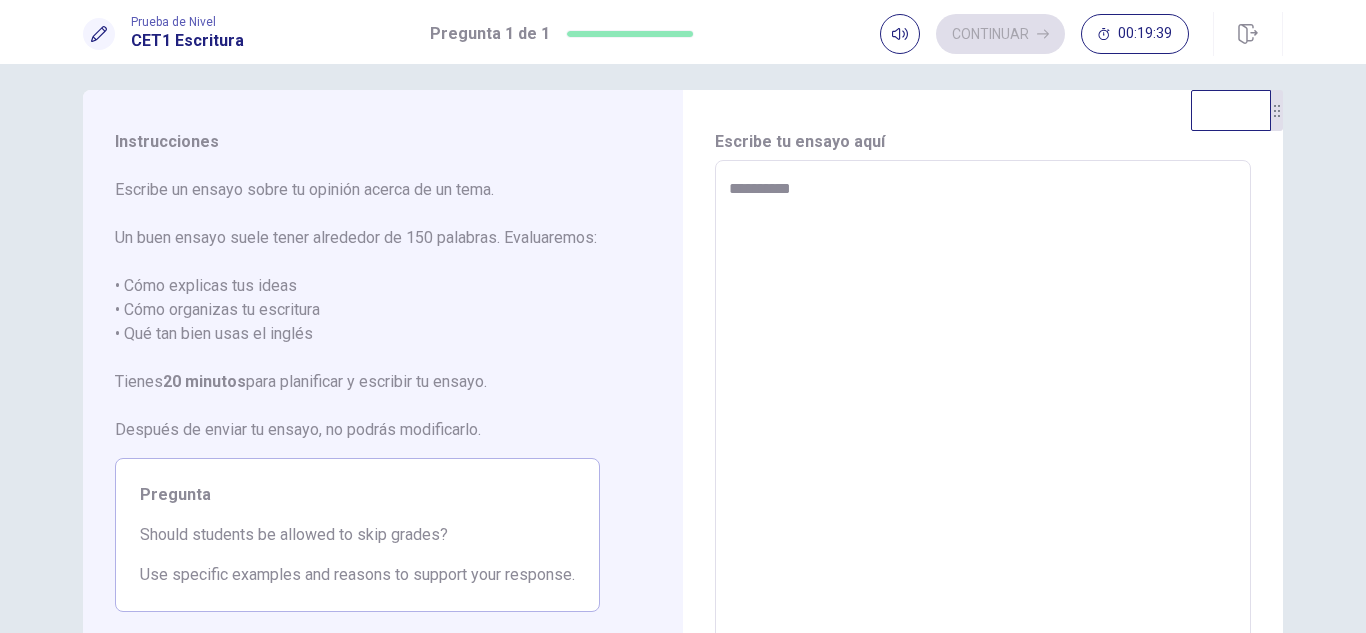 type on "*" 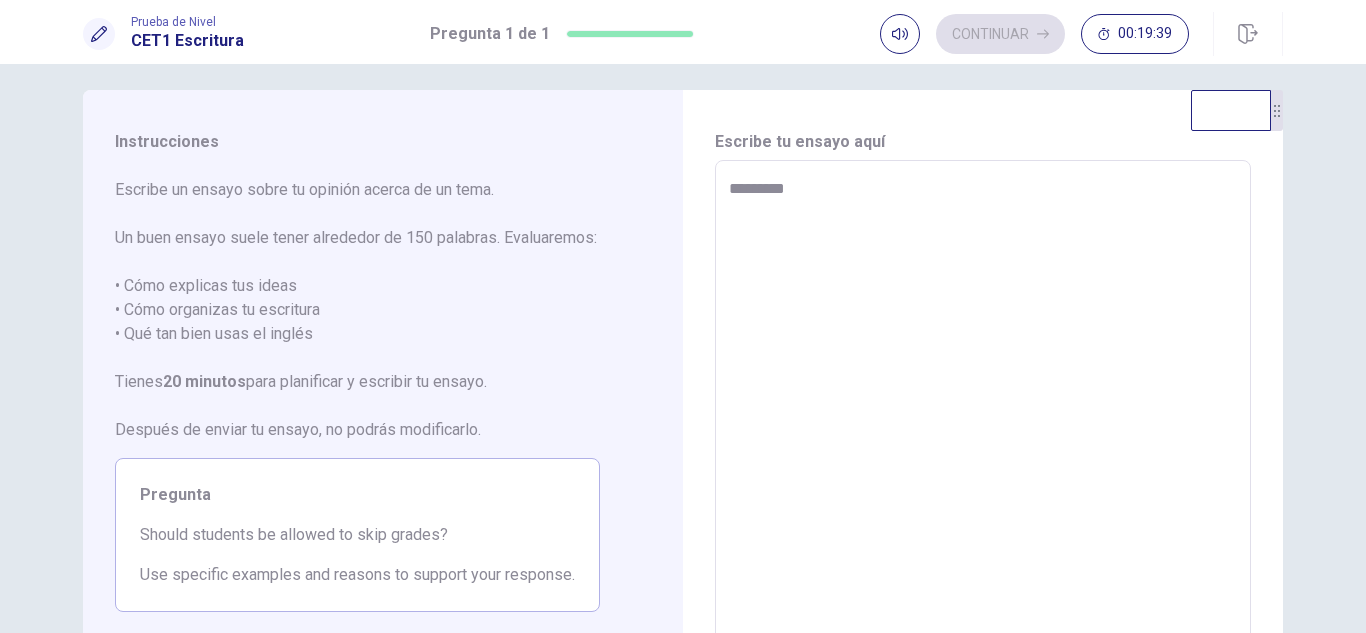 type on "*" 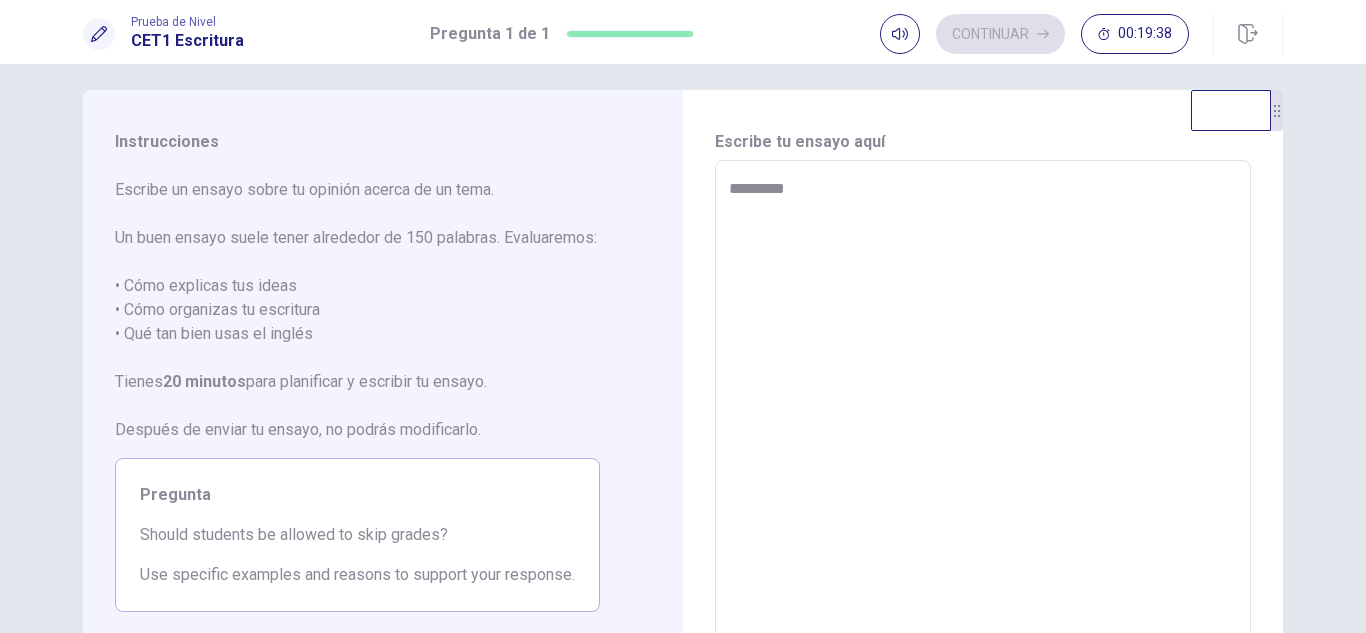 type on "**********" 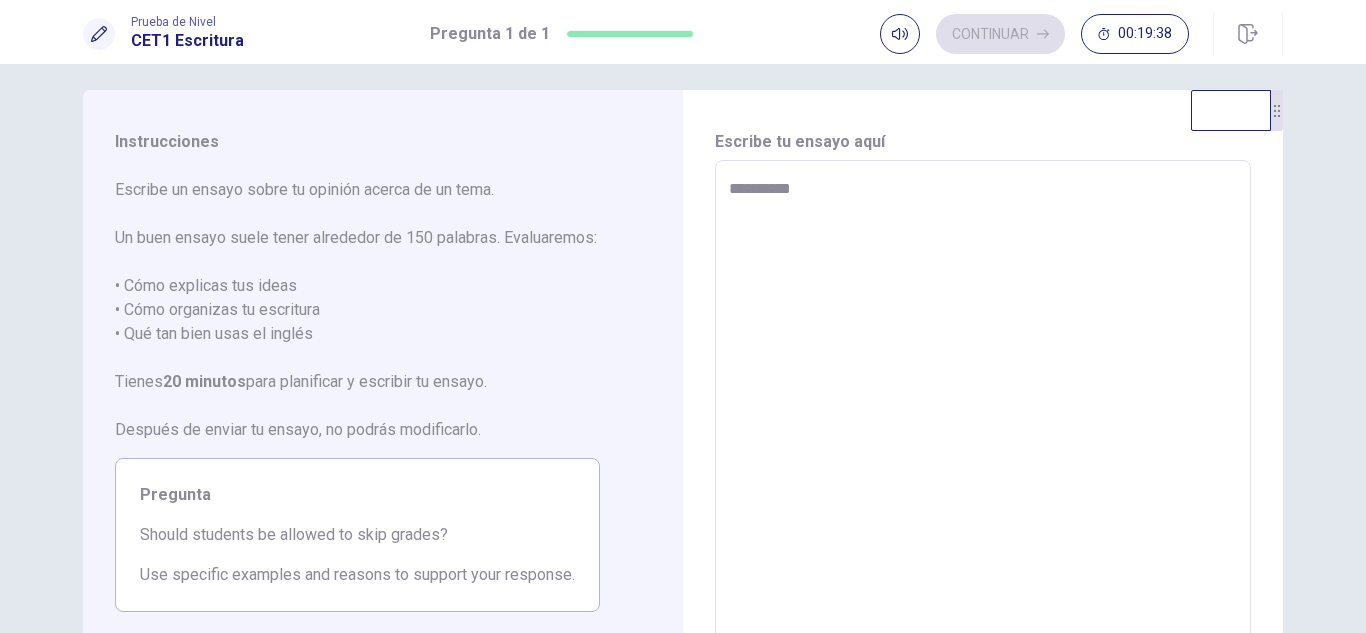 type on "**********" 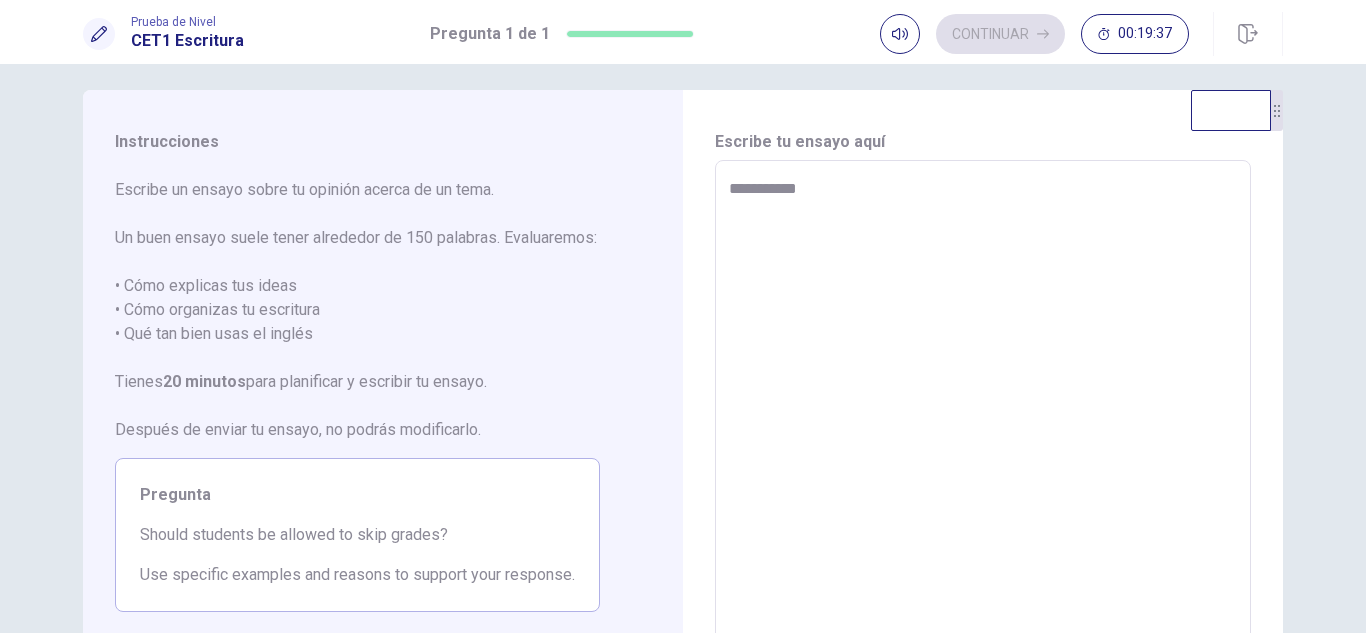 type on "*" 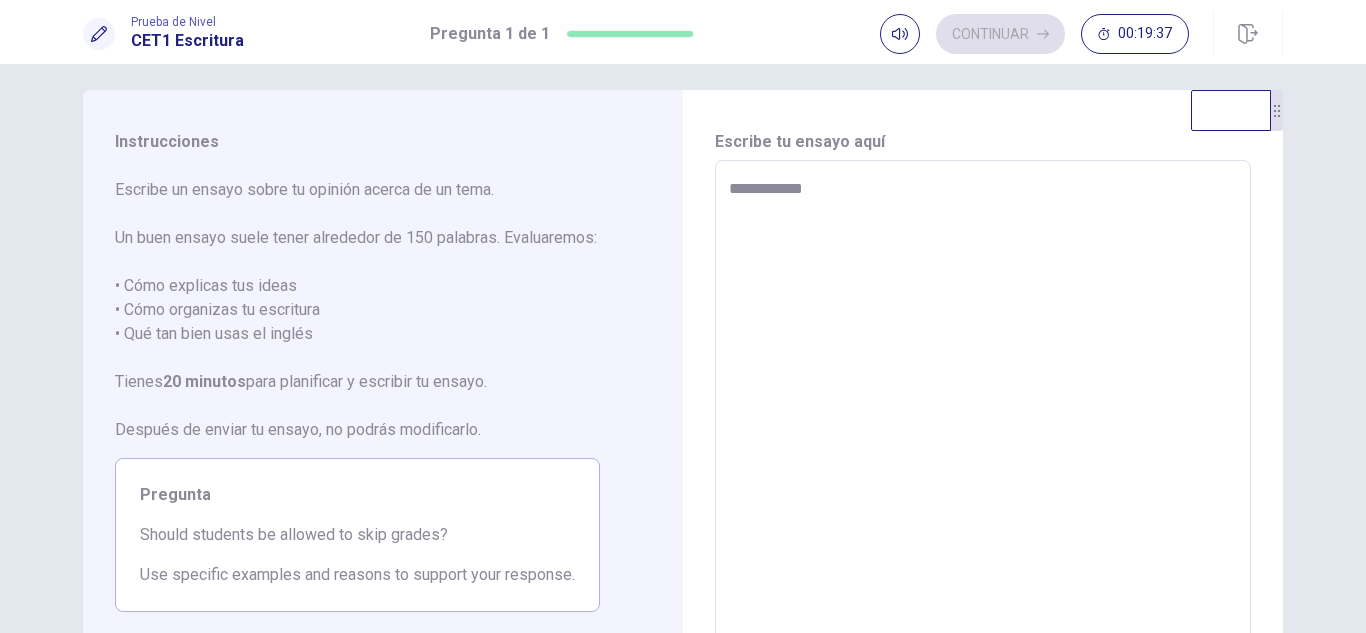 type on "*" 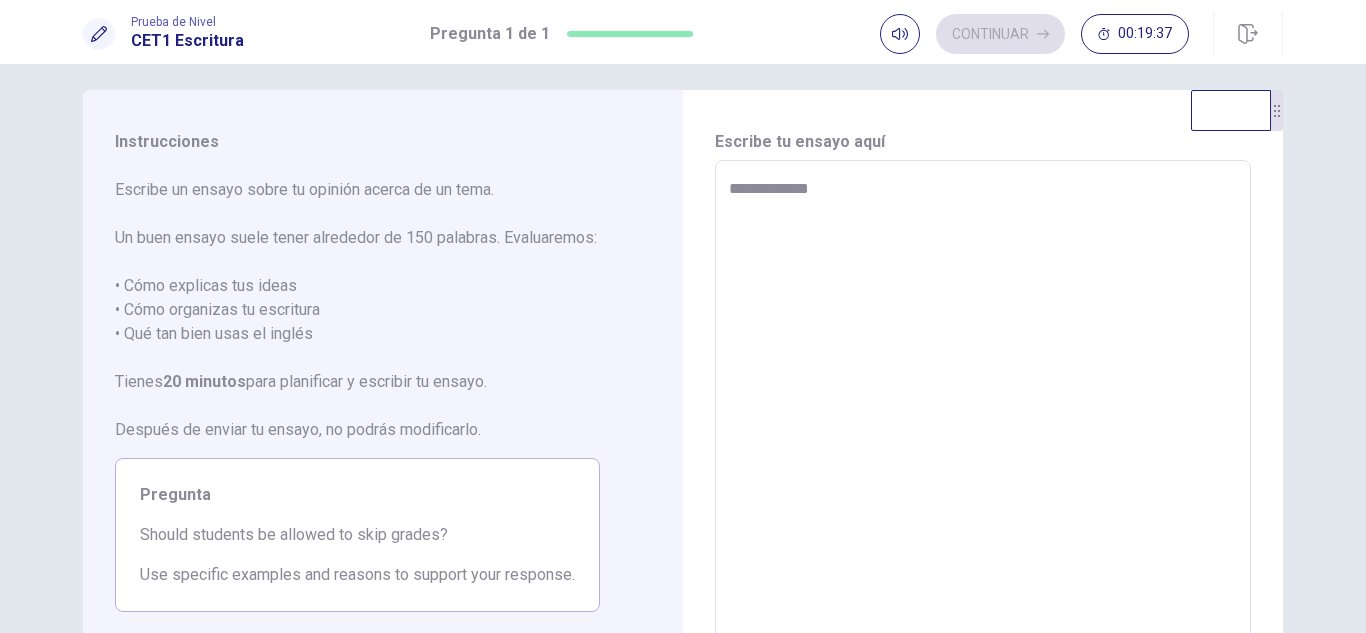 type on "*" 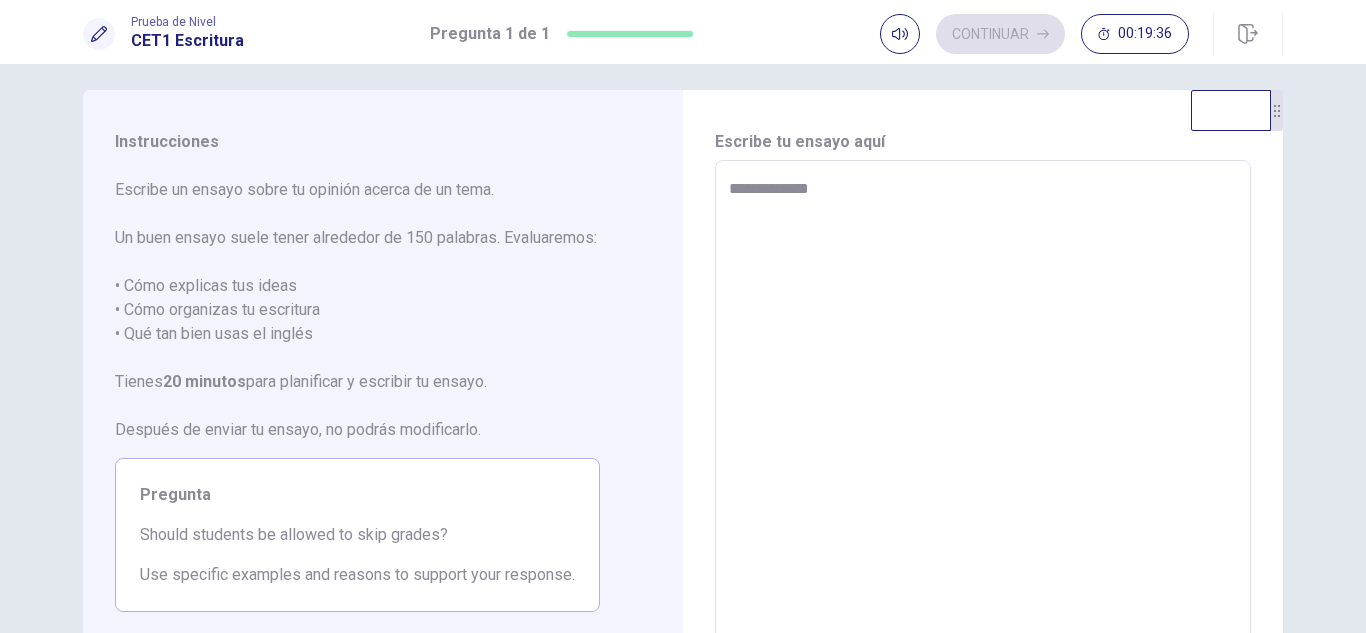 type on "**********" 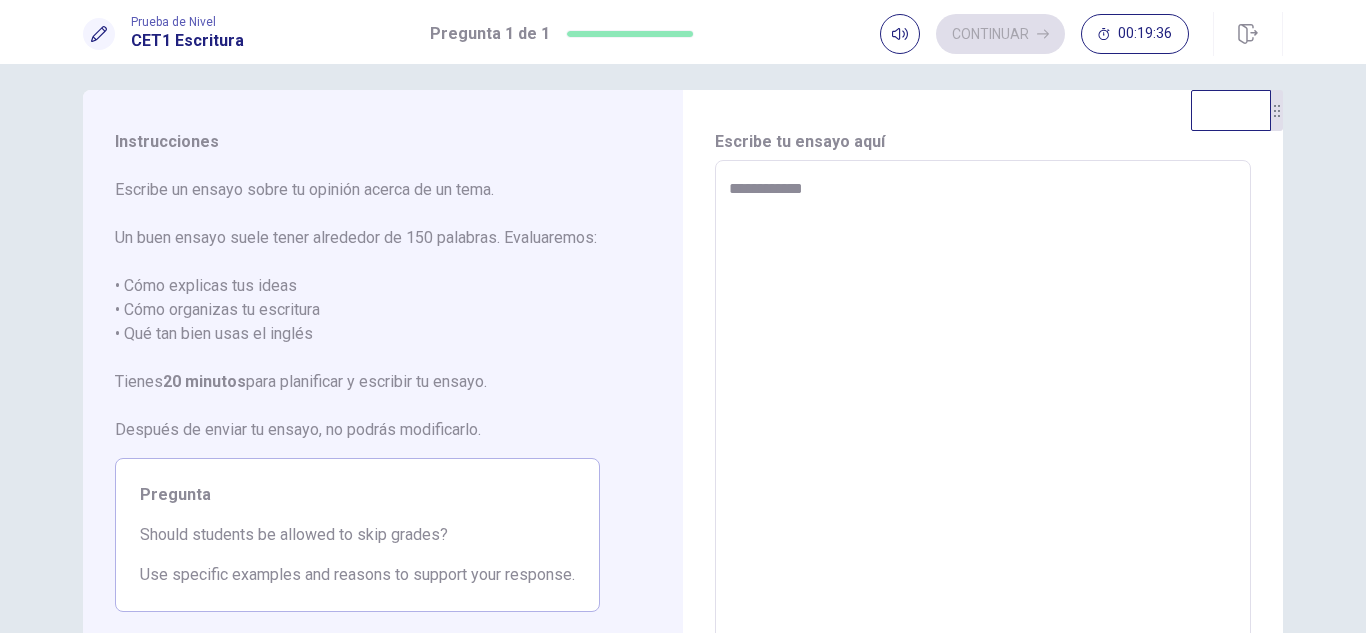 type on "**********" 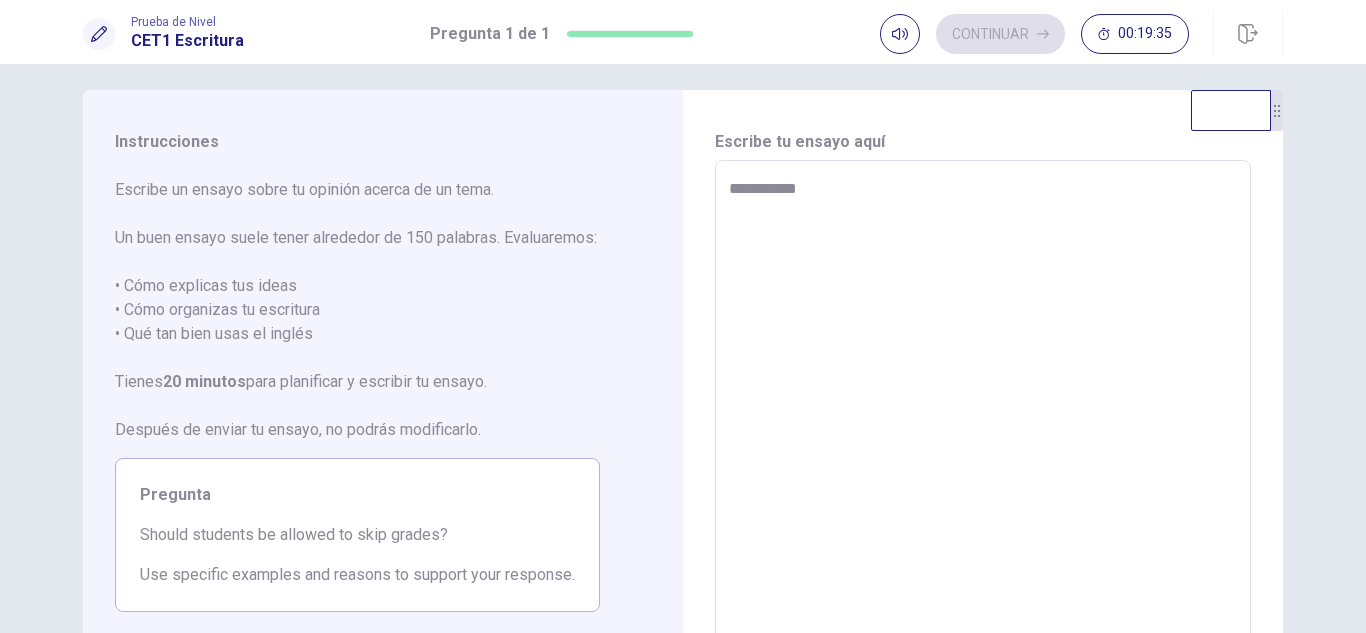 type on "*" 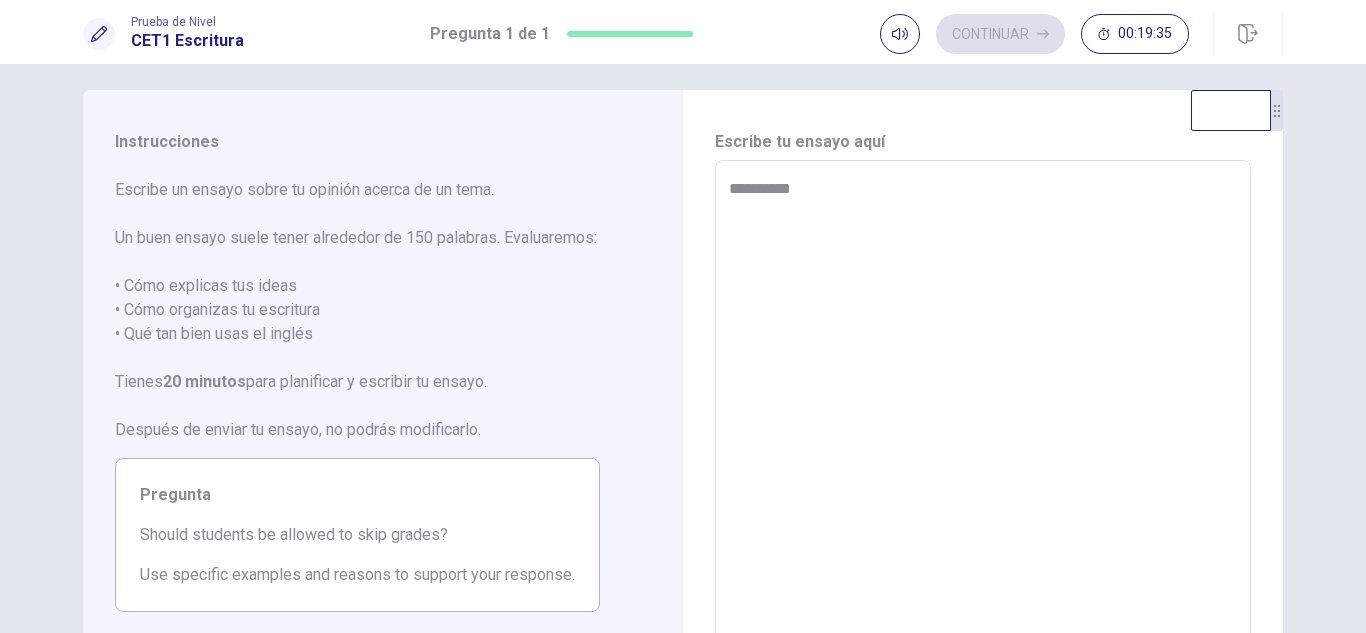 type on "*" 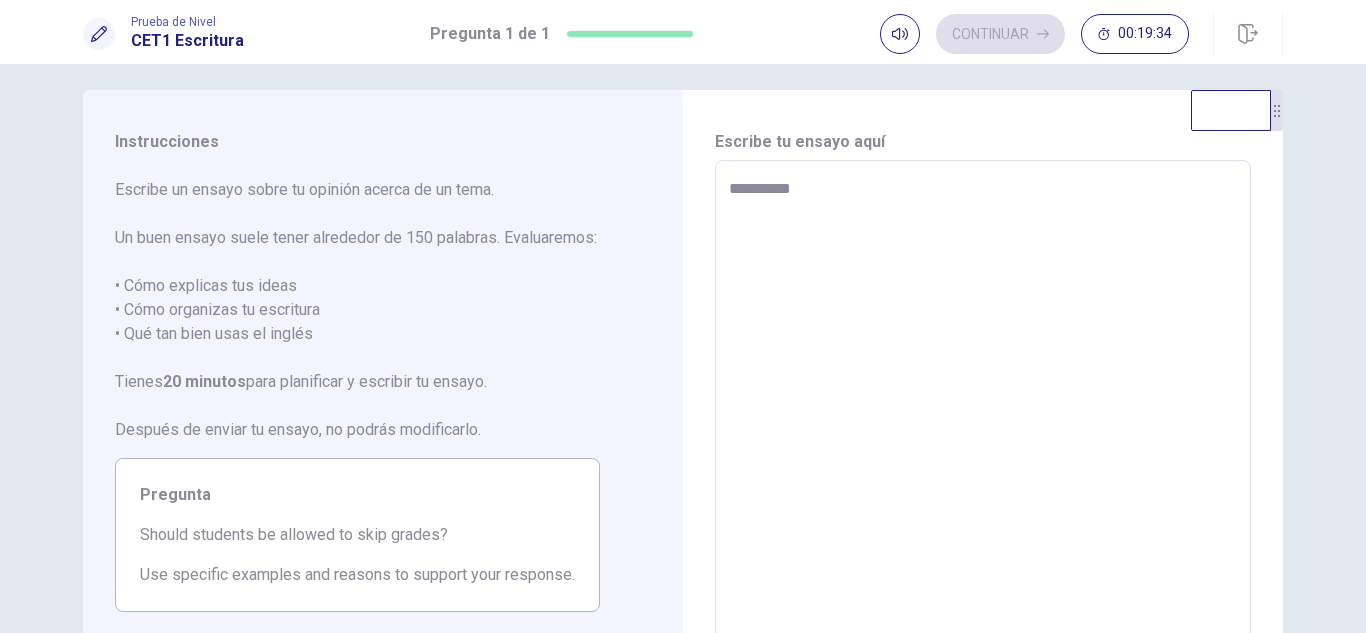 type on "**********" 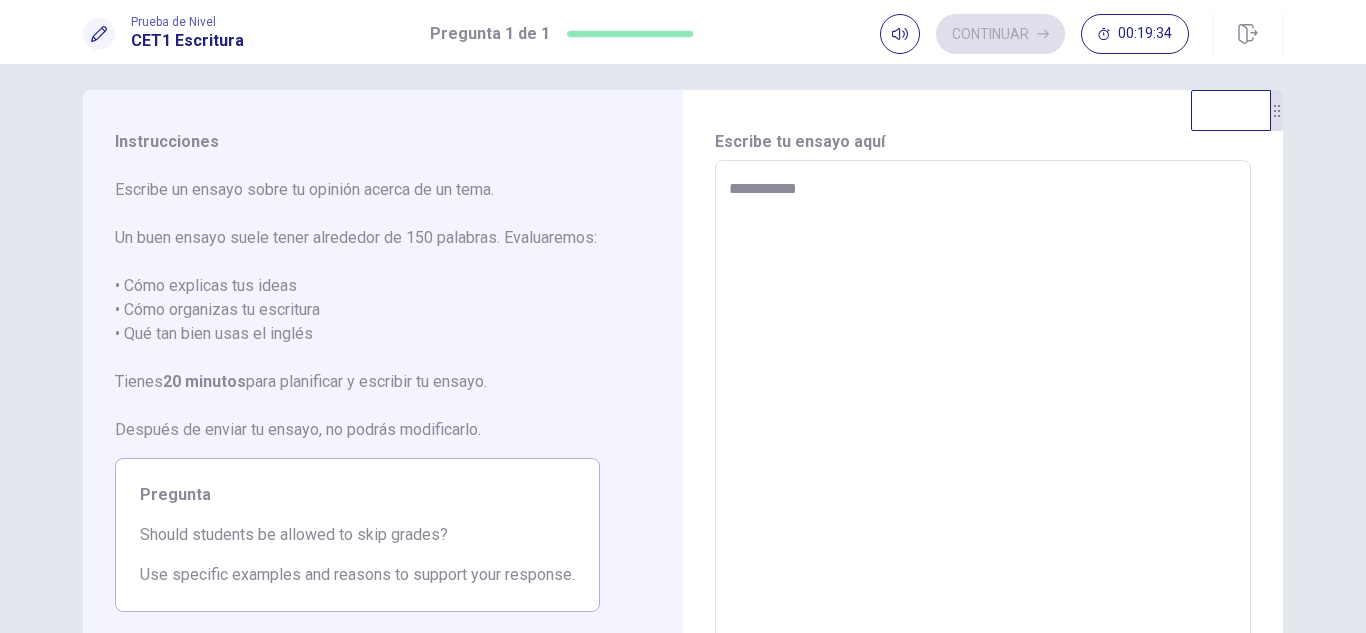 type on "*" 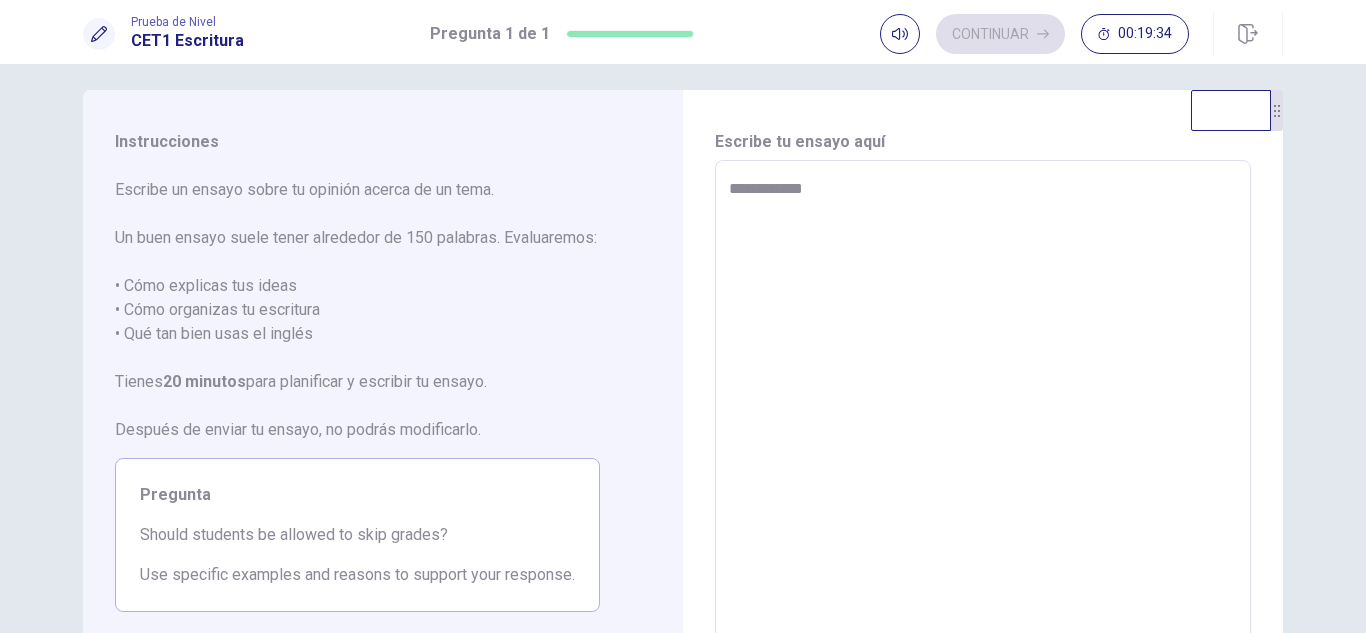 type on "*" 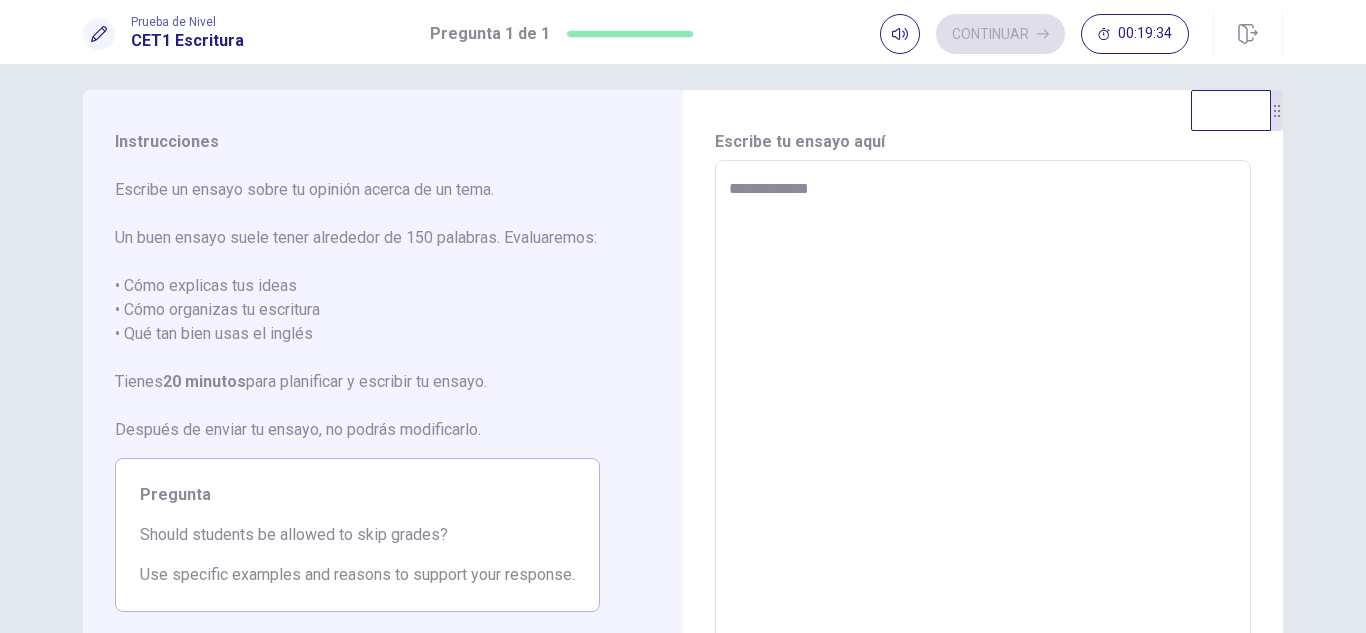 type on "*" 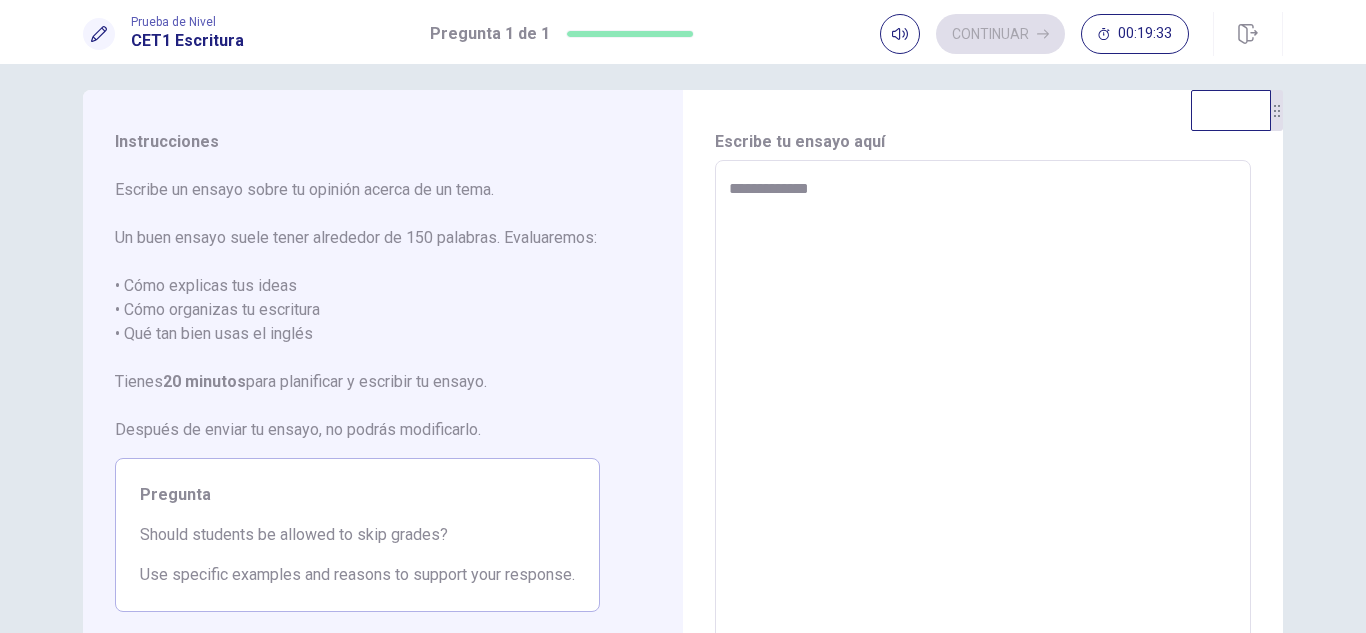 type on "**********" 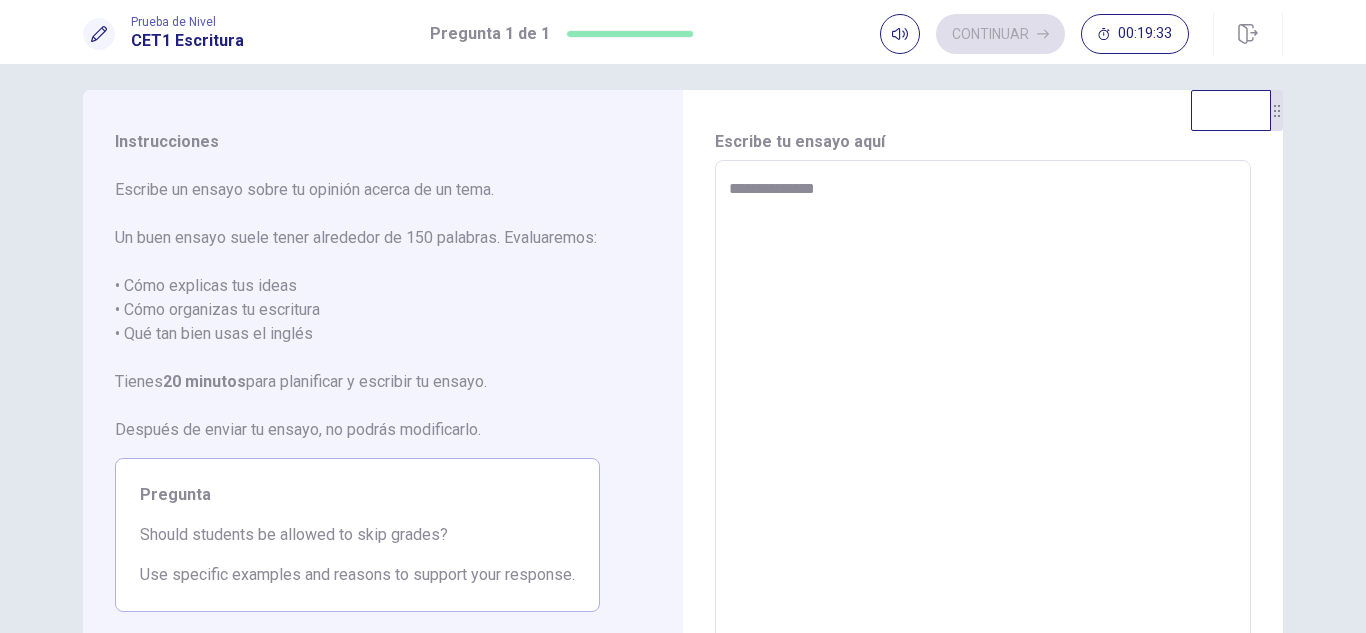 type on "*" 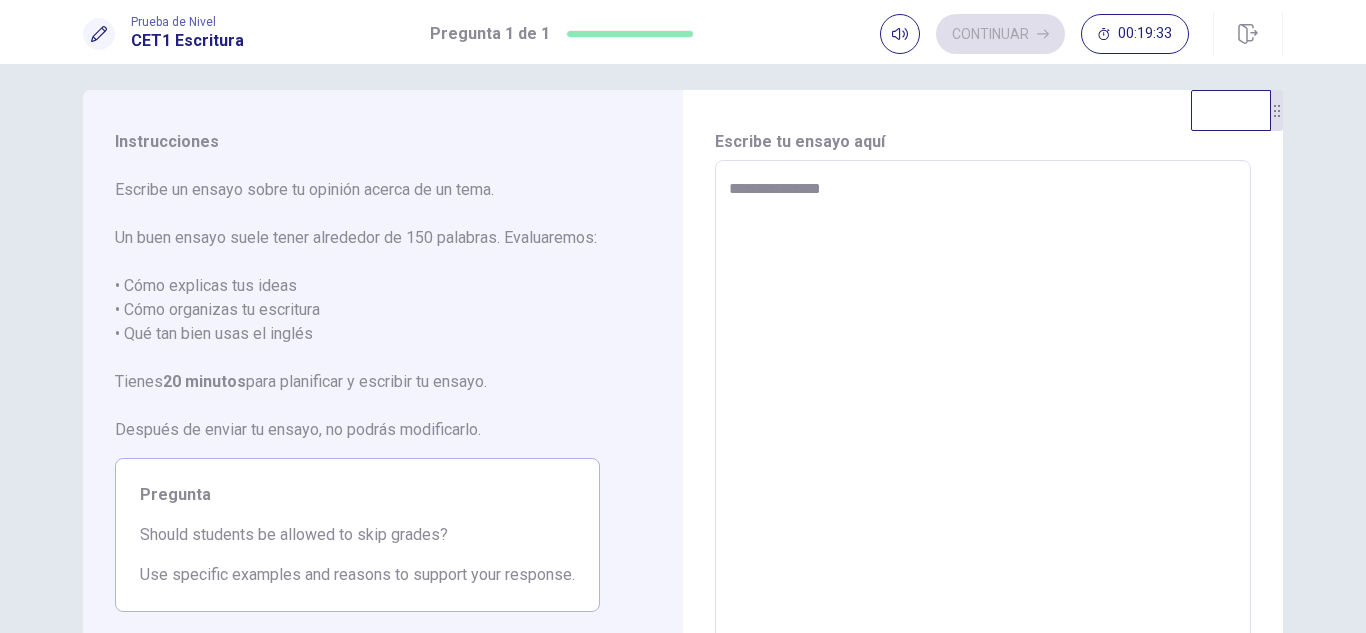 type on "*" 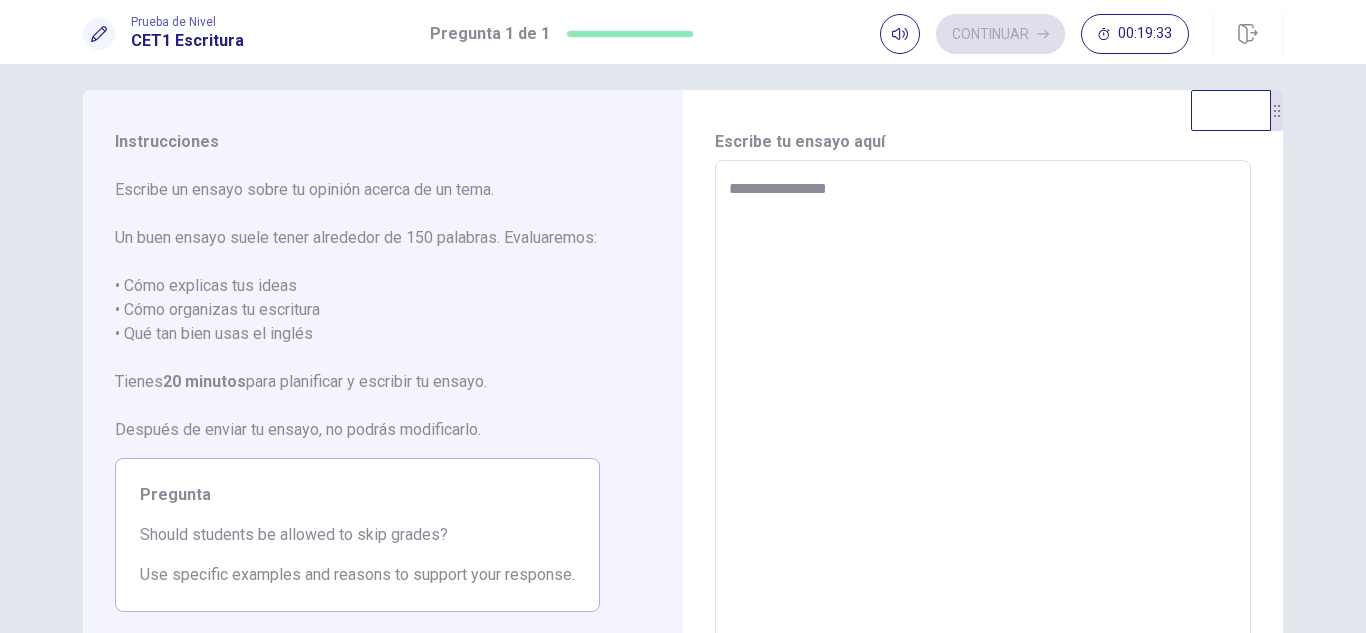 type on "*" 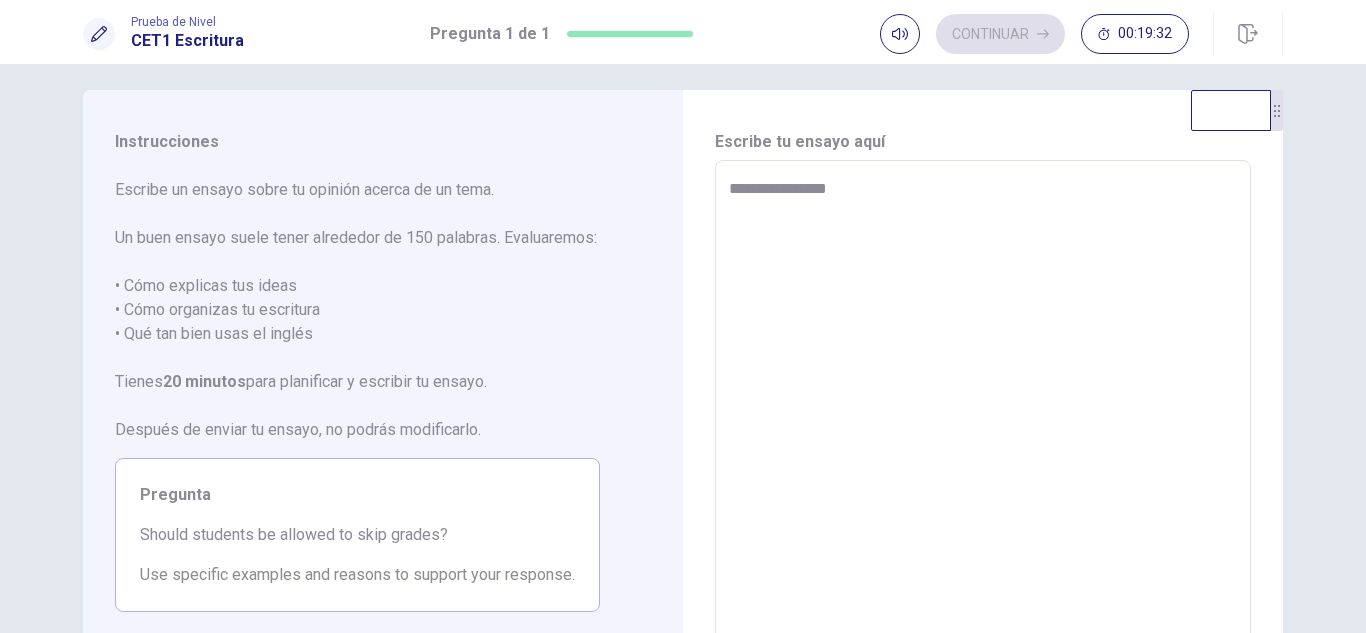 type on "**********" 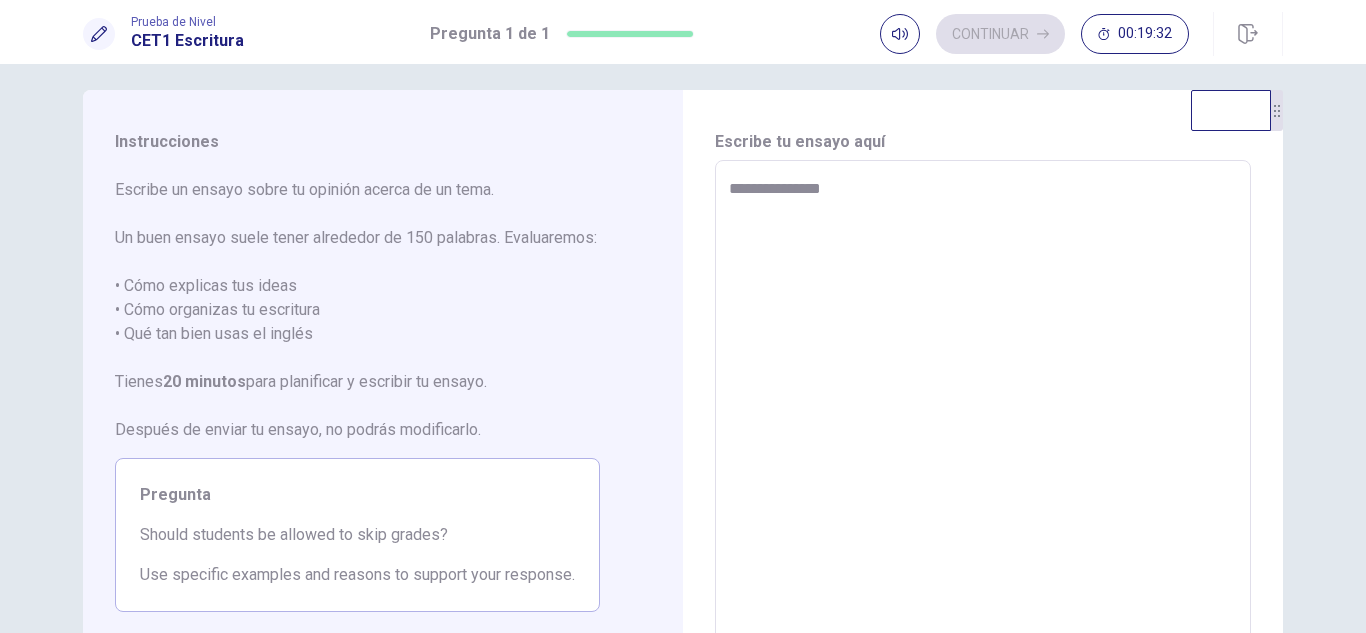 type on "*" 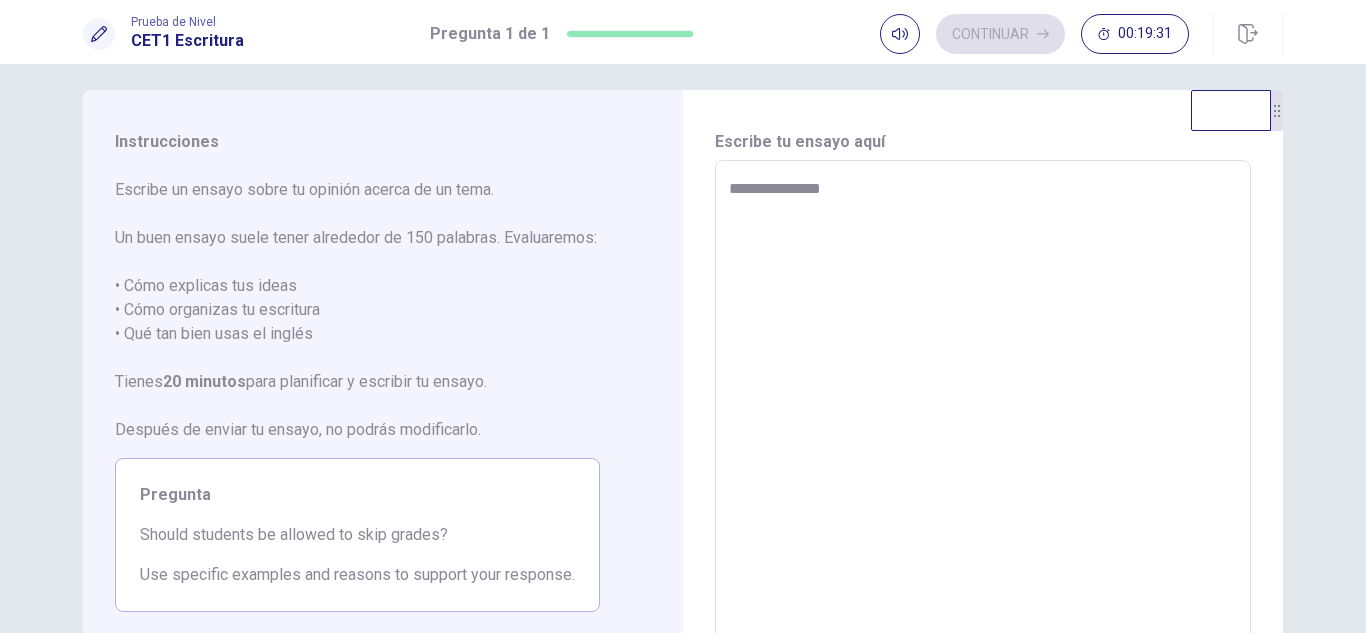 type on "**********" 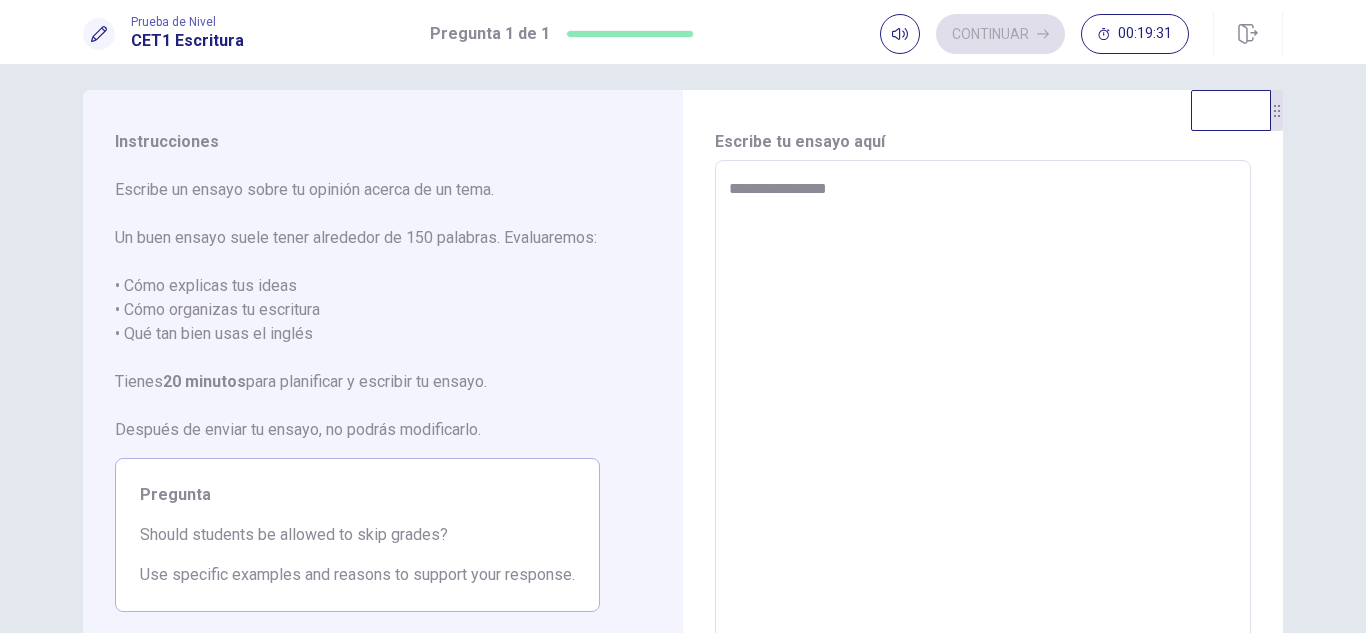 type on "*" 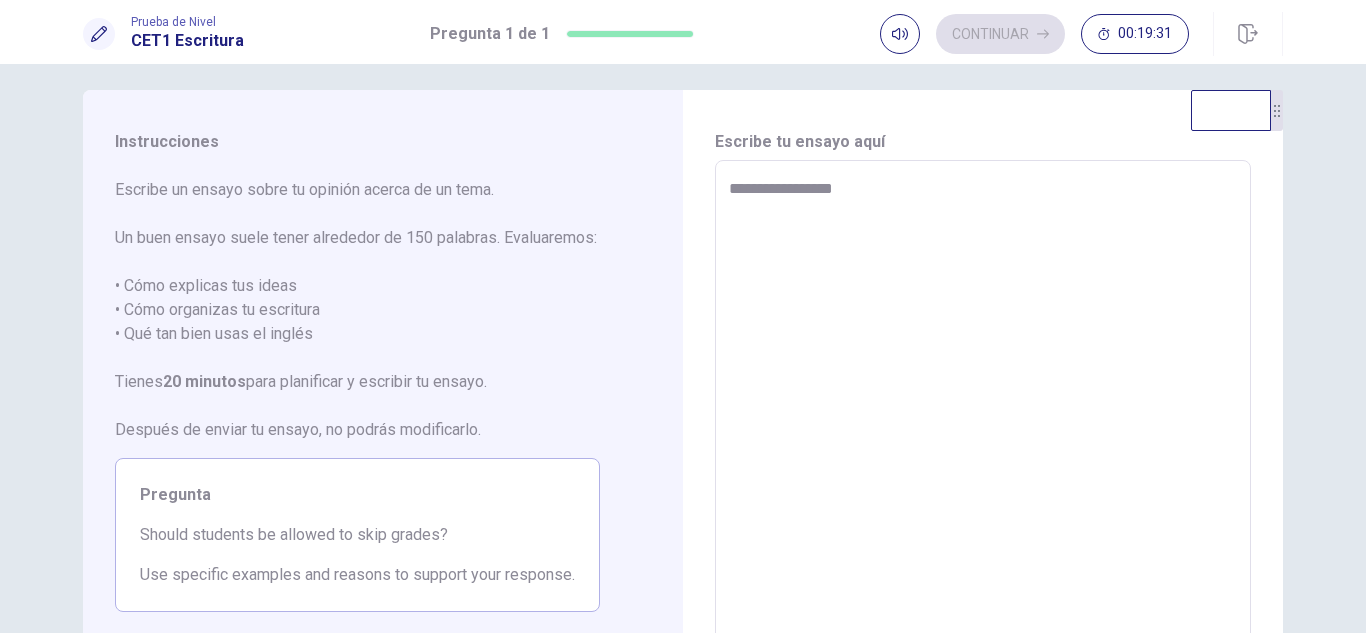 type on "*" 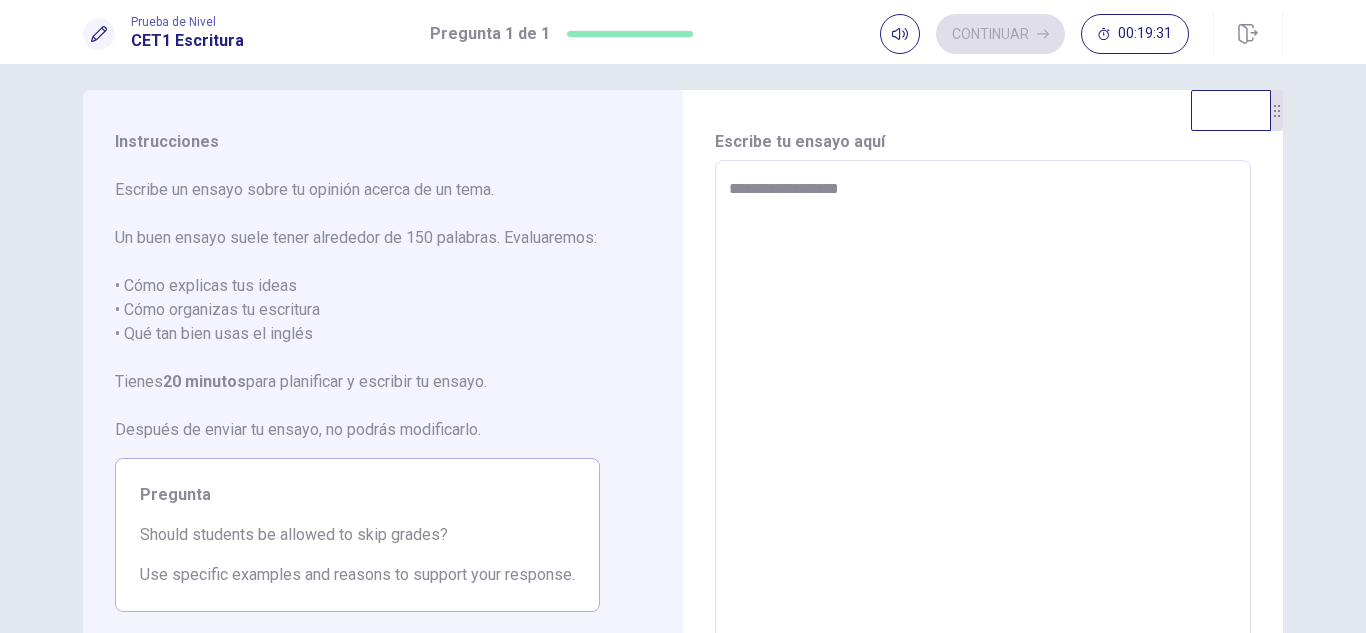 type on "*" 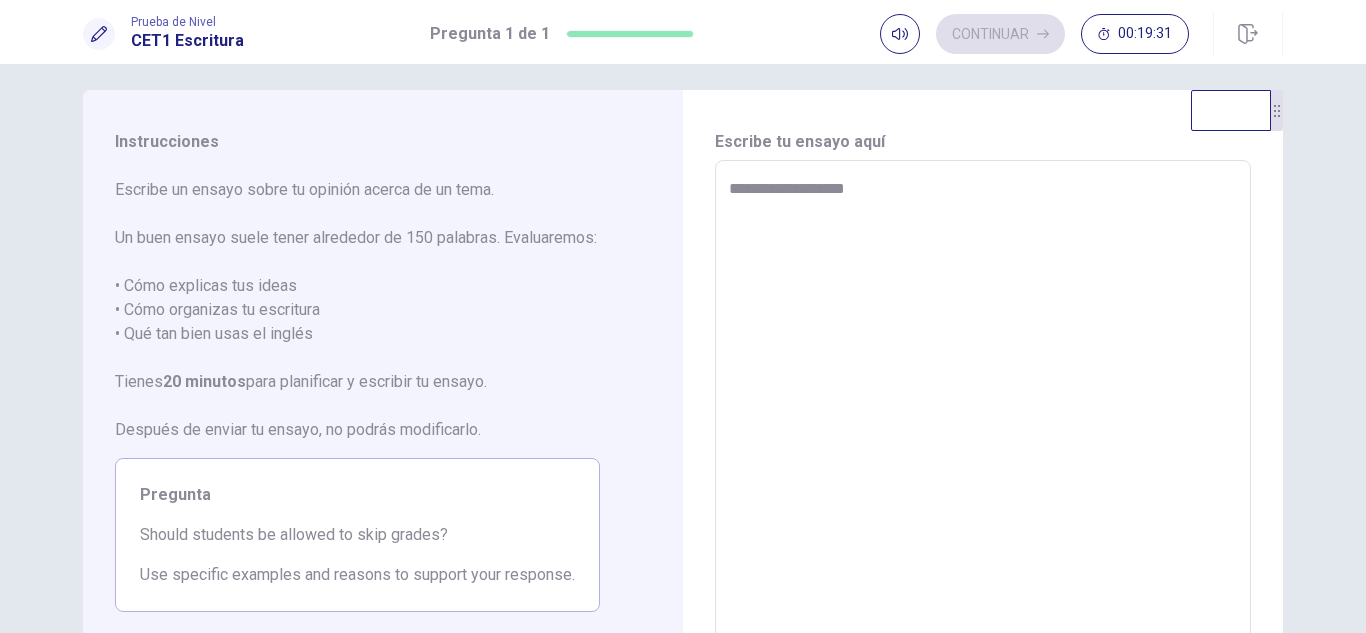 type on "*" 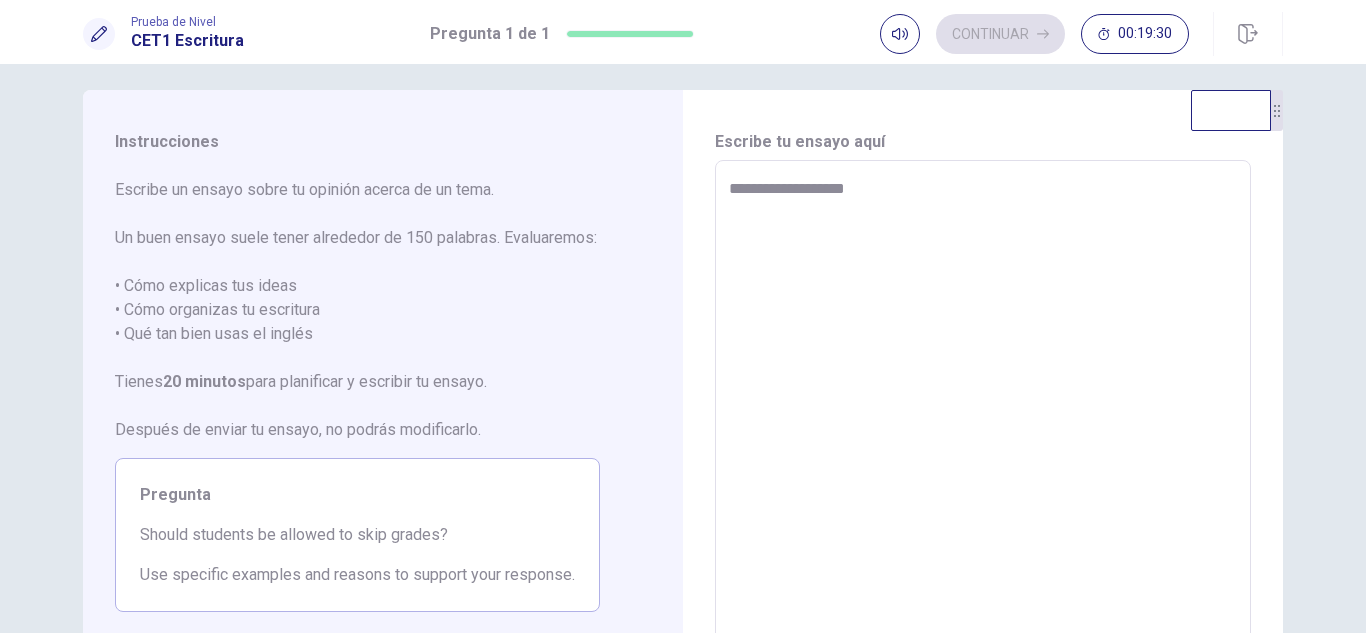 type on "**********" 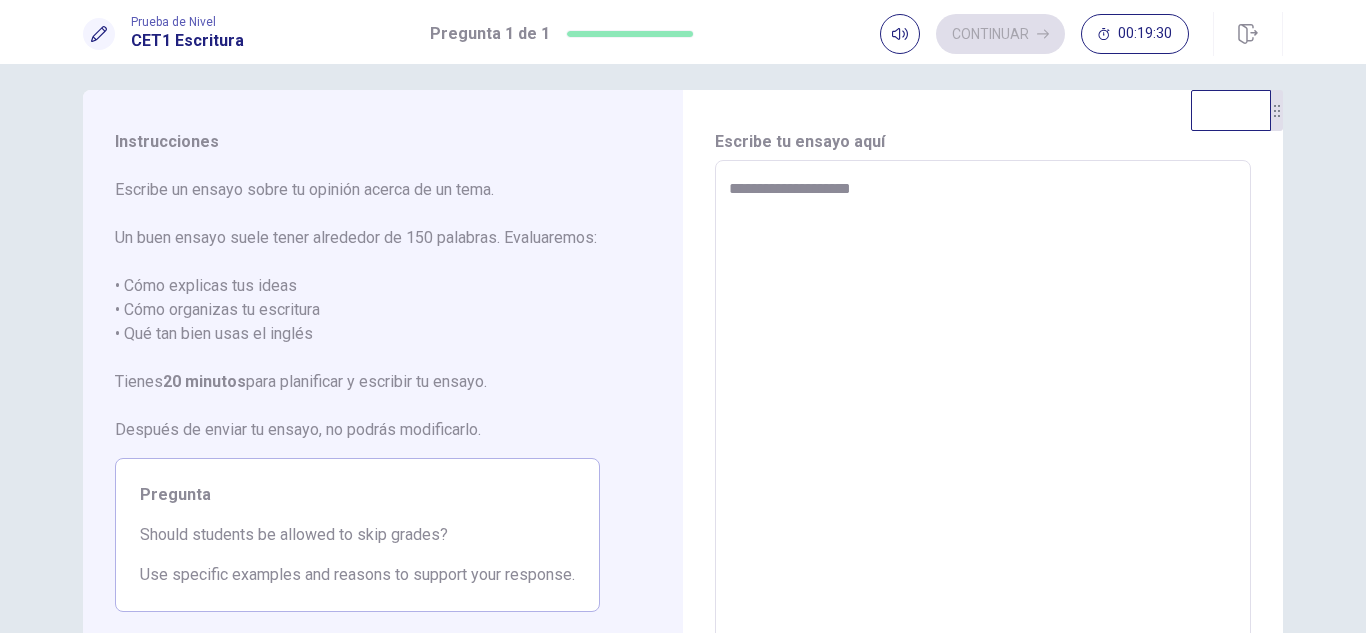 type on "**********" 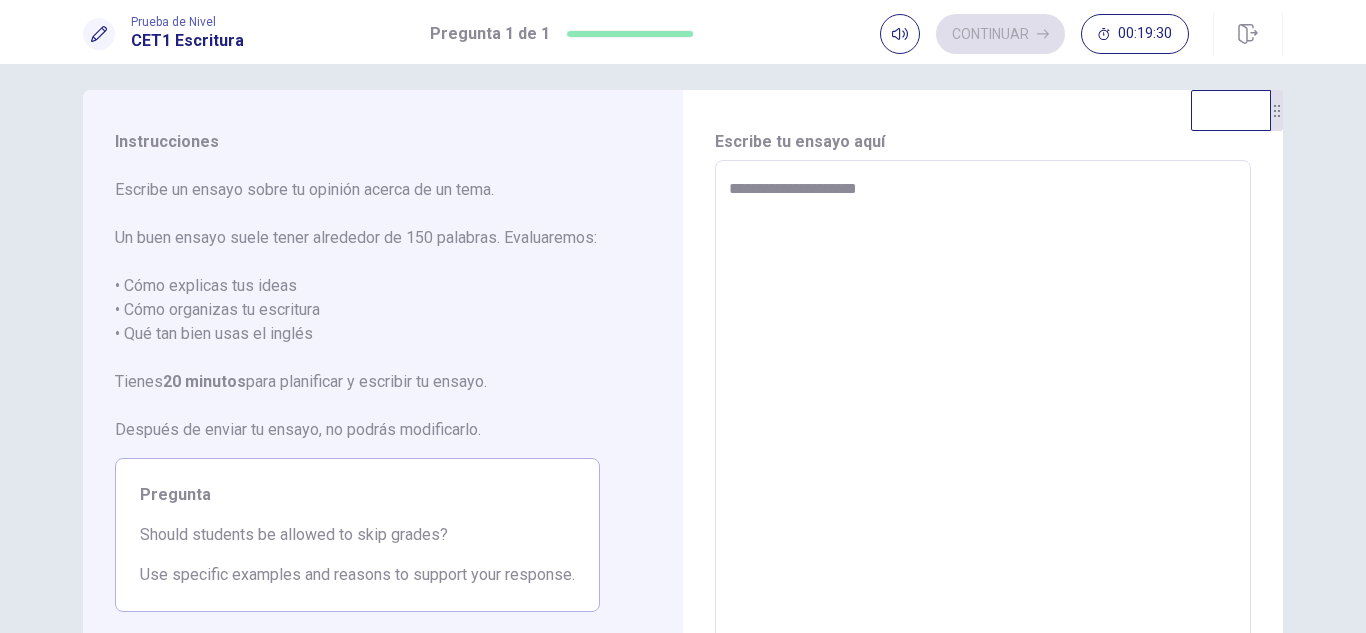 type on "**********" 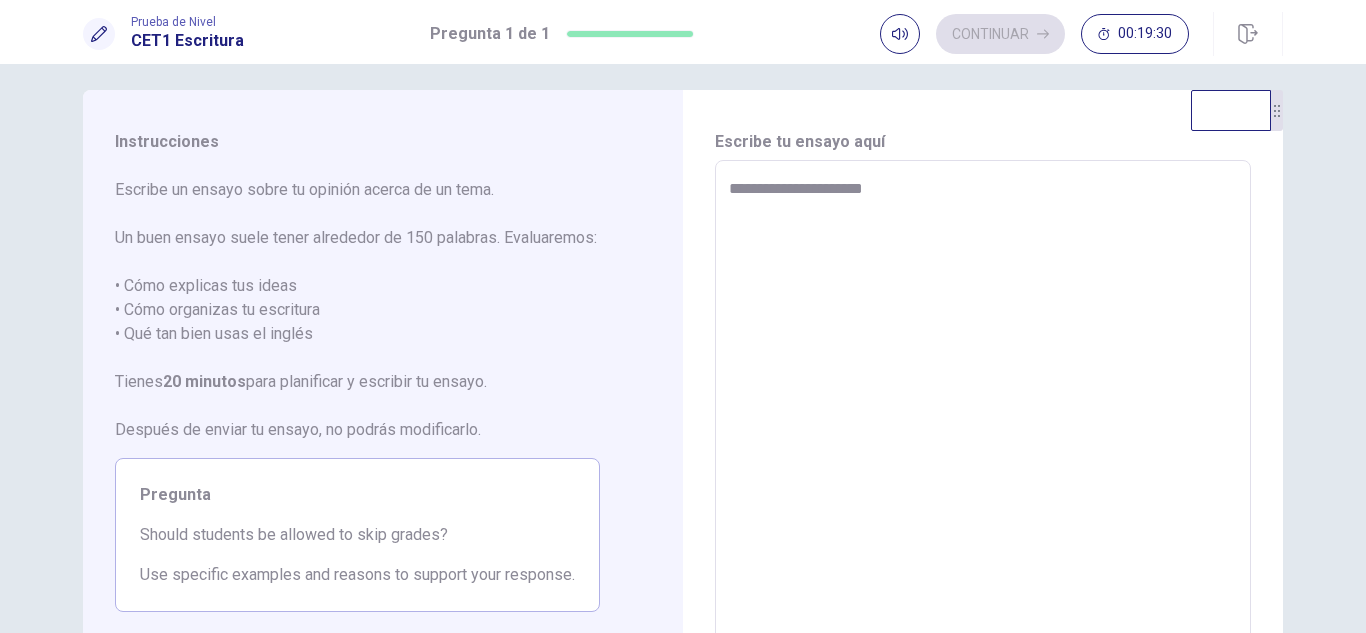 type on "*" 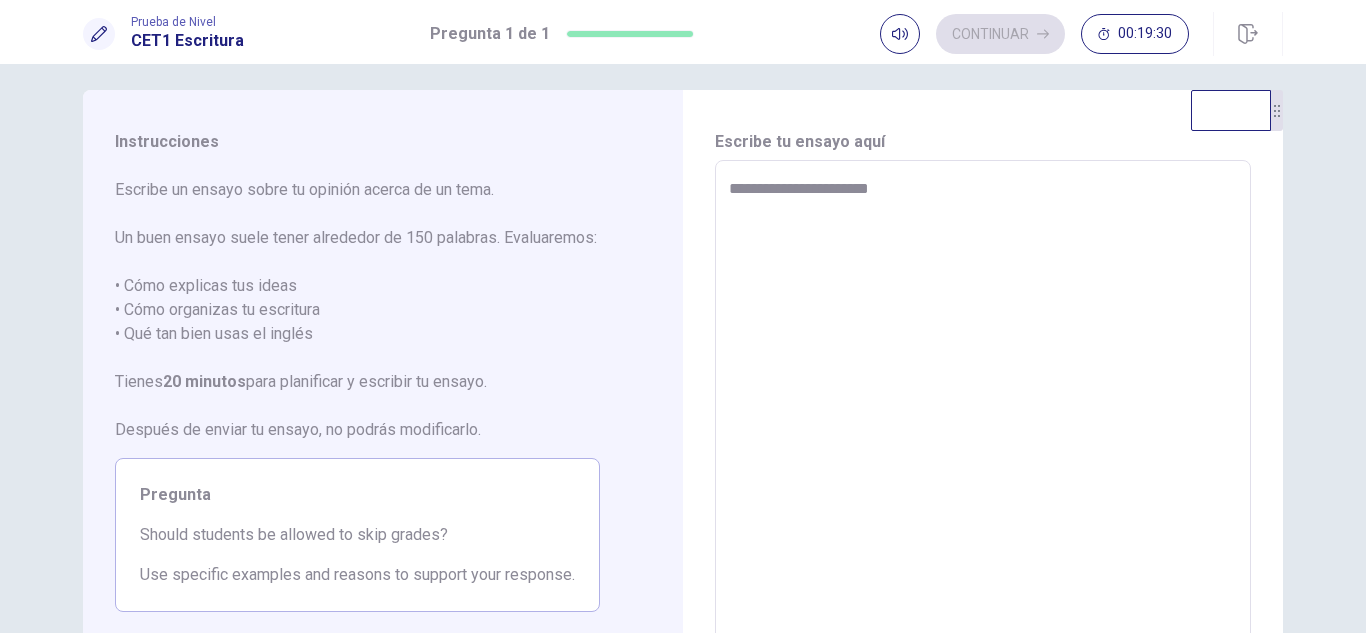 type on "*" 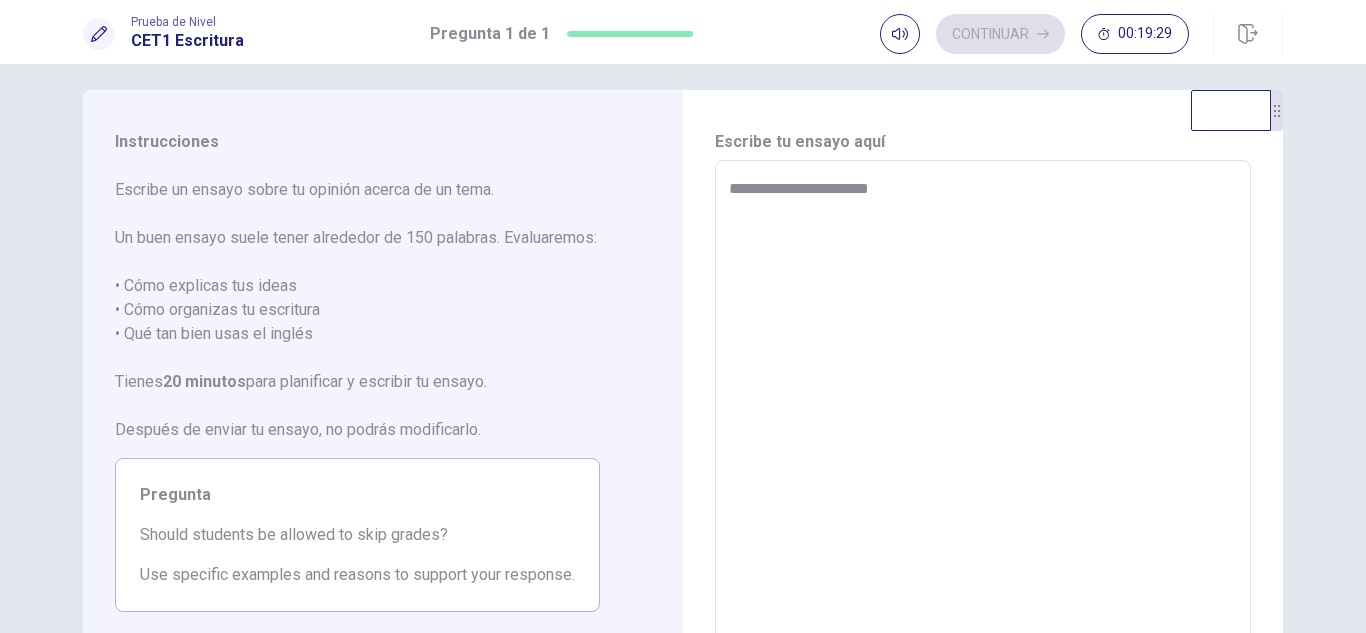 type on "**********" 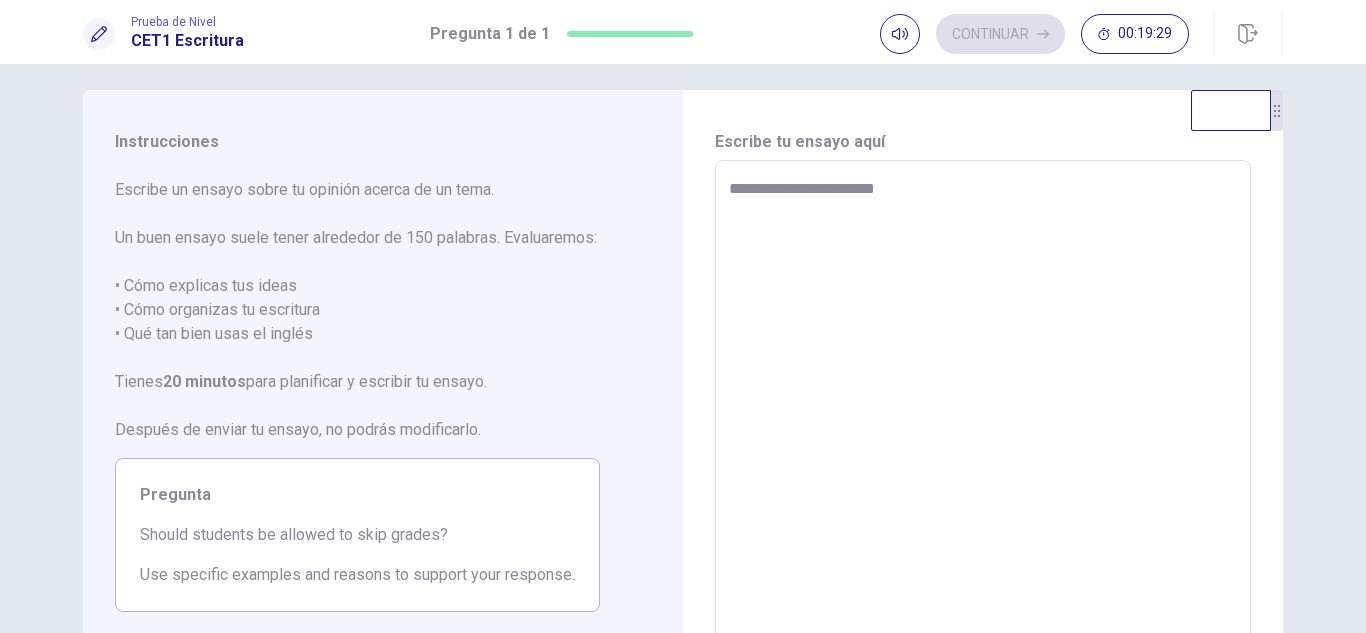 type on "*" 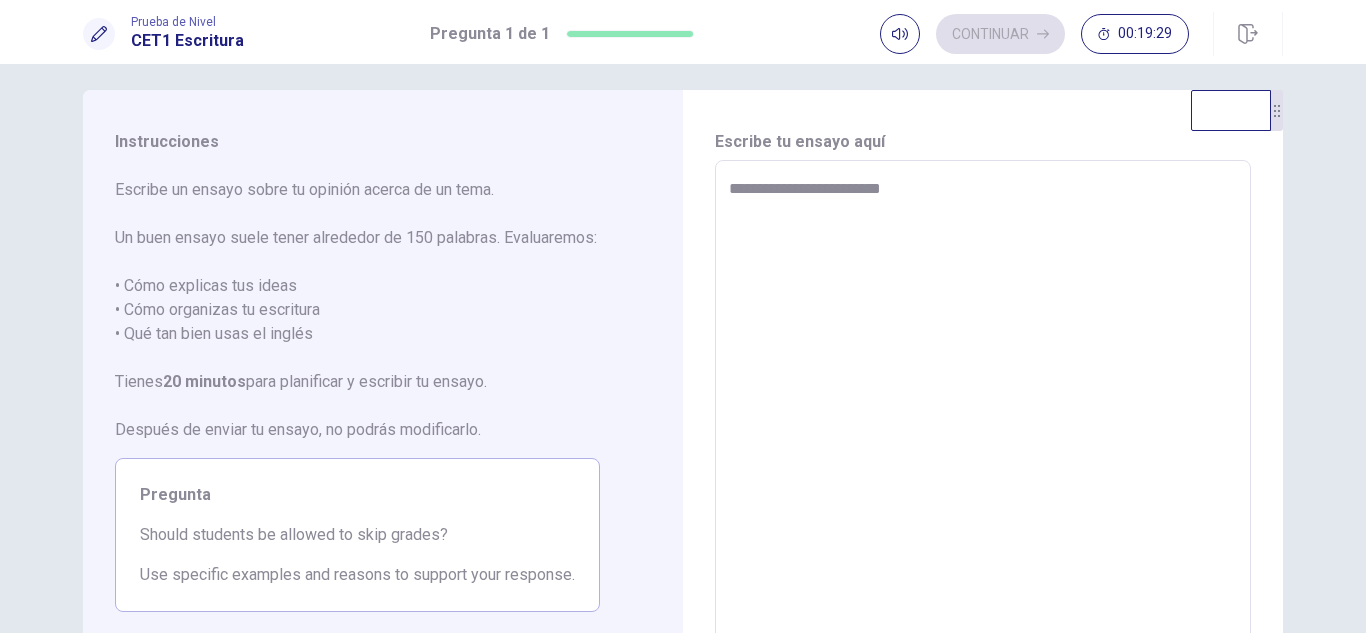 type on "*" 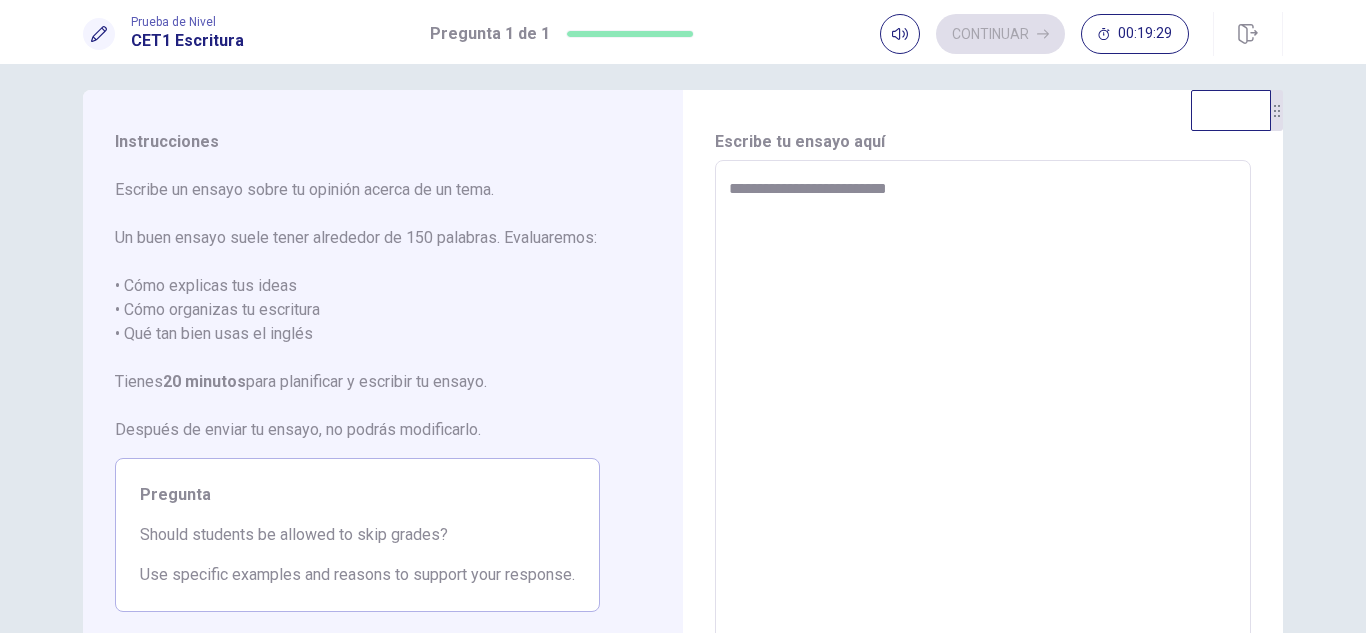 type on "*" 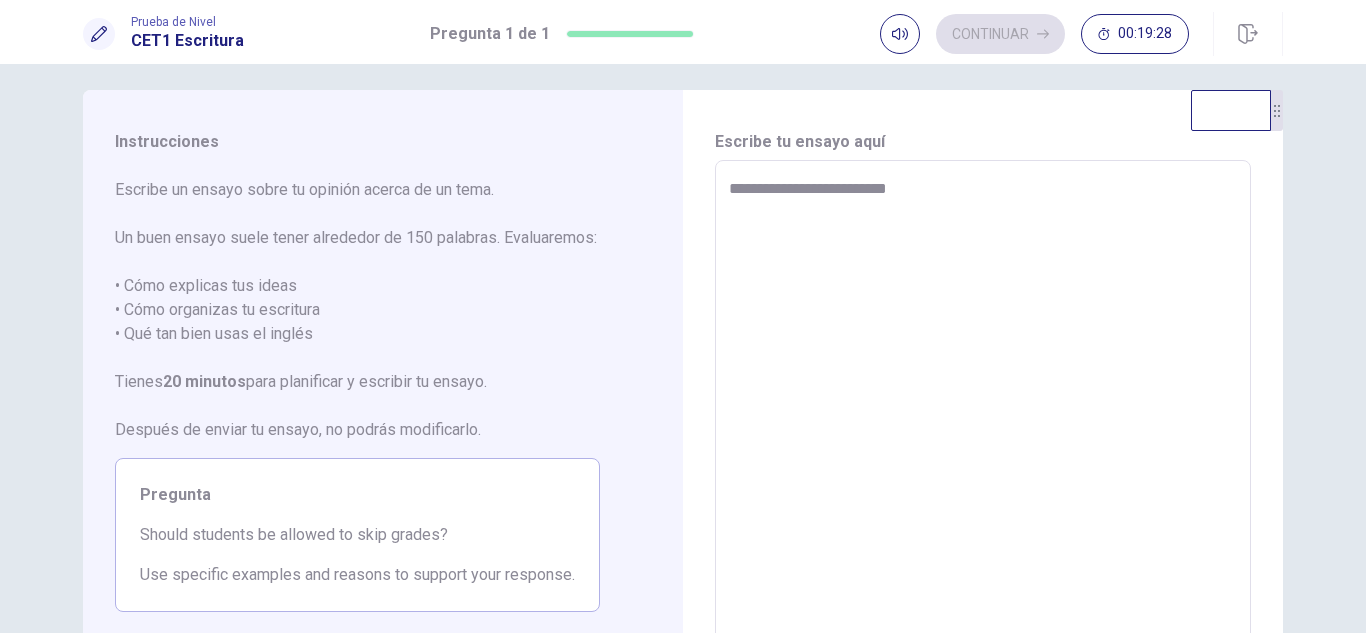 type on "**********" 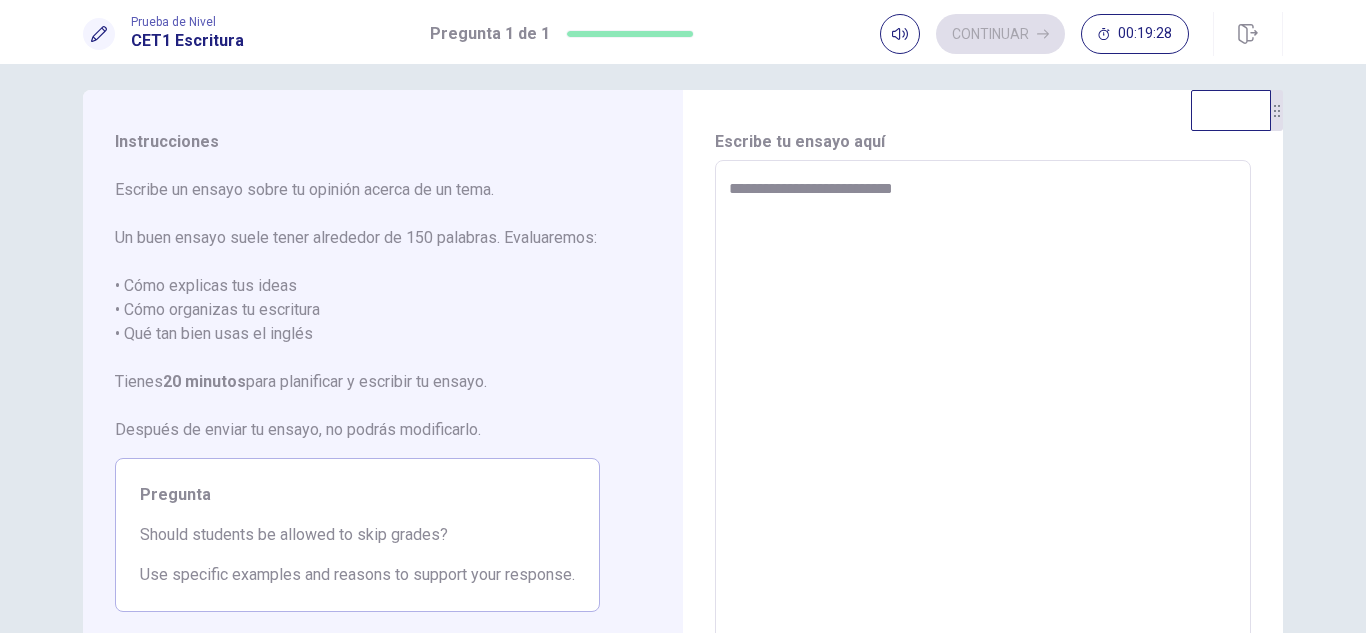 type on "*" 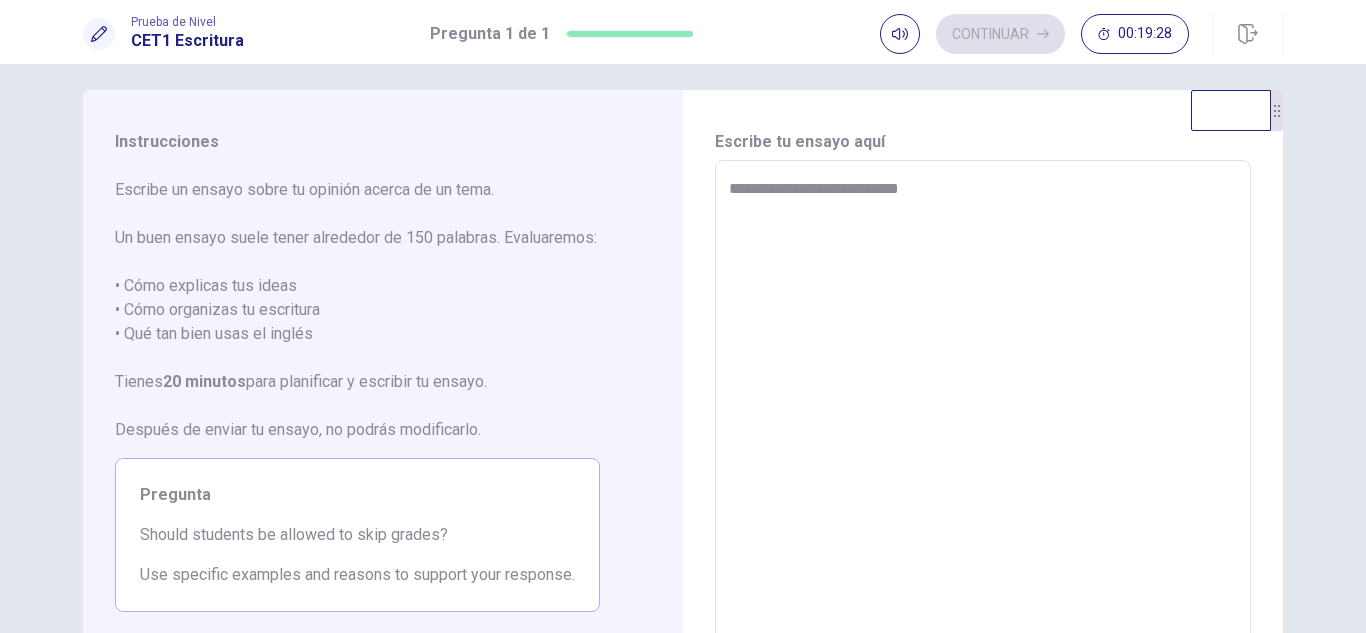 type on "*" 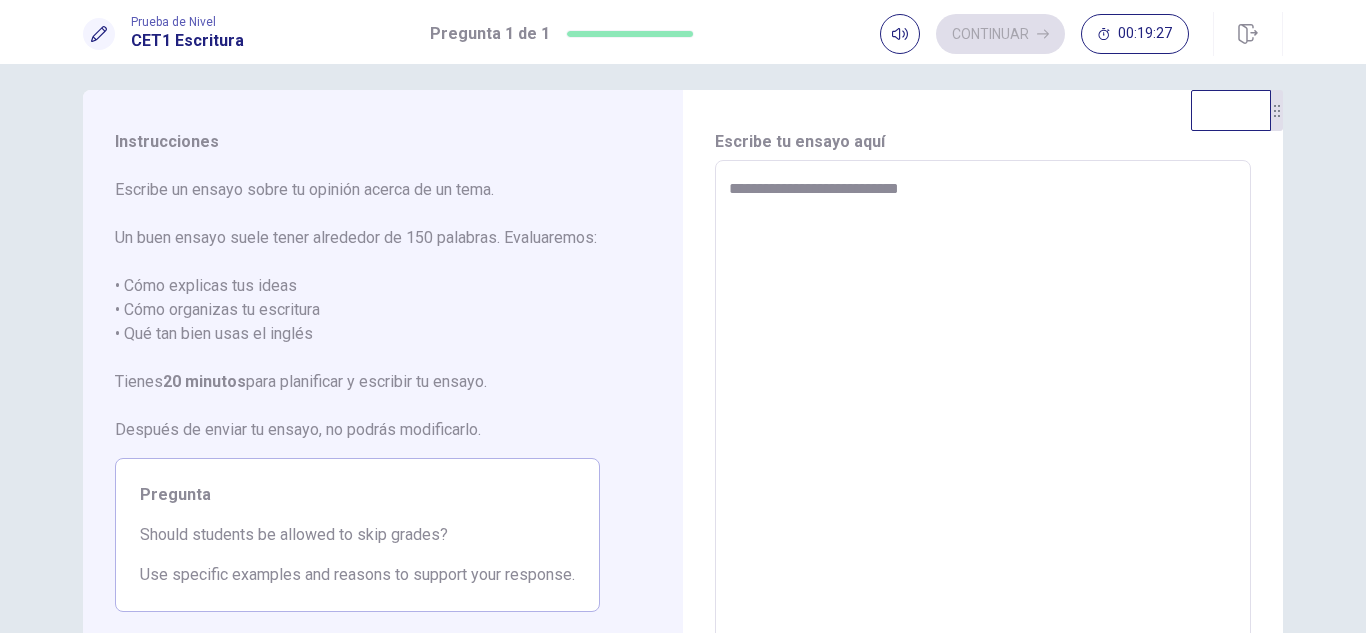 type on "**********" 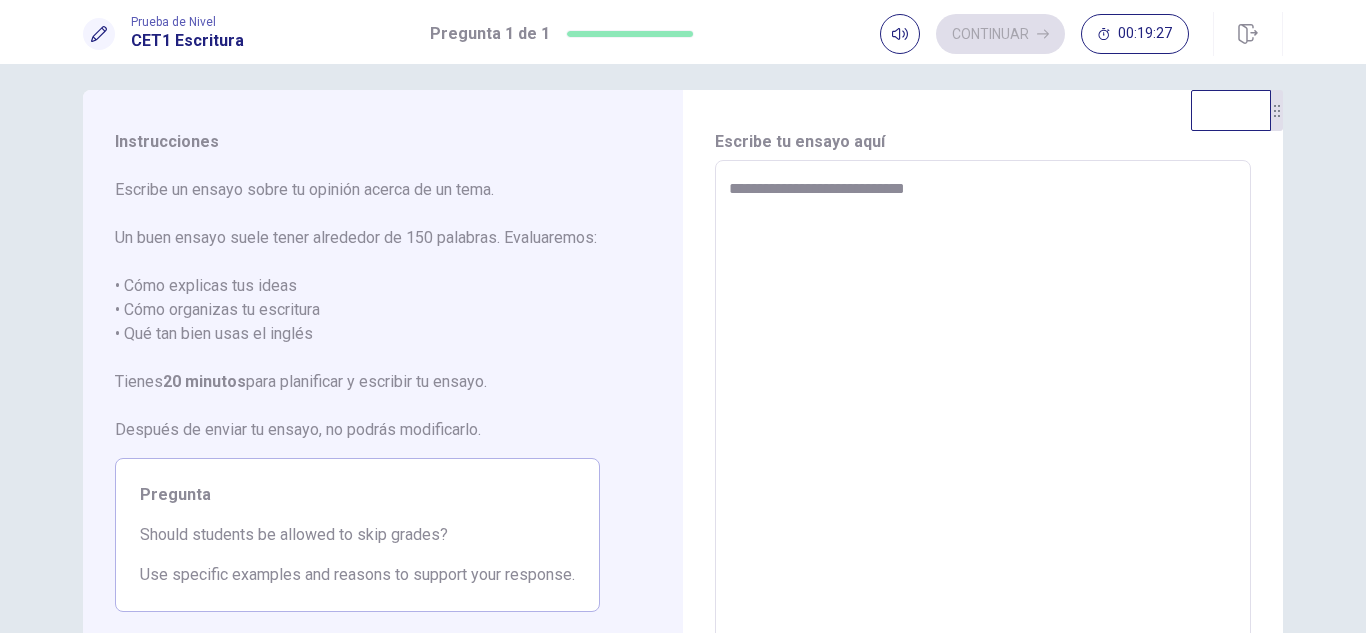 type on "*" 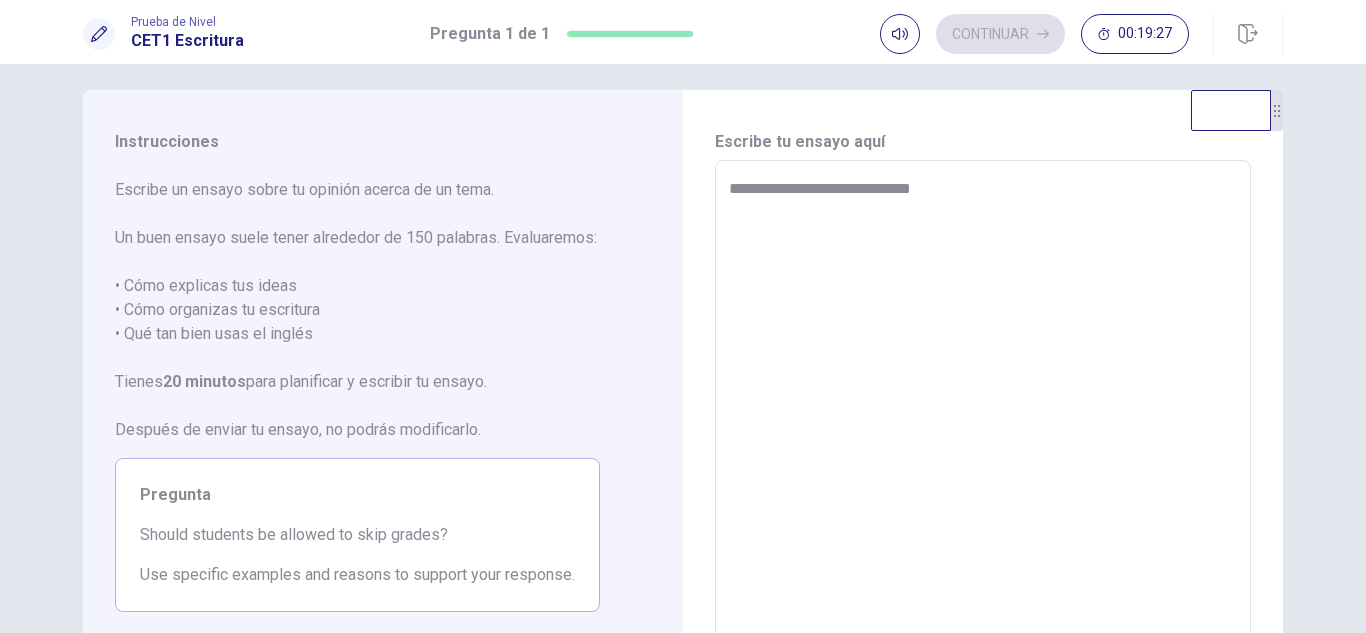 type on "*" 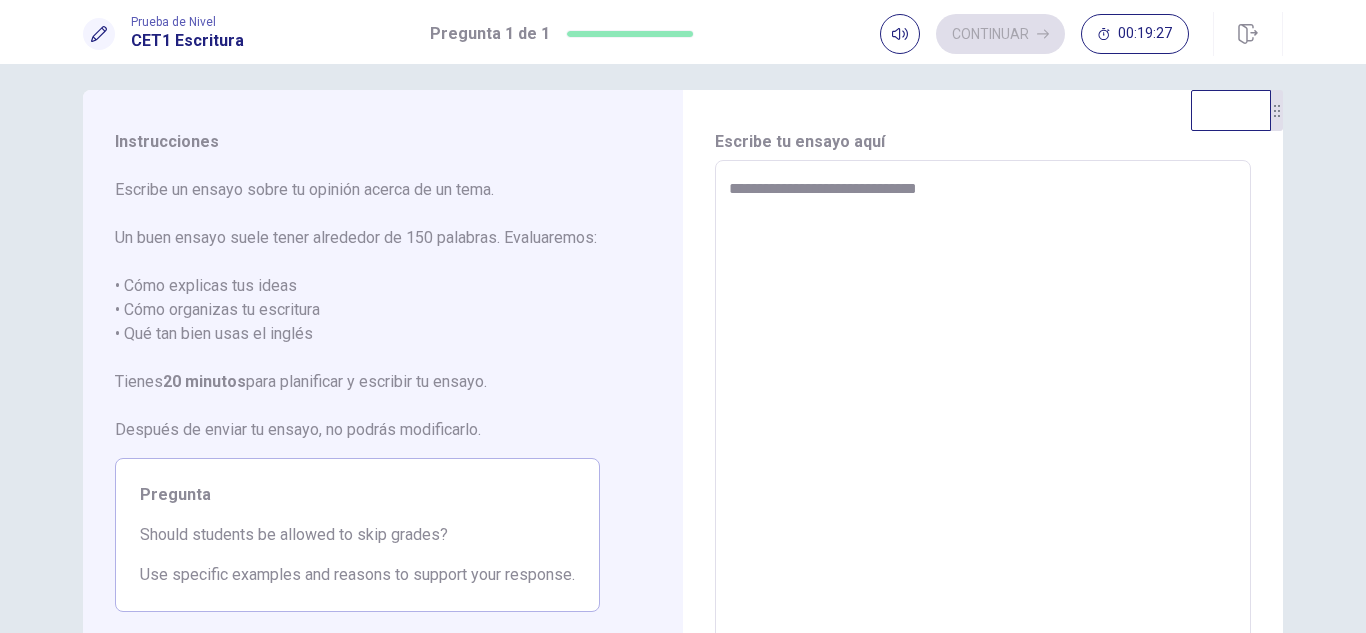 type on "*" 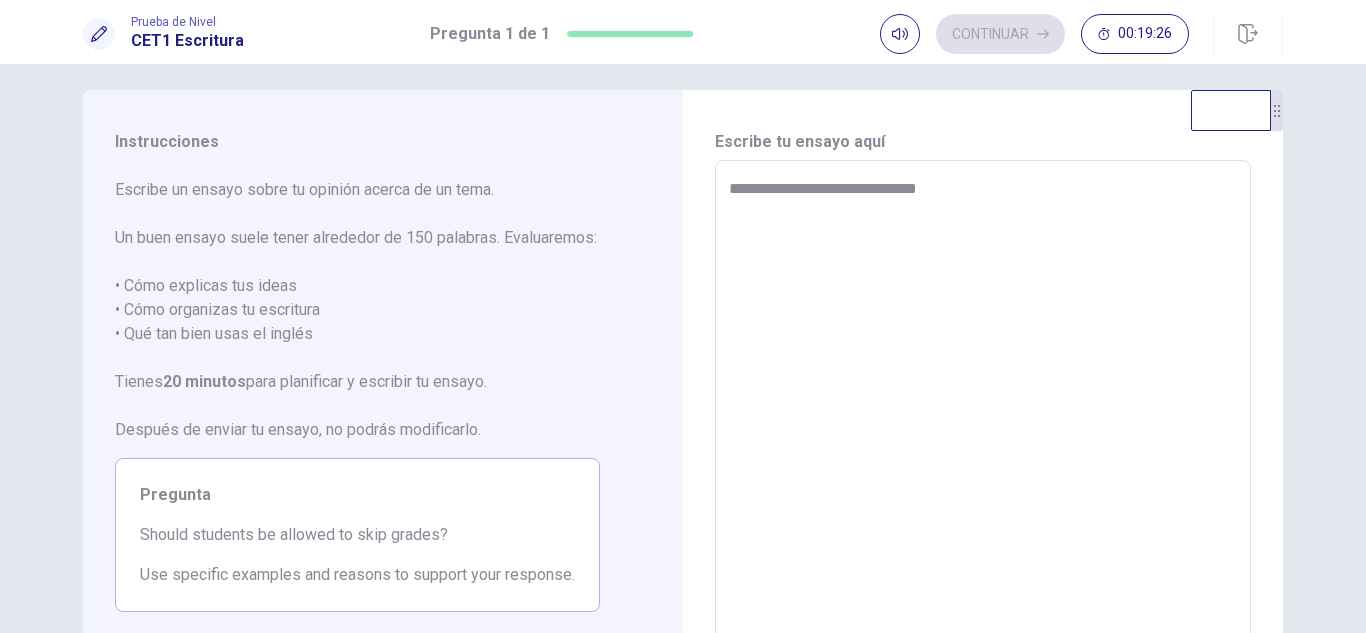type on "**********" 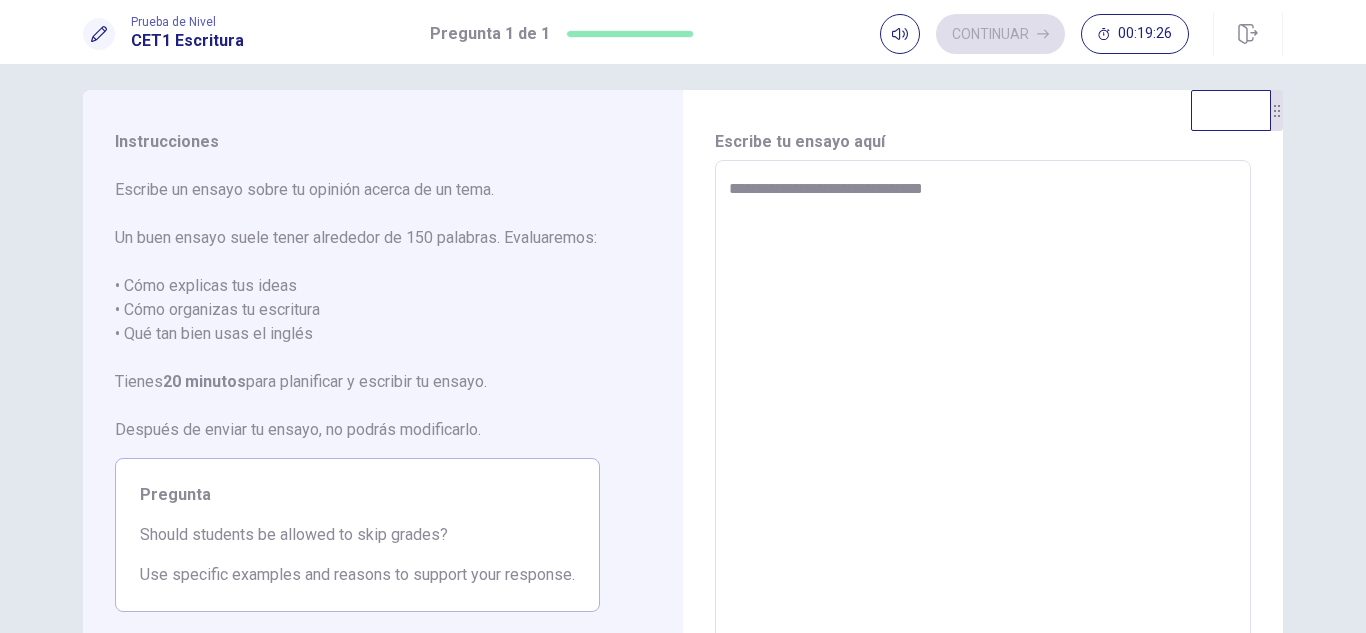 type on "*" 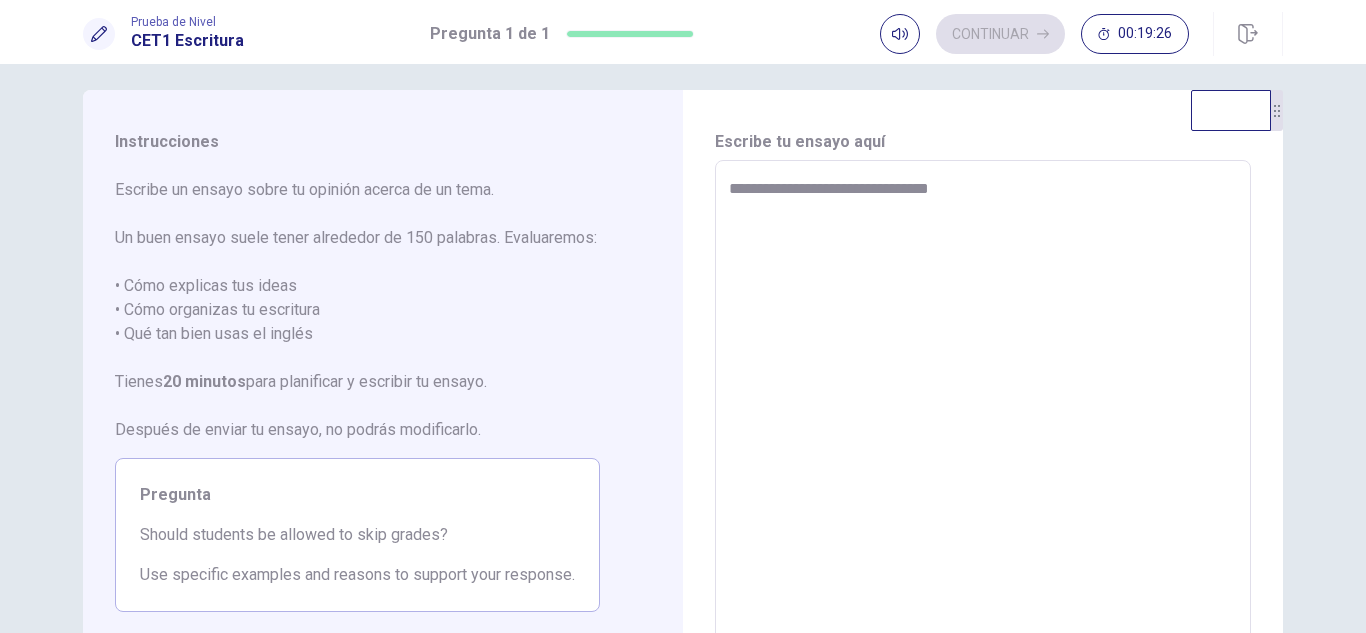 type on "*" 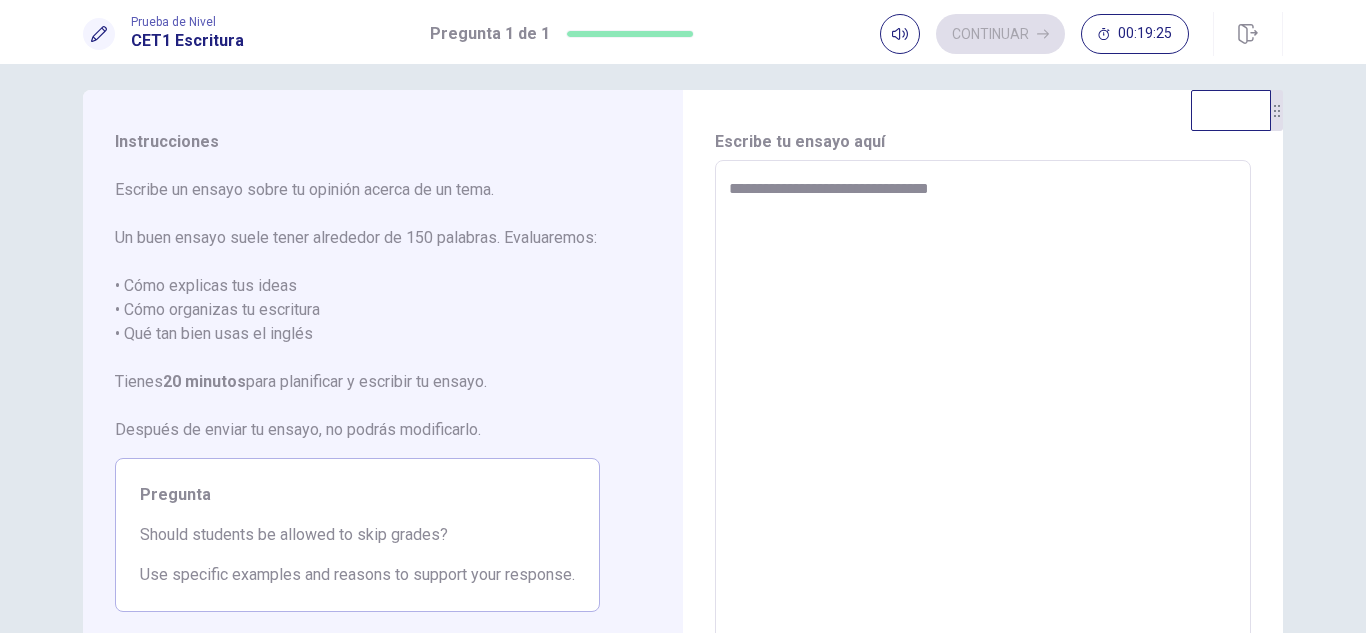 type on "**********" 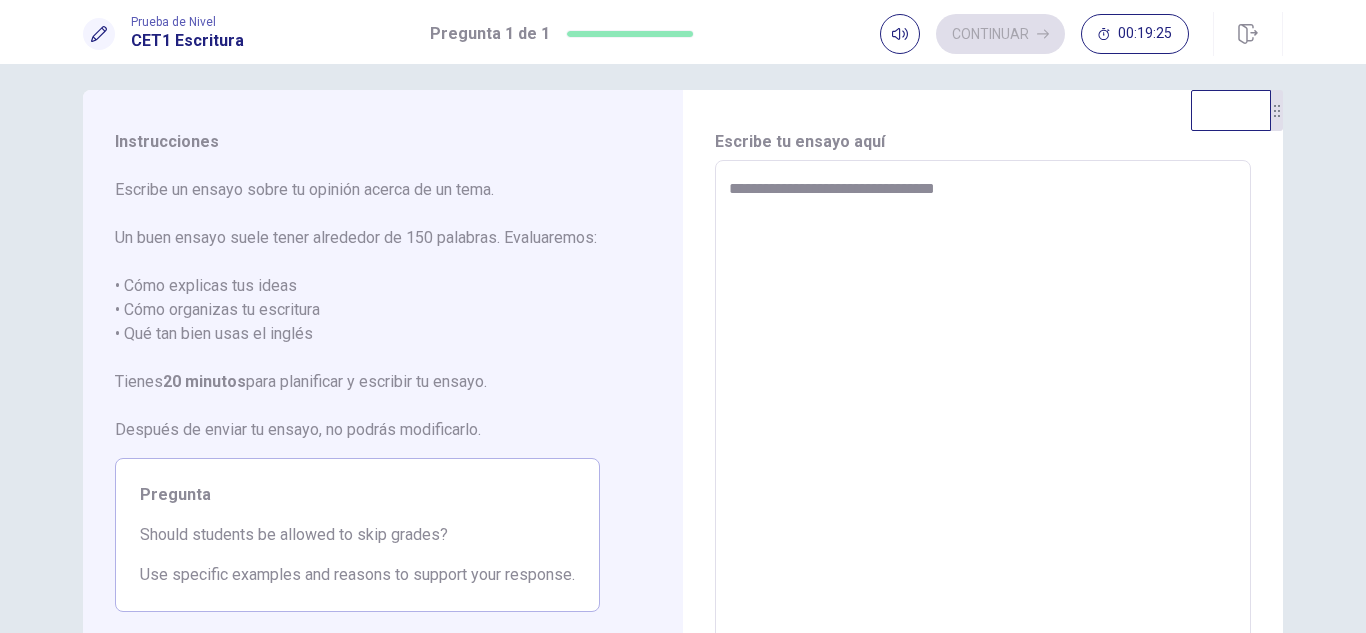 type on "*" 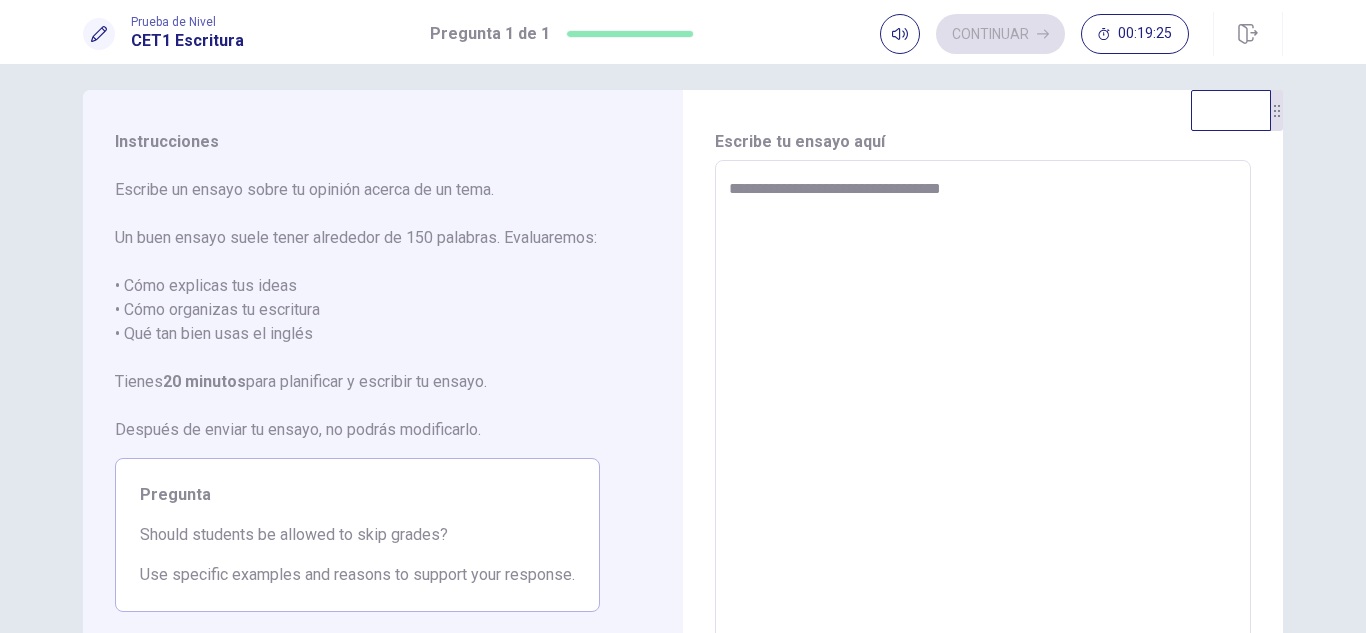 type on "**********" 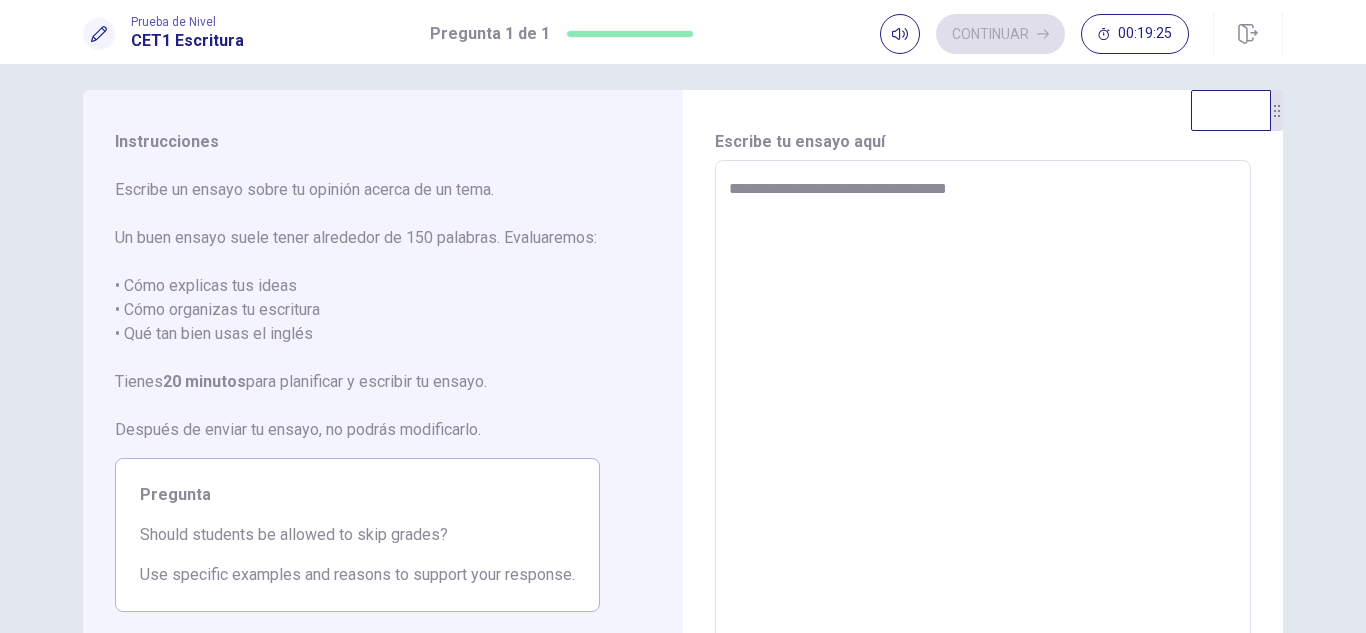 type on "*" 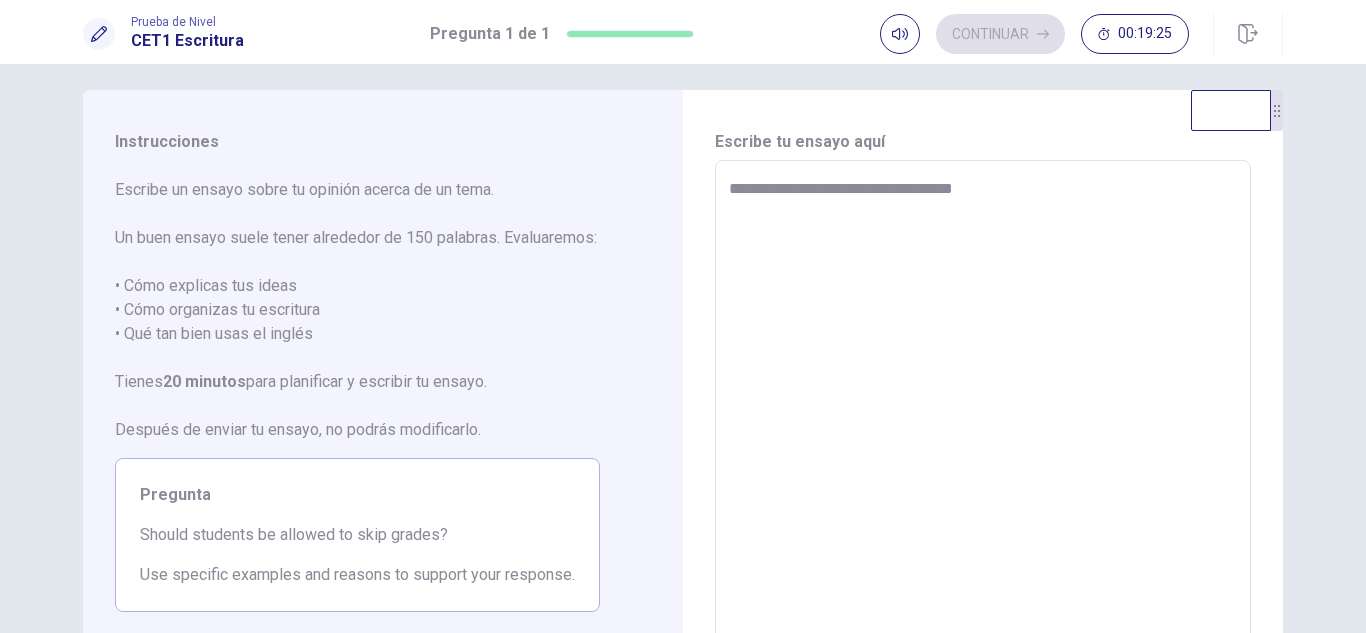 type on "*" 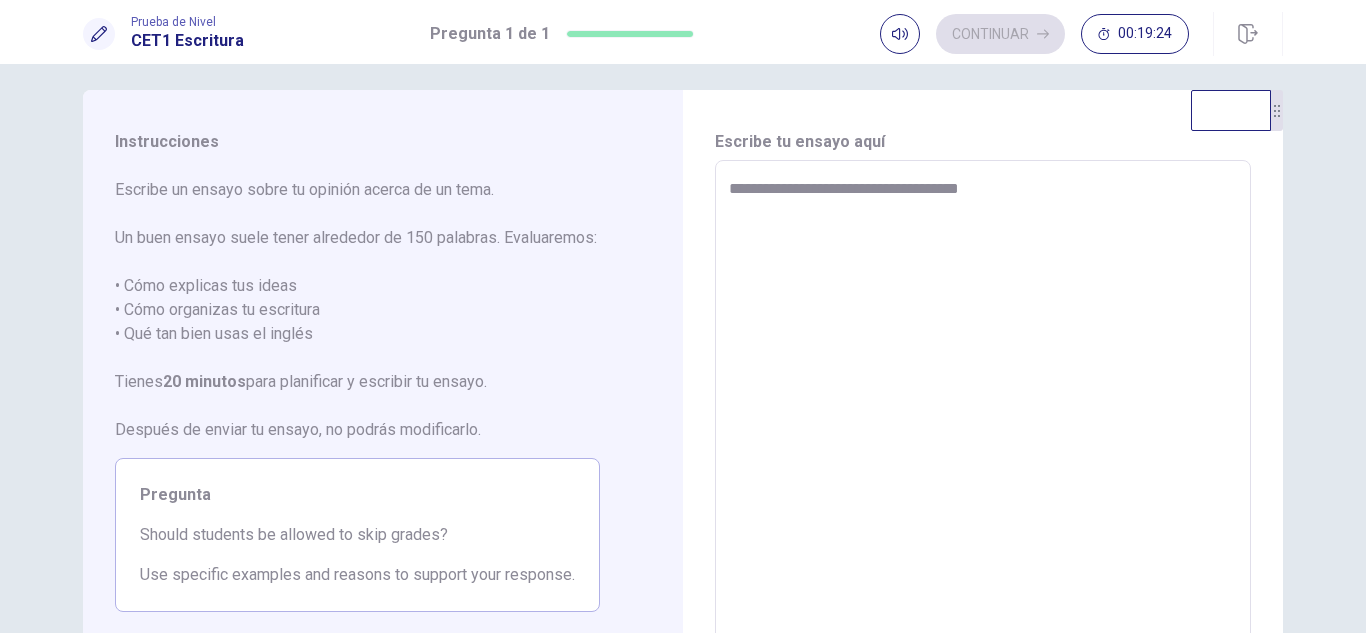 type on "*" 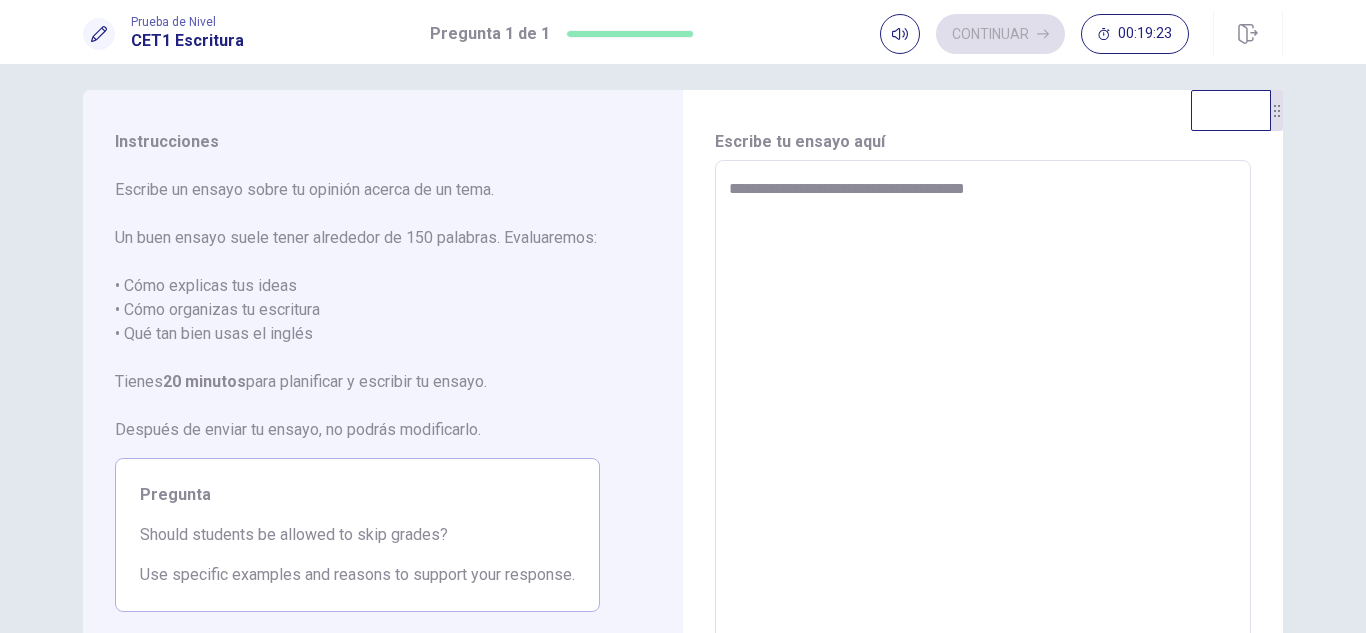 type on "*" 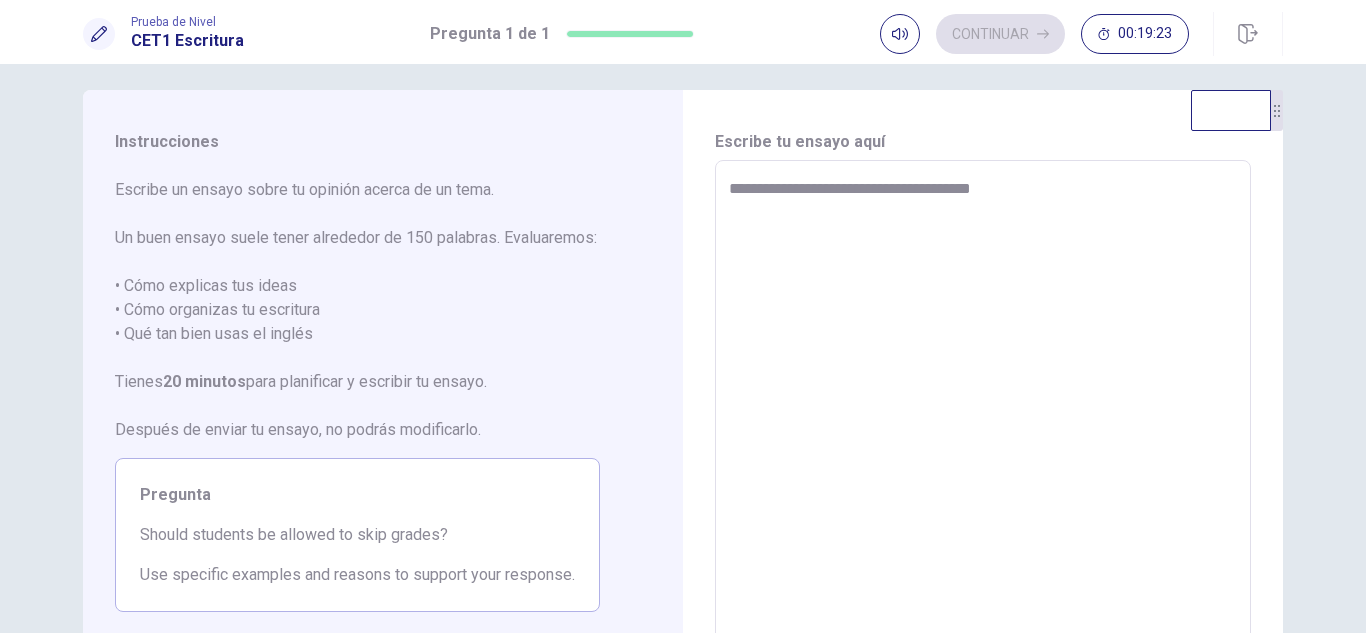 type on "**********" 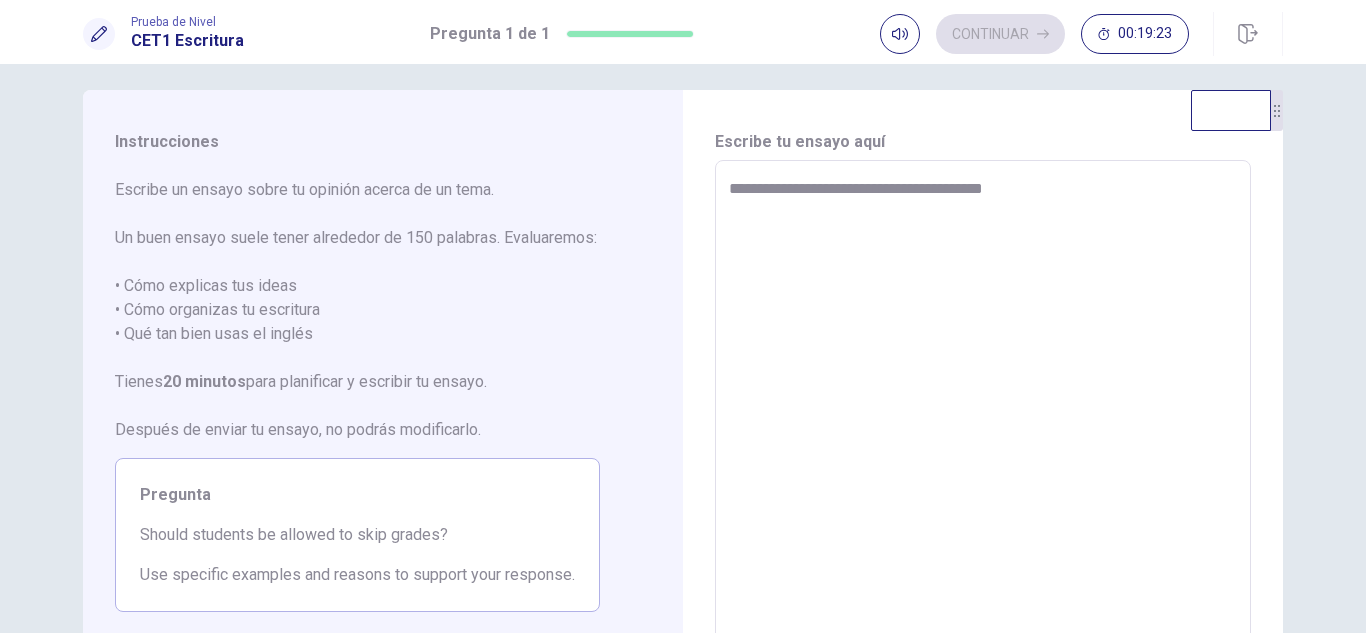 type on "**********" 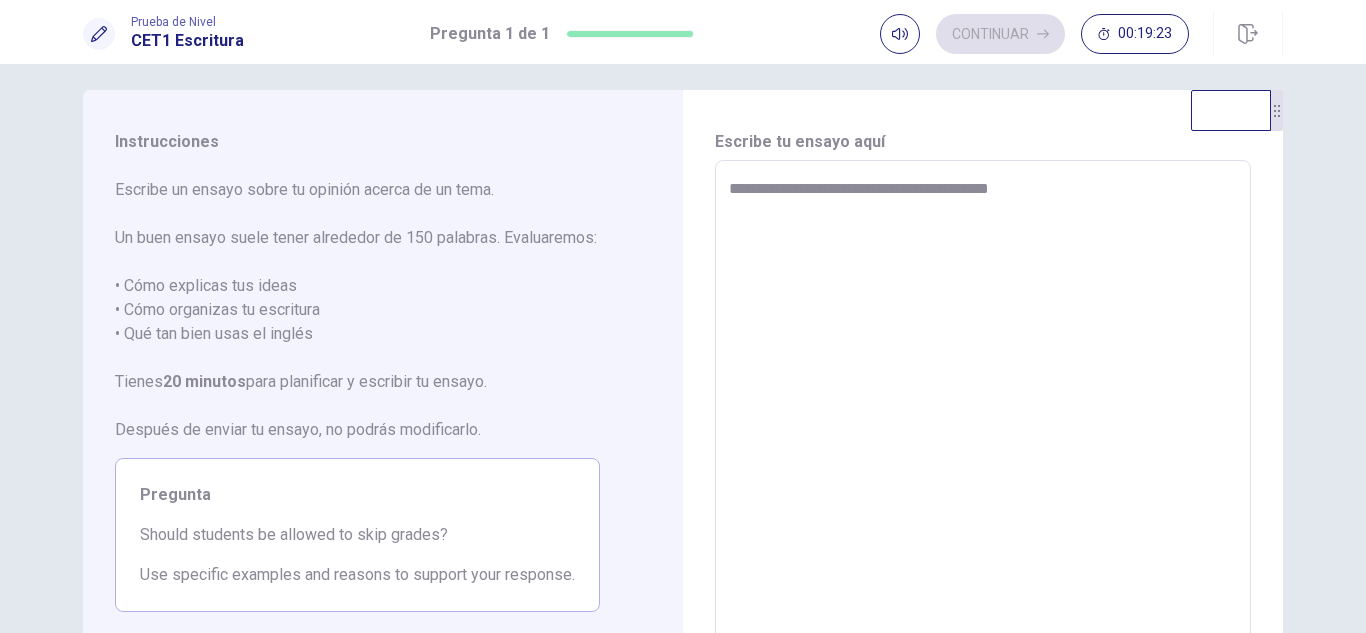 type on "*" 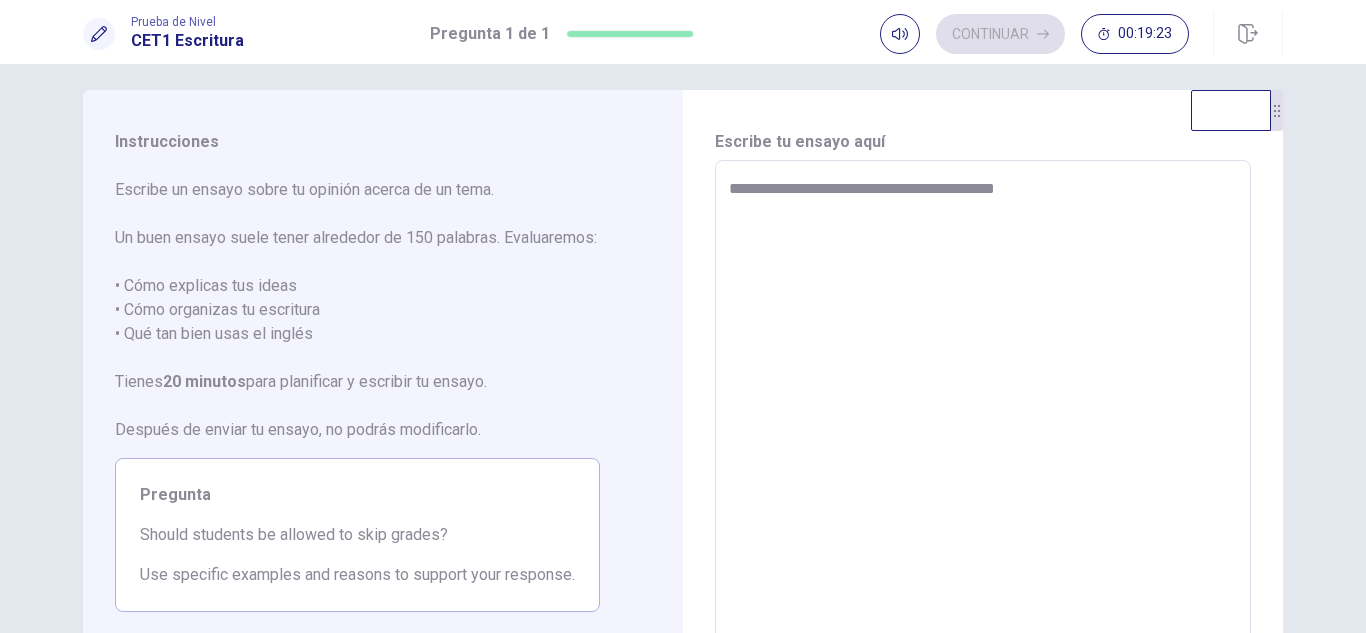 type on "*" 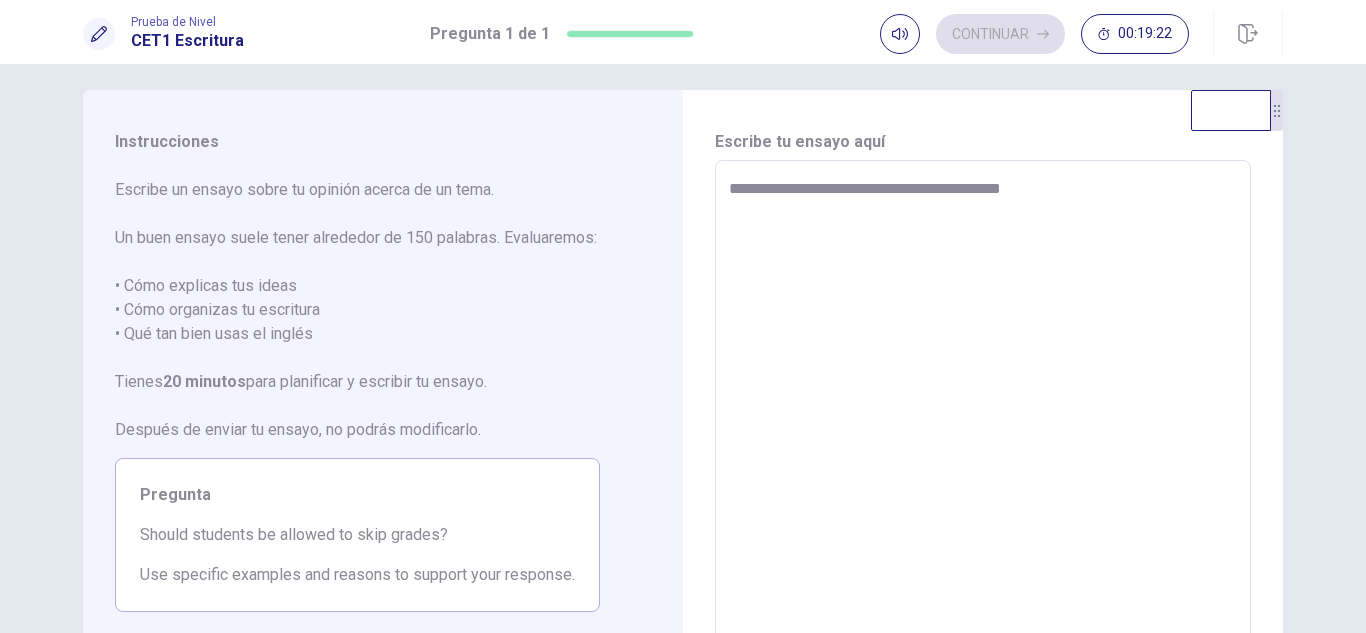 type on "*" 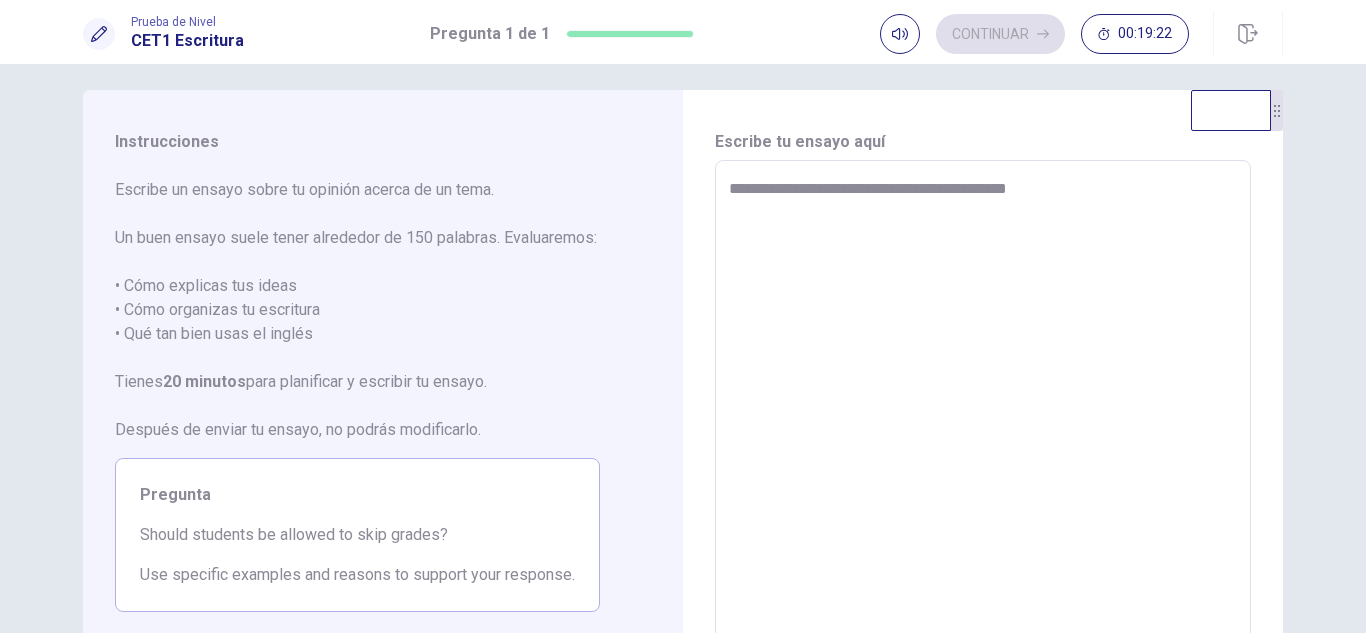type on "**********" 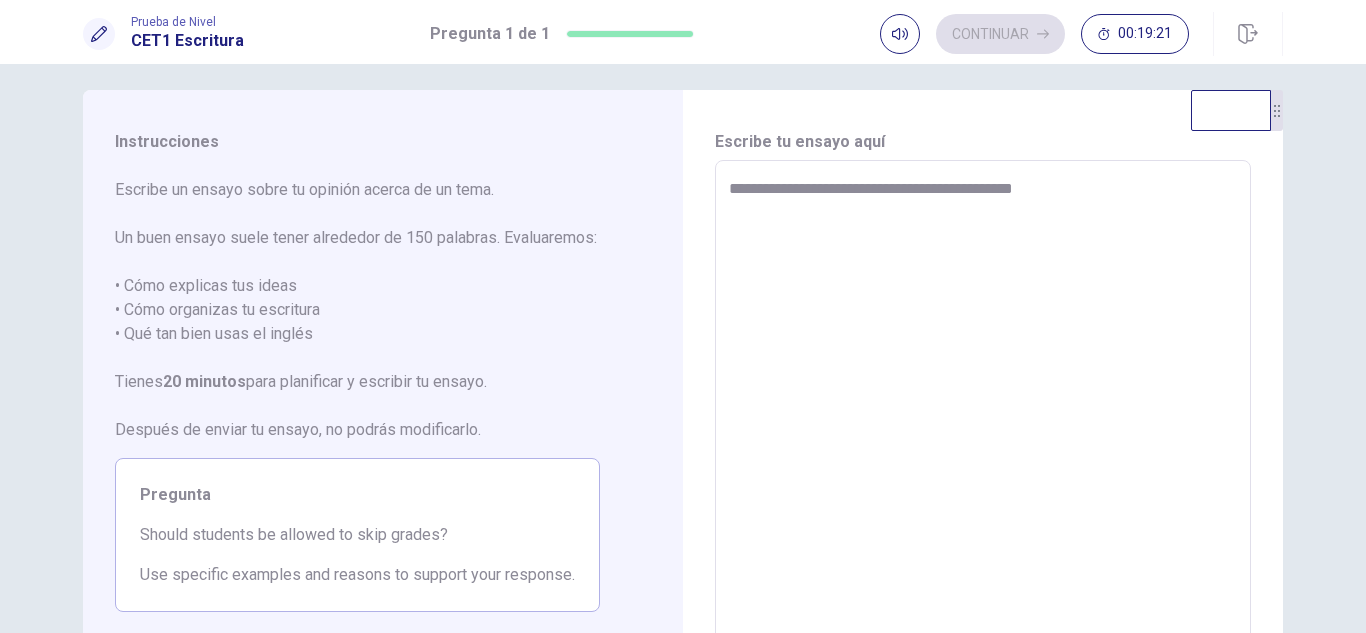 type on "*" 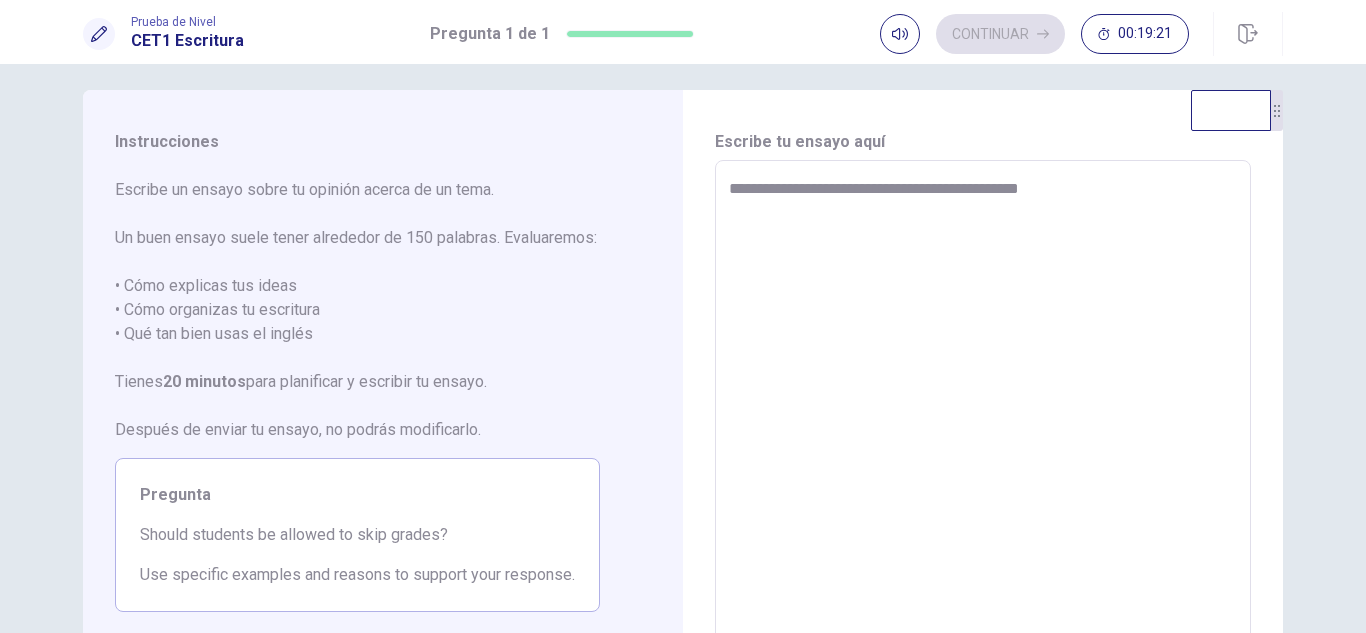type on "*" 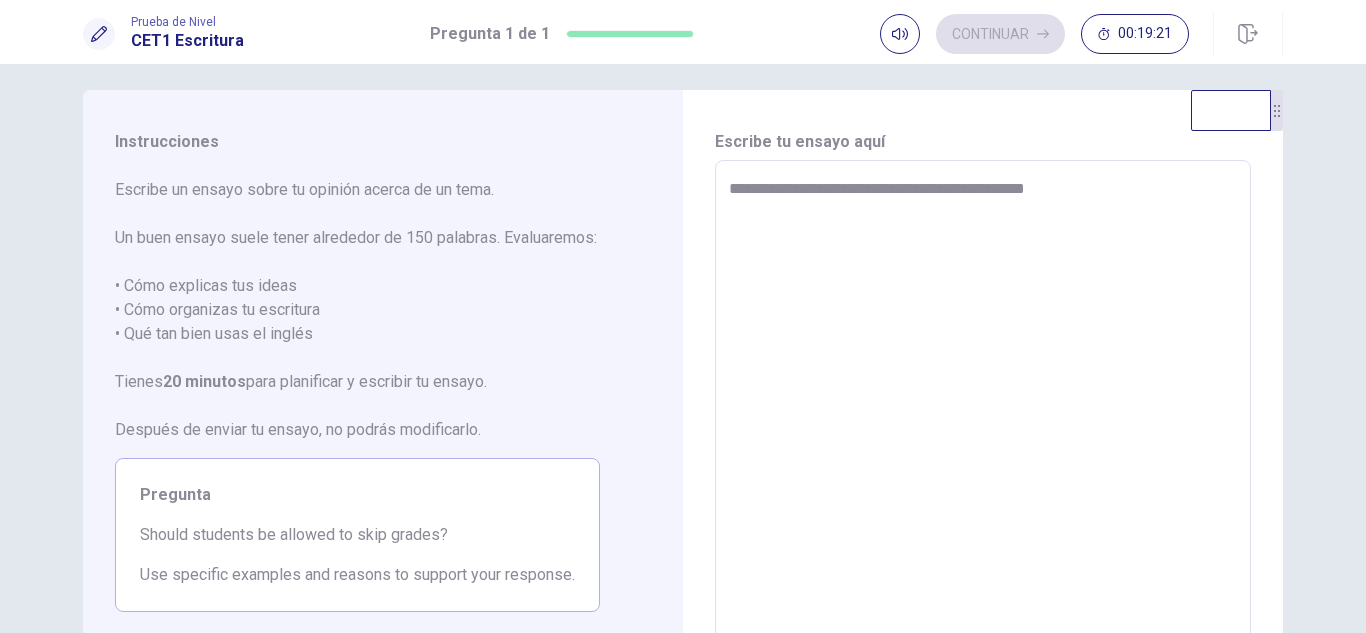 type on "*" 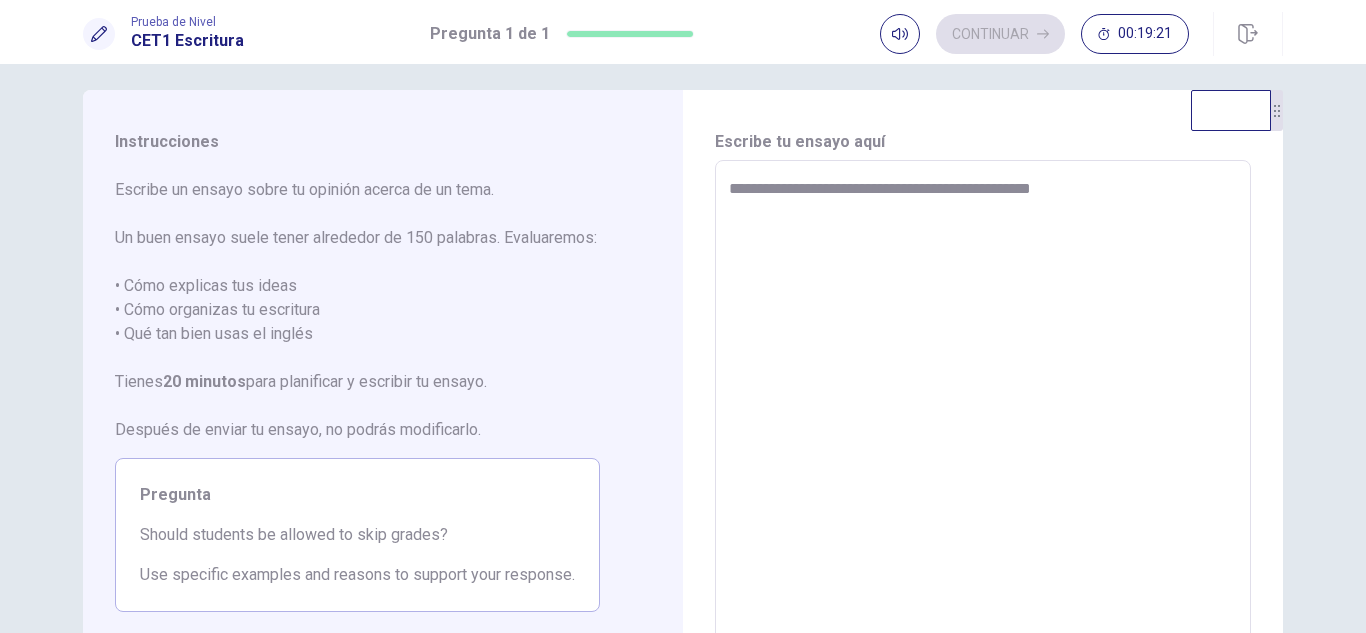 type on "*" 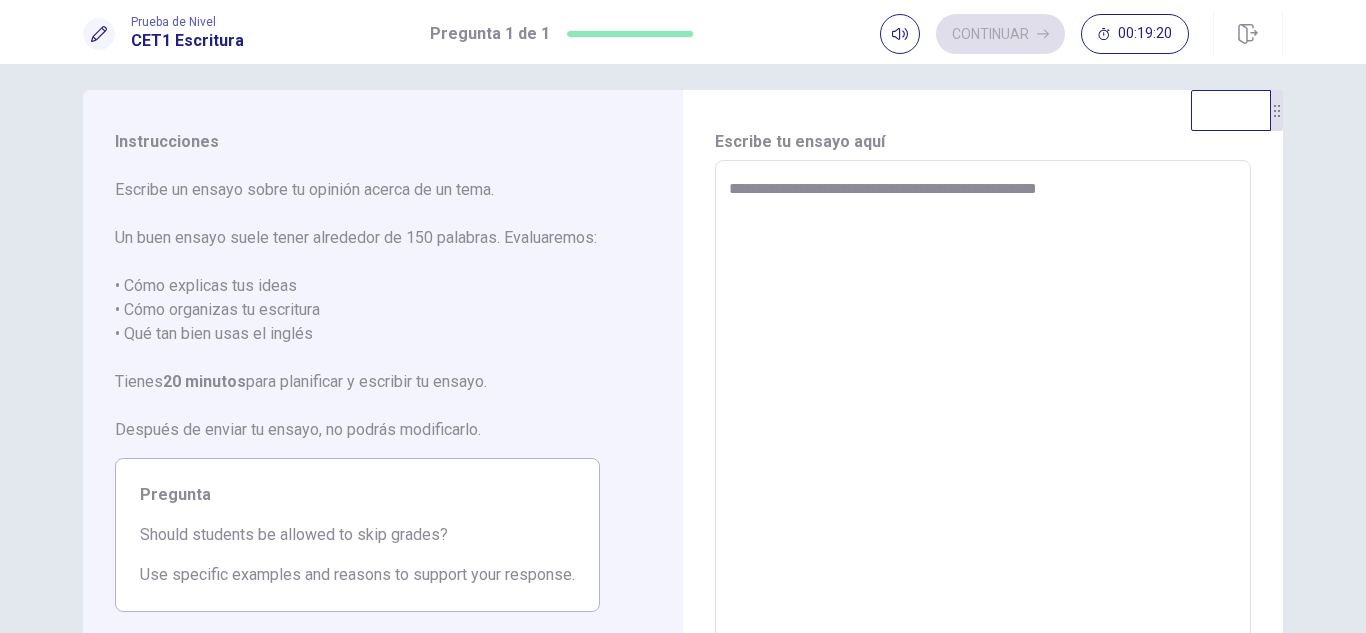 type on "*" 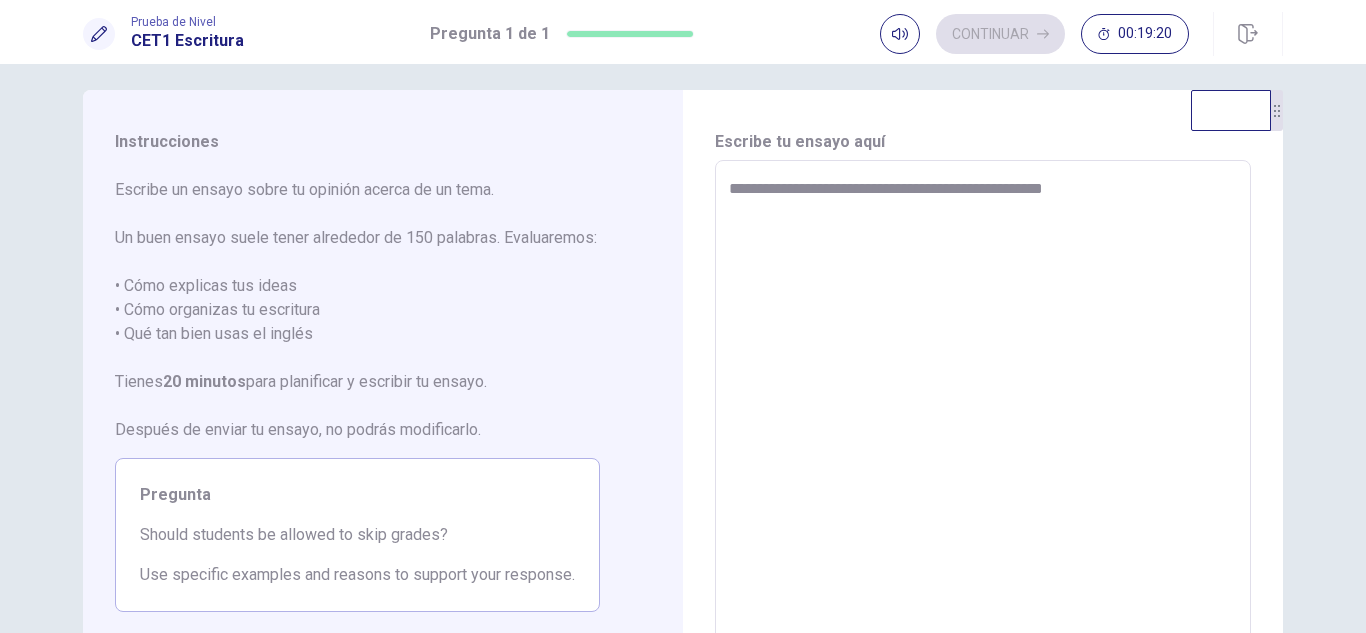 type on "*" 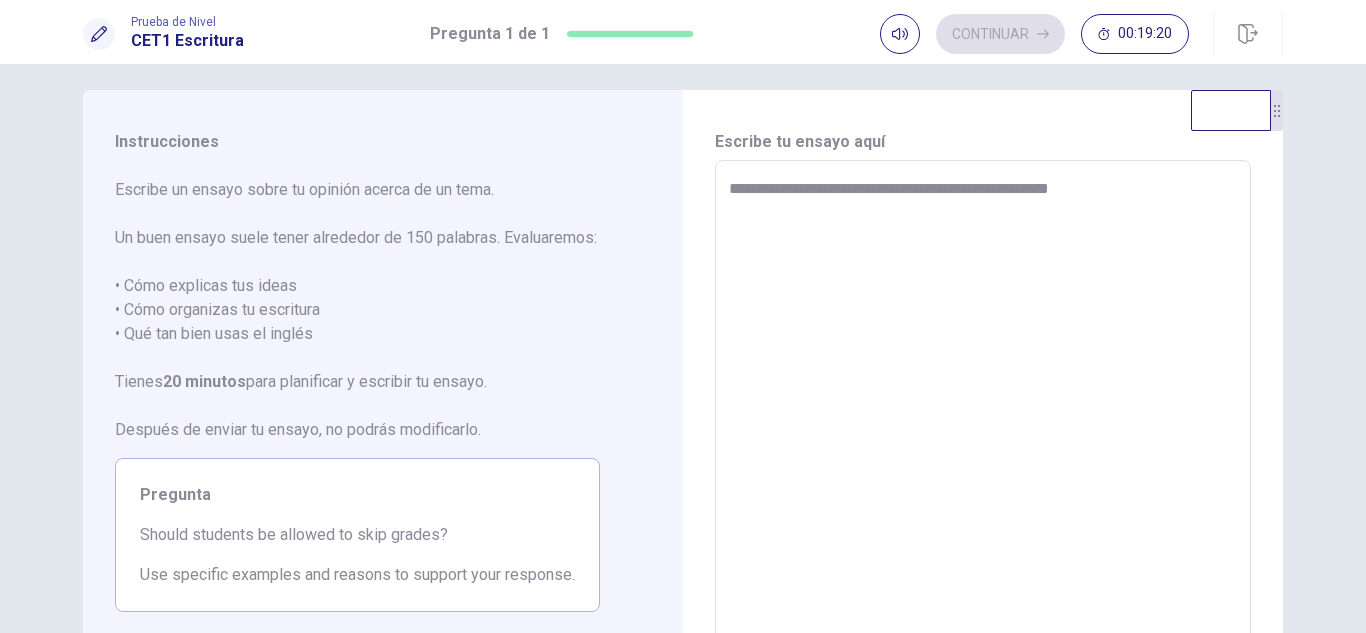 type on "*" 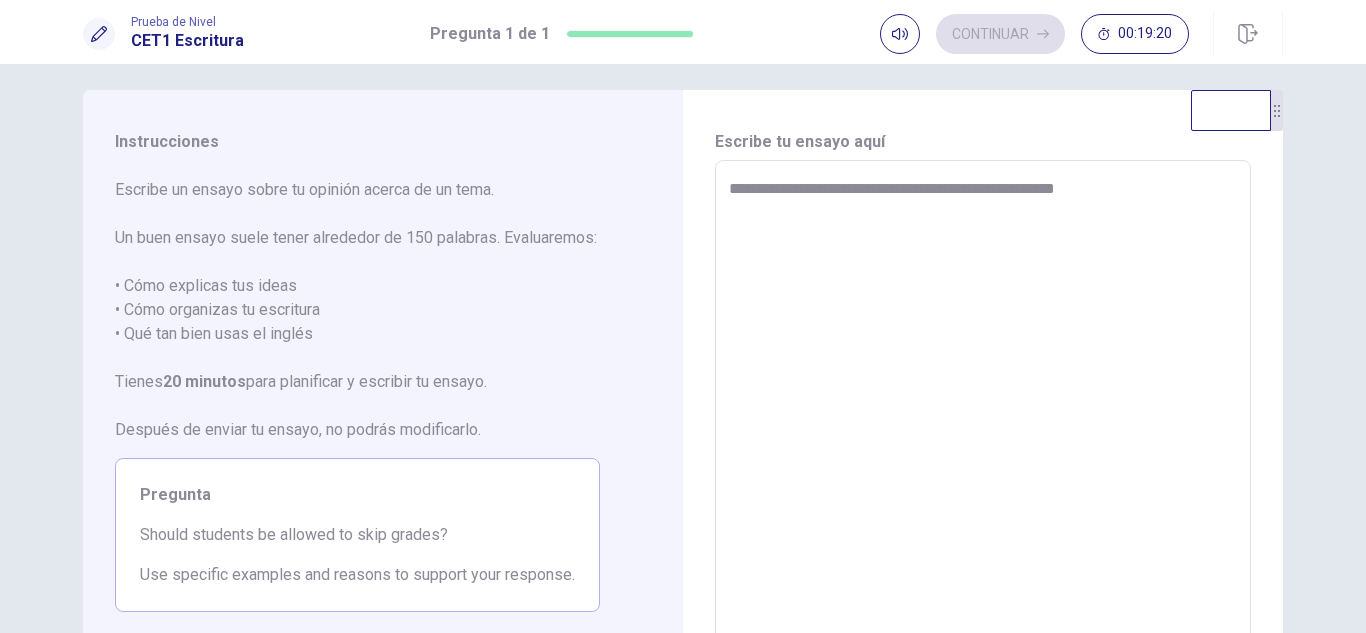 type on "*" 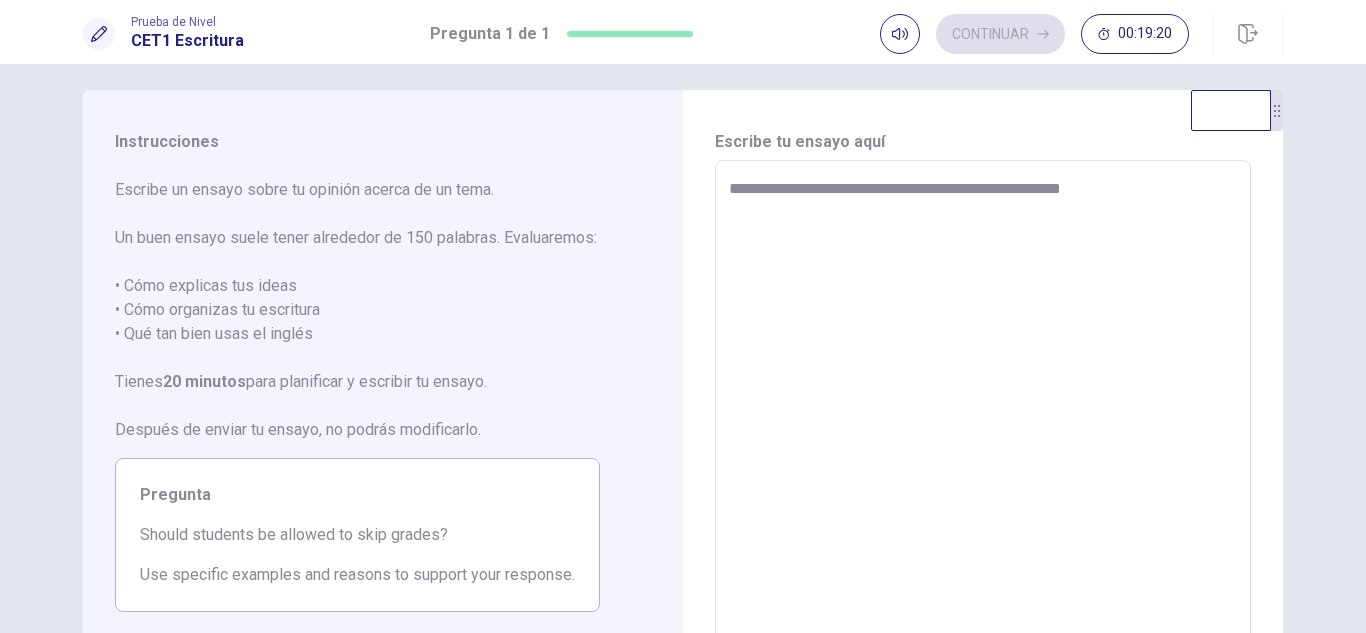 type on "*" 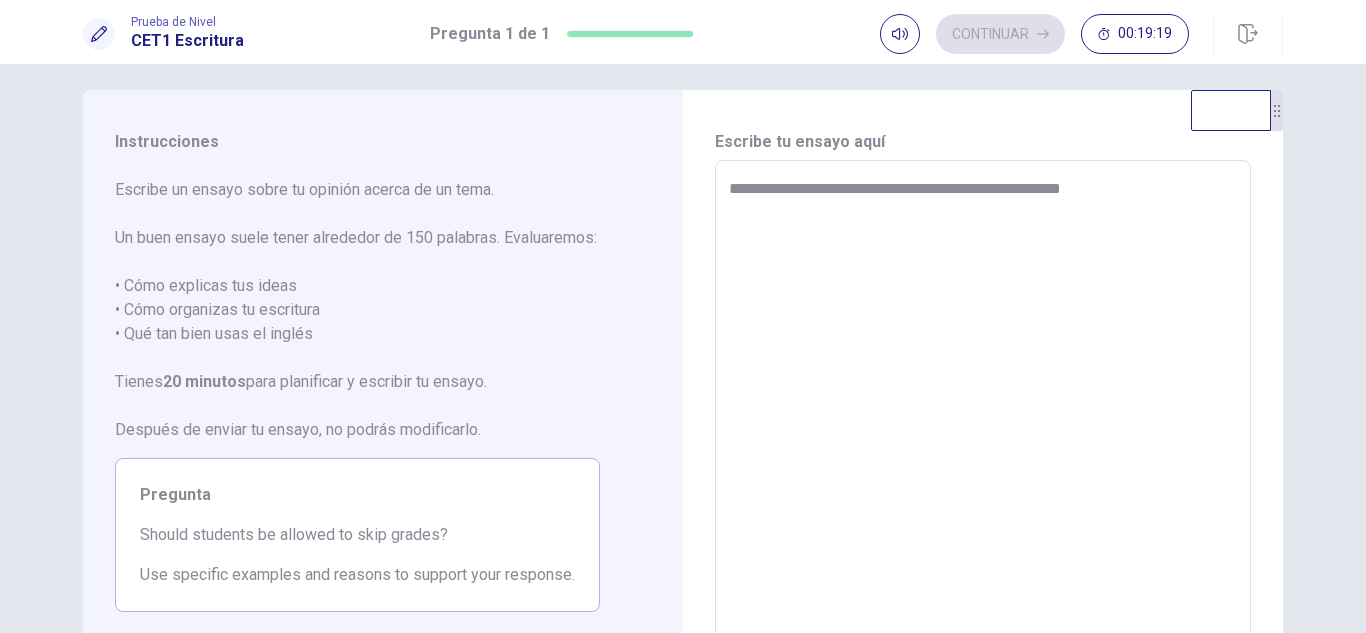 type on "**********" 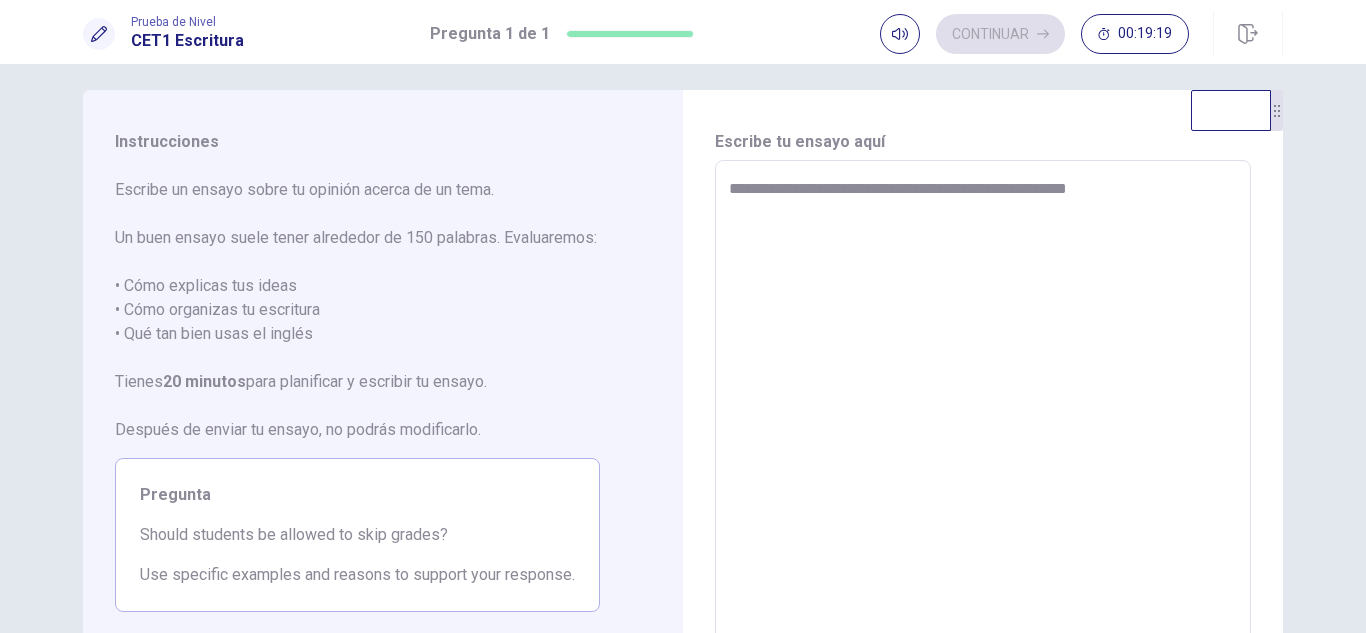 type on "*" 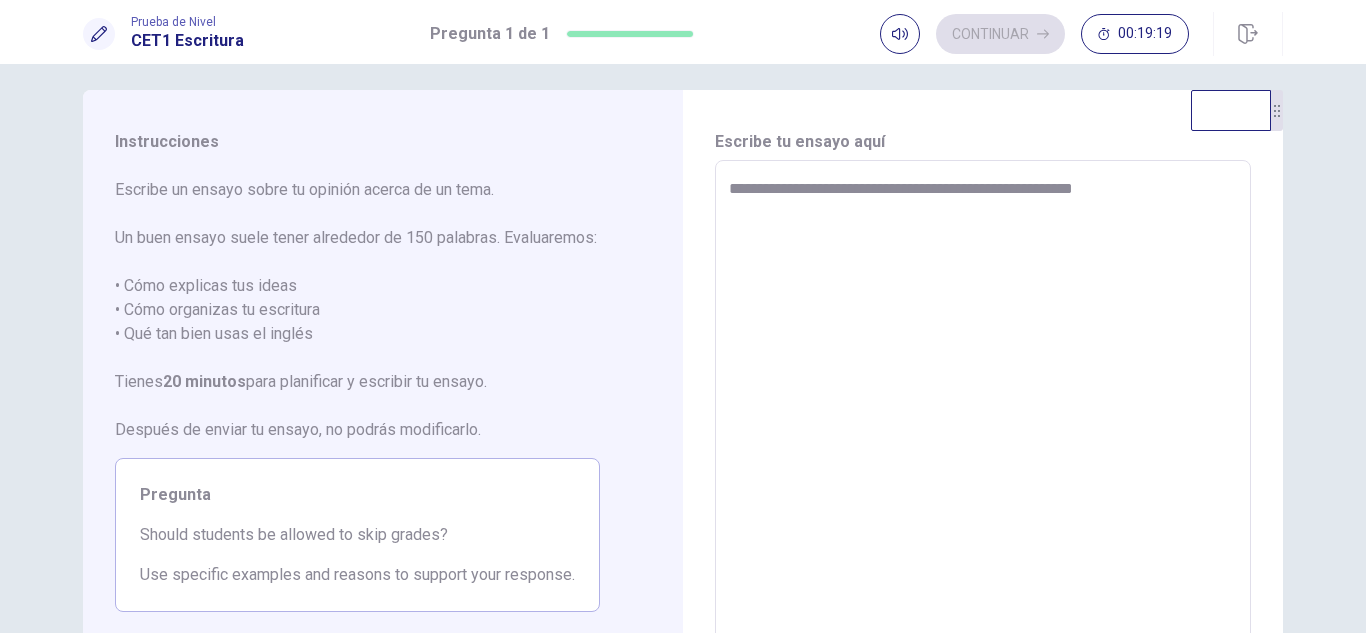 type on "*" 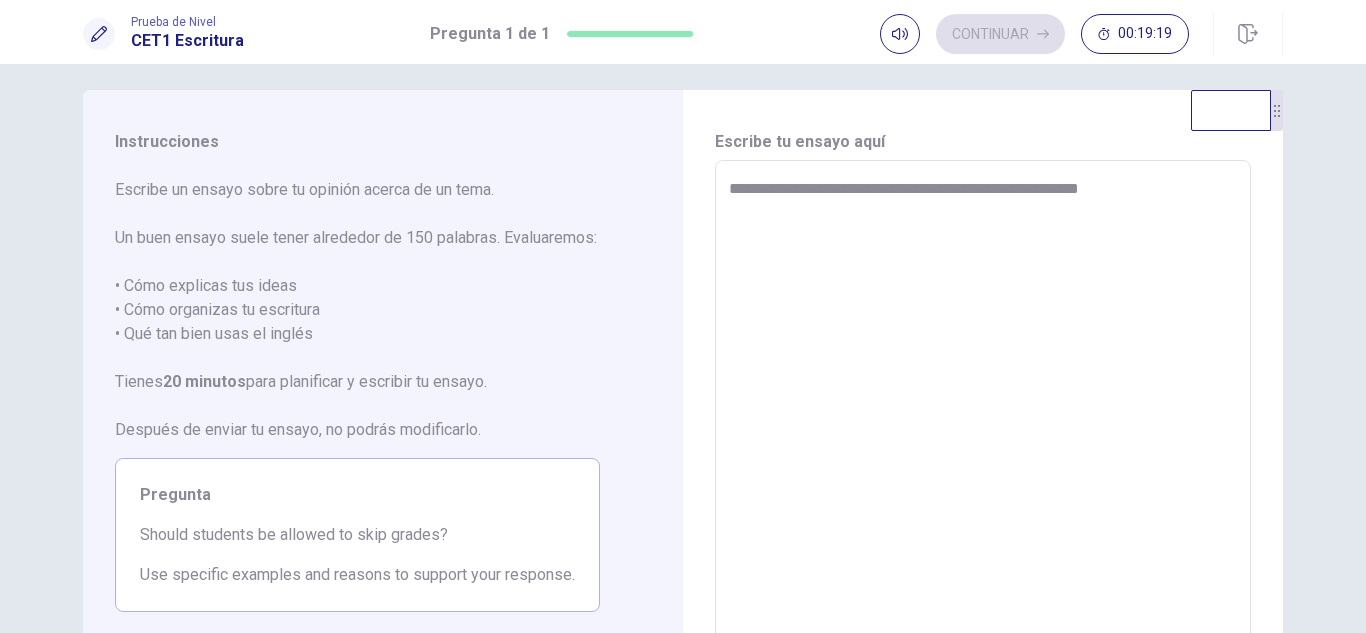type on "*" 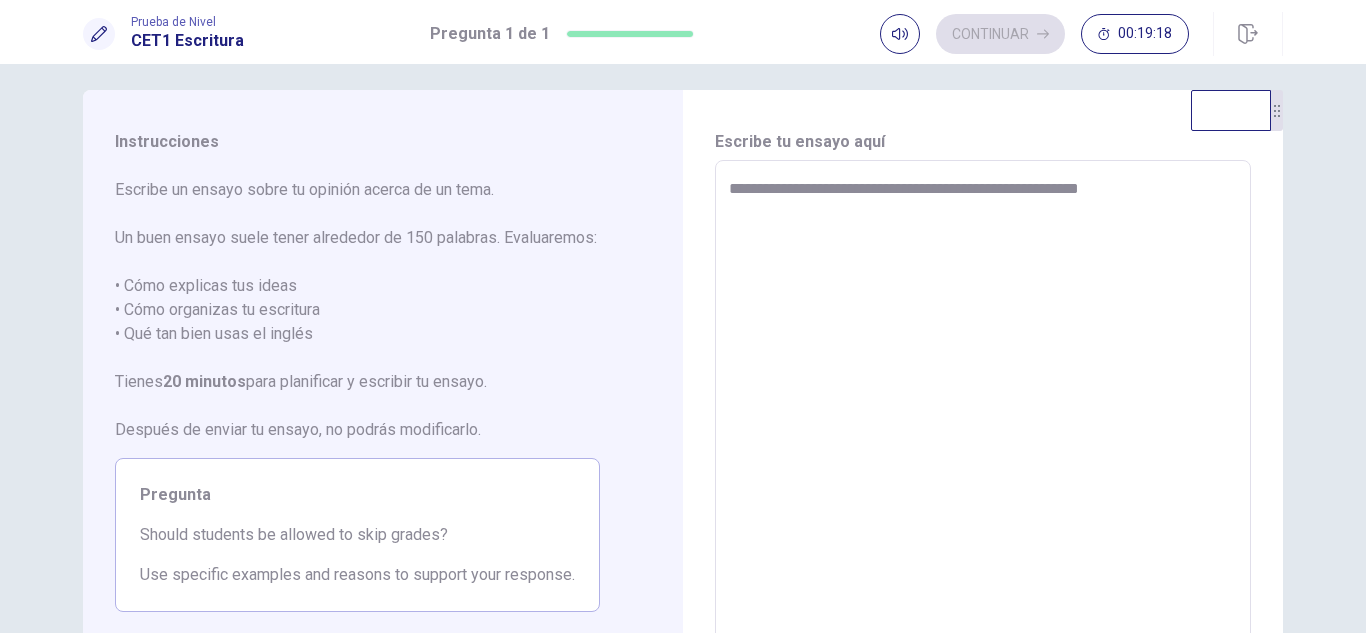 type on "**********" 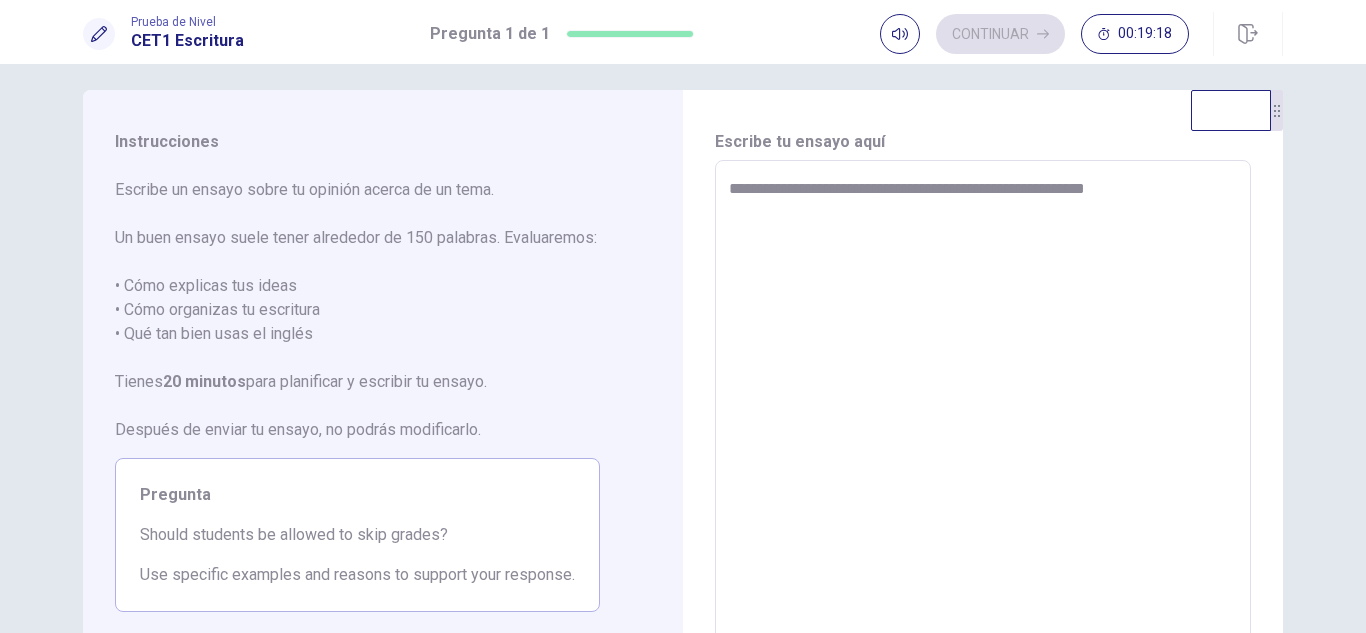 type on "*" 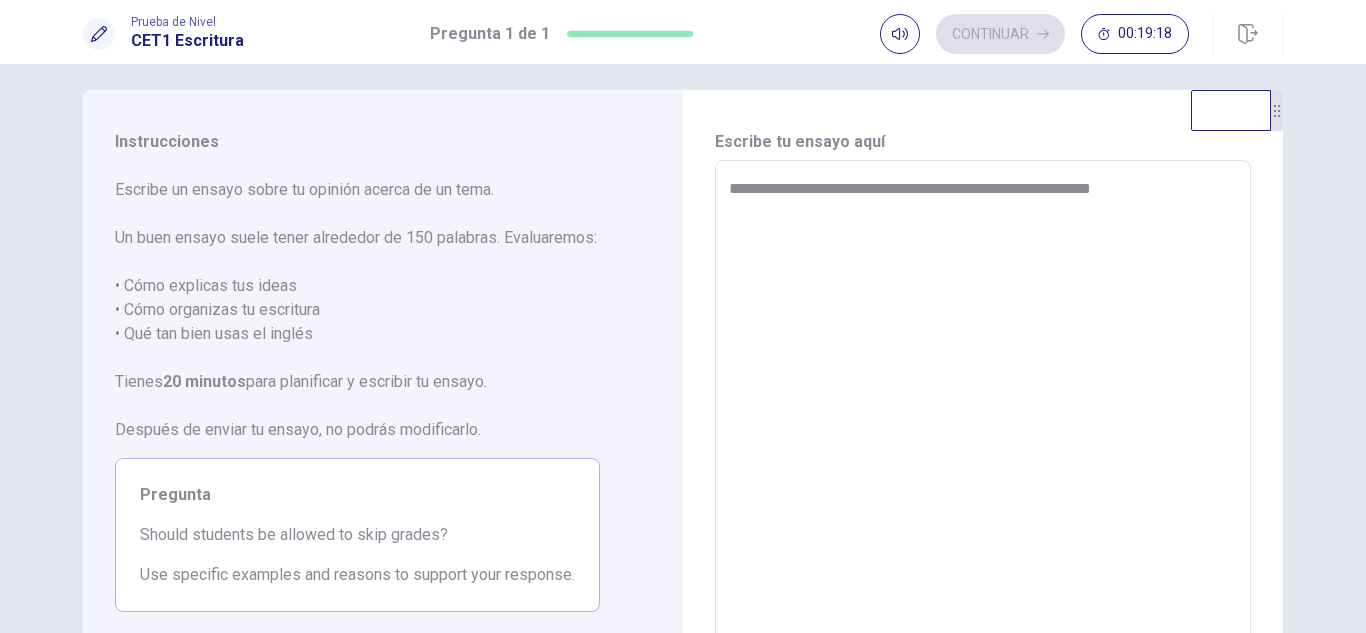 type on "*" 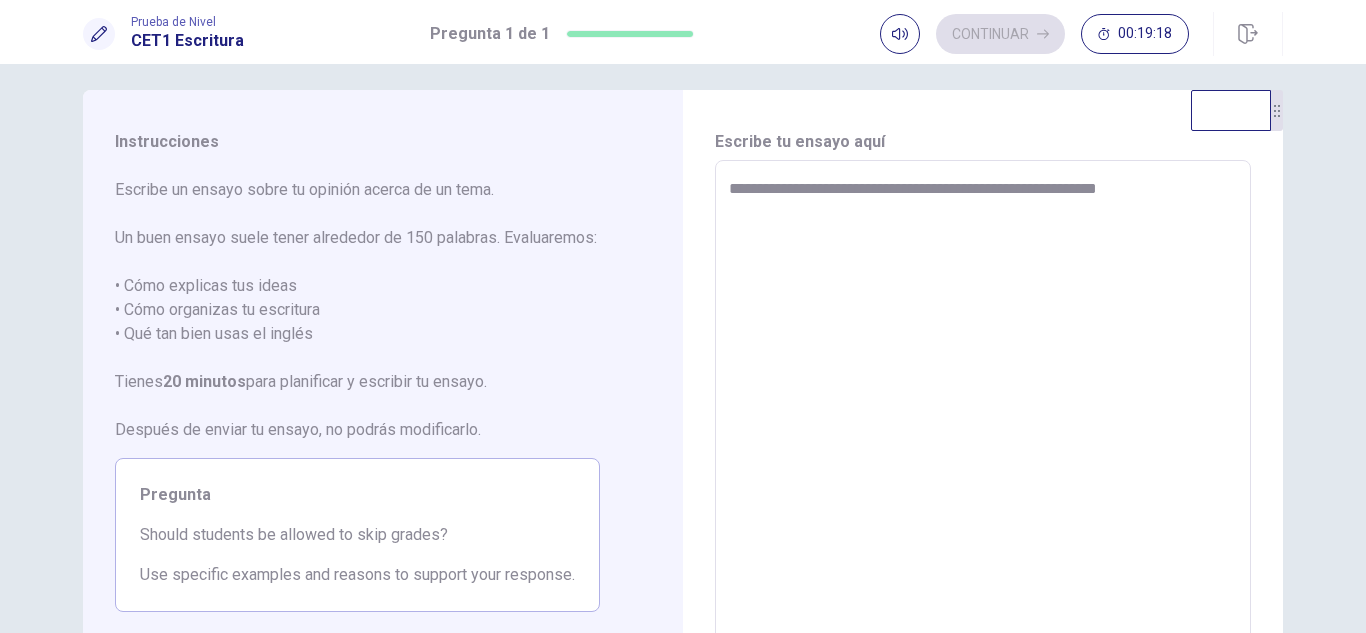 type on "*" 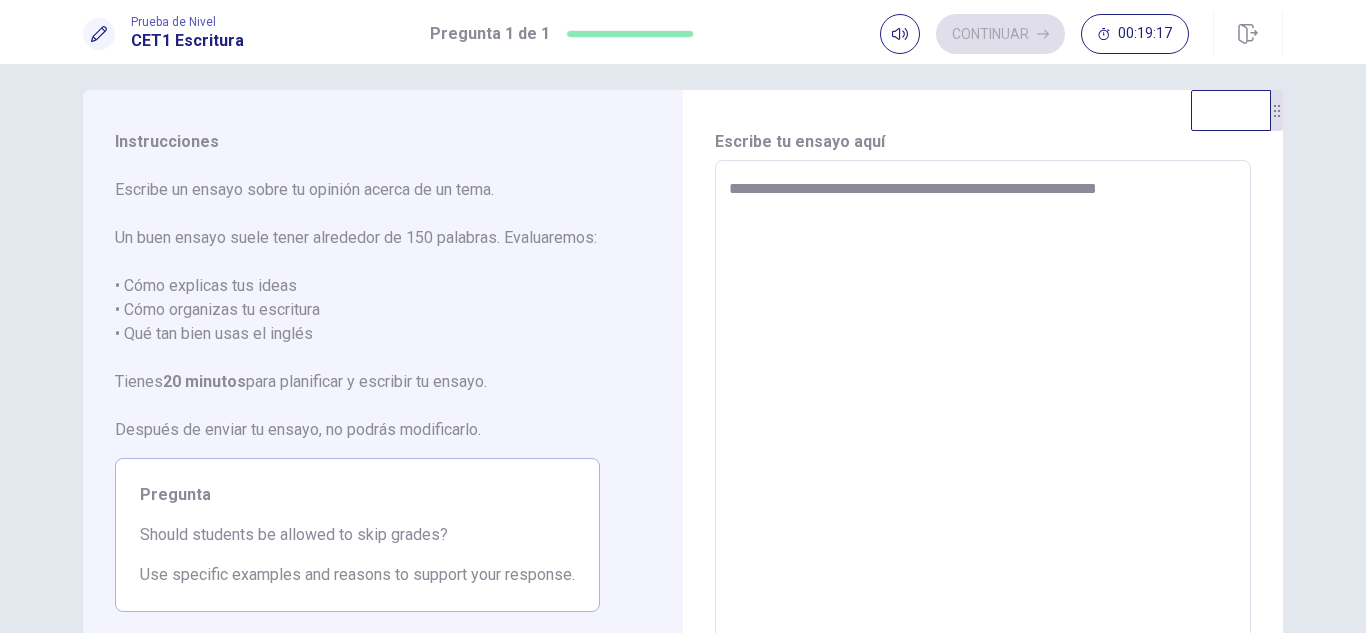 type on "**********" 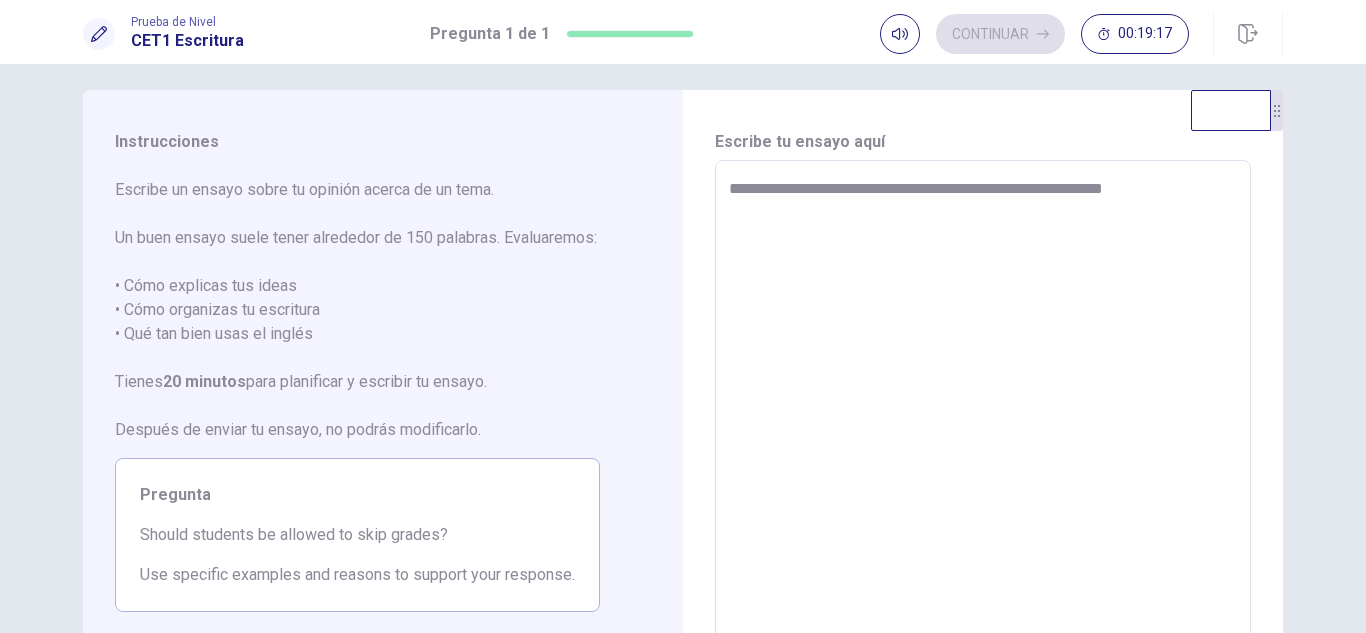type on "*" 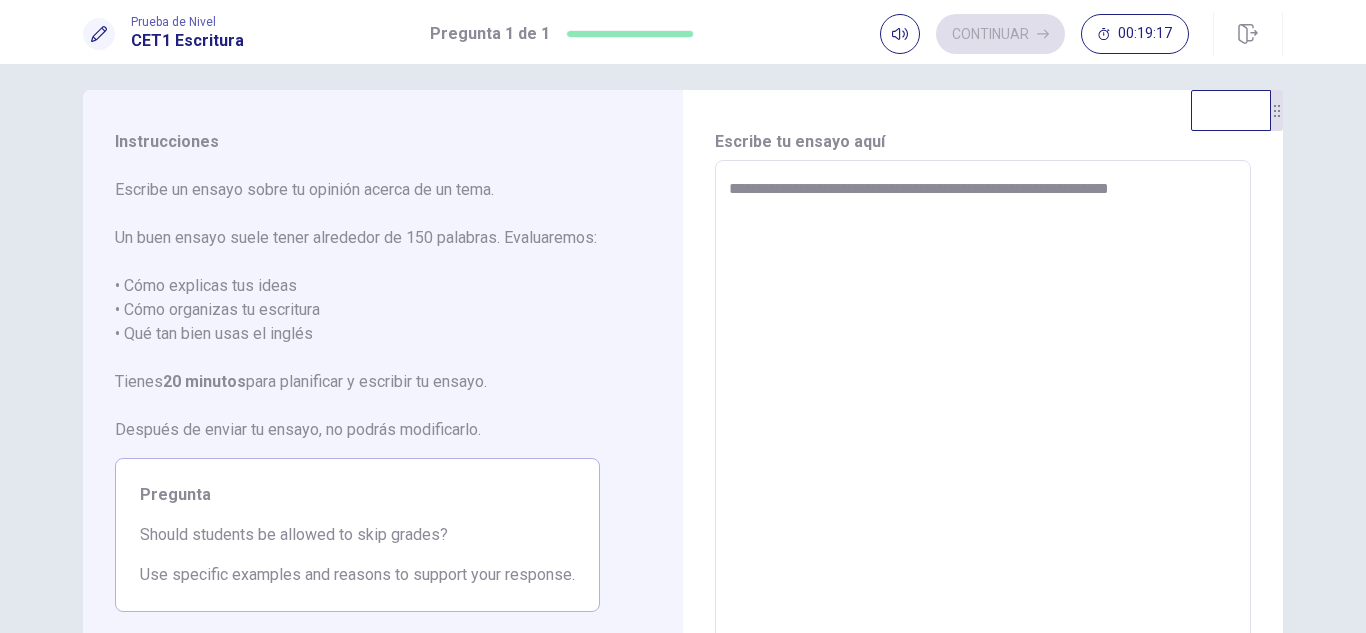 type on "*" 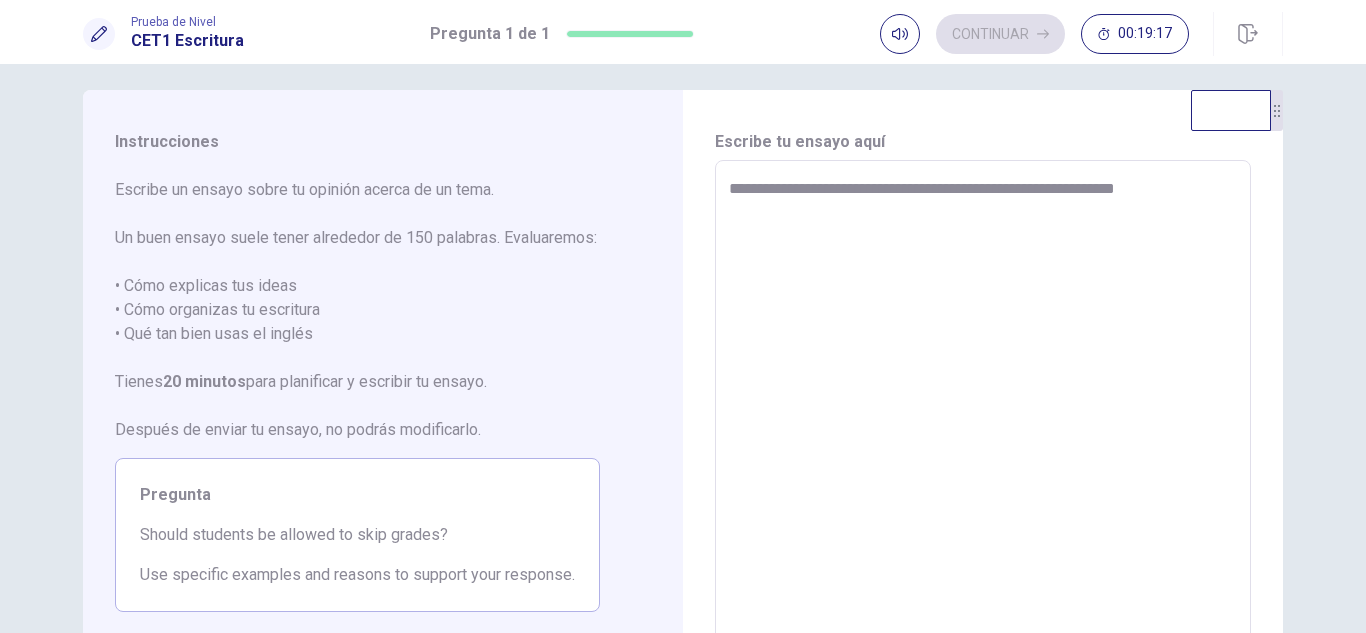 type on "**********" 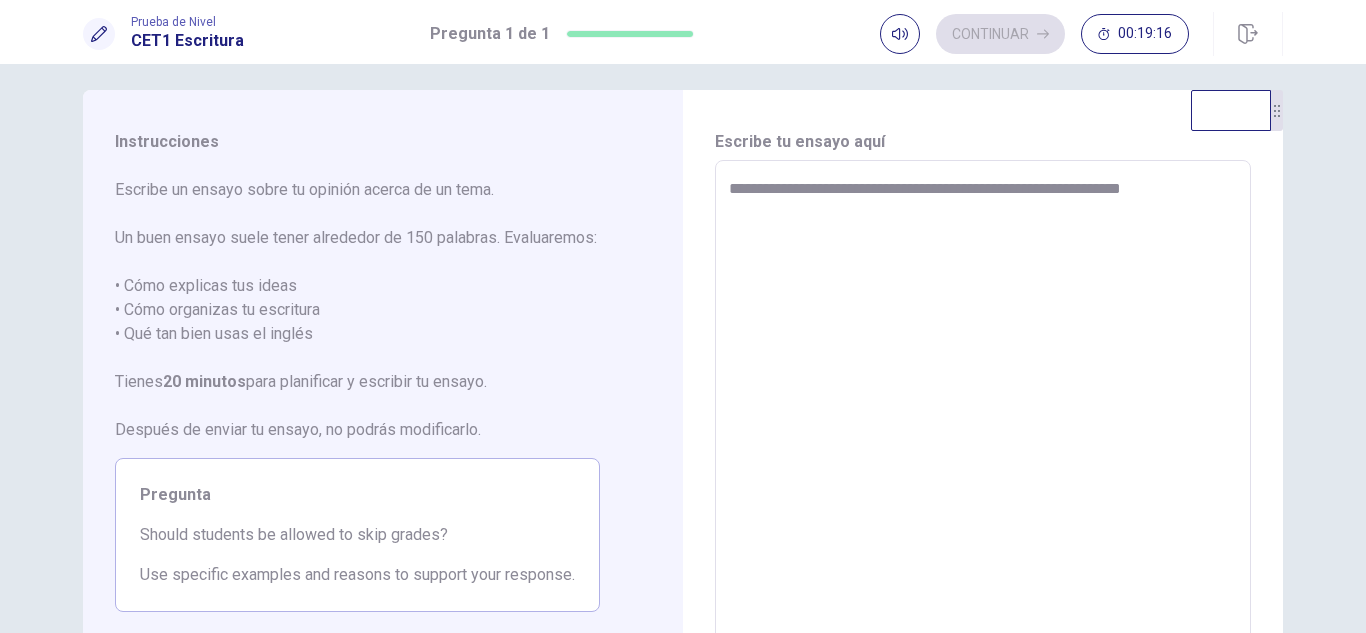 type on "*" 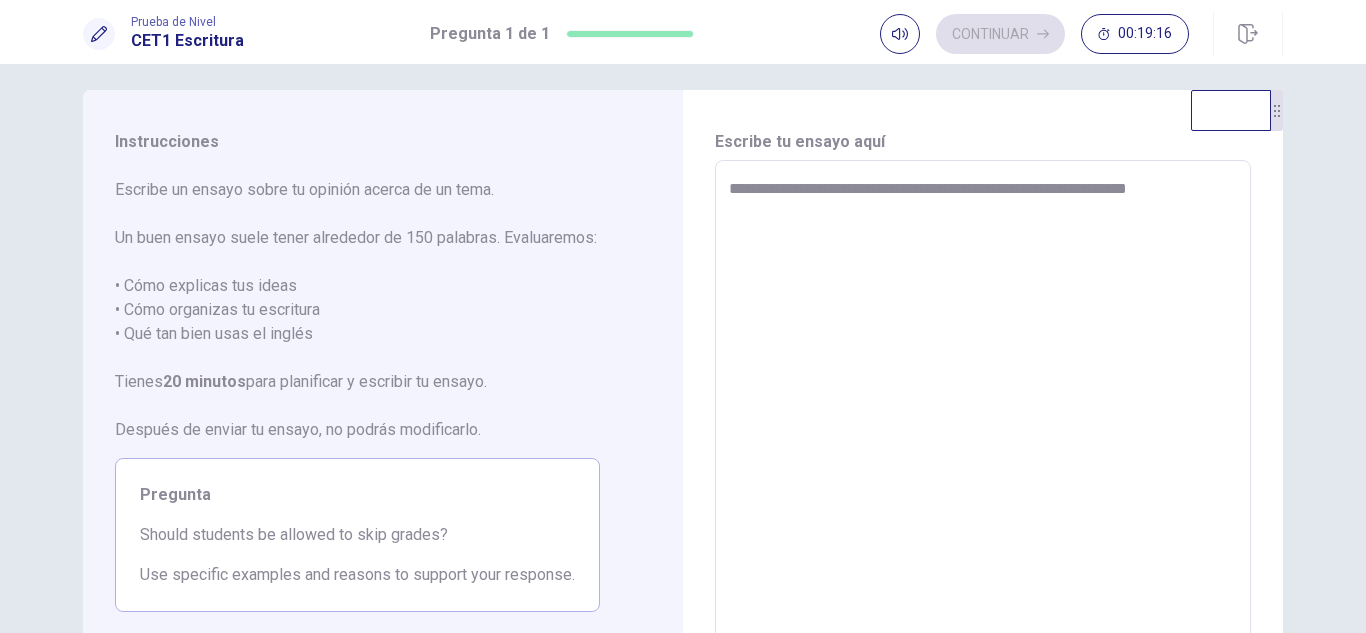 type on "*" 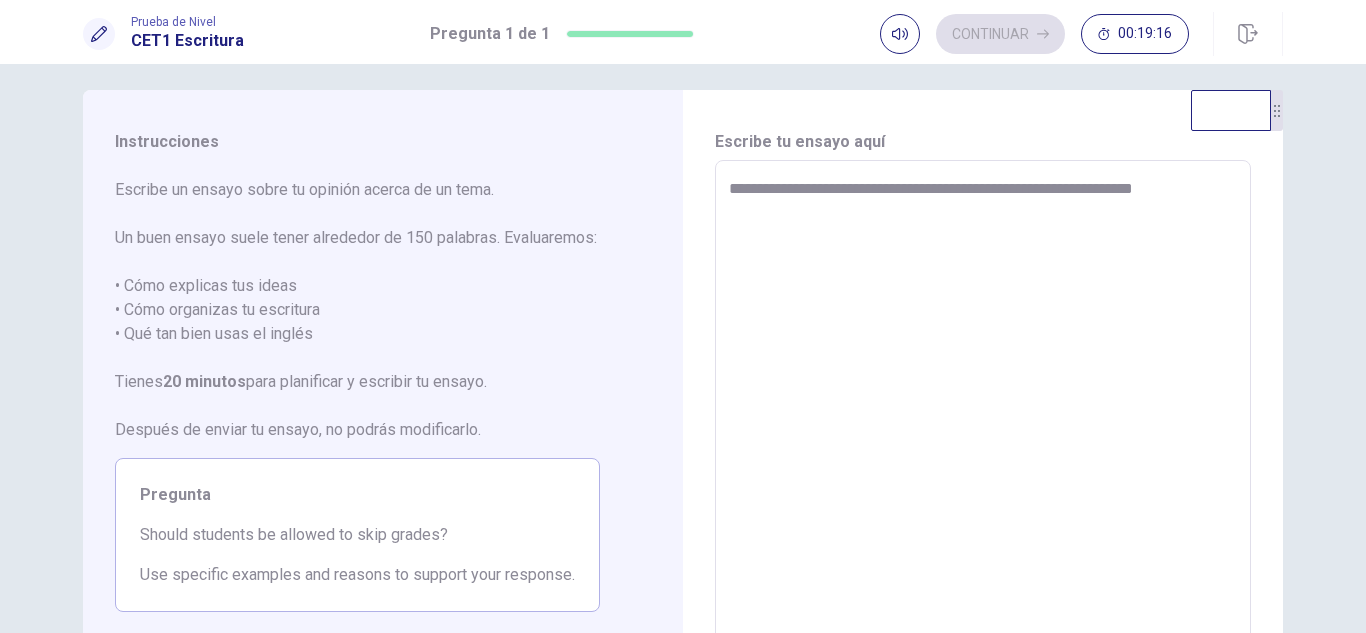 type on "**********" 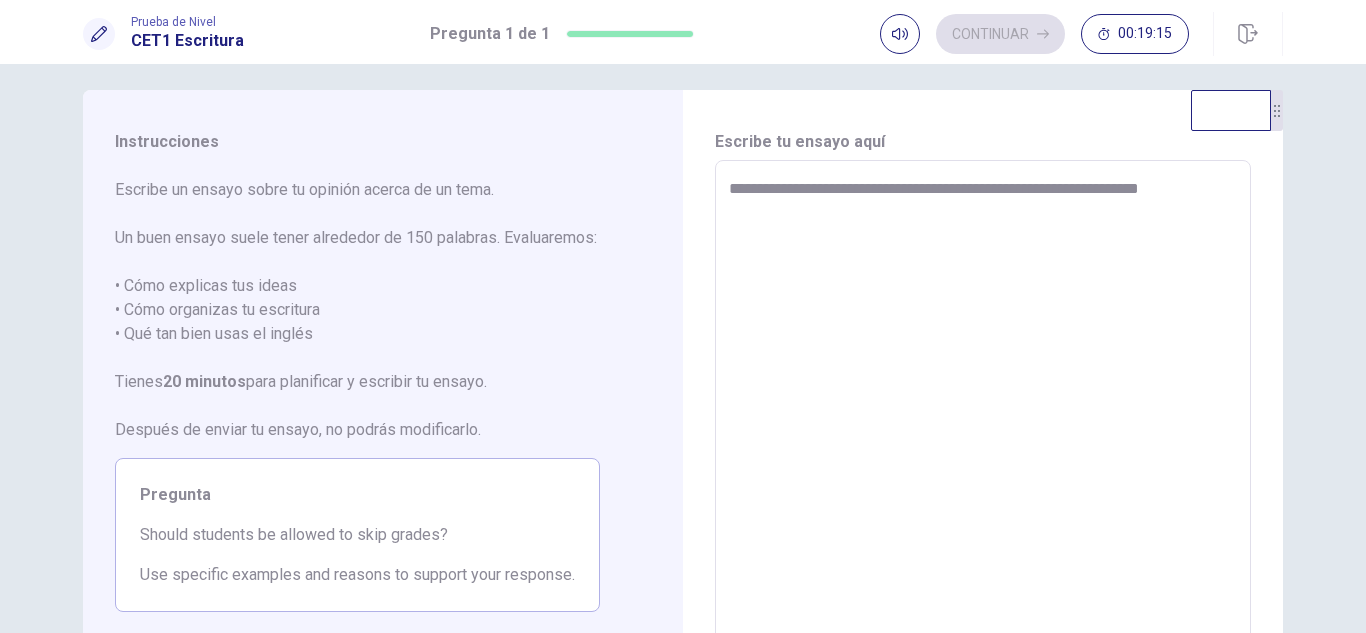 type on "*" 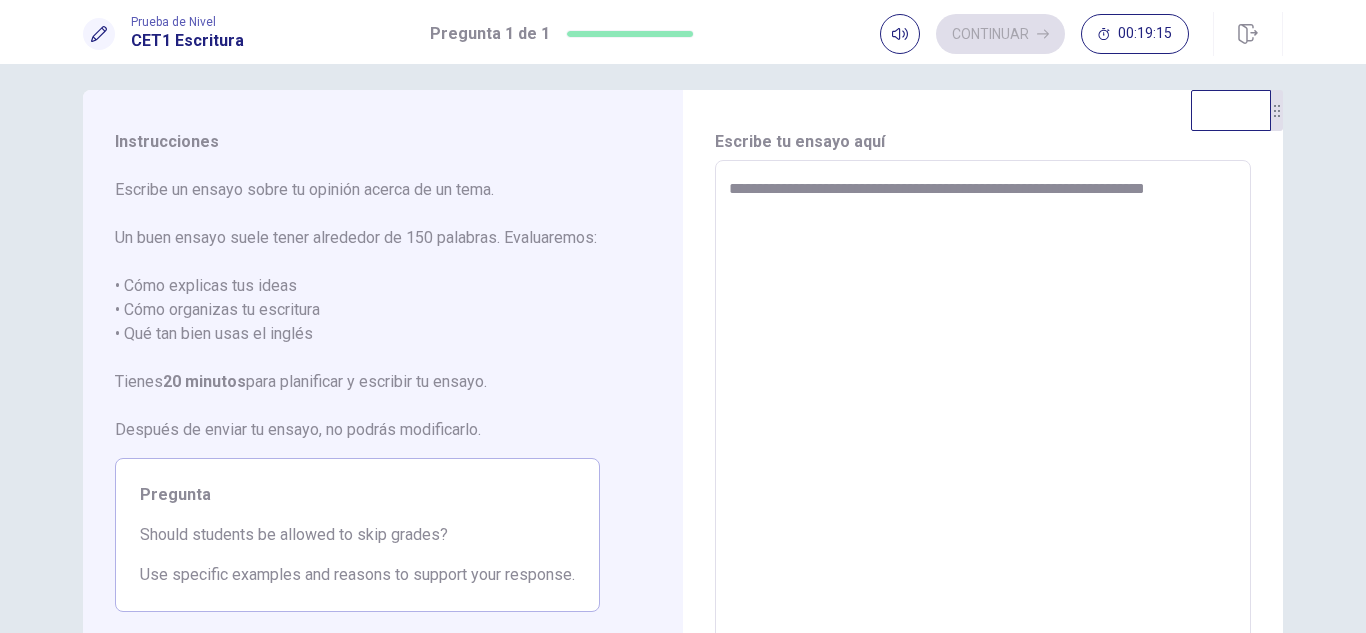 type on "*" 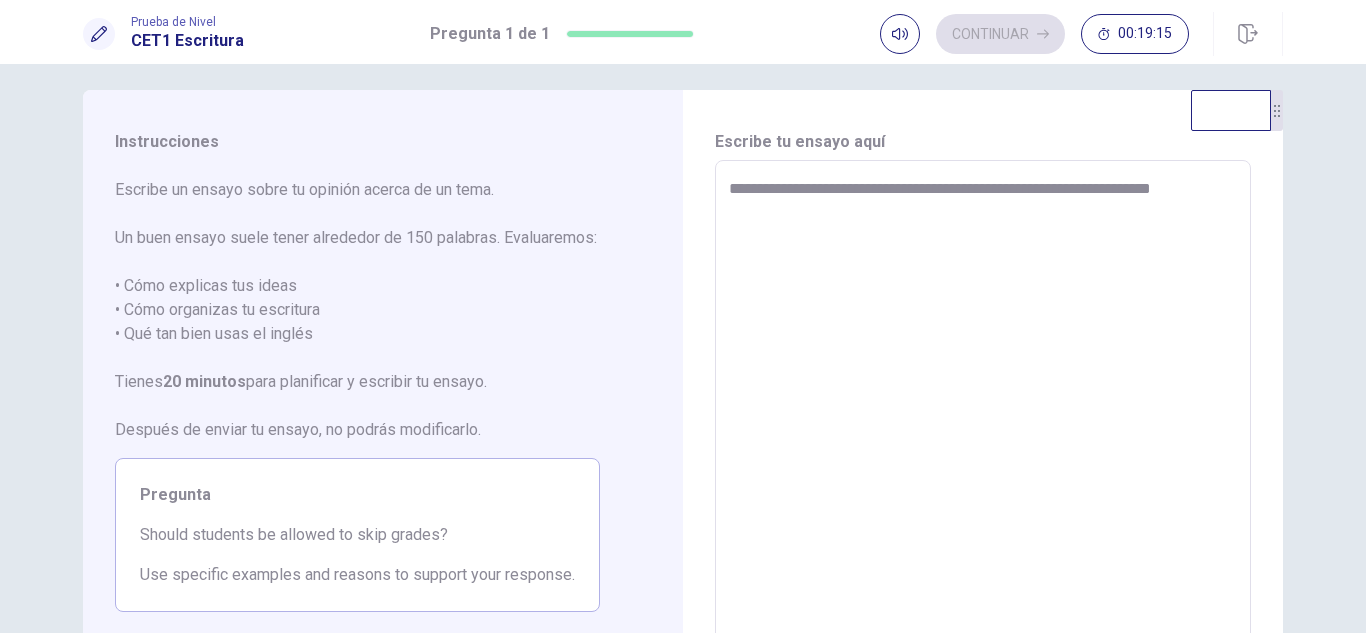 type on "*" 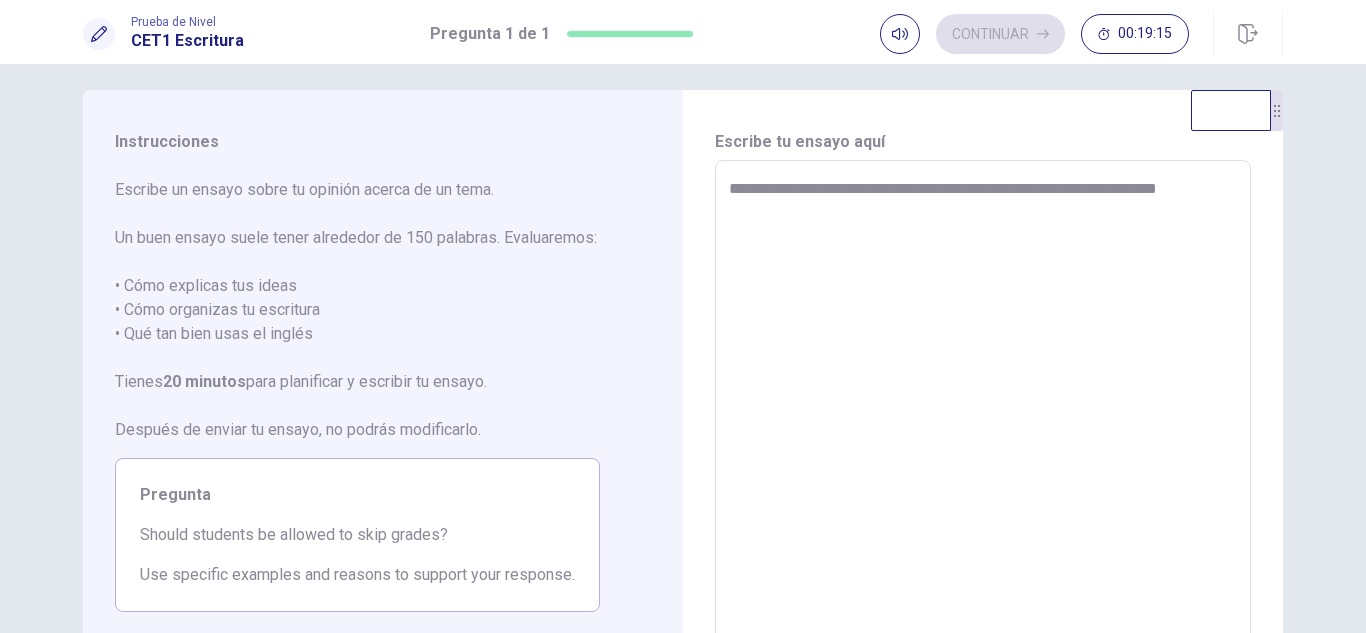 type on "*" 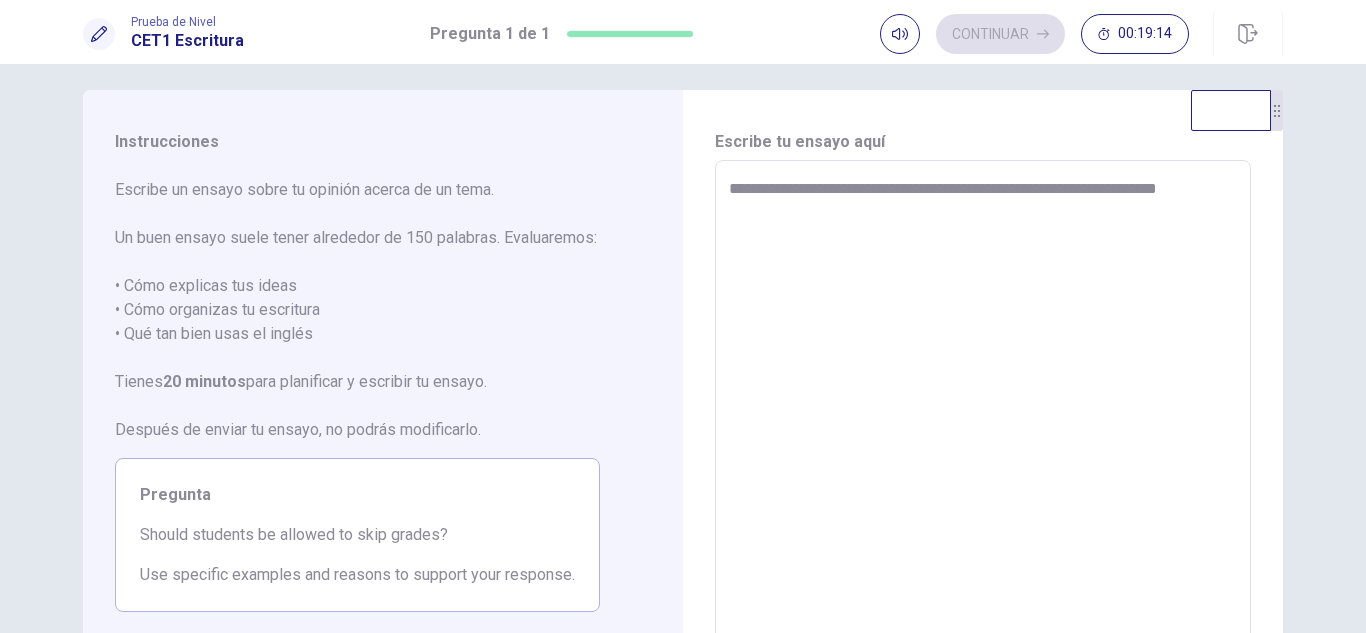 type on "**********" 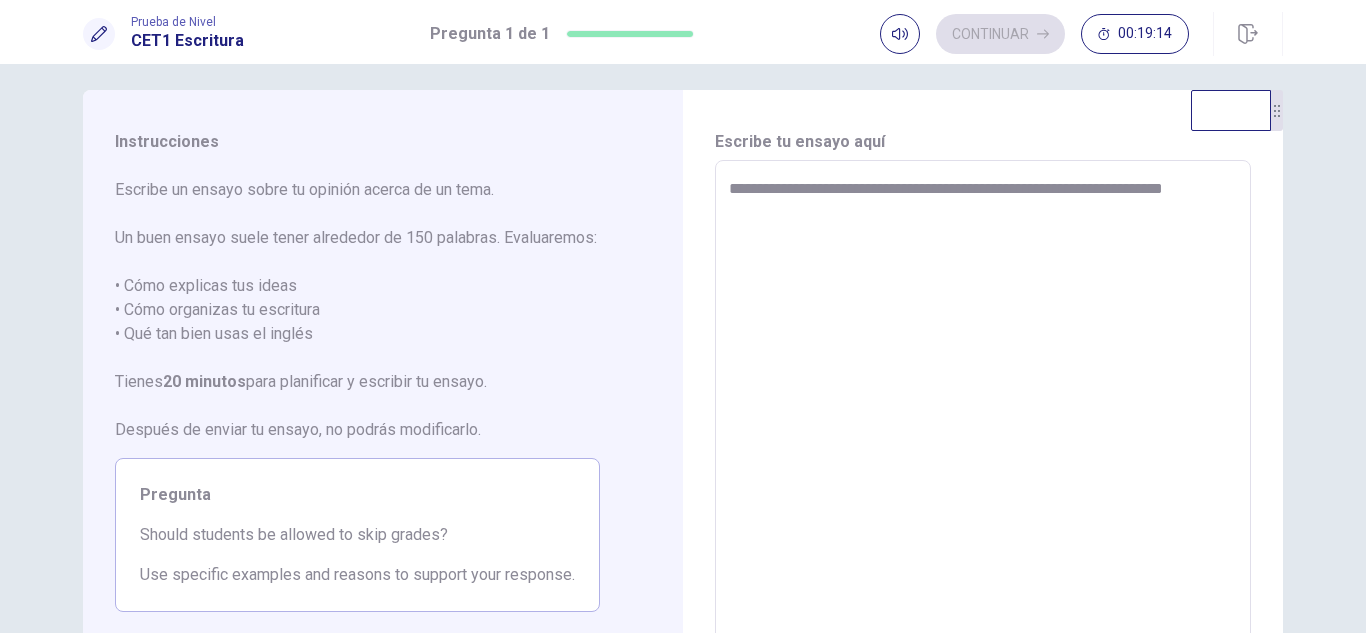 type on "**********" 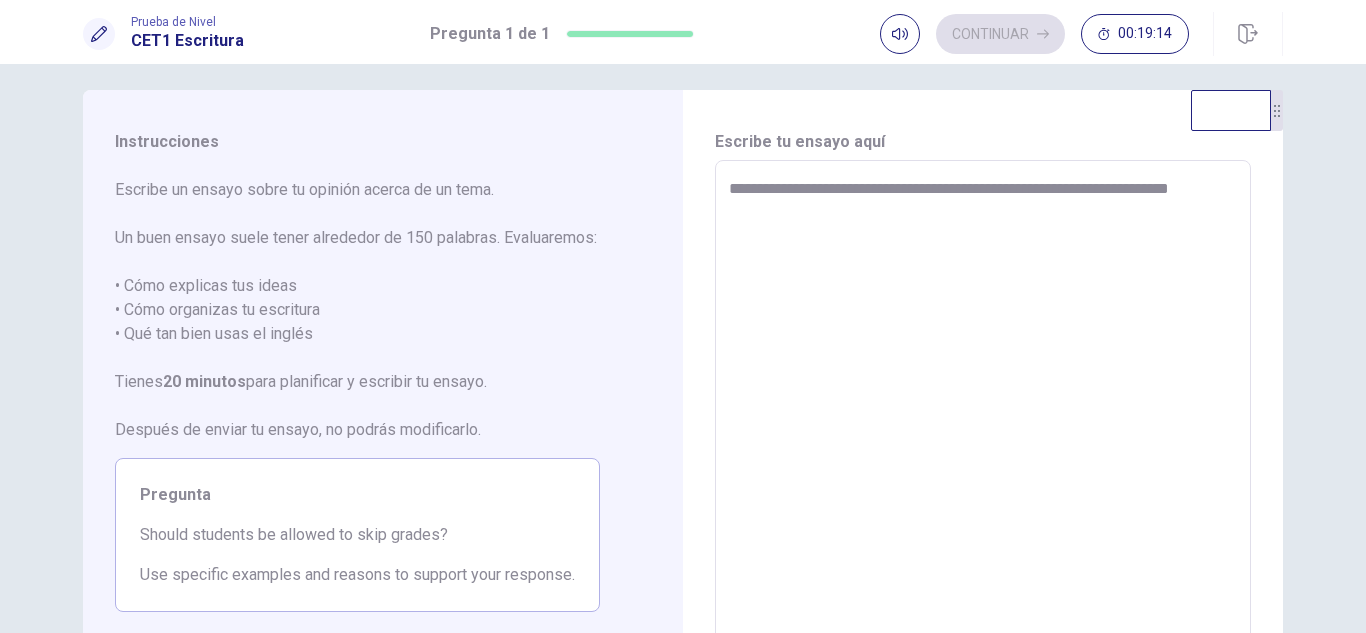 type on "*" 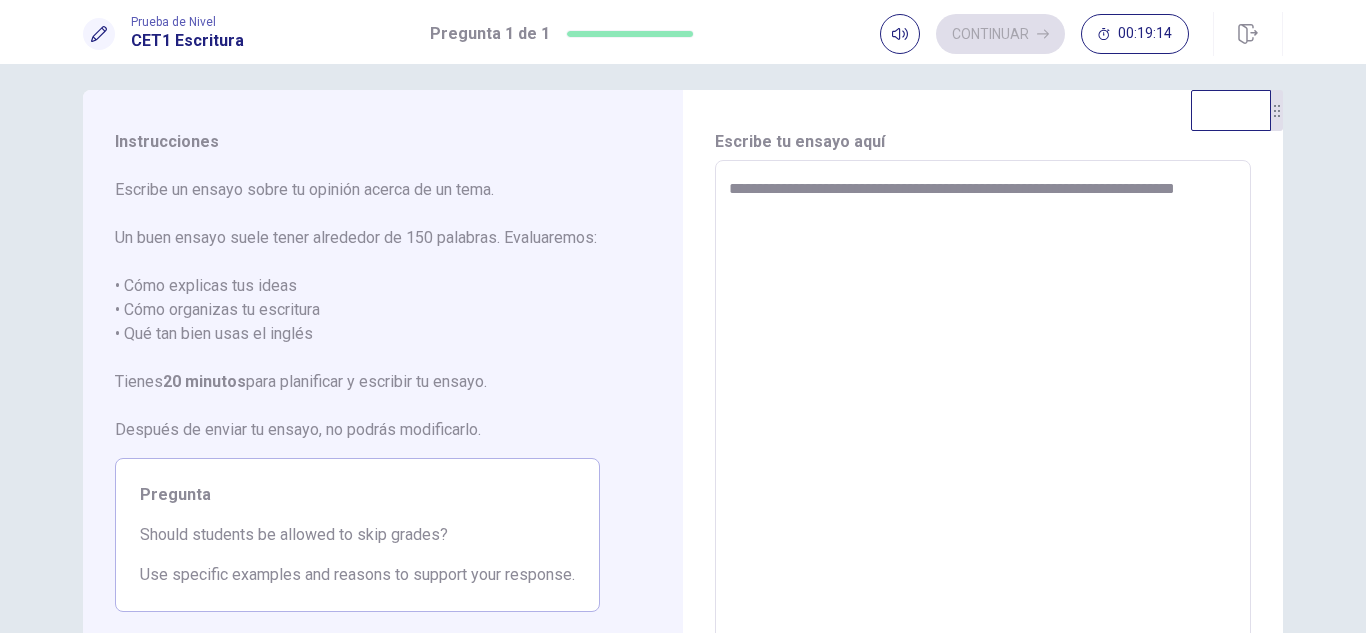 type on "*" 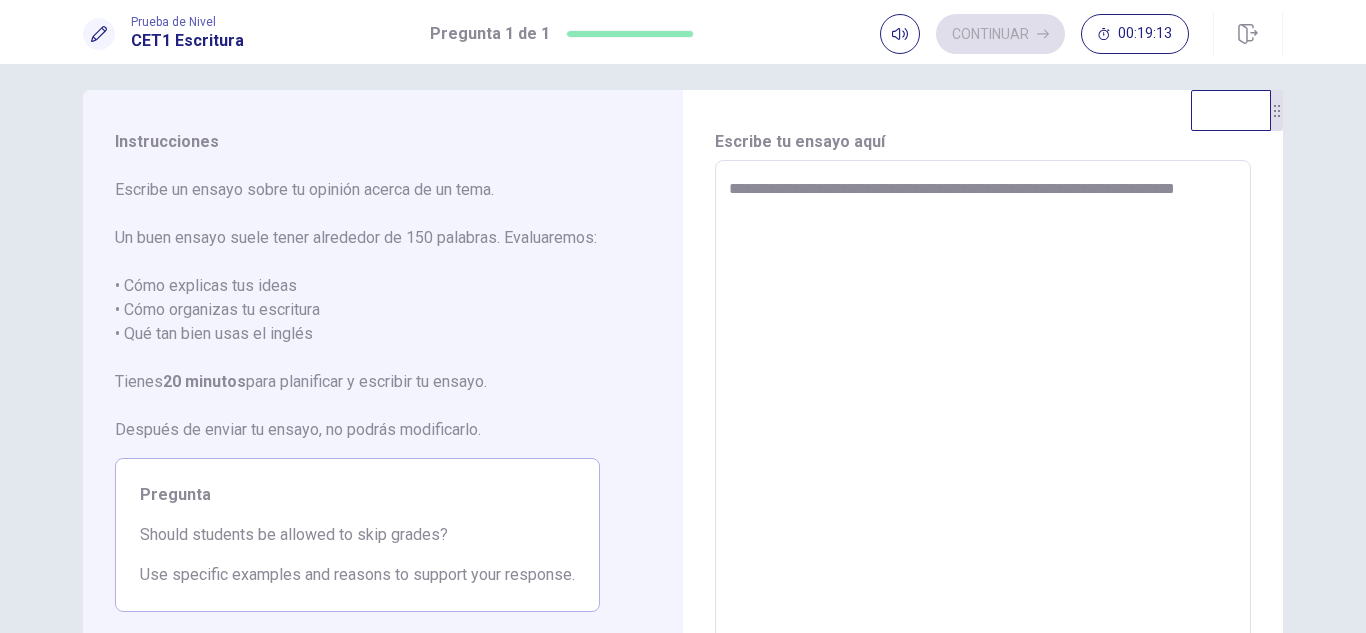 type on "**********" 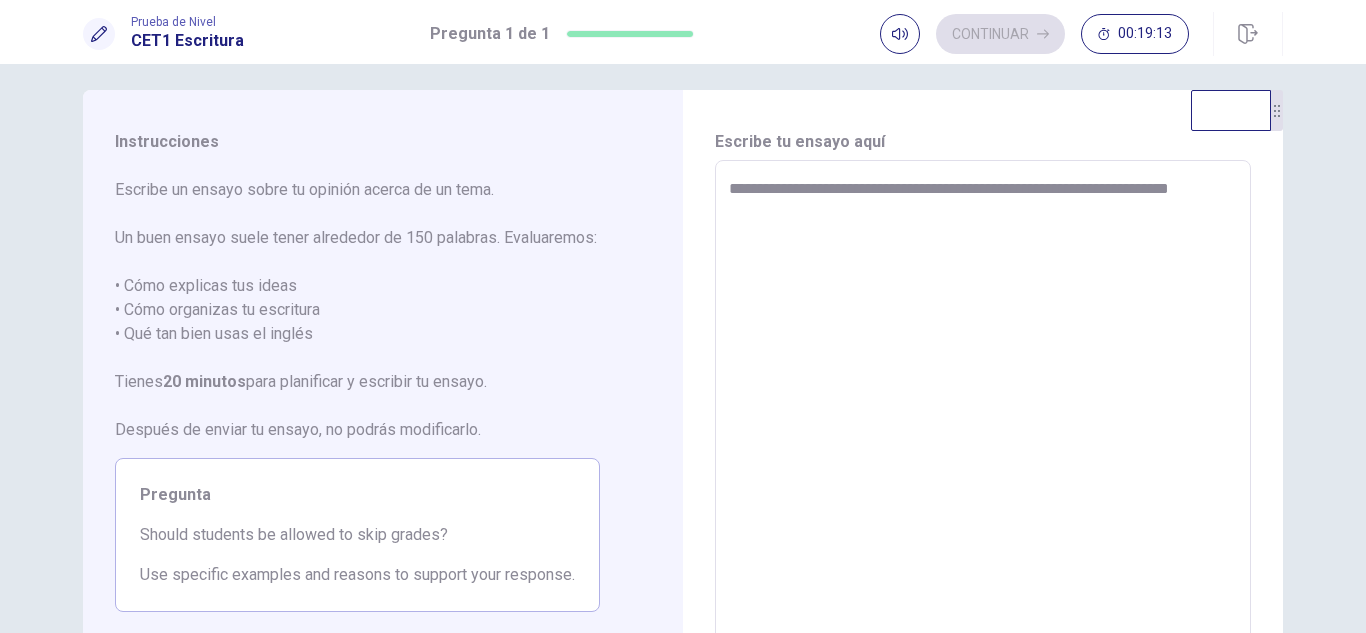 type on "*" 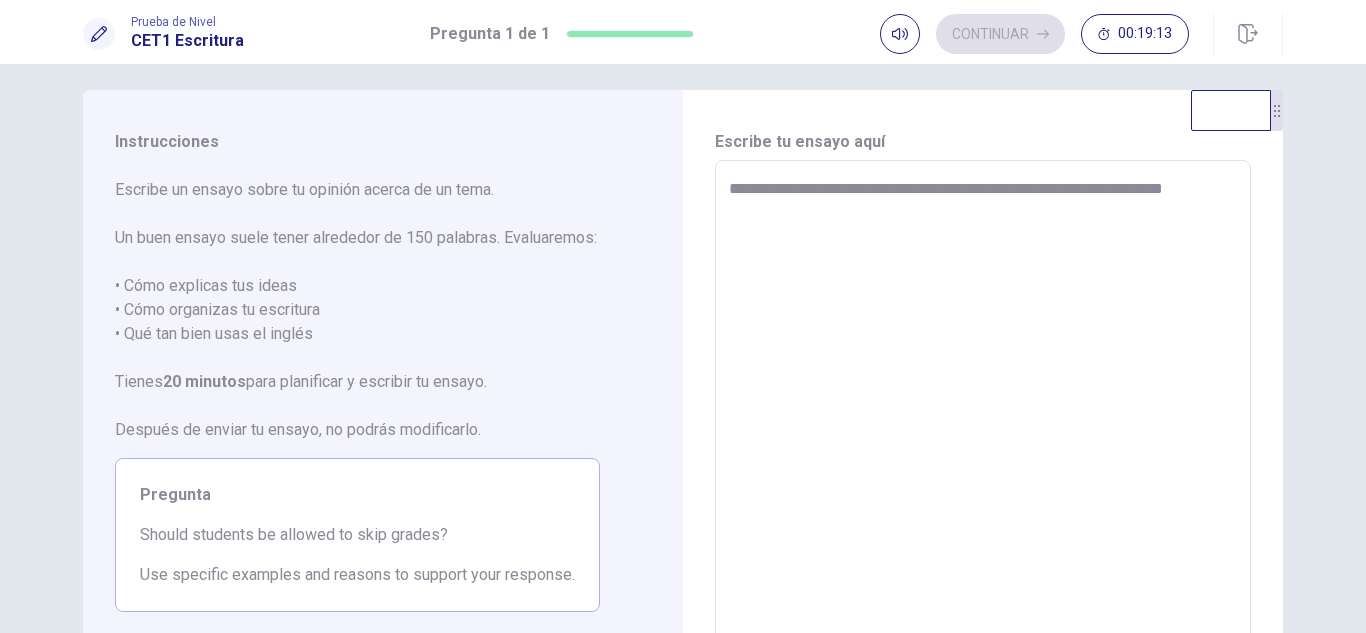 type on "*" 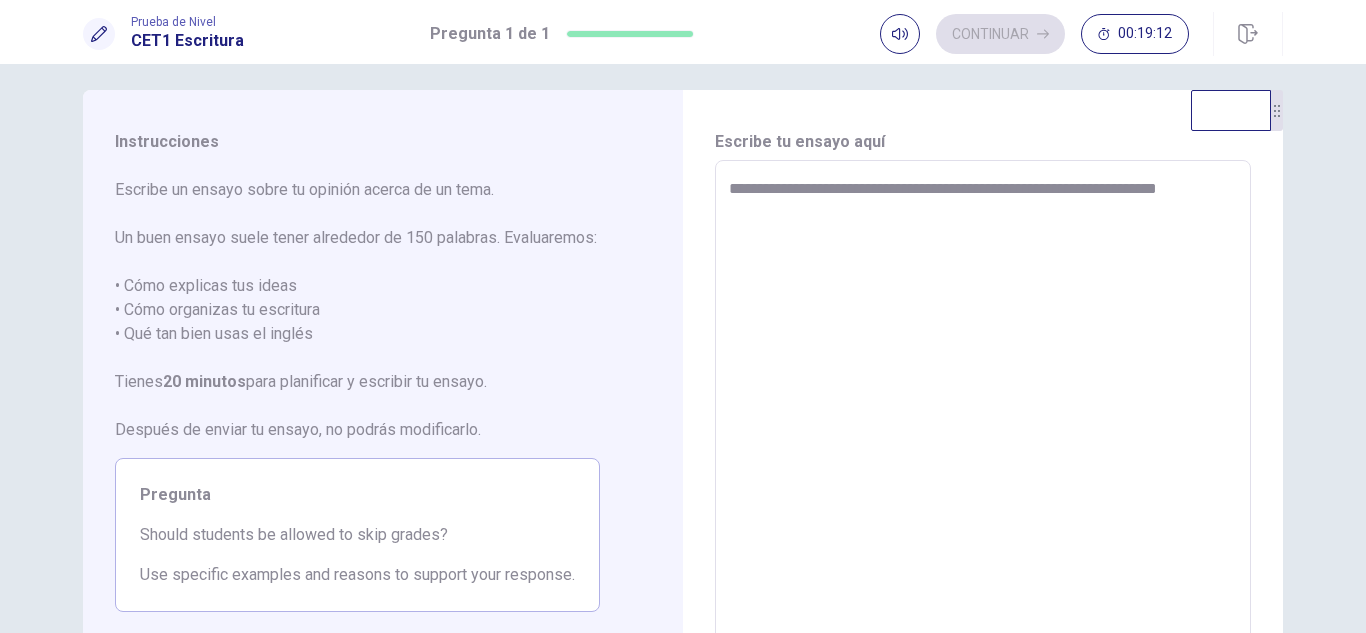 type on "*" 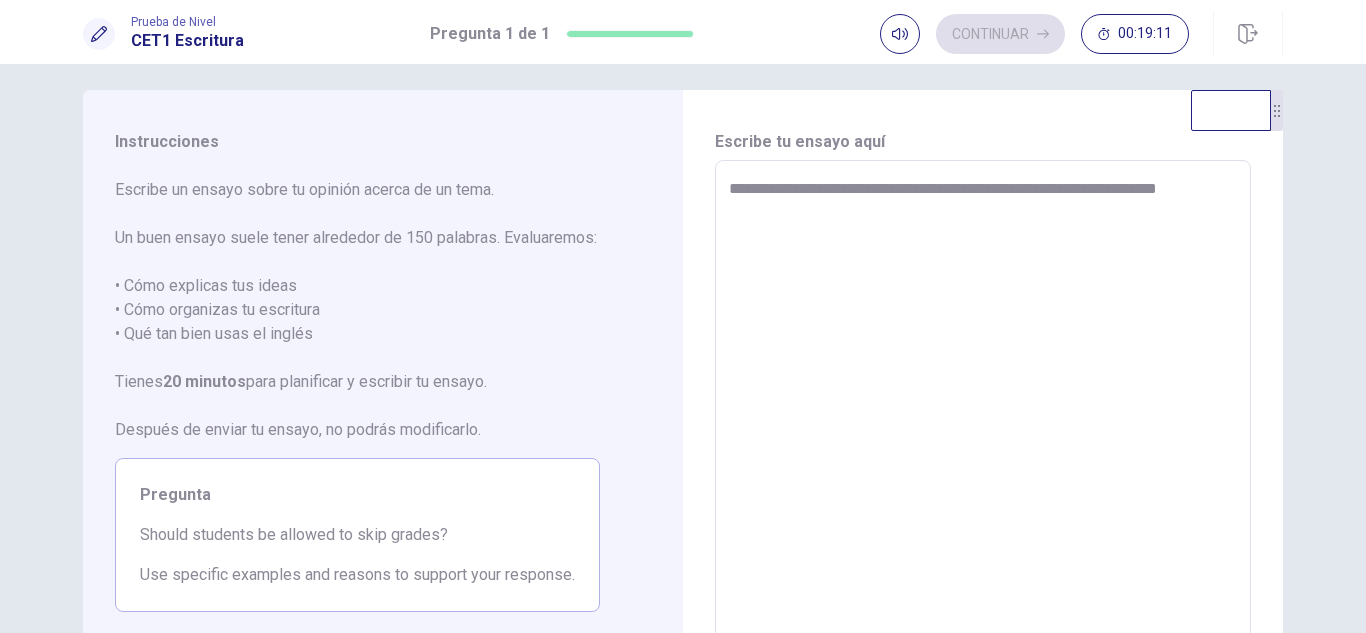 type on "**********" 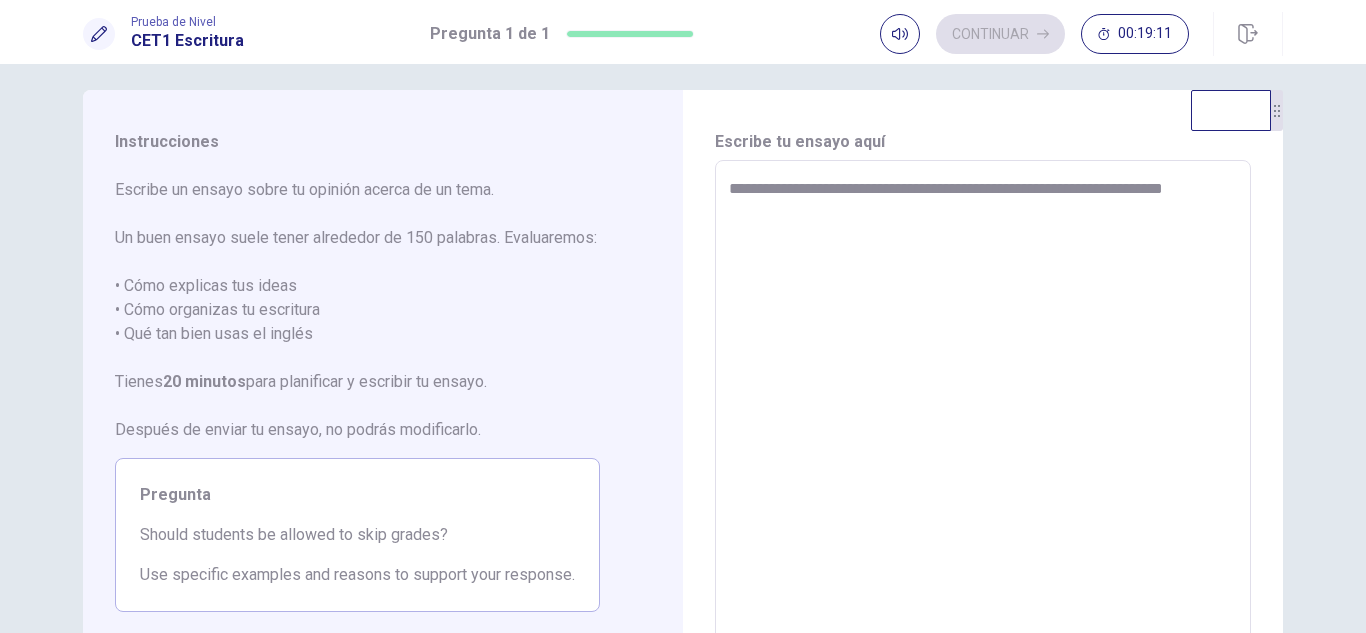 type on "*" 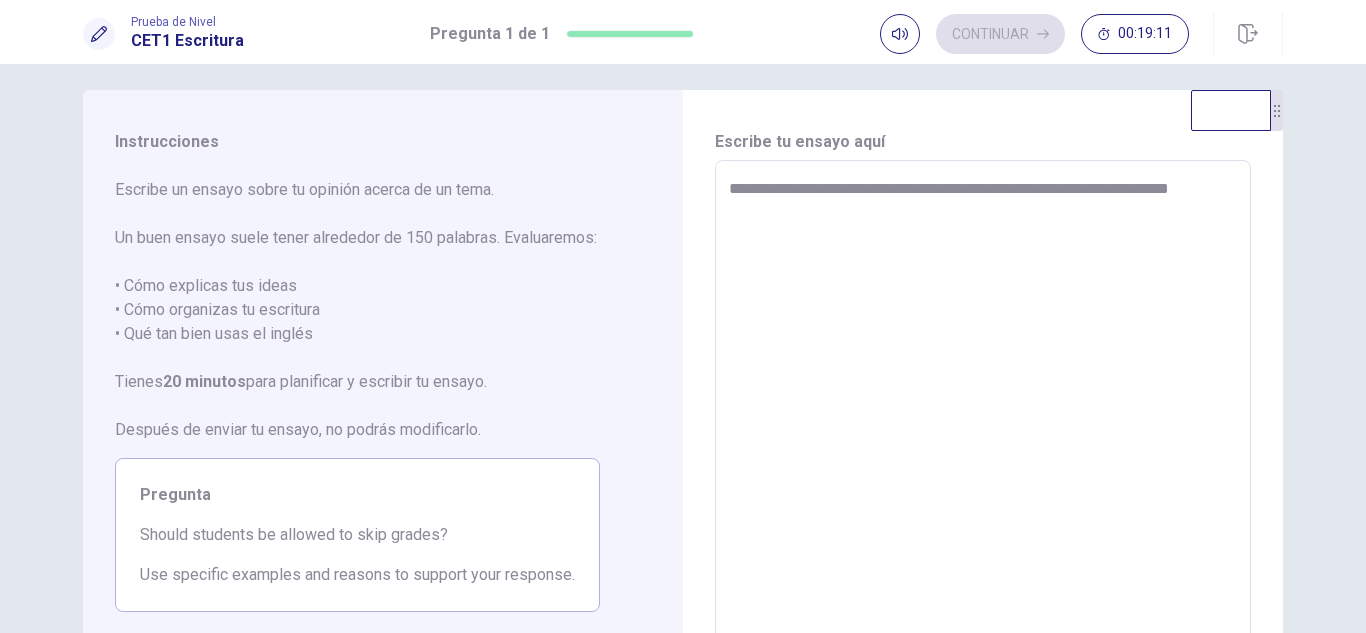 type on "*" 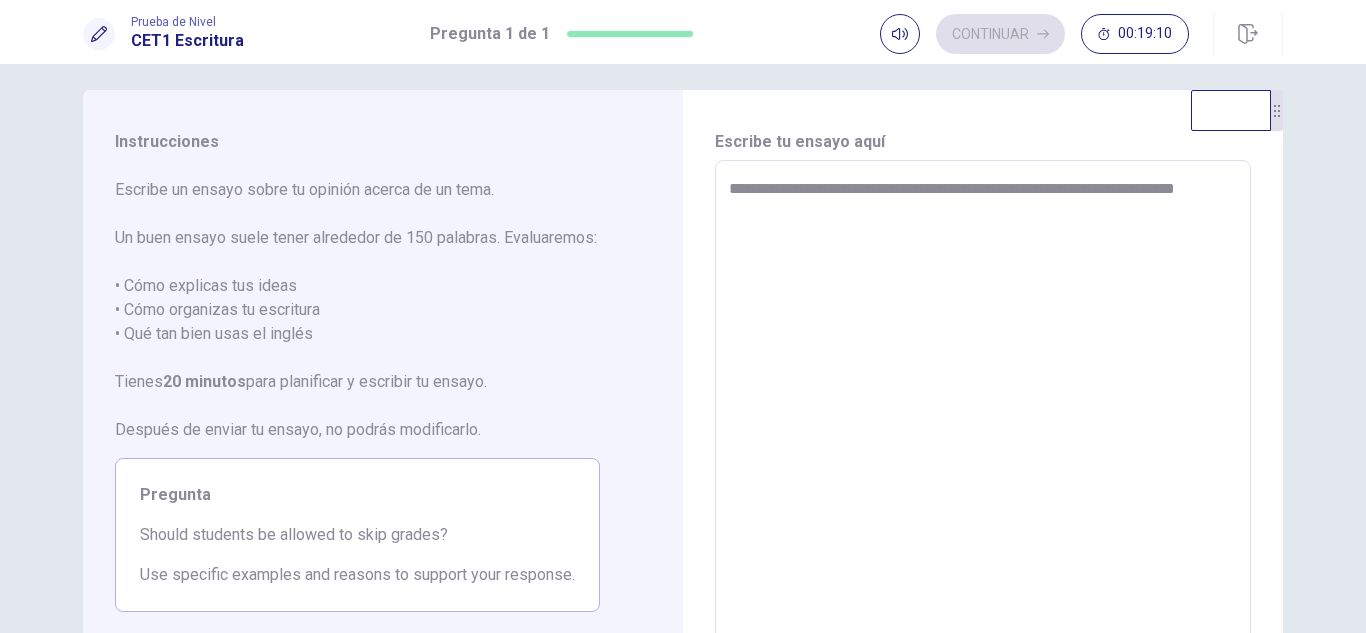 type on "*" 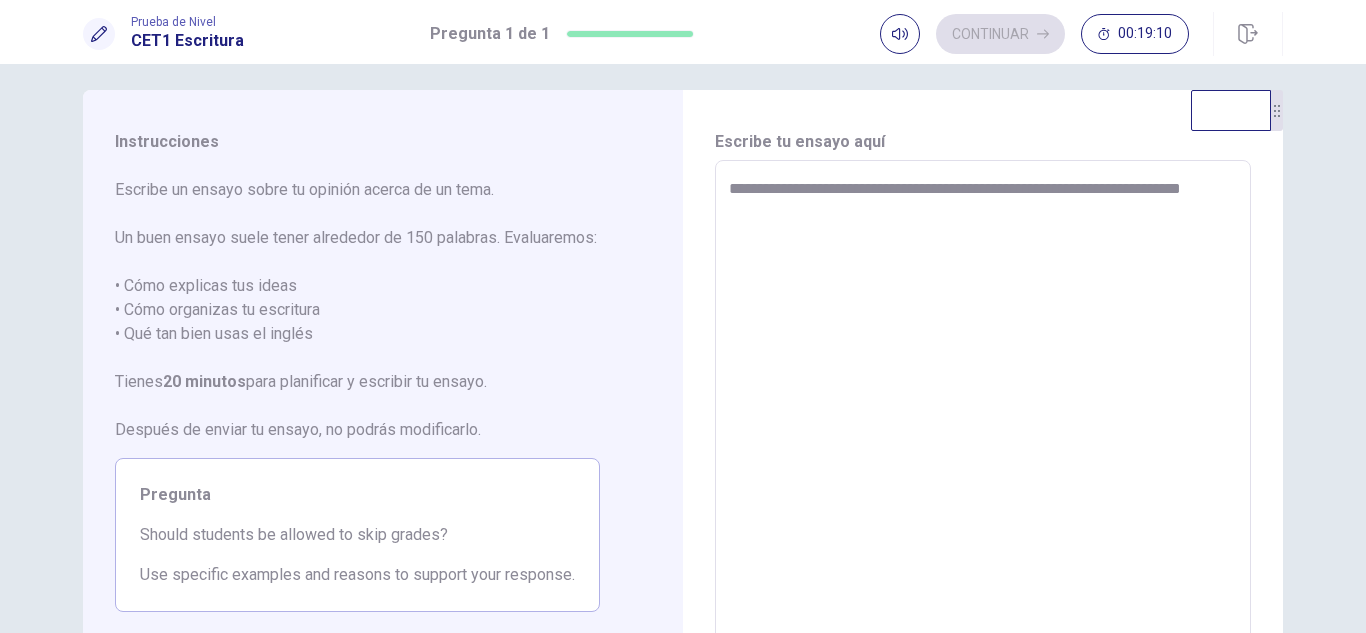 type on "*" 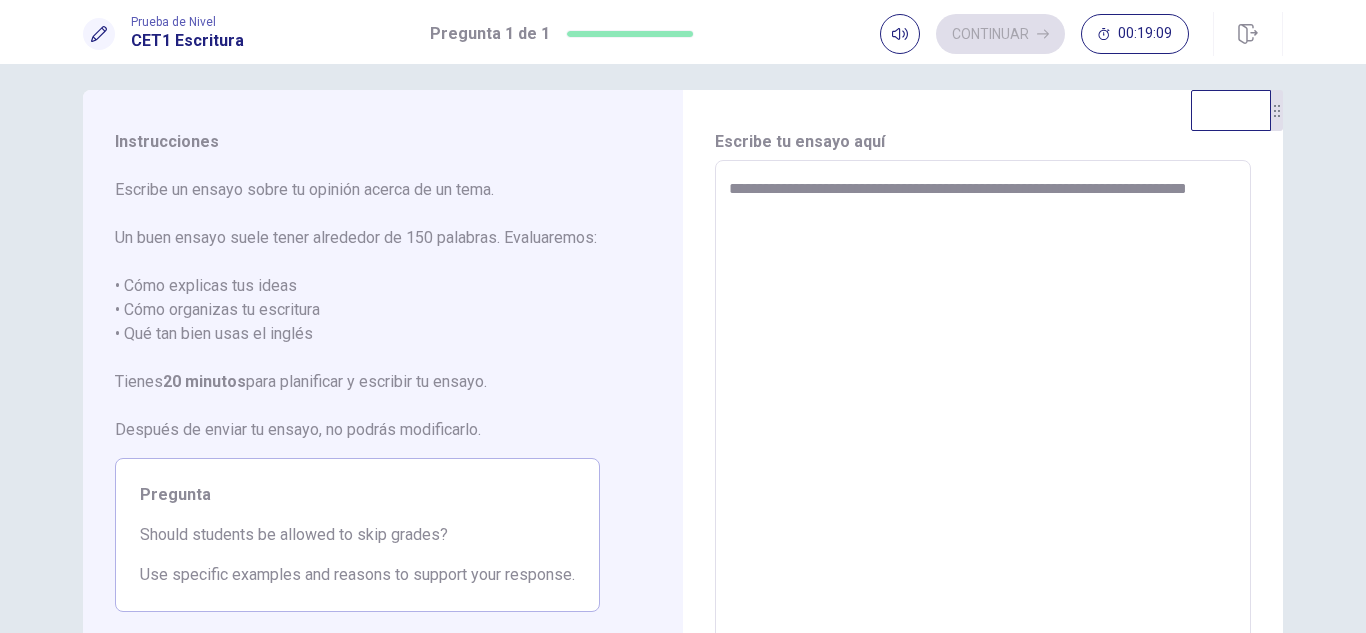 type on "*" 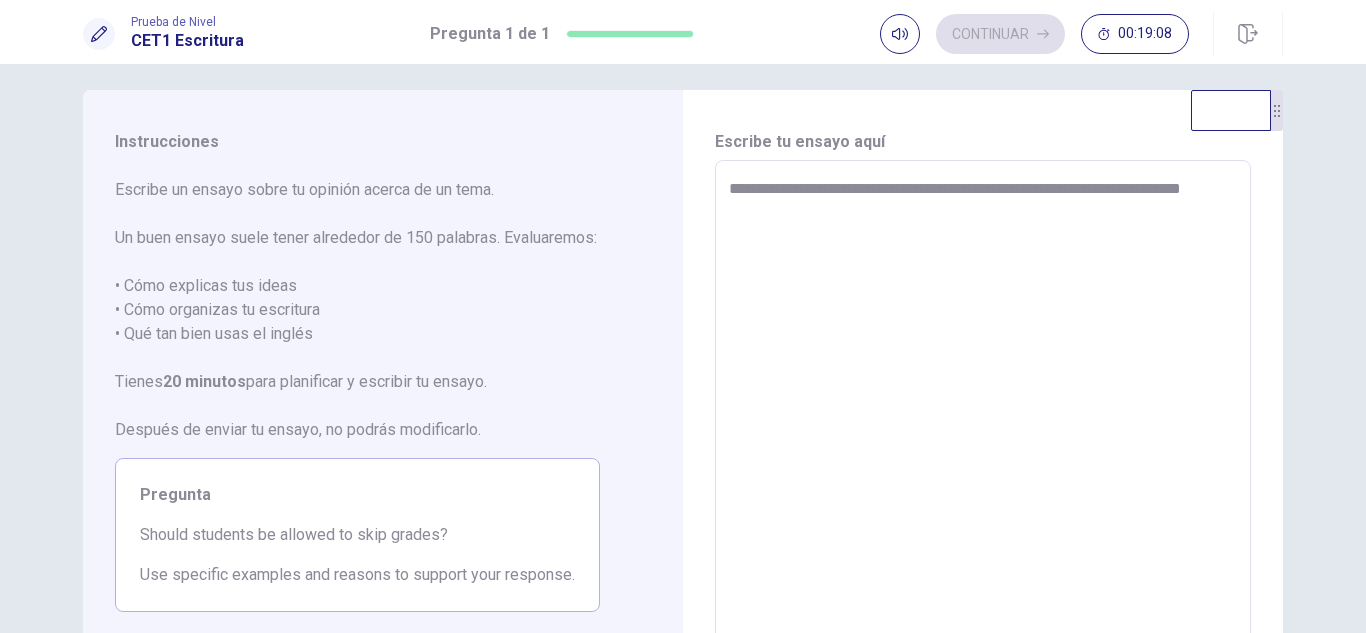 type on "*" 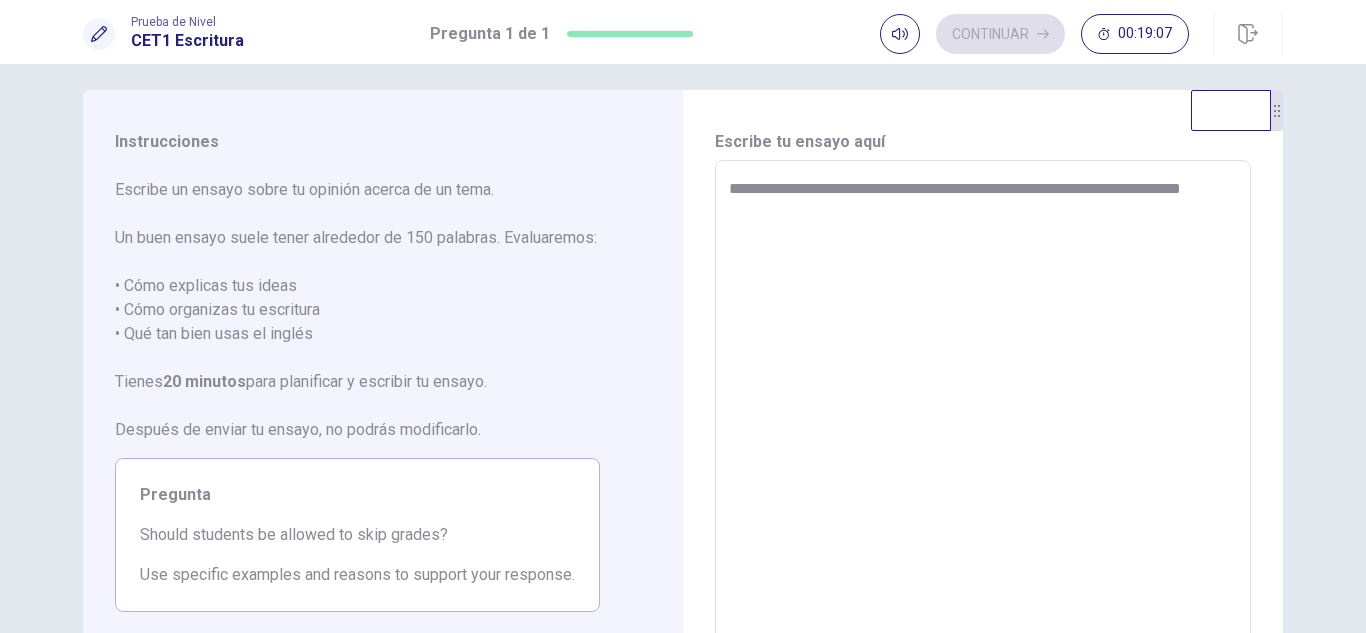 type on "**********" 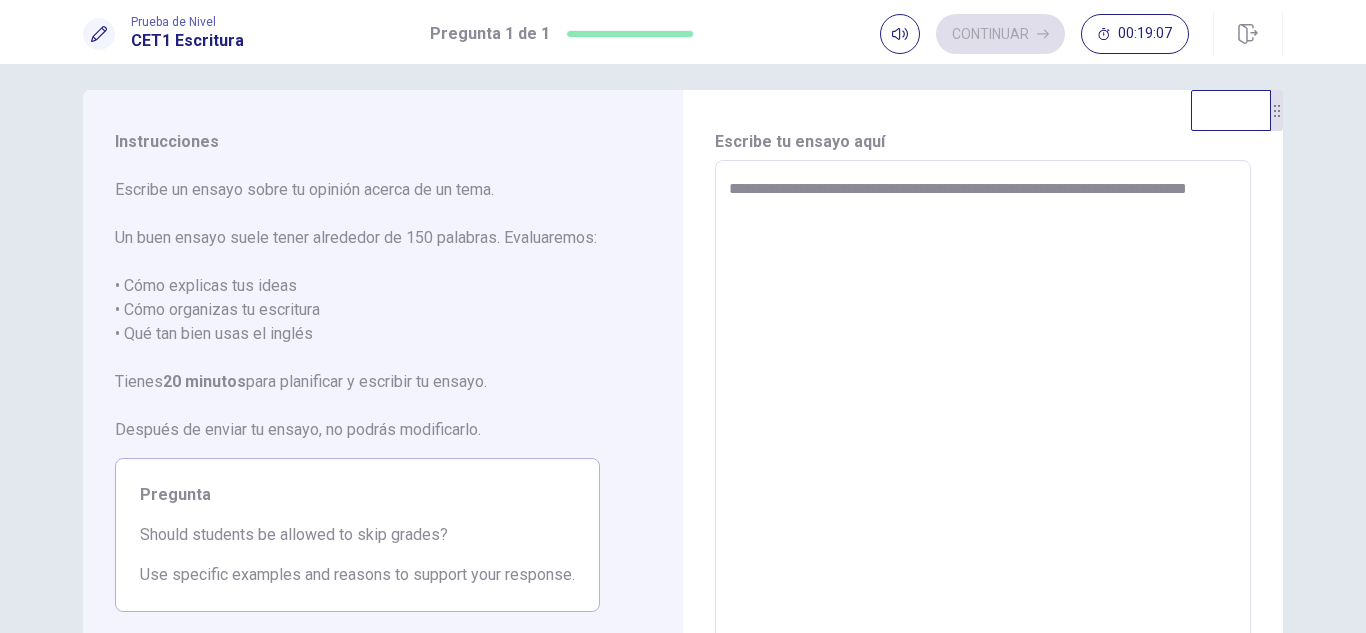 type on "*" 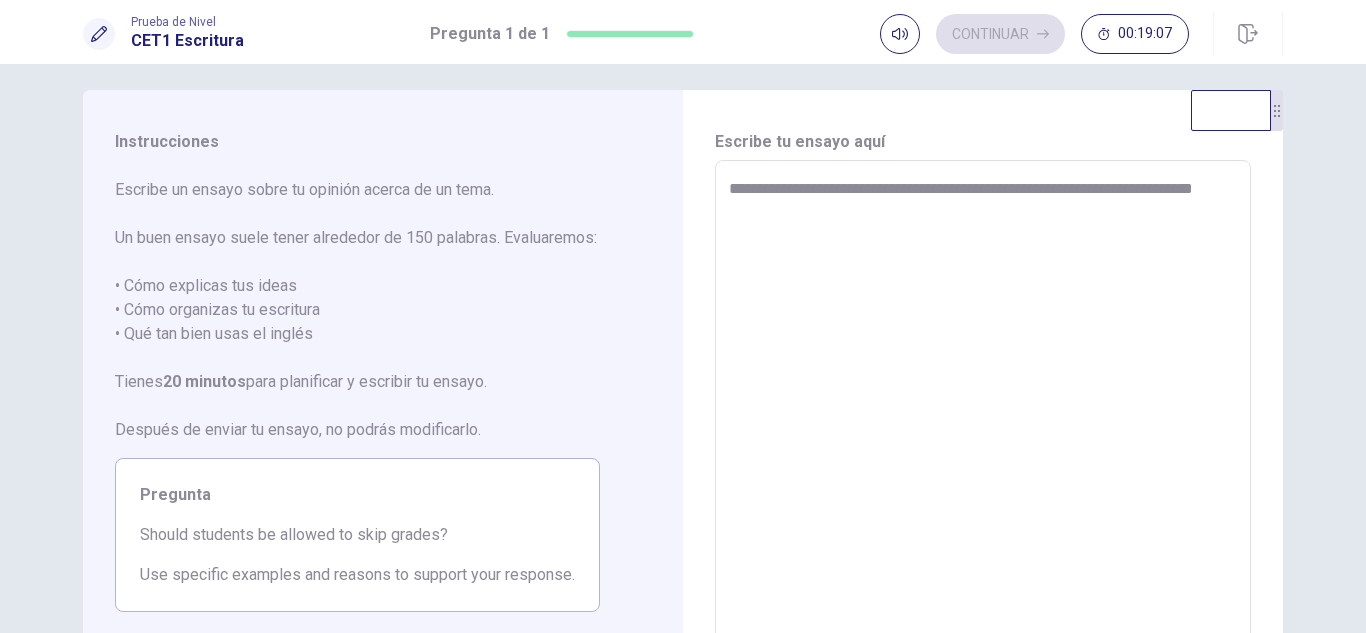 type on "*" 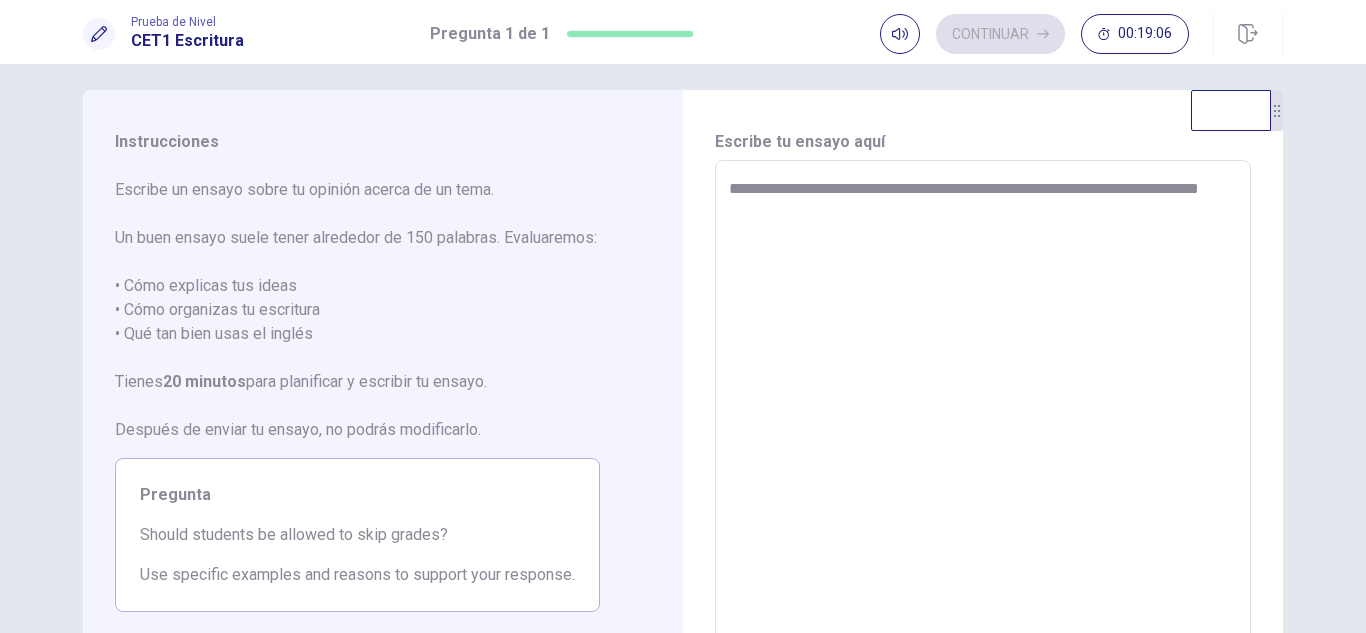 type on "**********" 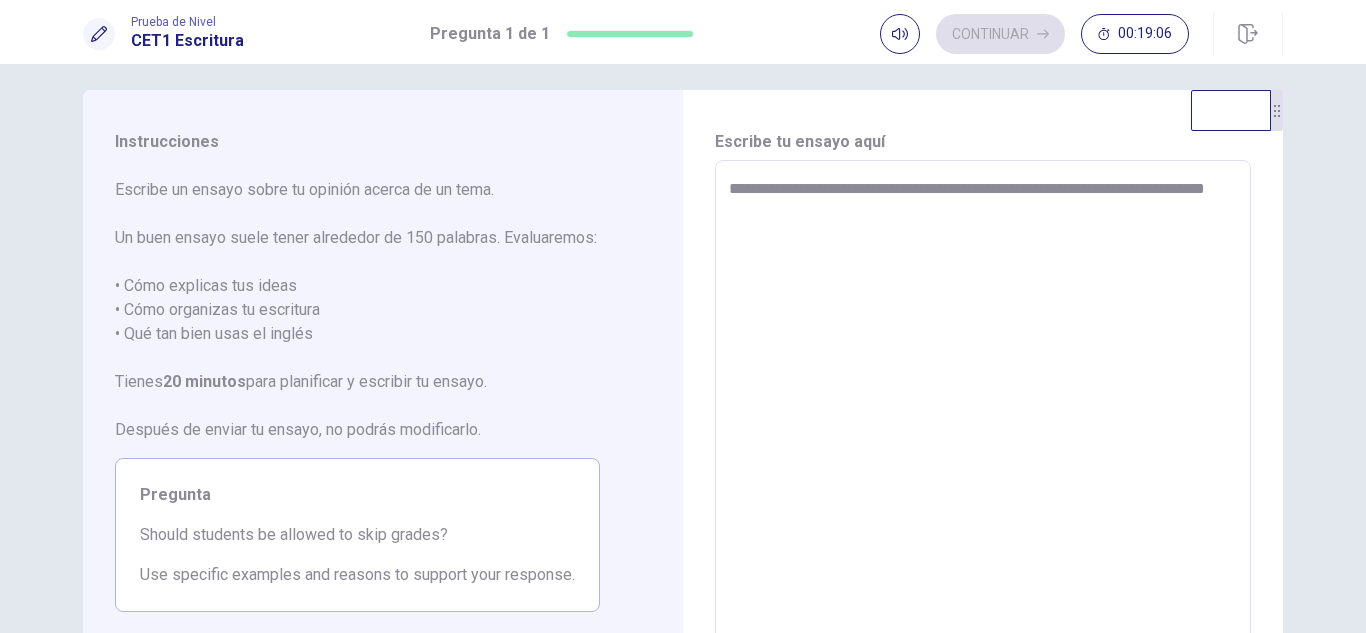 type on "**********" 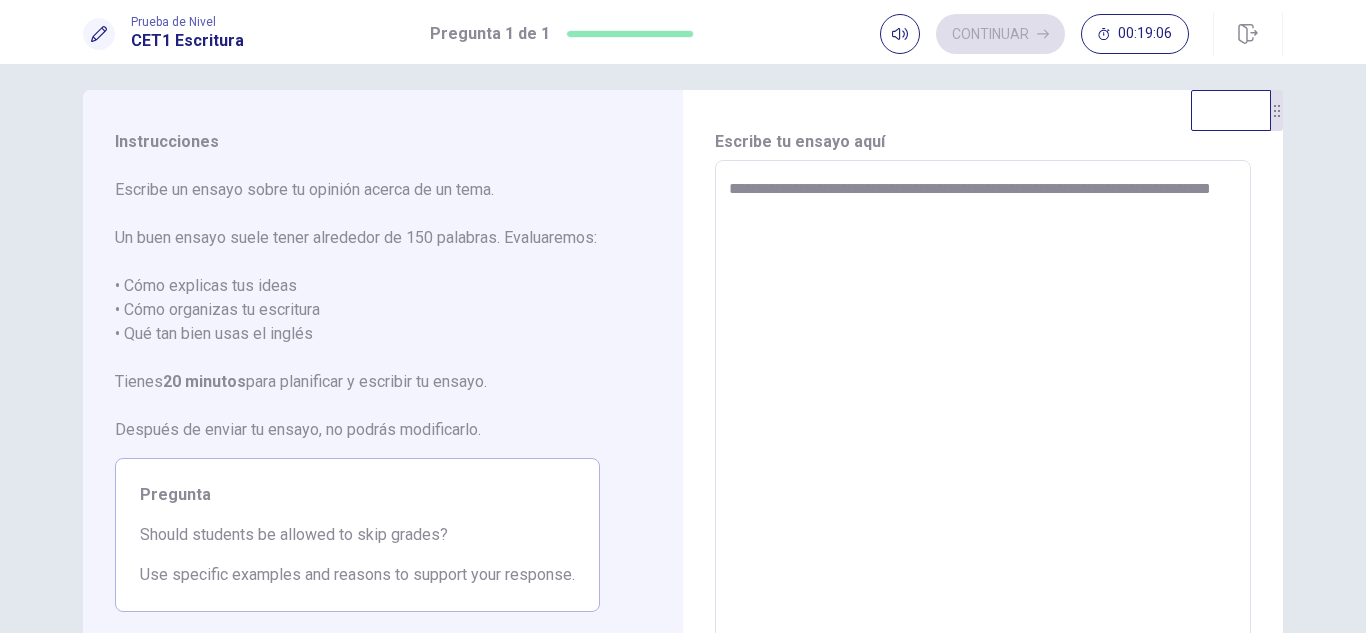 type on "*" 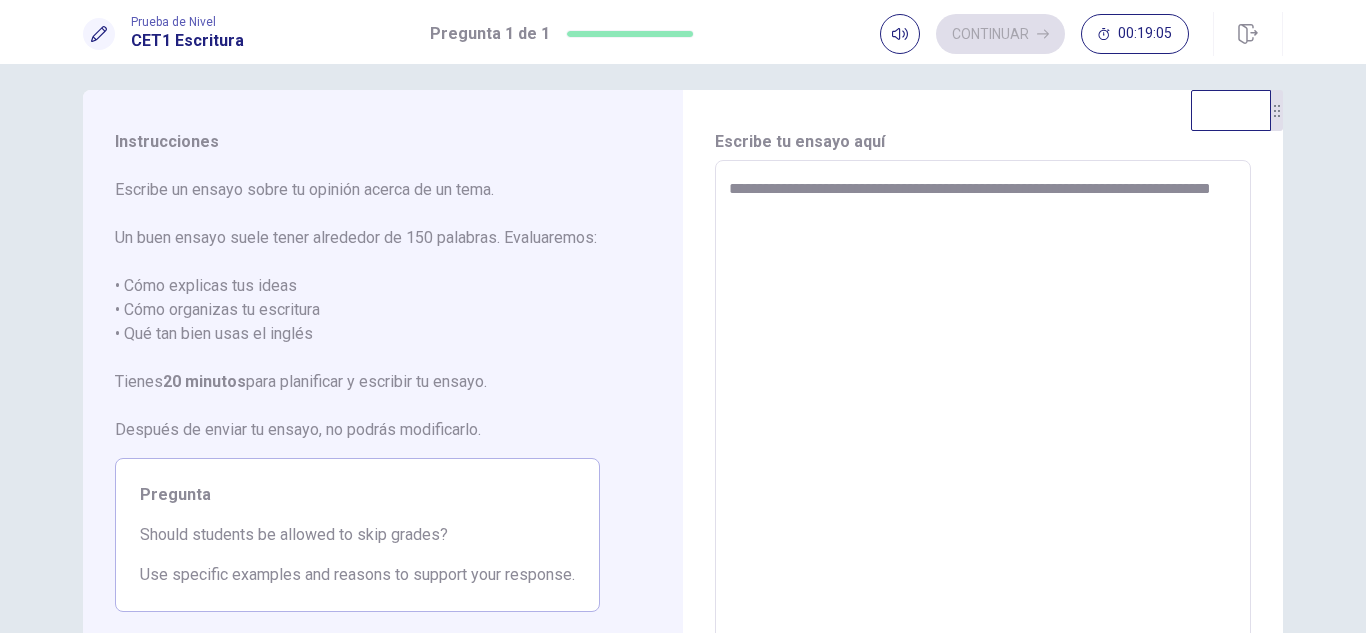 type on "**********" 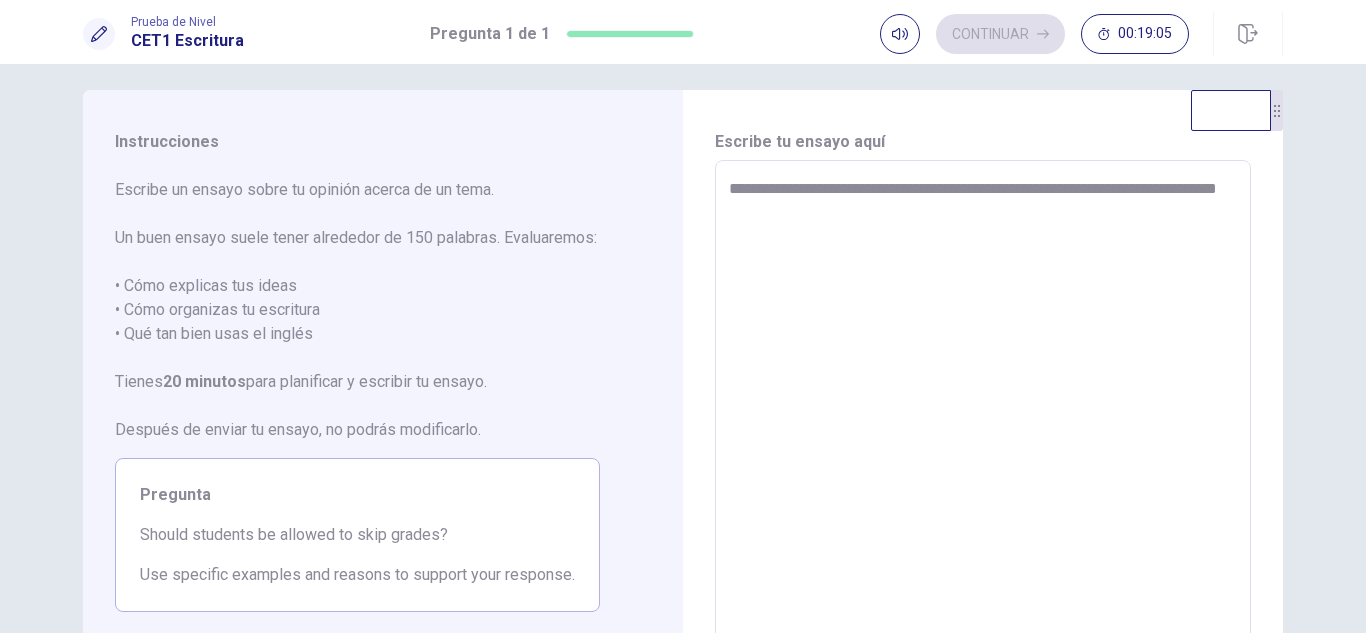 type on "*" 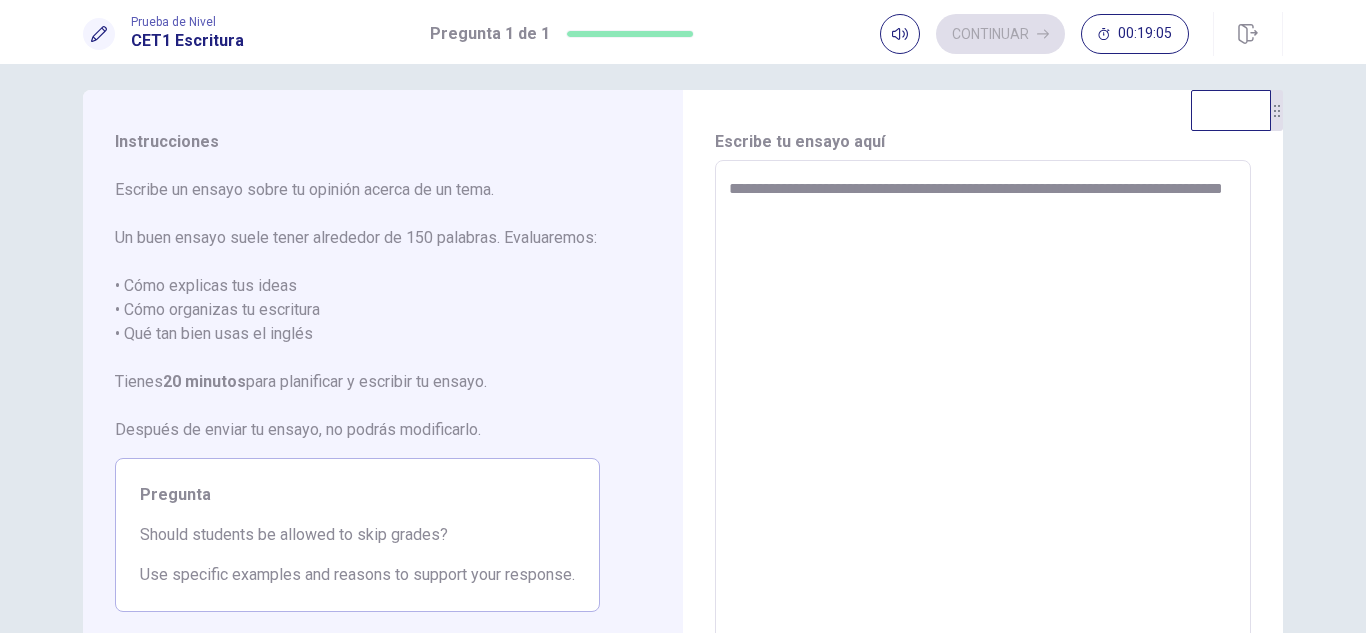 type 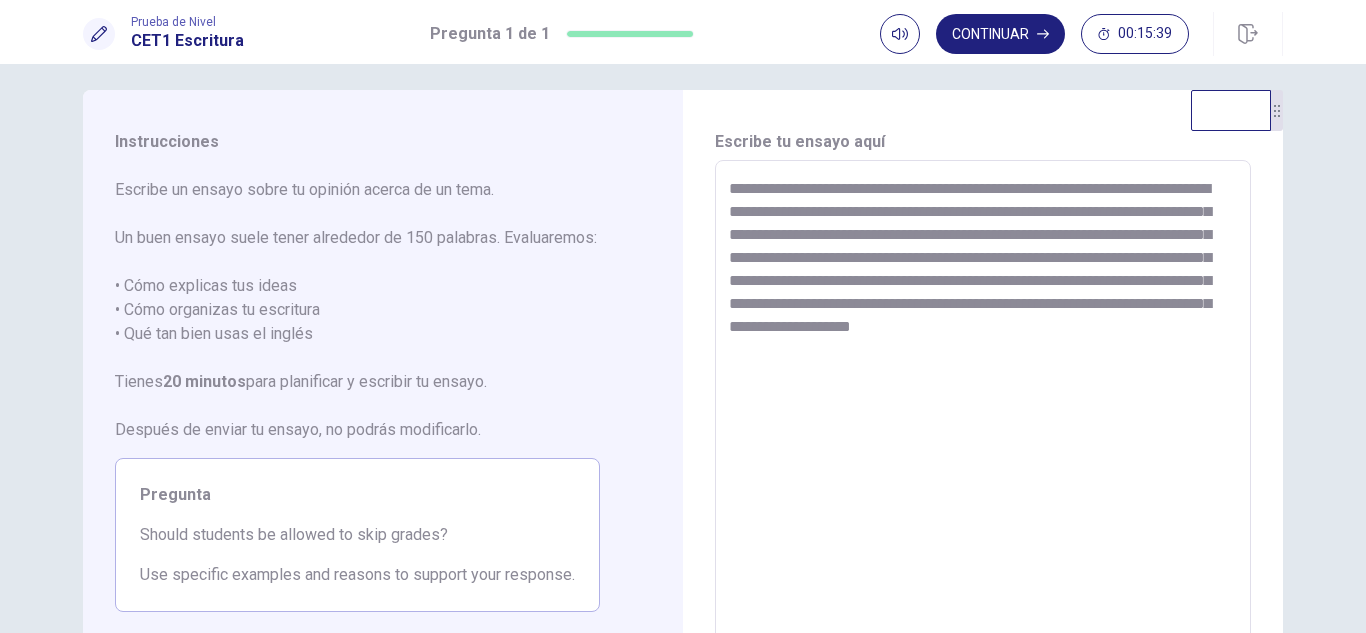 click on "**********" at bounding box center (983, 437) 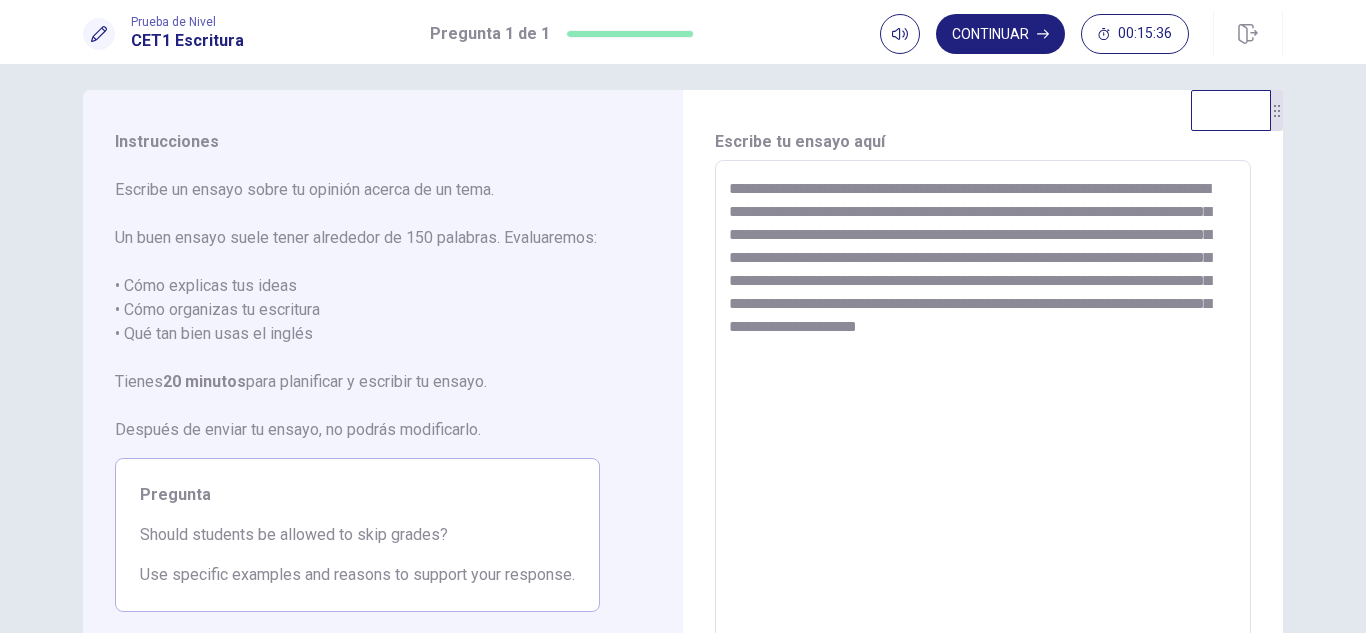 click on "**********" at bounding box center (983, 437) 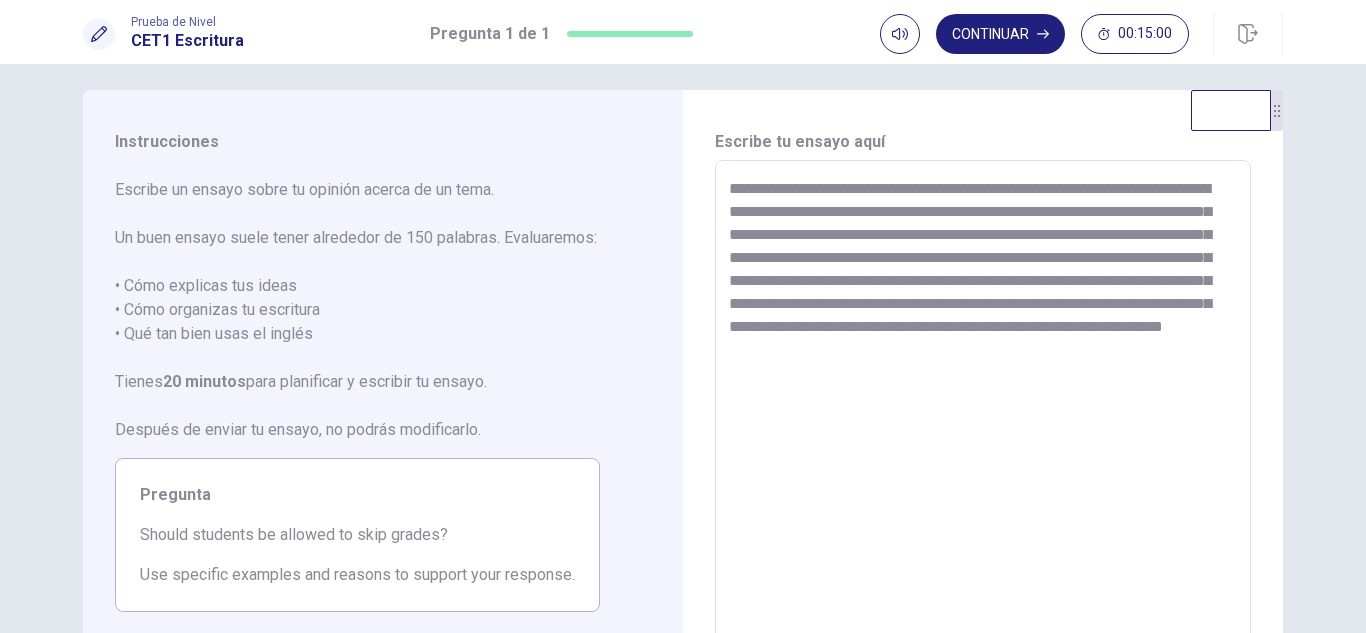 click on "**********" at bounding box center [983, 437] 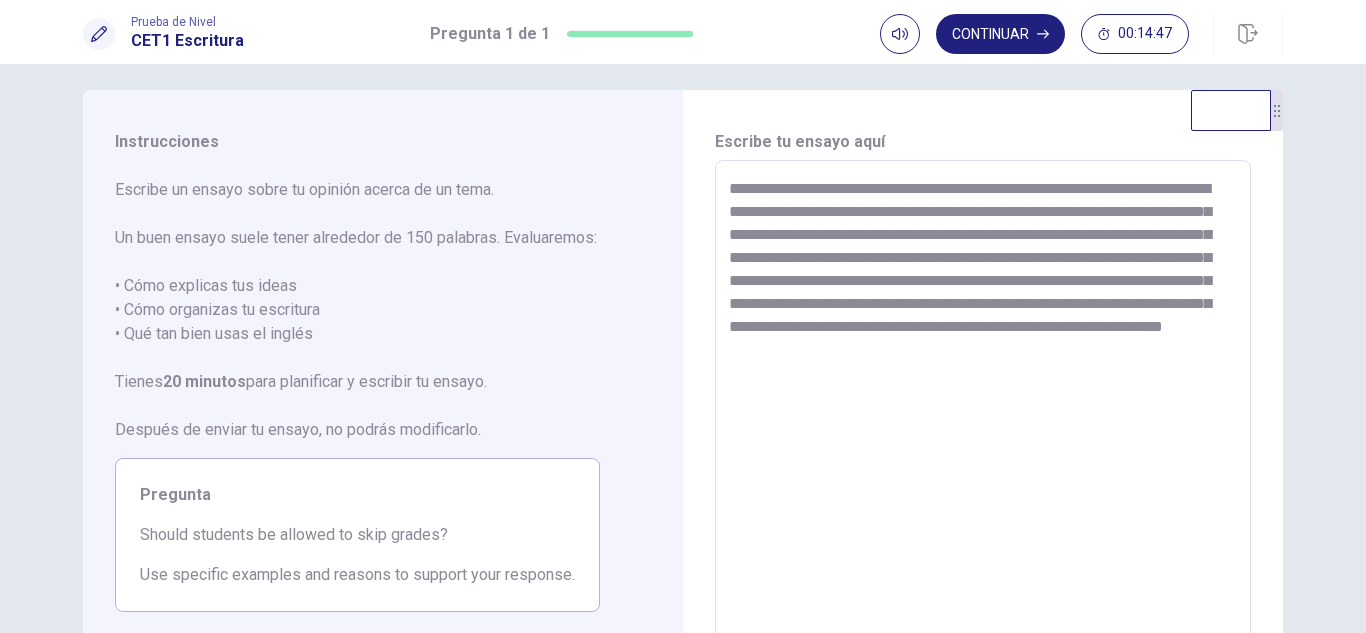 click on "**********" at bounding box center (983, 437) 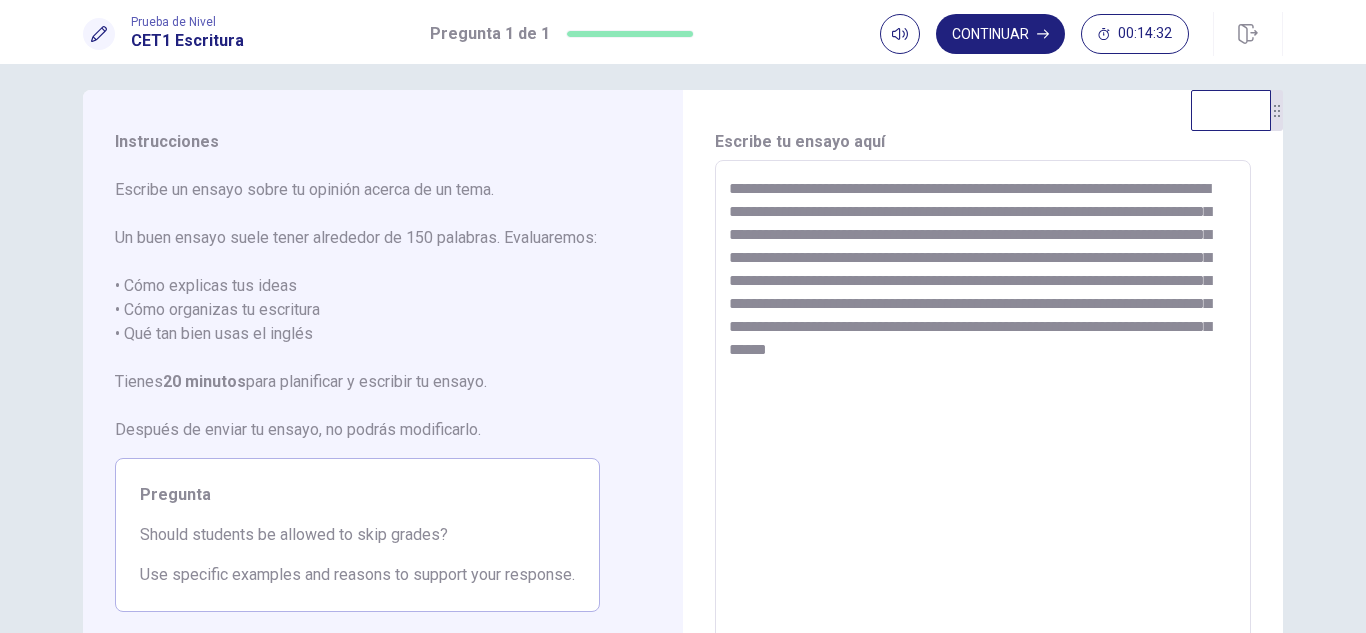 click on "**********" at bounding box center (983, 437) 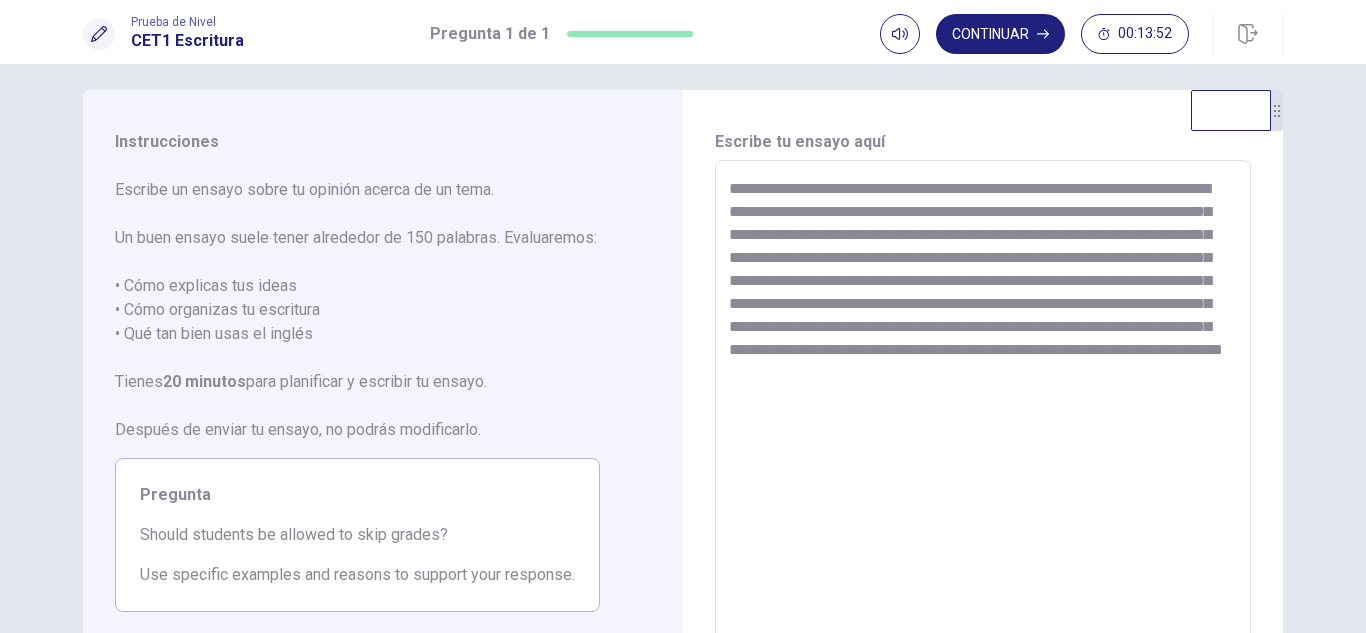 click on "**********" at bounding box center (983, 437) 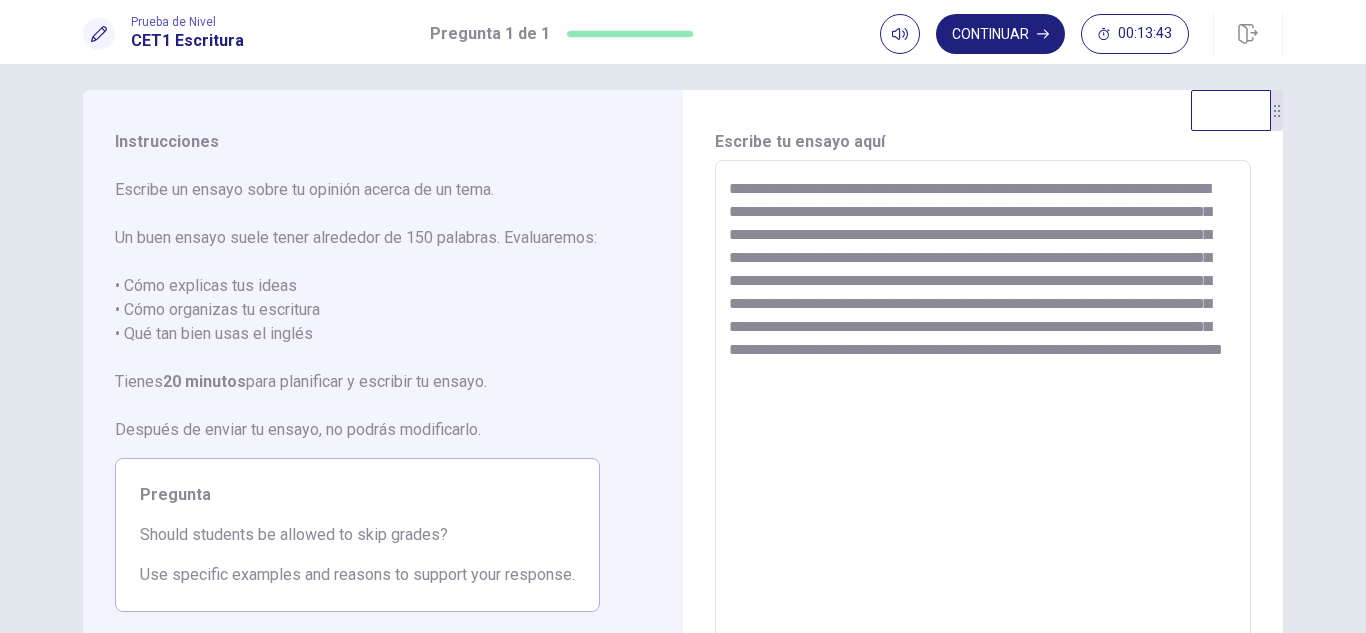 click on "**********" at bounding box center [983, 437] 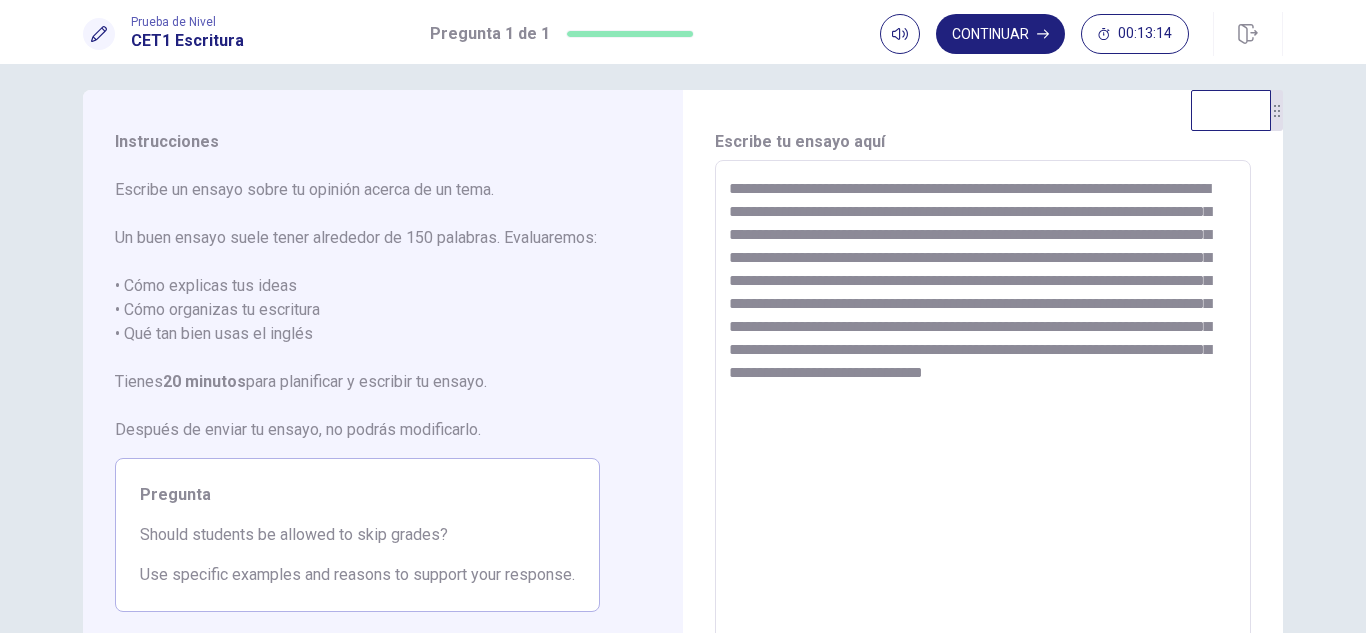 click on "**********" at bounding box center [983, 437] 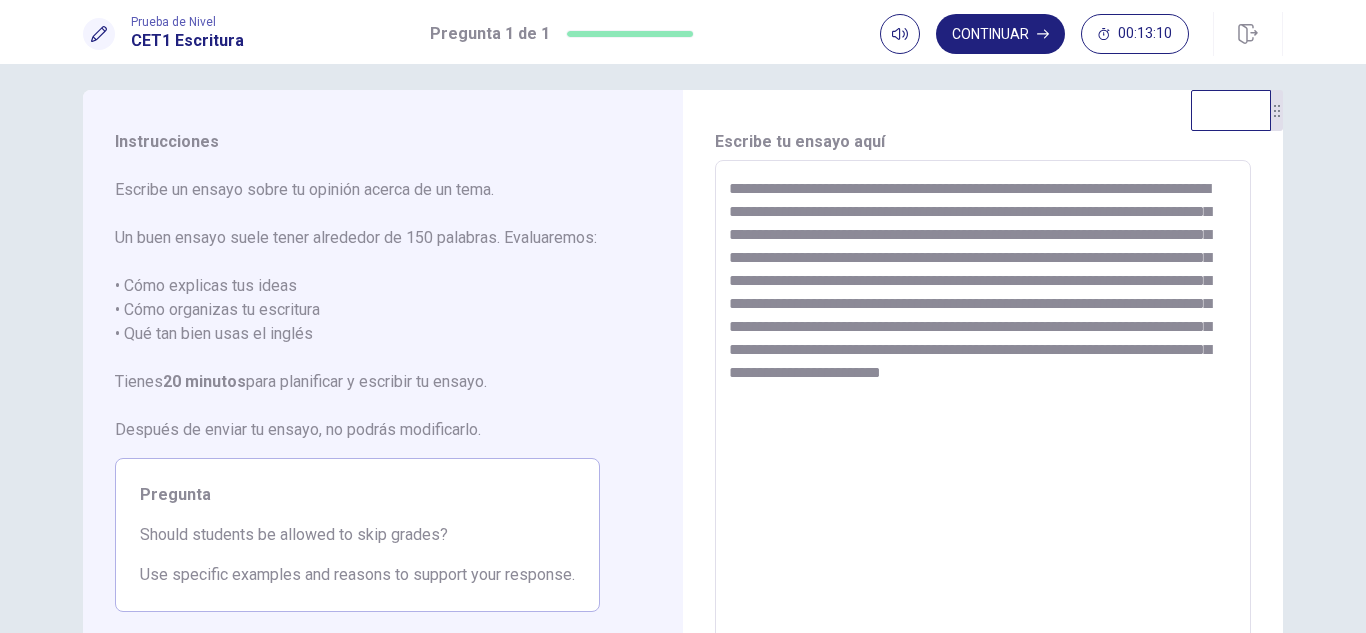click on "**********" at bounding box center [983, 437] 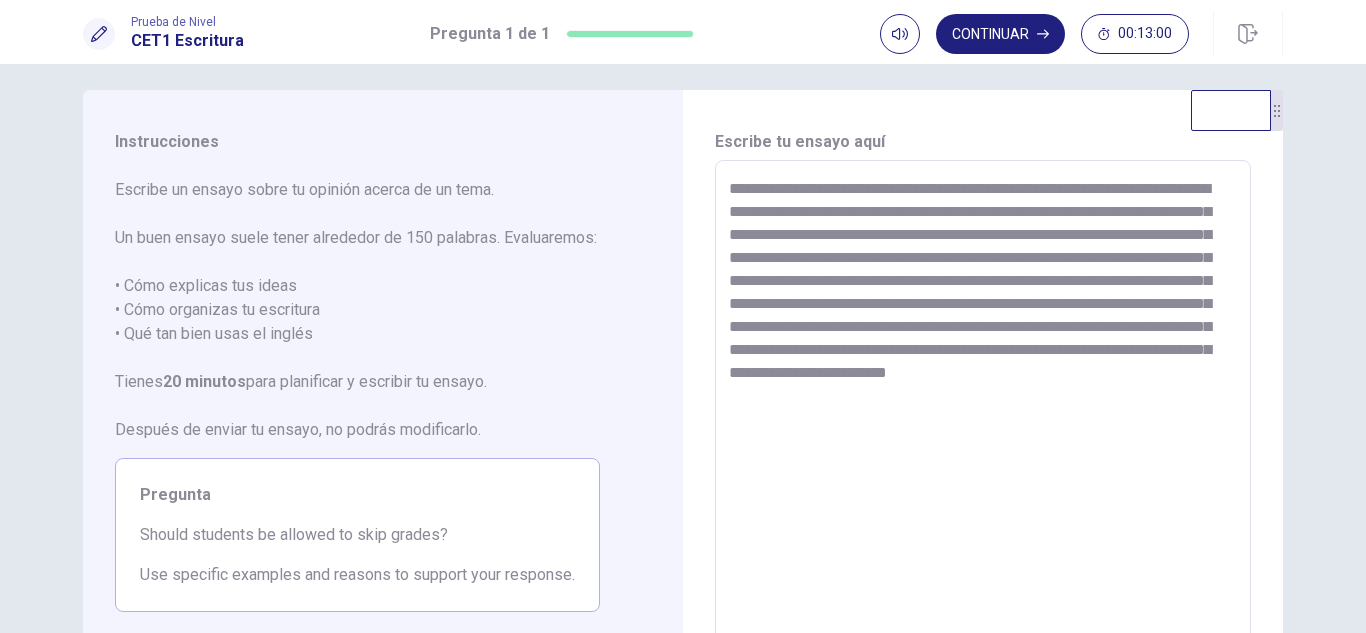 click on "**********" at bounding box center (983, 437) 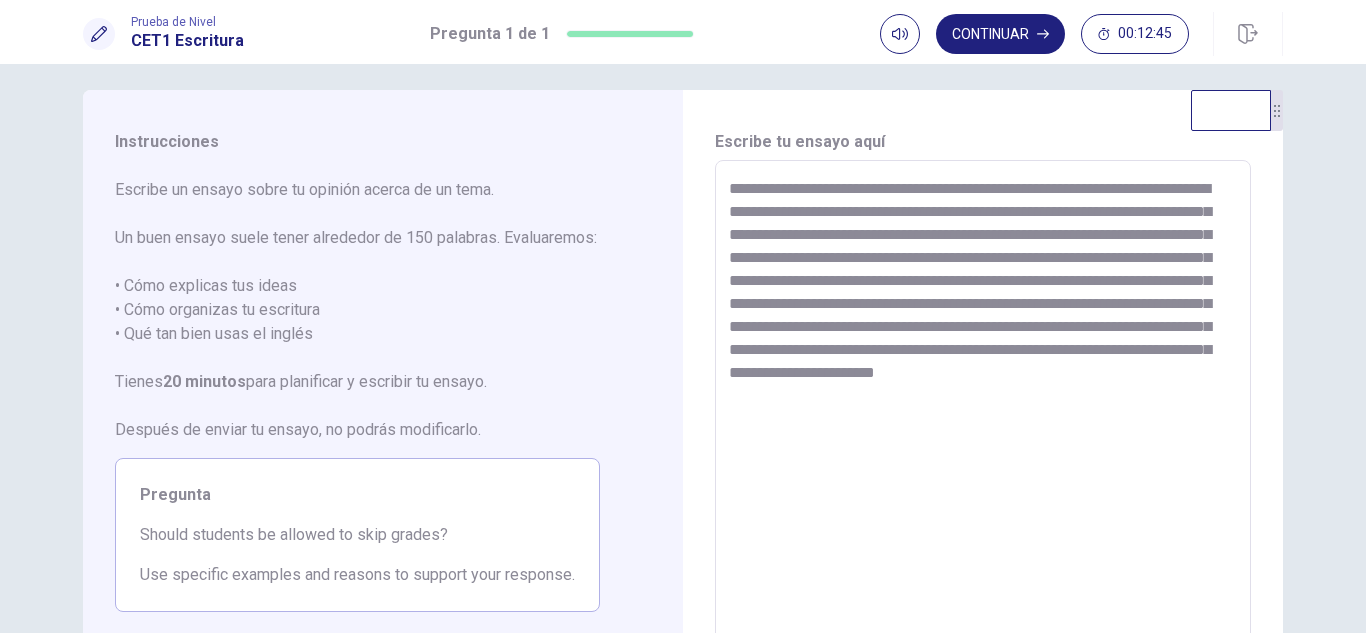 click on "**********" at bounding box center (983, 437) 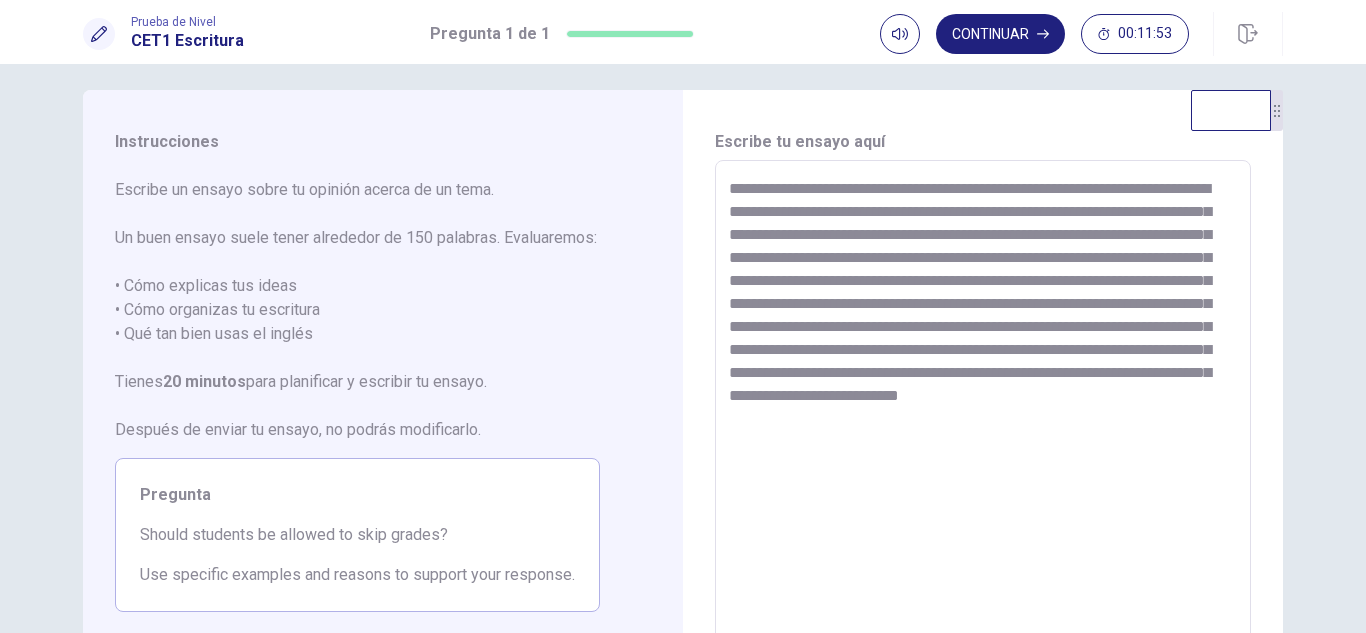 click on "**********" at bounding box center [983, 437] 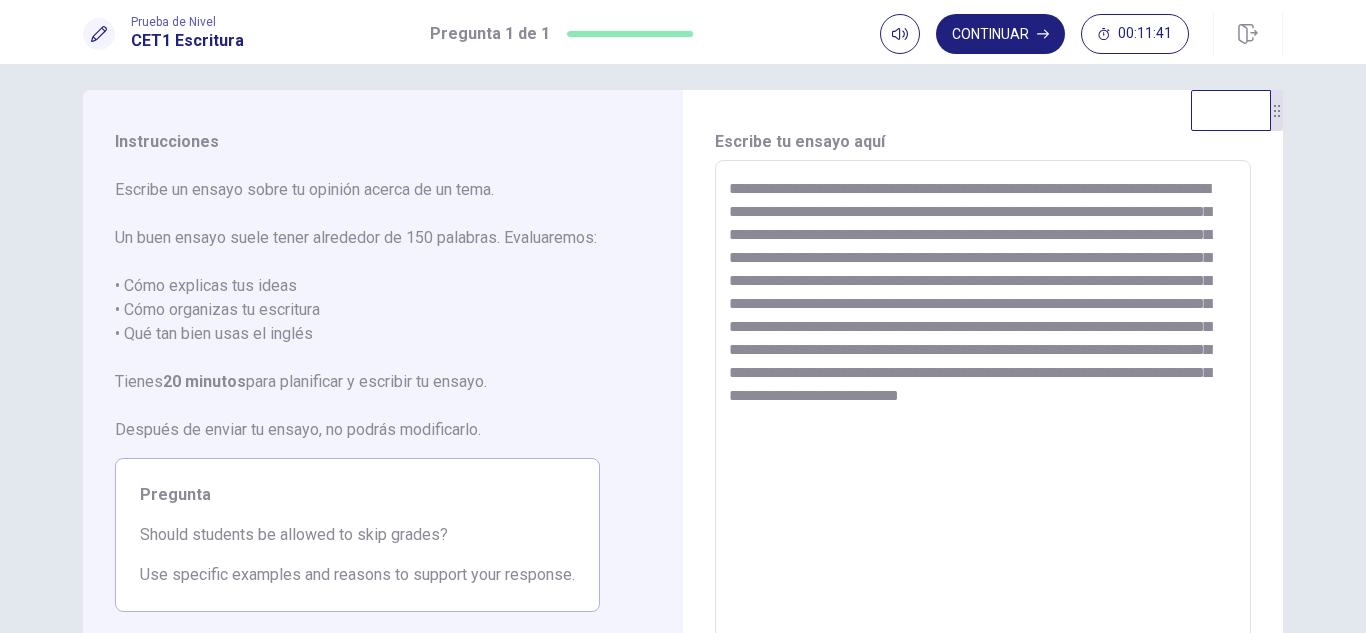 click on "**********" at bounding box center [983, 437] 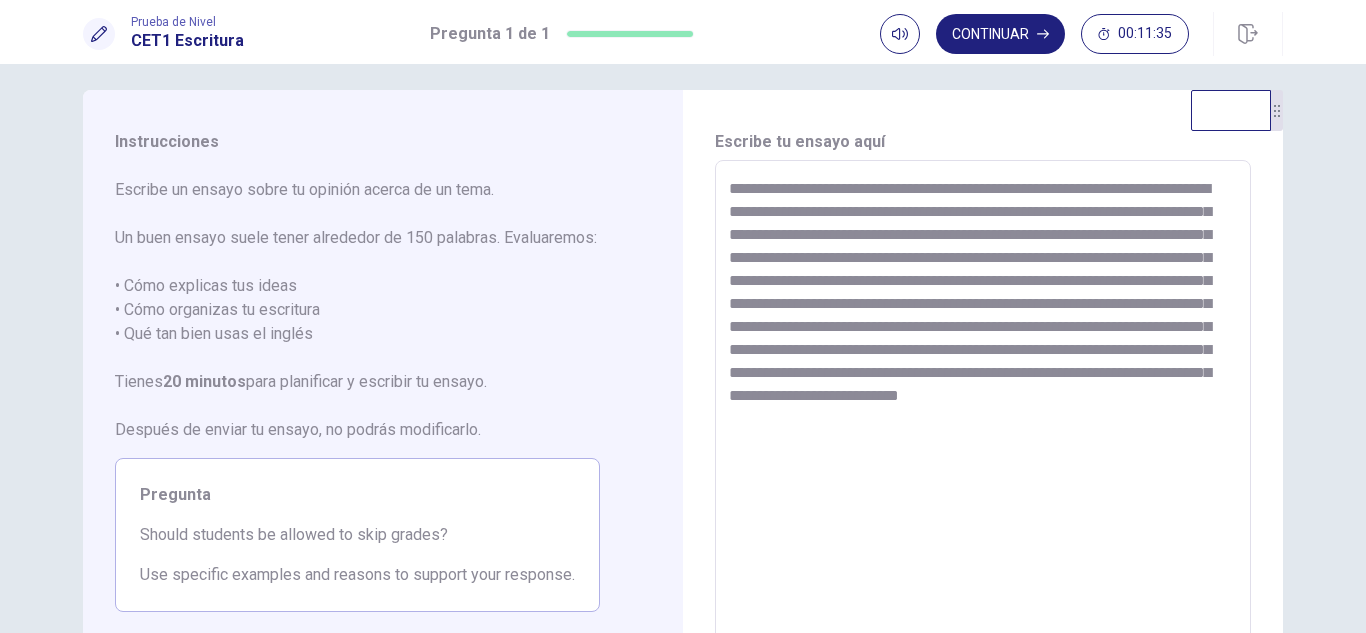 click on "**********" at bounding box center (983, 437) 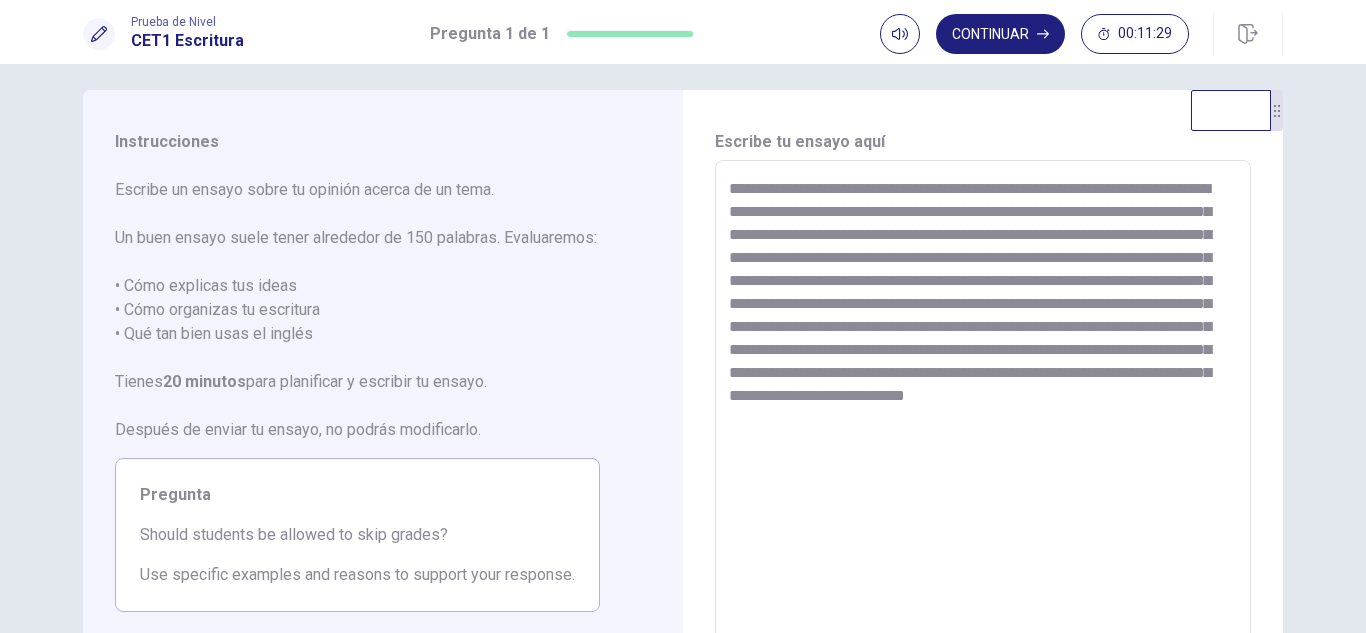 click on "**********" at bounding box center (983, 437) 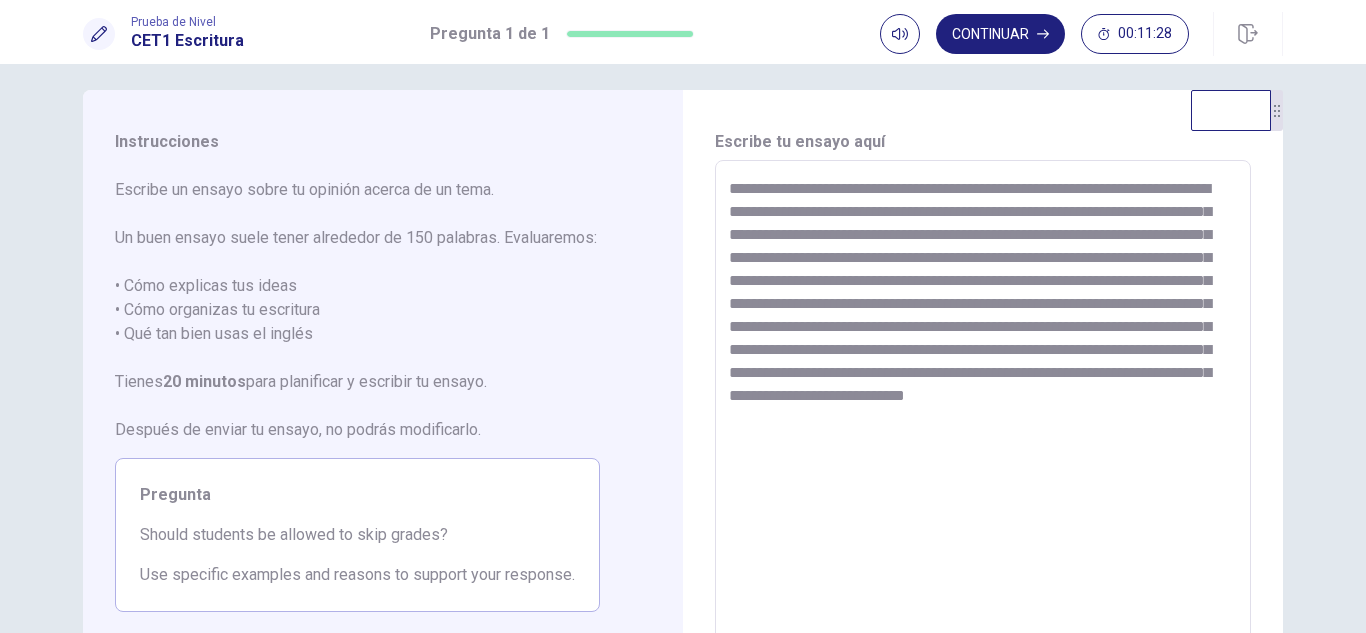 click on "**********" at bounding box center [983, 437] 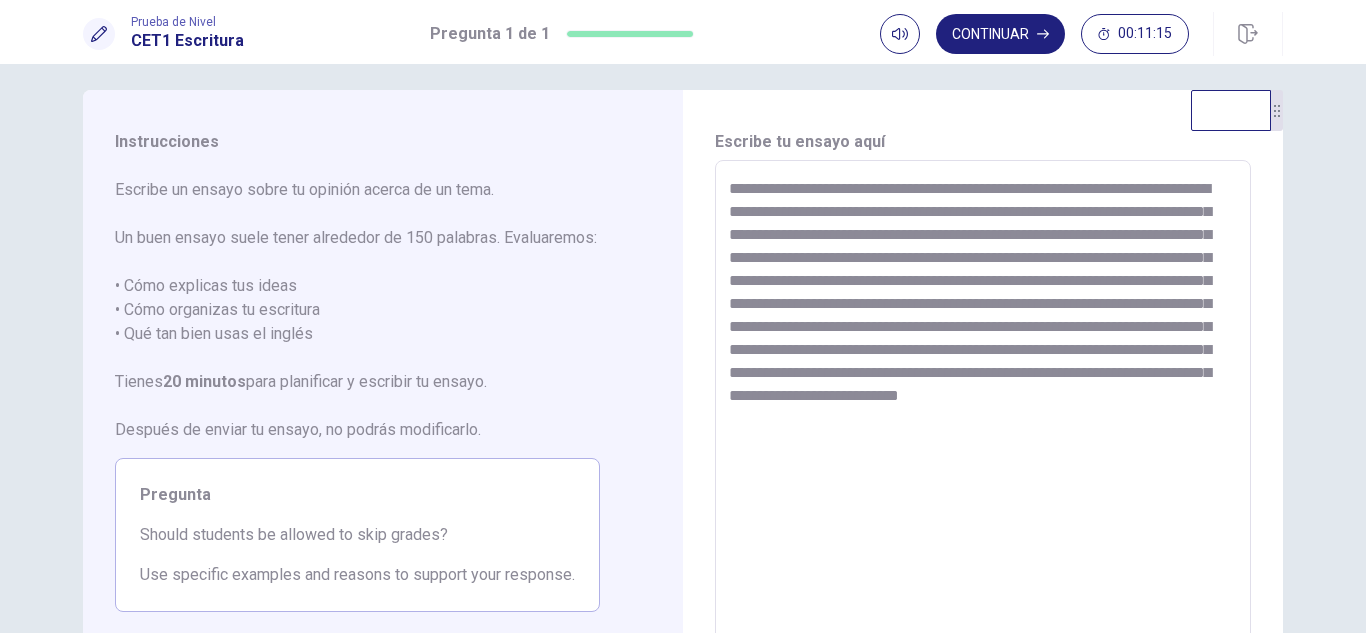 click on "**********" at bounding box center [983, 437] 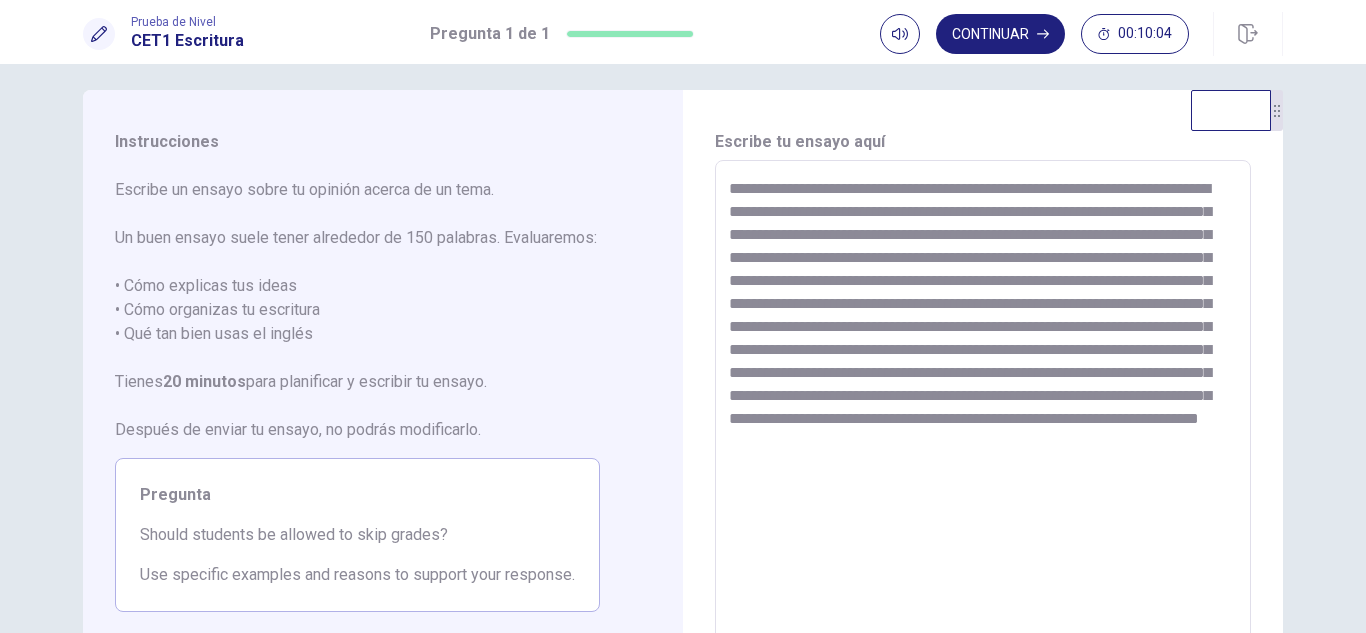 click on "**********" at bounding box center [983, 437] 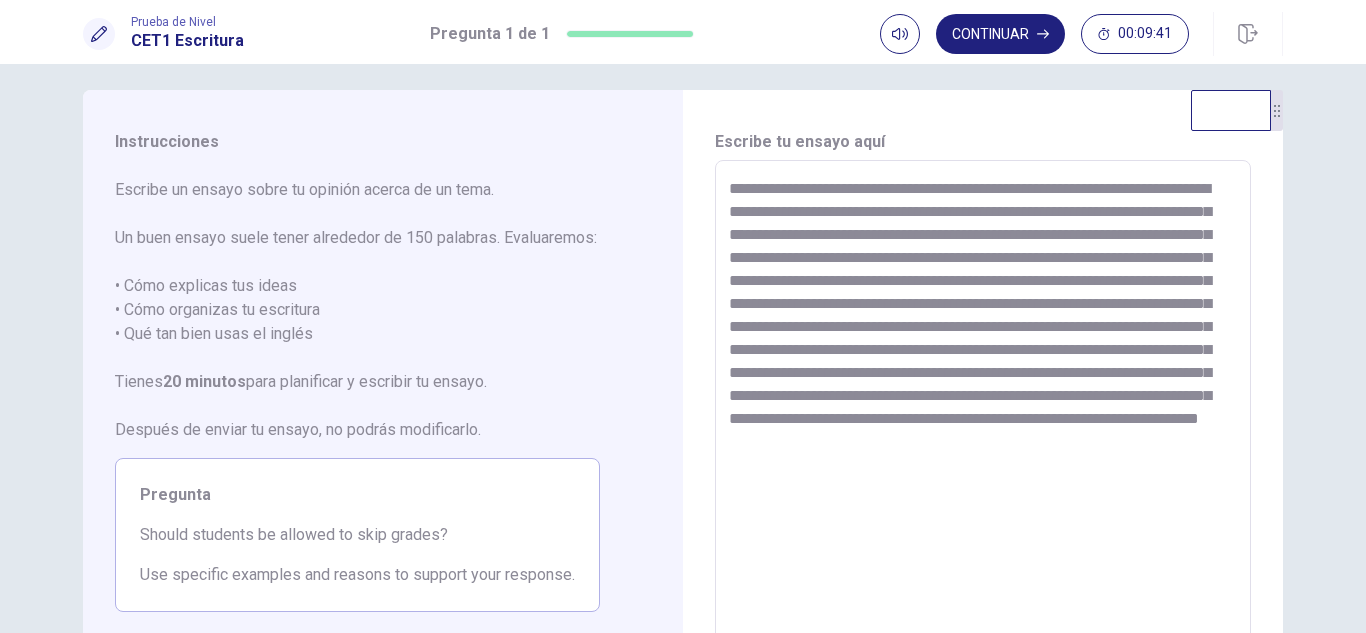 click on "**********" at bounding box center [983, 437] 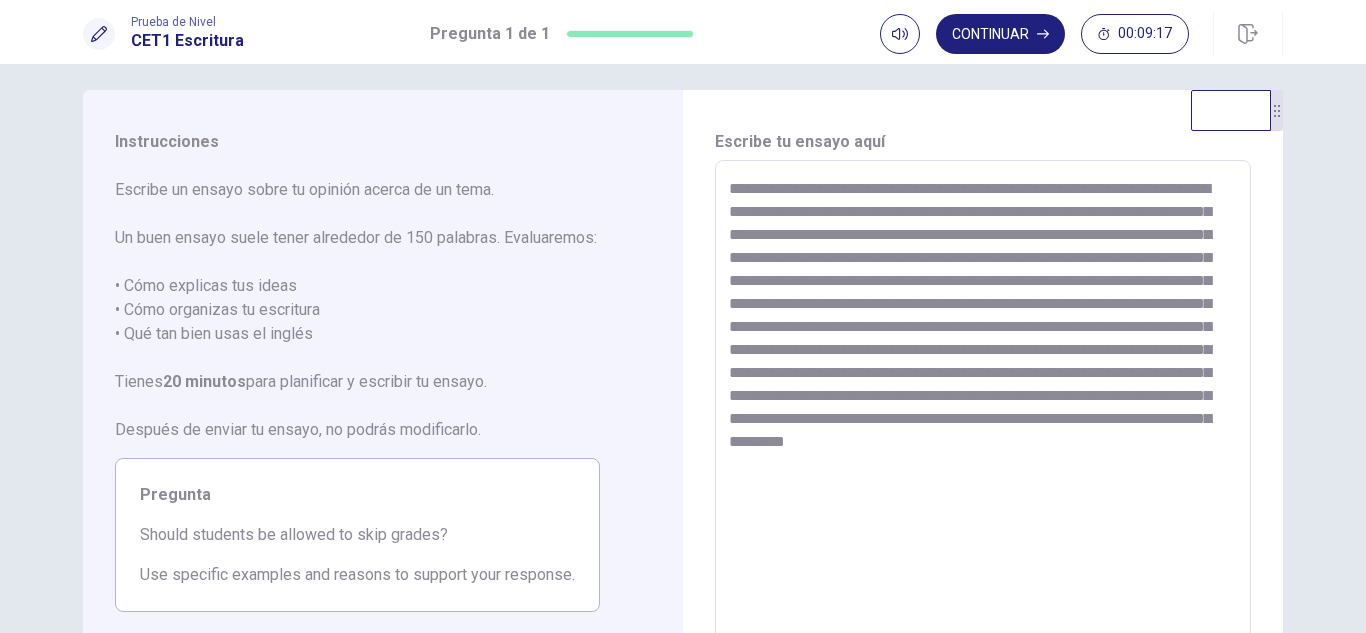 click on "**********" at bounding box center (983, 437) 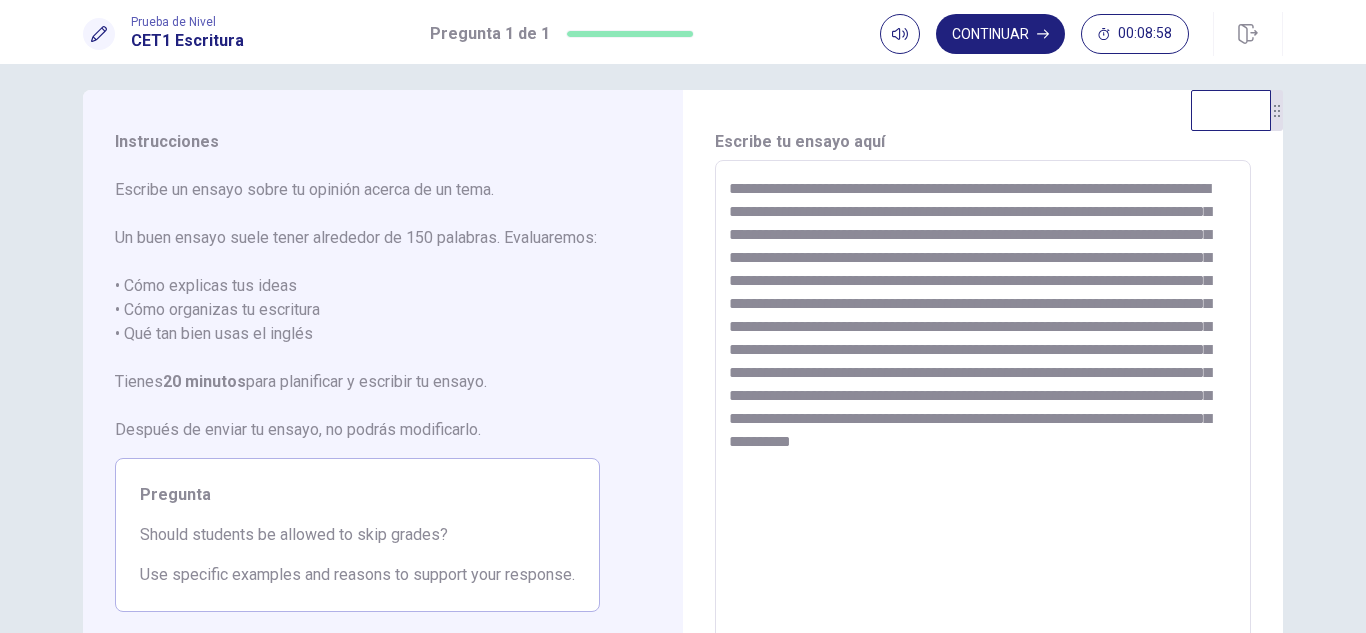 click on "**********" at bounding box center (983, 437) 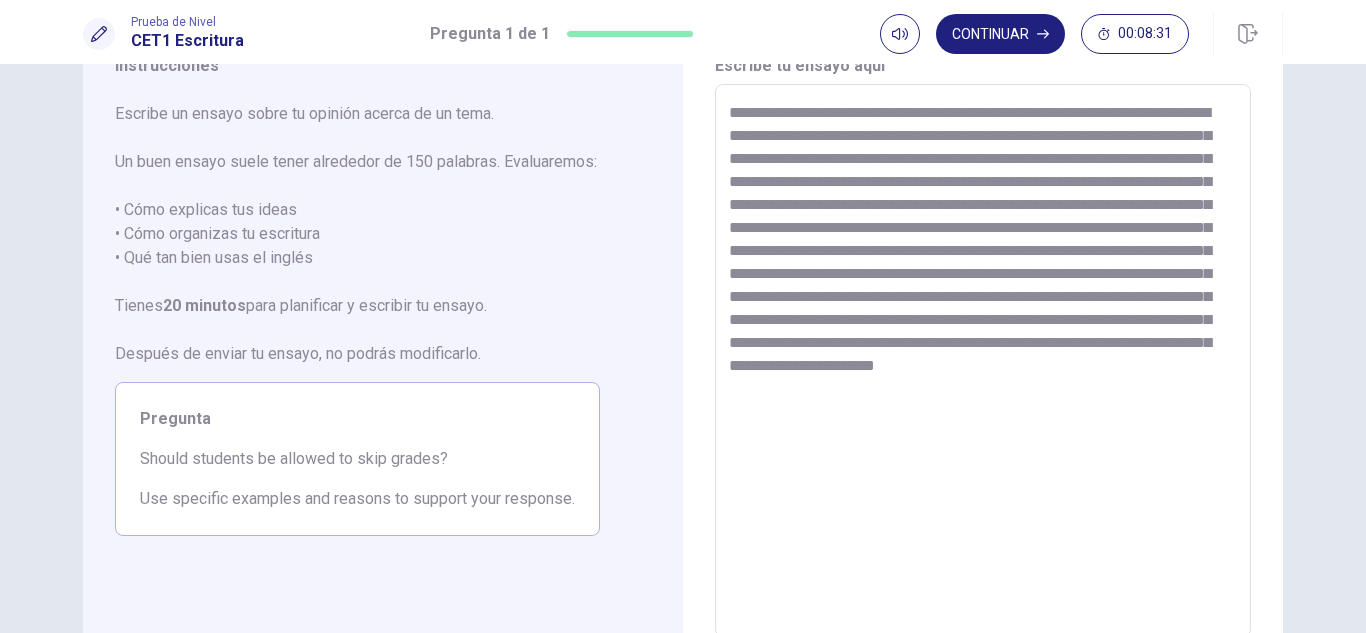 scroll, scrollTop: 91, scrollLeft: 0, axis: vertical 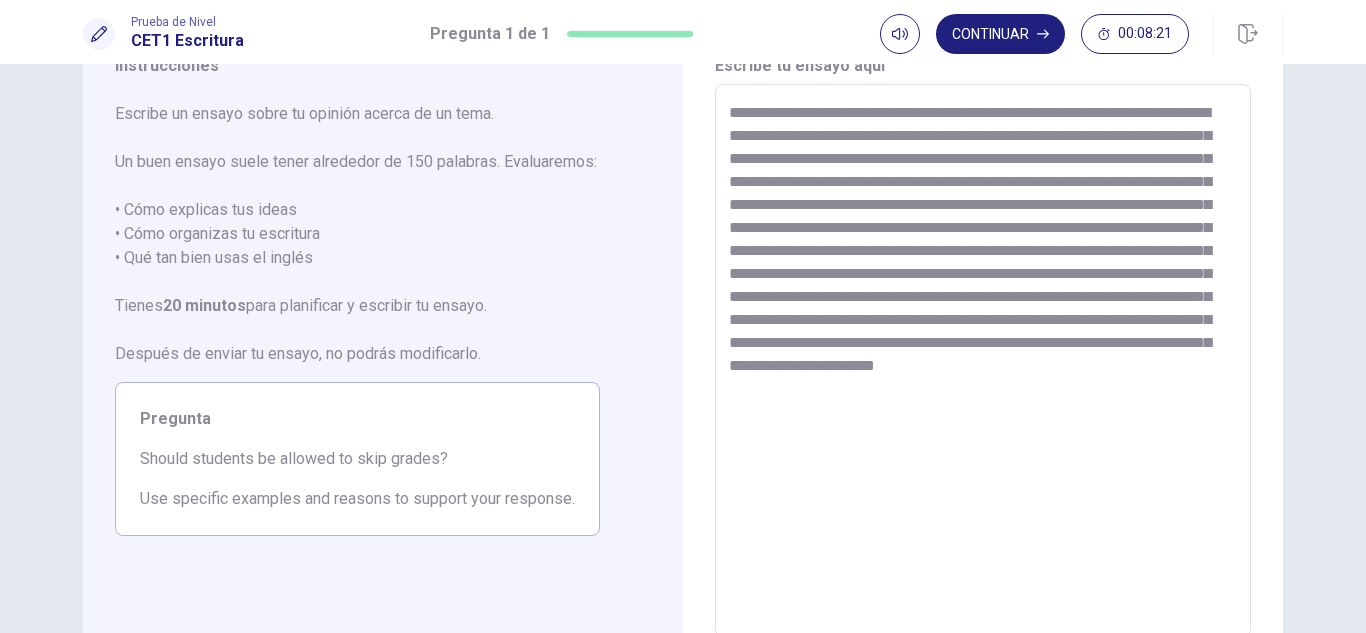 click on "**********" at bounding box center [983, 361] 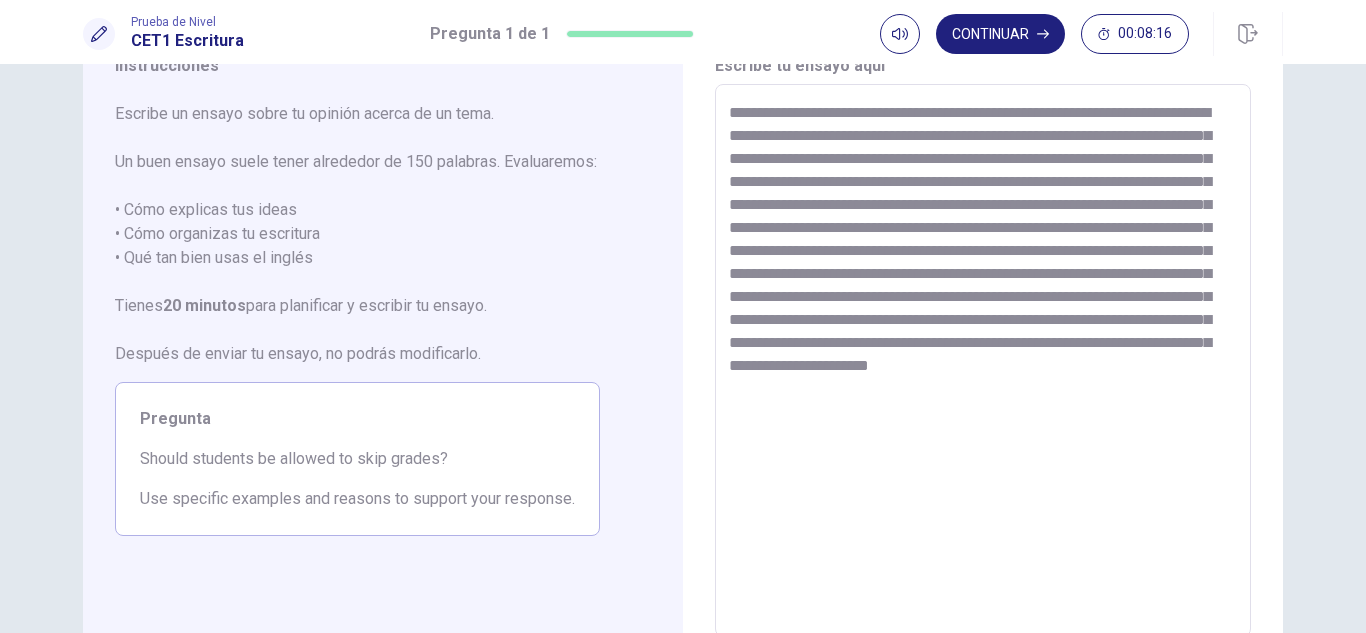 click on "**********" at bounding box center (983, 361) 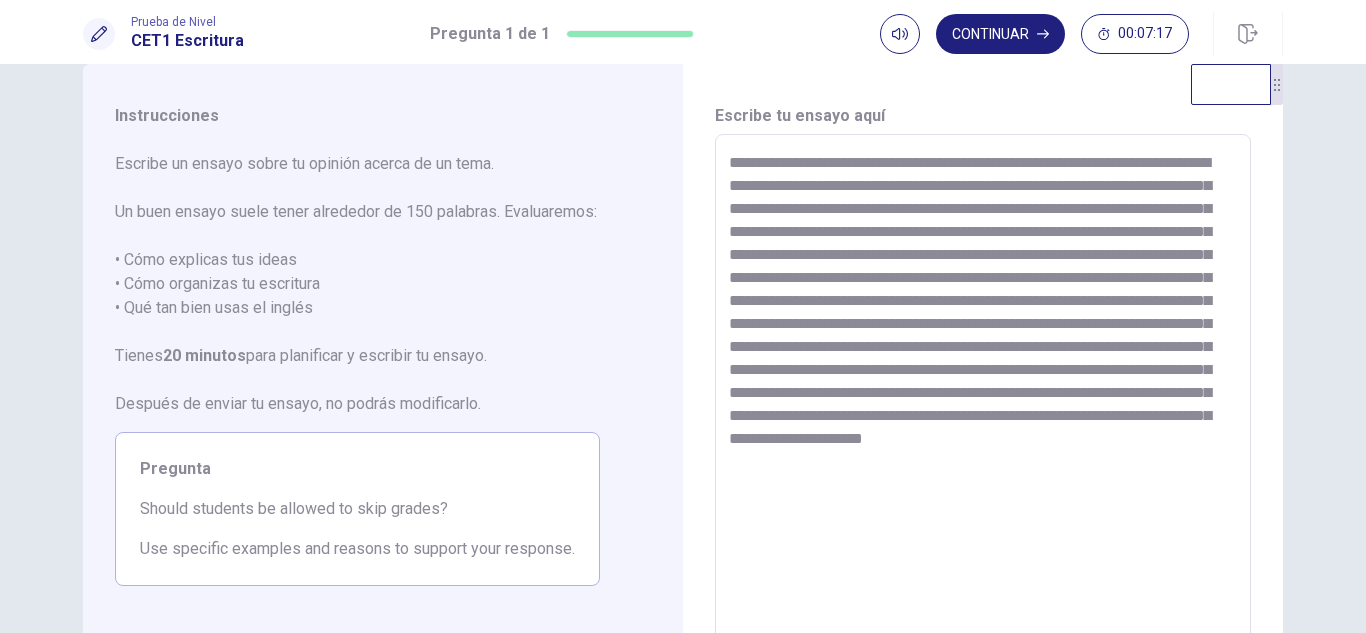 scroll, scrollTop: 31, scrollLeft: 0, axis: vertical 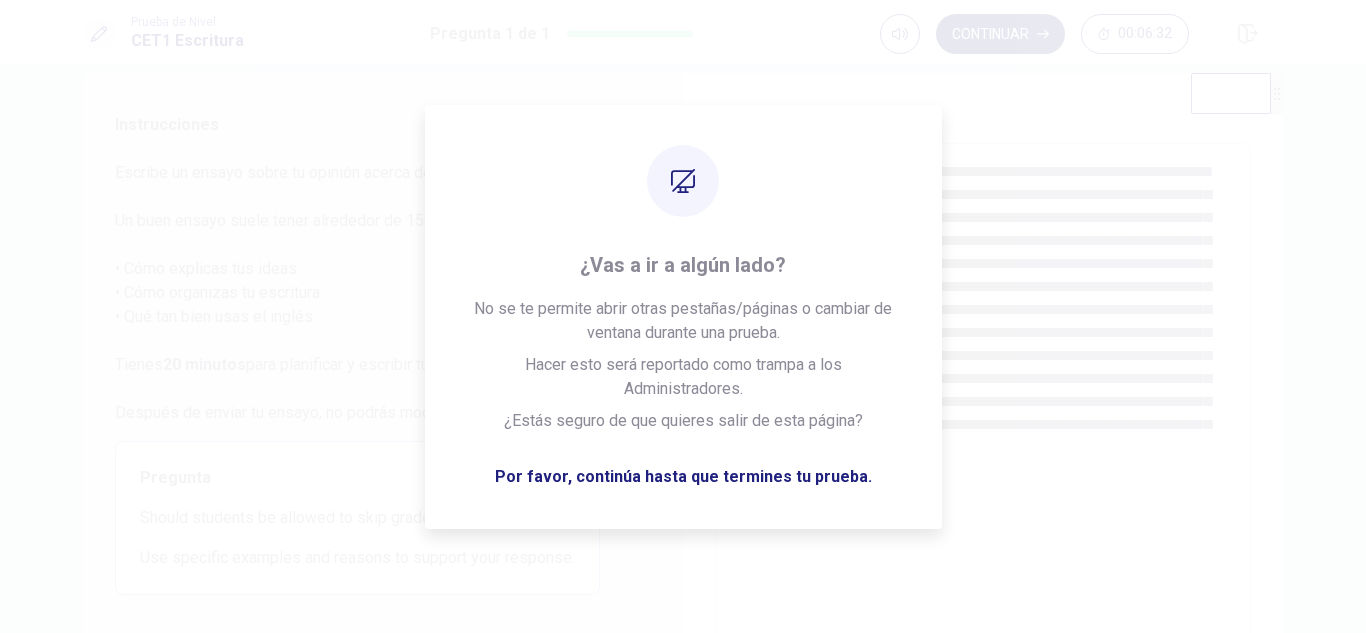 click on "Continuar" at bounding box center (1000, 34) 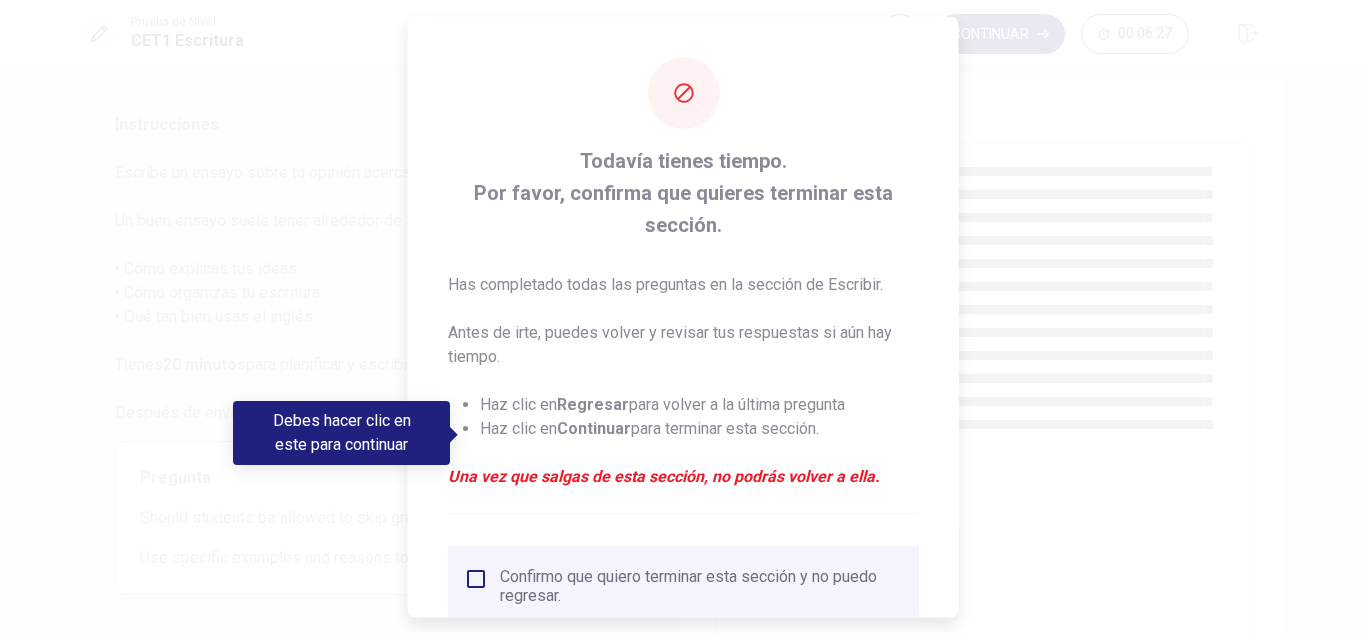 scroll, scrollTop: 145, scrollLeft: 0, axis: vertical 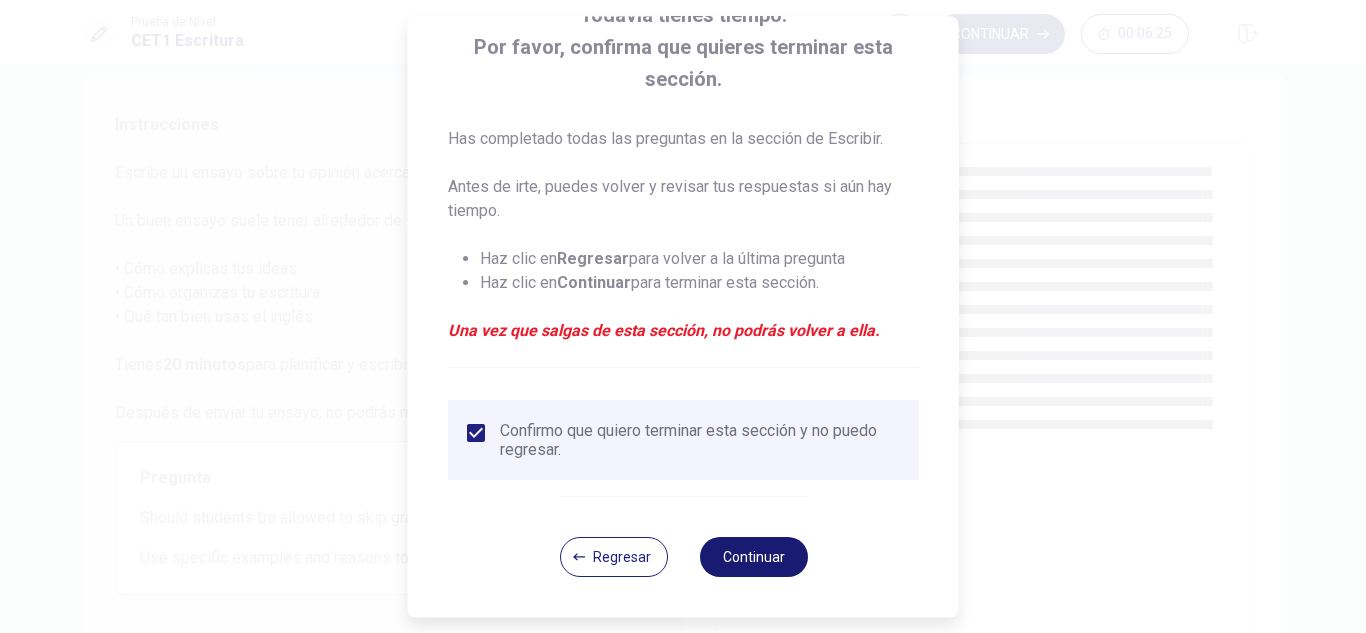 click on "Continuar" at bounding box center (753, 557) 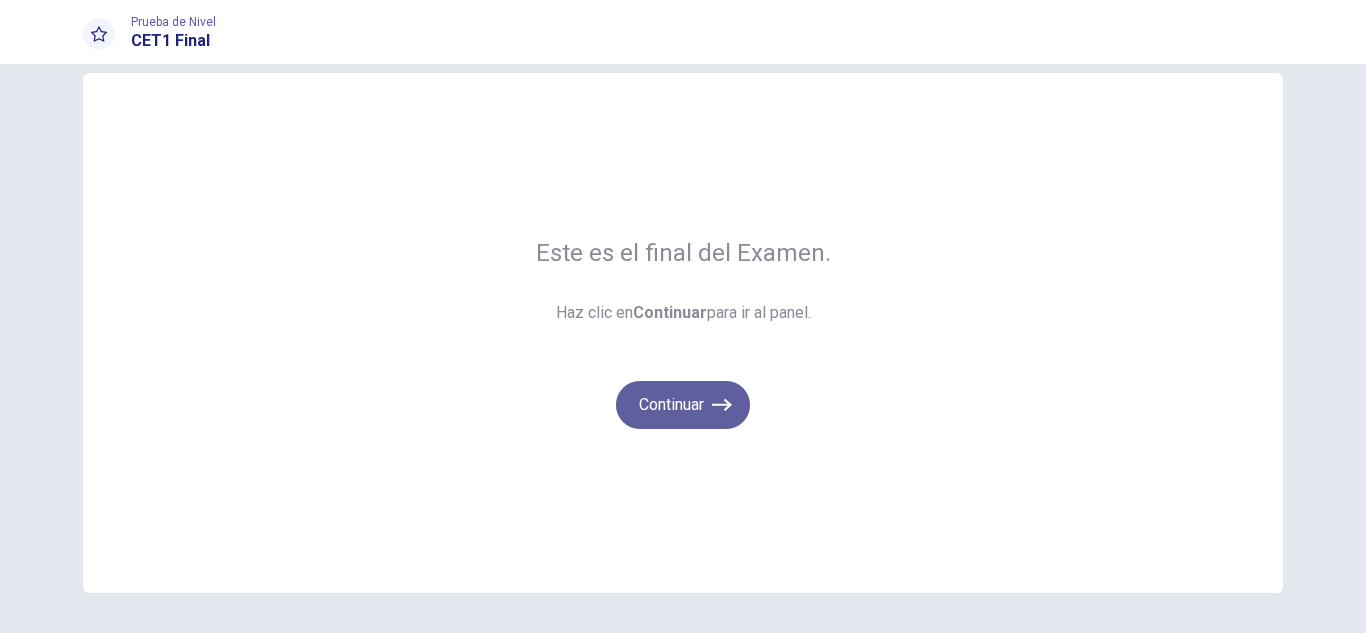 click on "Continuar" at bounding box center (683, 405) 